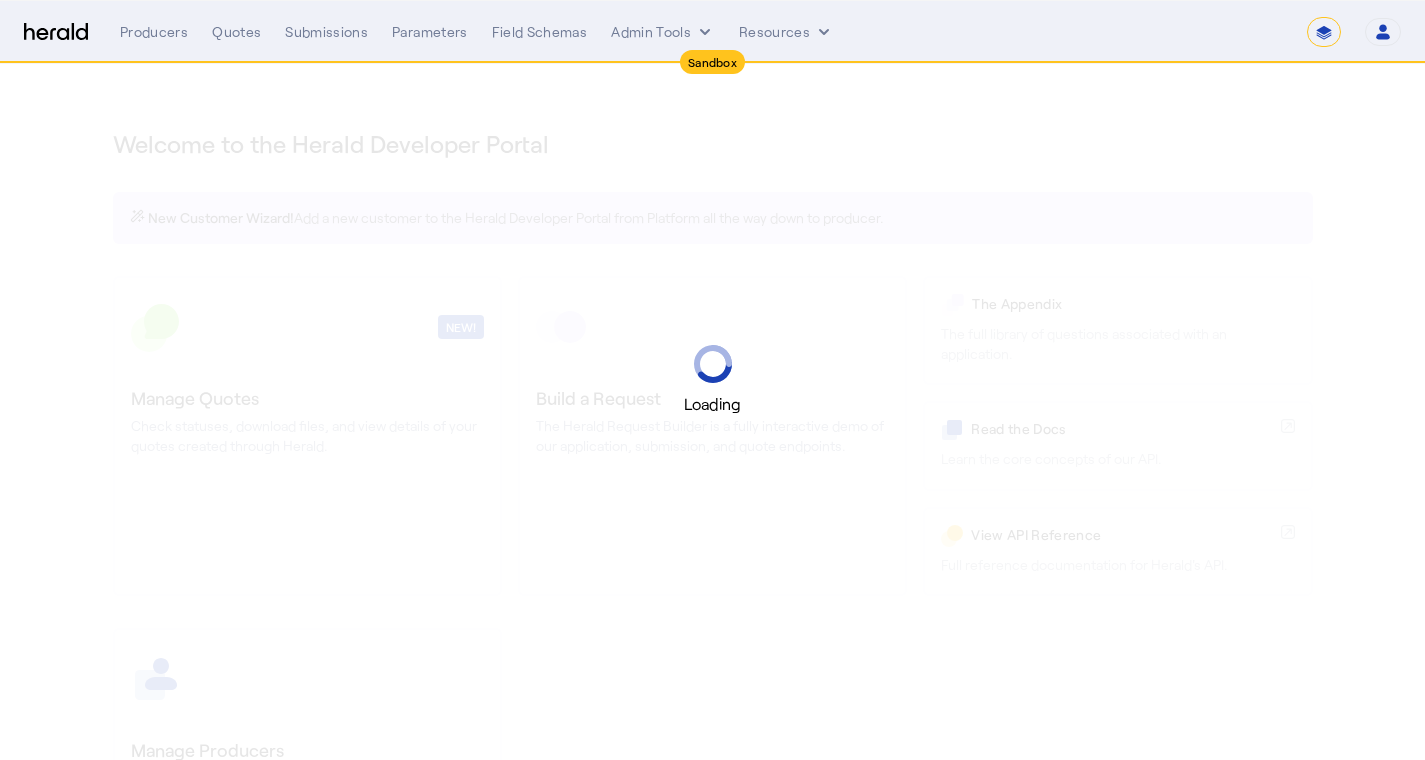 select on "*******" 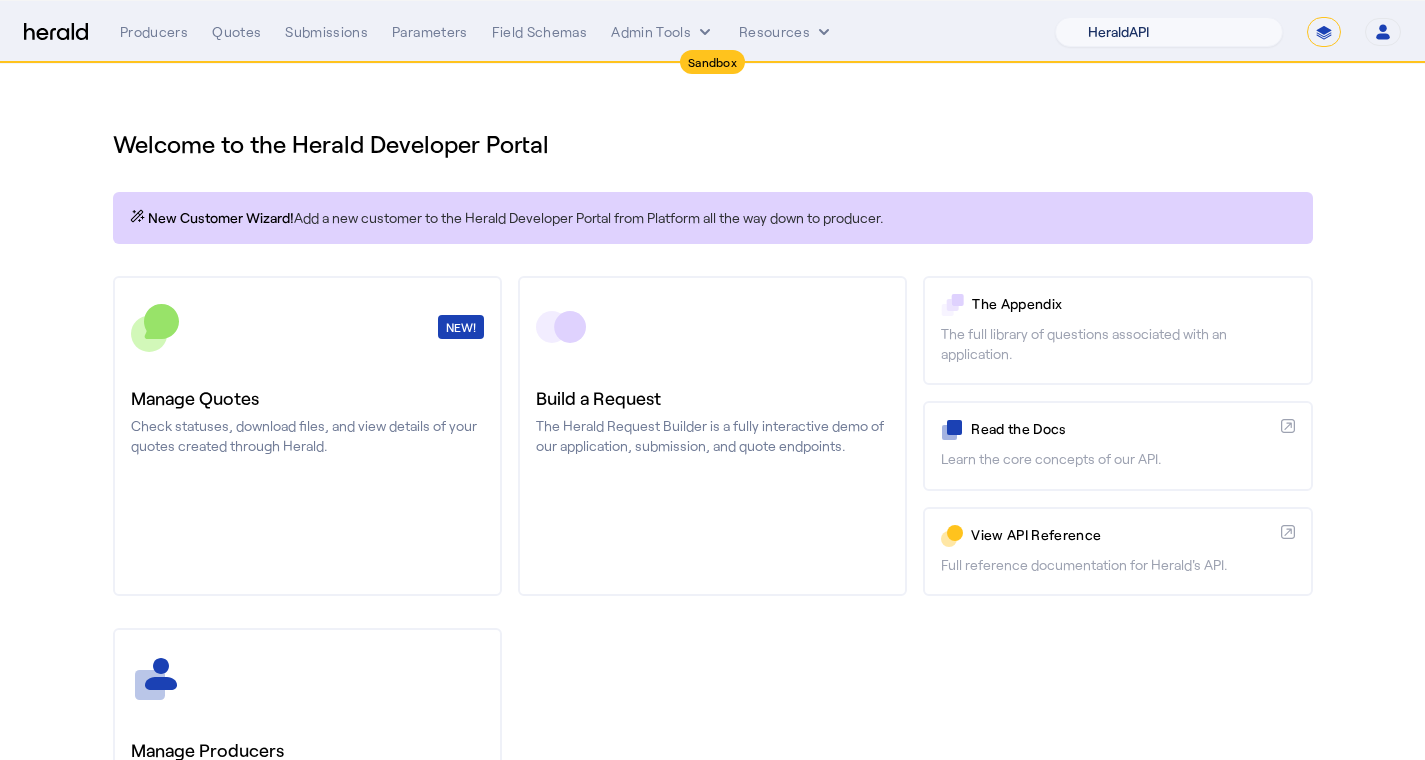 click on "1Fort   Acrisure   Acturis   Affinity Advisors   Affinity Risk   Agentero   AmWins   Anzen   Aon   Appulate   Arch   Assurely   BTIS   Babbix   Berxi   Billy   BindHQ   Bold Penguin    Bolt   Bond   Boxx   Brightway   Brit Demo Sandbox   Broker Buddha   Buddy   Bunker   Burns Wilcox   CNA Test   CRC   CS onboarding test account   Chubb Test   Citadel   Coalition   Coast   Coterie Test   Counterpart    CoverForce   CoverWallet   Coverdash   Coverhound   Cowbell   Cyber Example Platform   CyberPassport   Defy Insurance   Draftrs   ESpecialty   Embroker   Equal Parts   Exavalu   Ezyagent   Federacy Platform   FifthWall   Flow Speciality (Capitola)   Foundation   Founder Shield   Gaya   Gerent   GloveBox   Glow   Growthmill   HW Kaufman   Hartford Steam Boiler   Hawksoft   Heffernan Insurance Brokers   Herald Envoy Testing   HeraldAPI   Hypergato   Inchanted   Indemn.ai   Infinity   Insured.io   Insuremo   Insuritas   Irys   Jencap   Kamillio   Kayna   LTI Mindtree   Layr   Limit   Markel Test   Marsh   Novidea" at bounding box center [1169, 32] 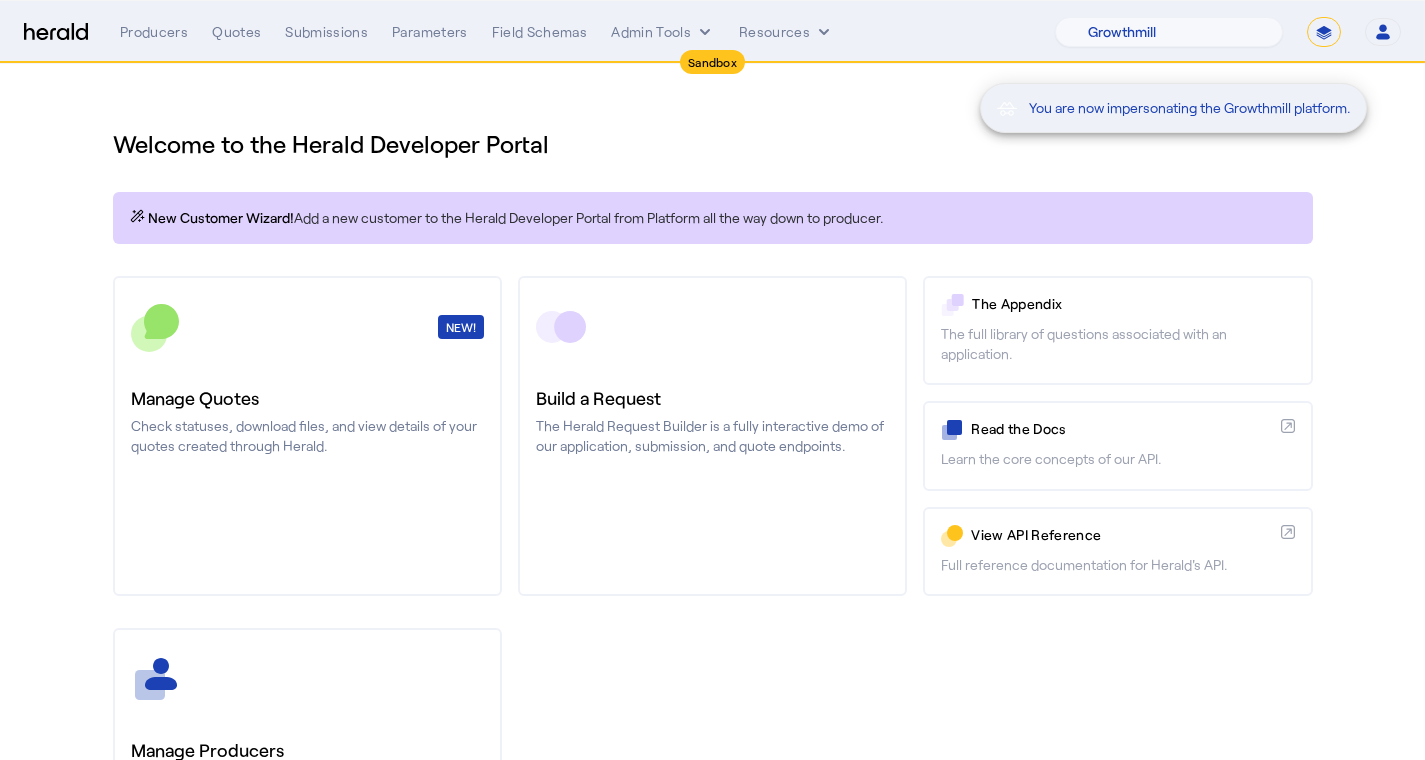click on "You are now impersonating the Growthmill platform." at bounding box center (712, 380) 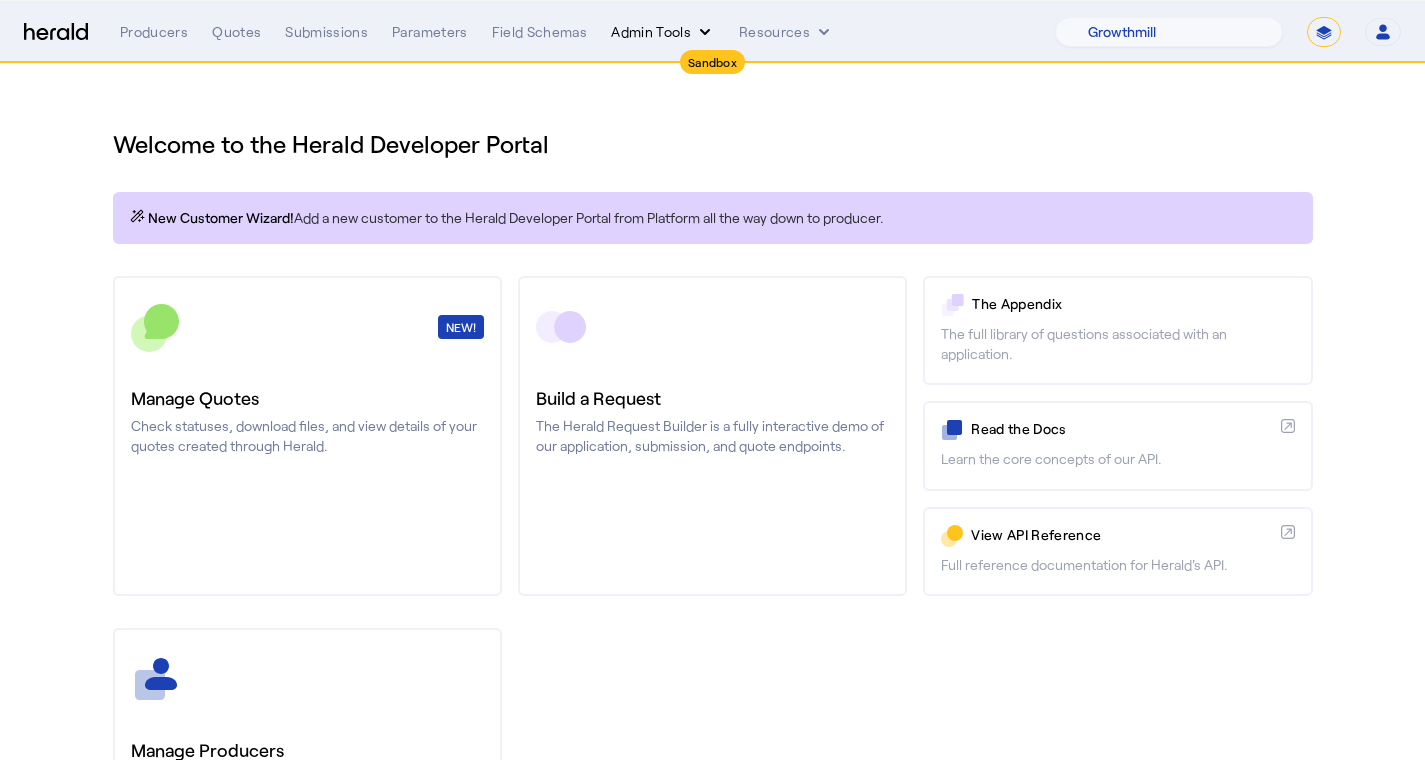 click on "Admin Tools" at bounding box center (663, 32) 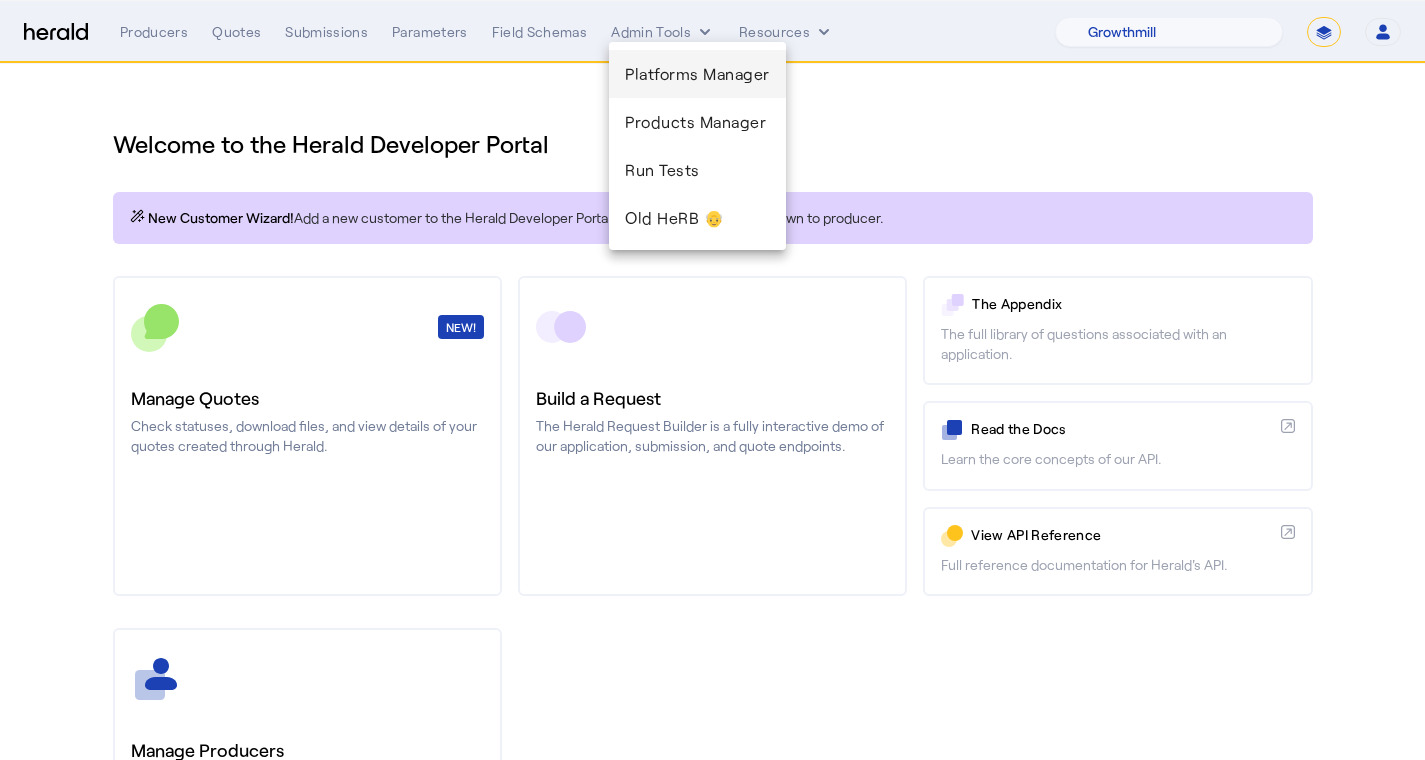 click on "Platforms Manager" at bounding box center [697, 74] 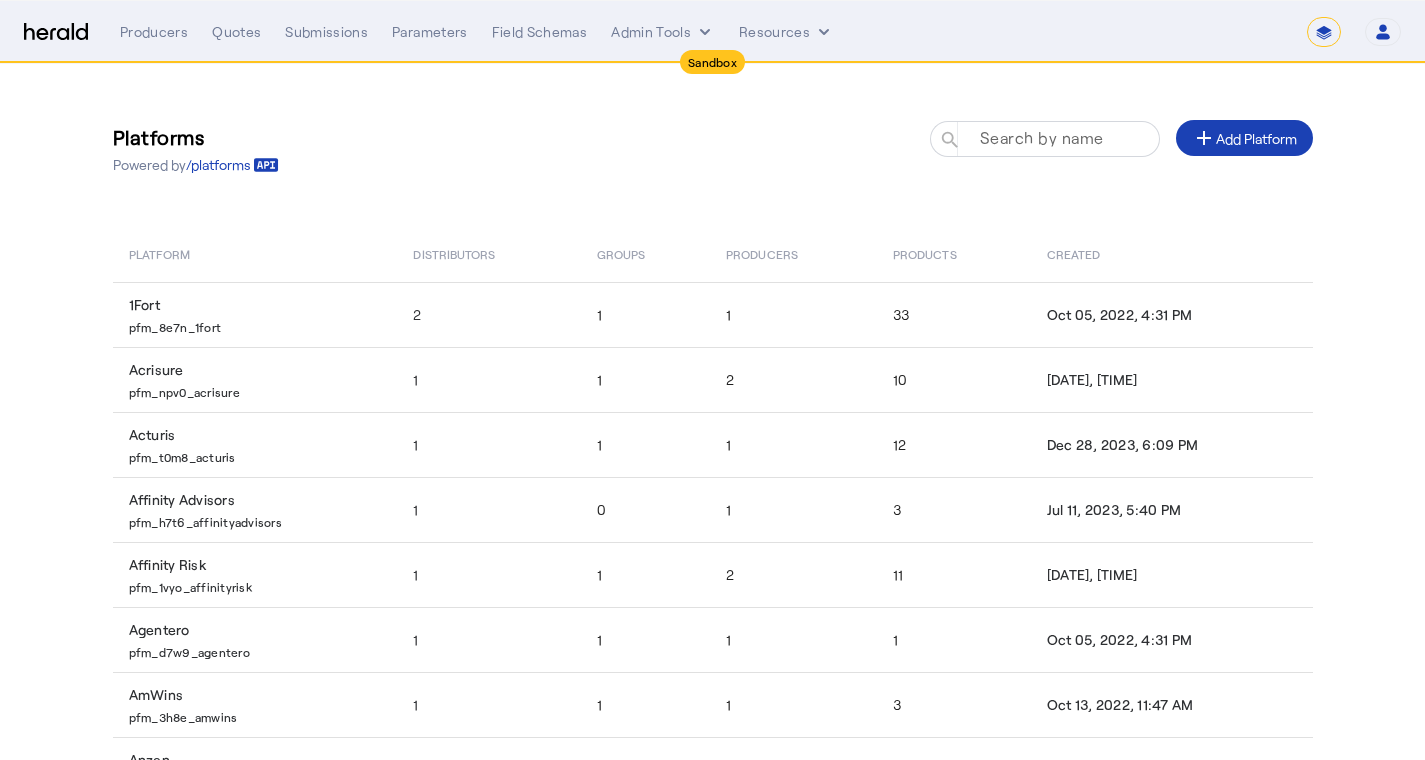 click on "Search by name" at bounding box center (1042, 137) 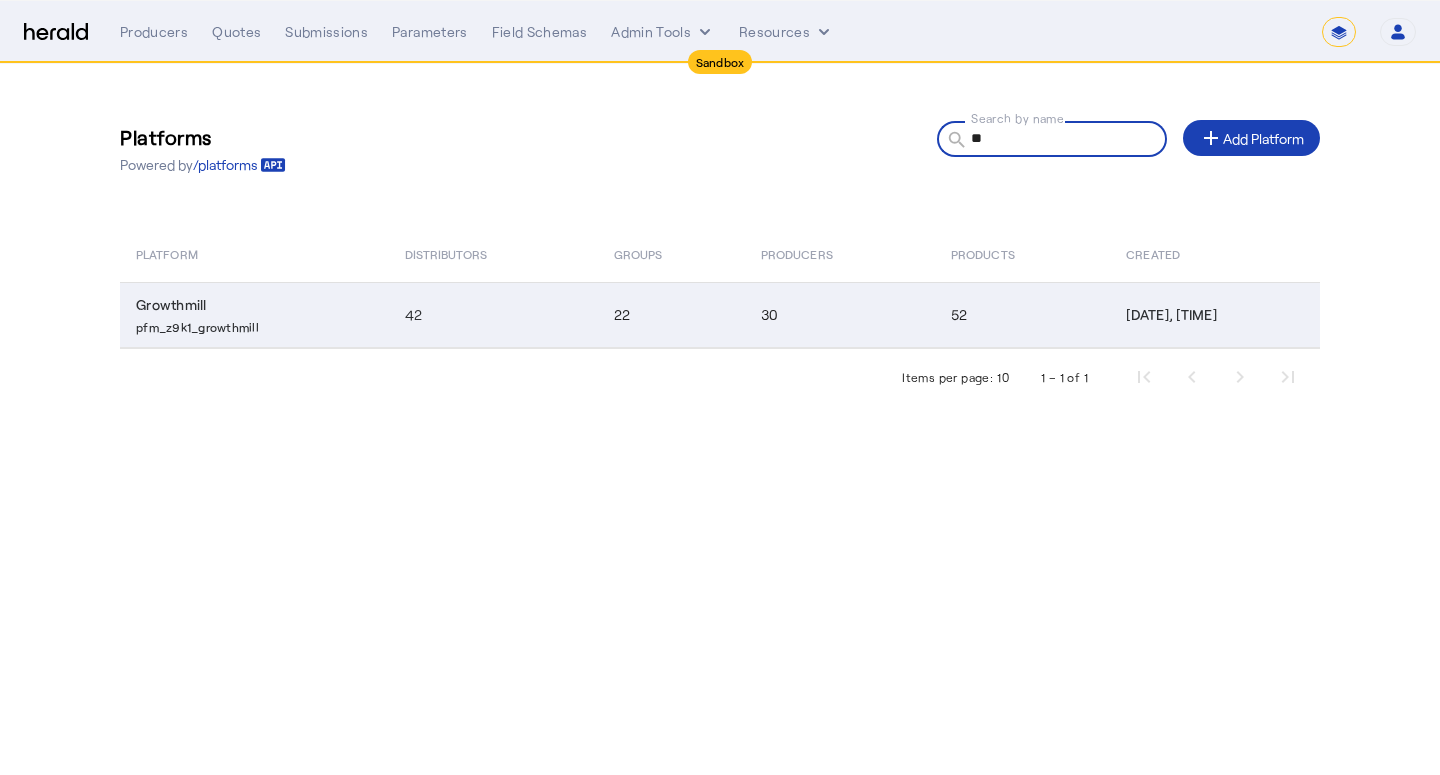 type on "**" 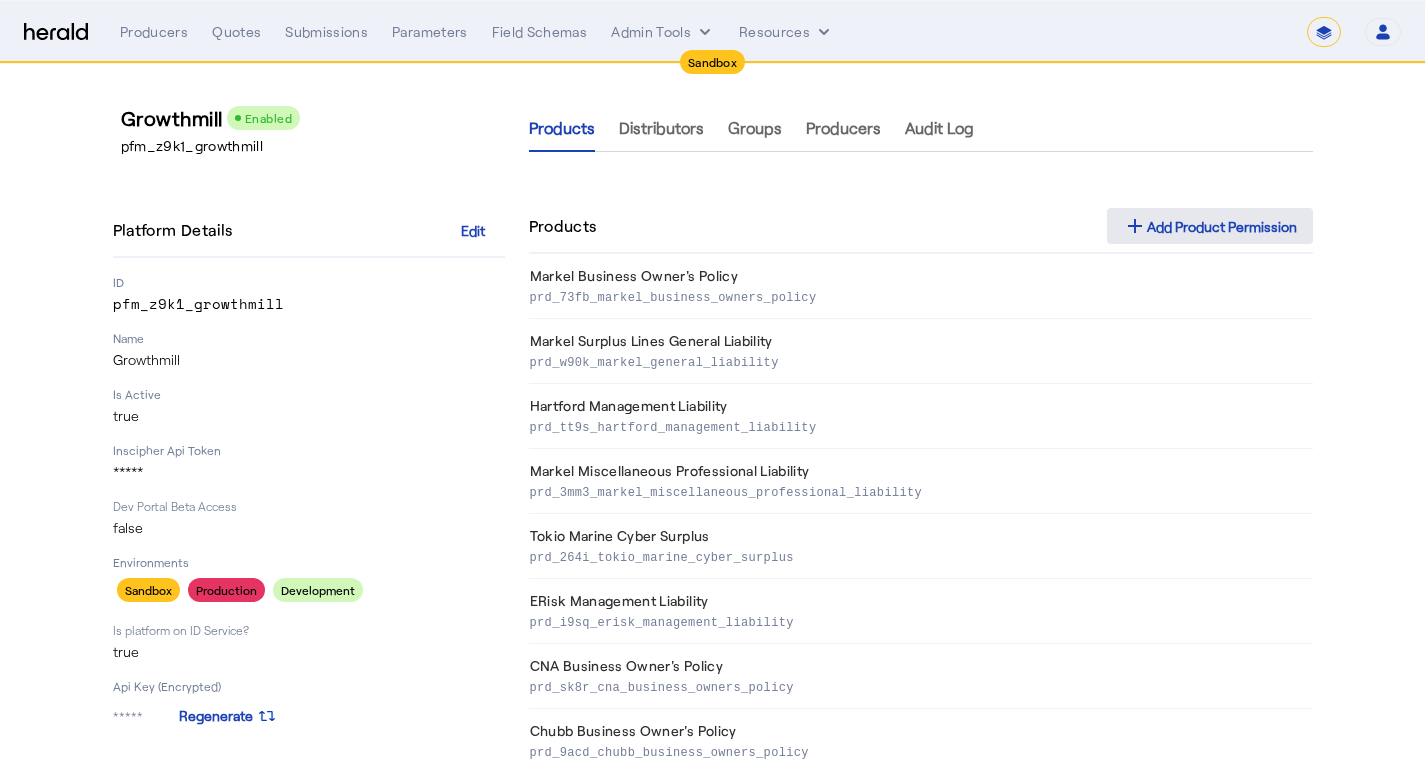 click on "add  Add Product Permission" at bounding box center (1210, 226) 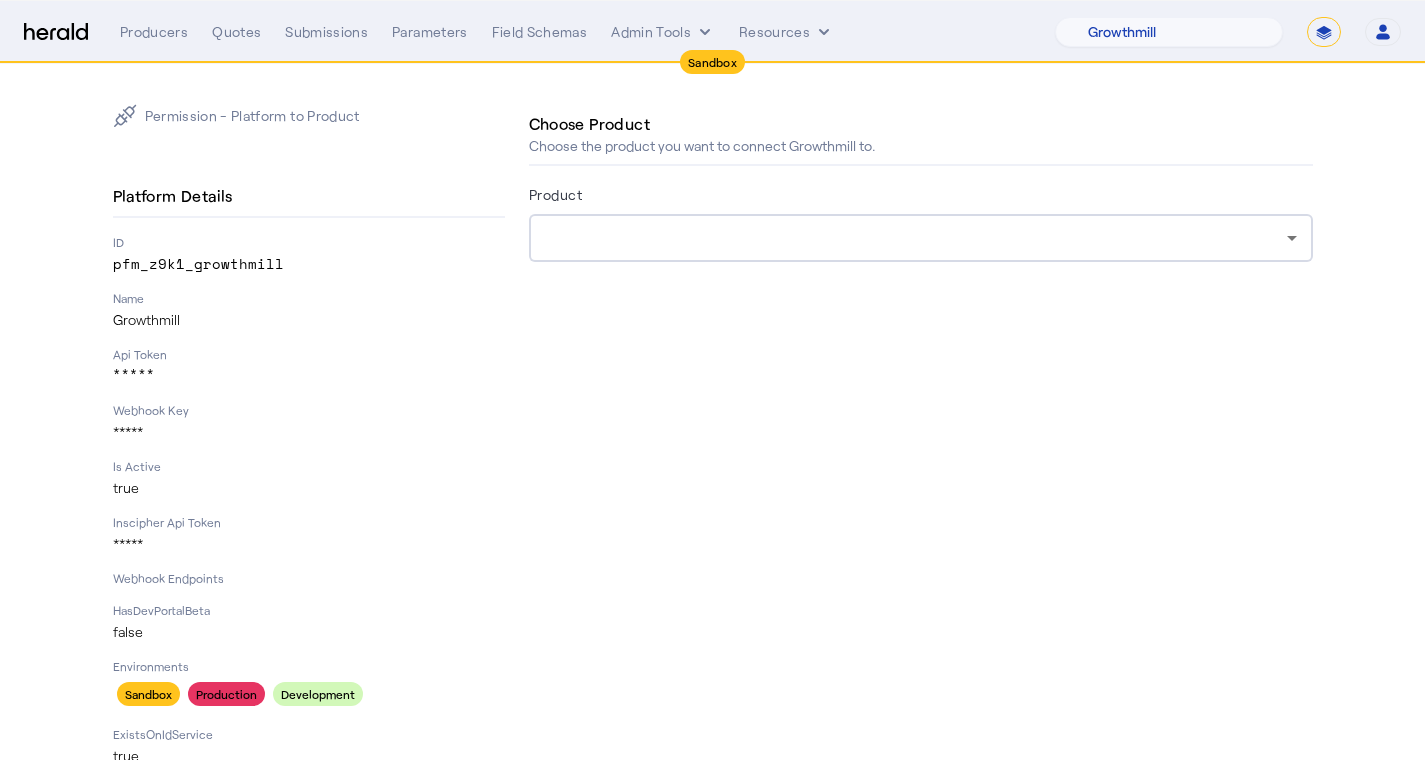 click 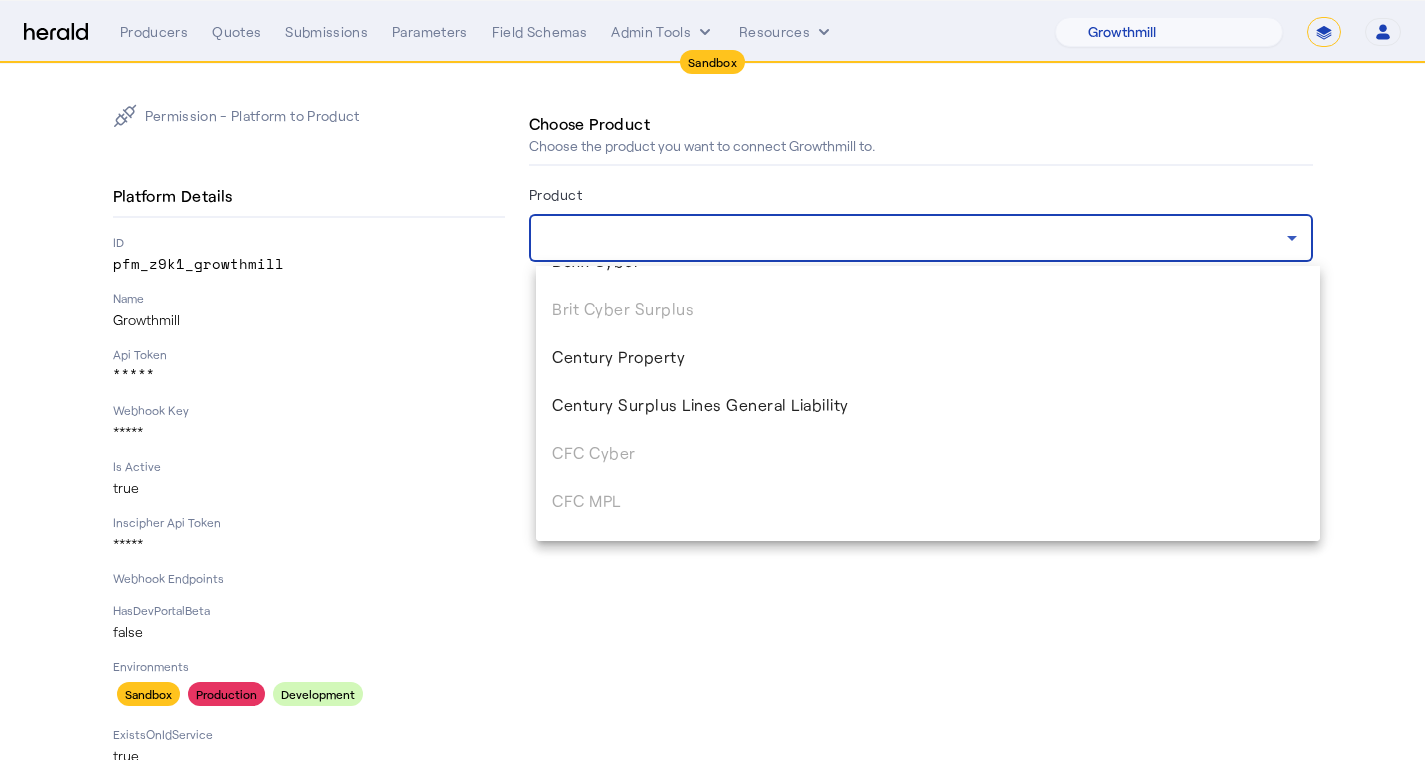 scroll, scrollTop: 869, scrollLeft: 0, axis: vertical 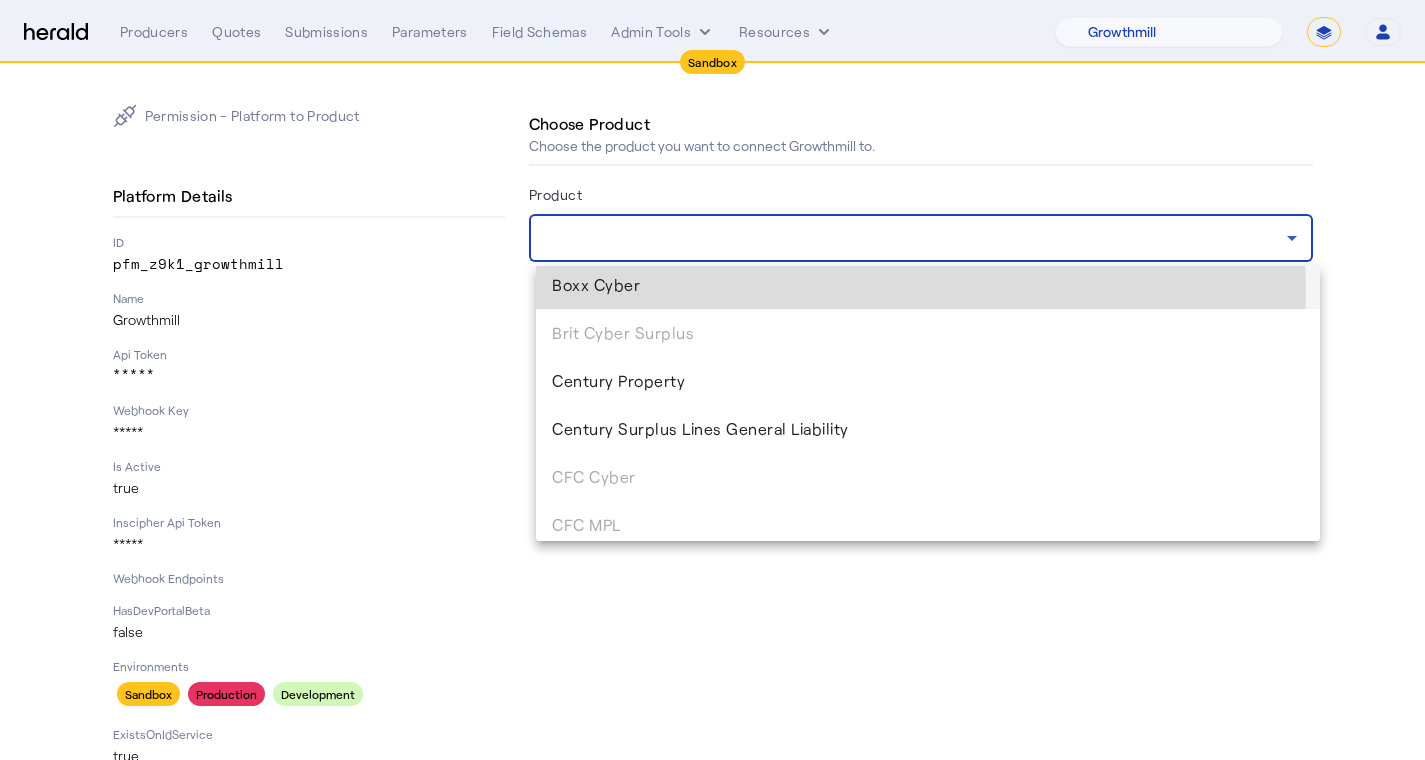 click on "Boxx Cyber" at bounding box center (928, 285) 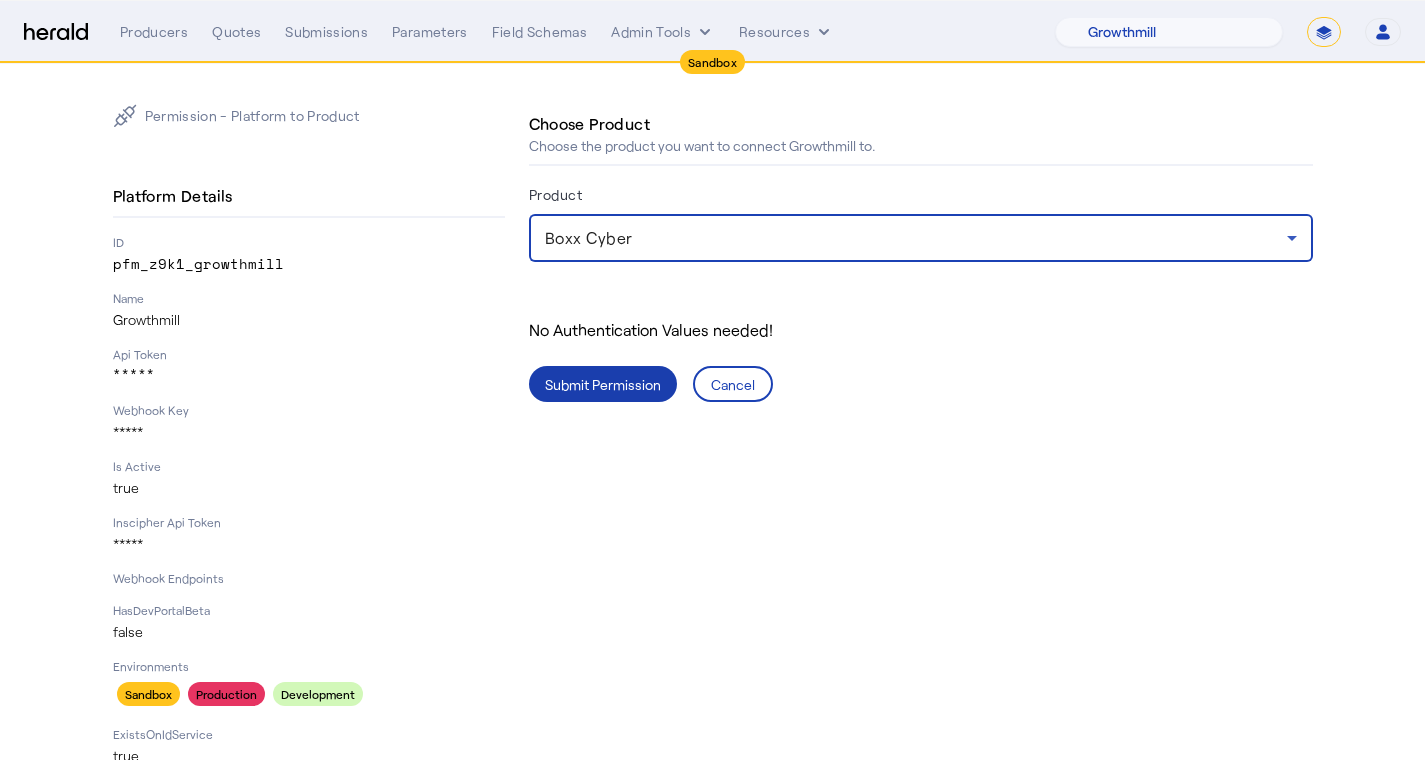 click 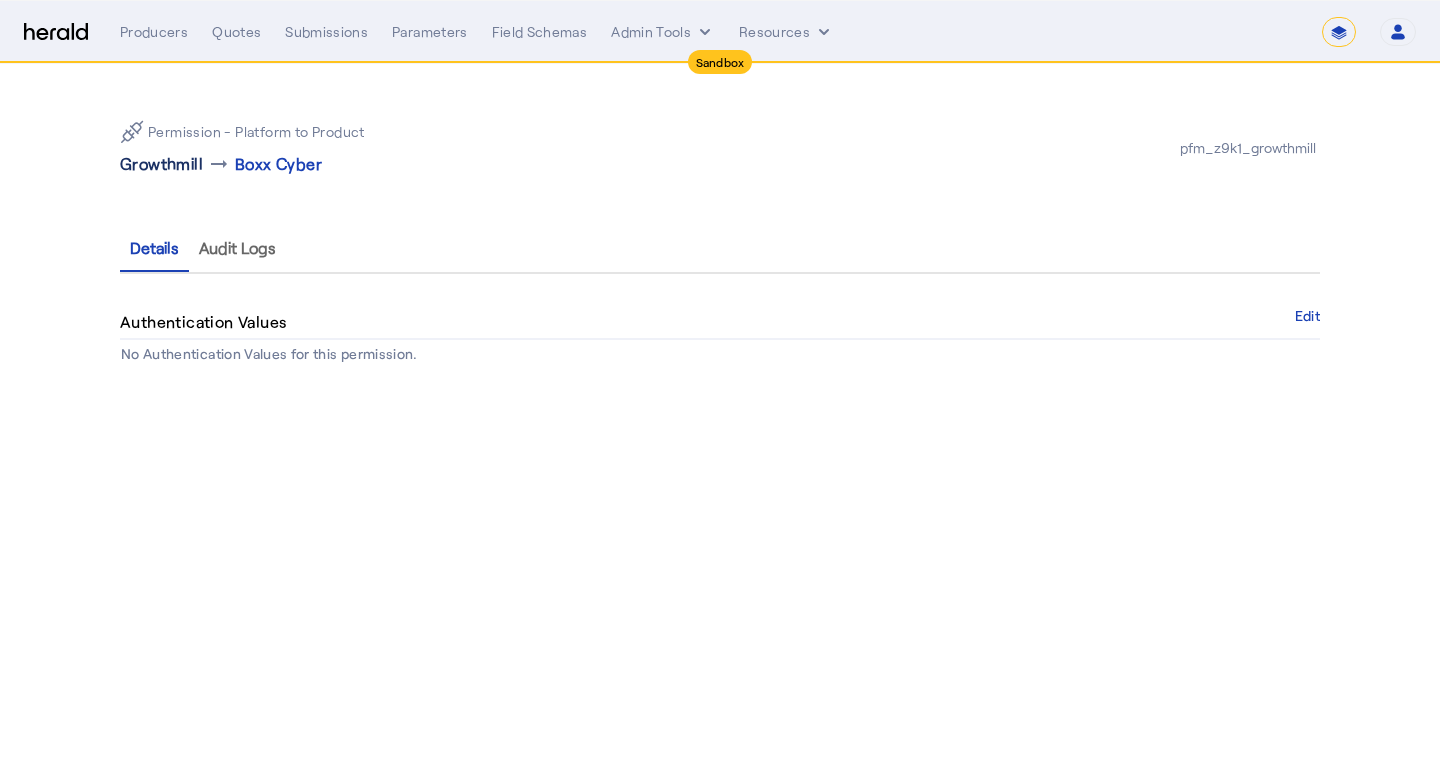 click on "Growthmill" 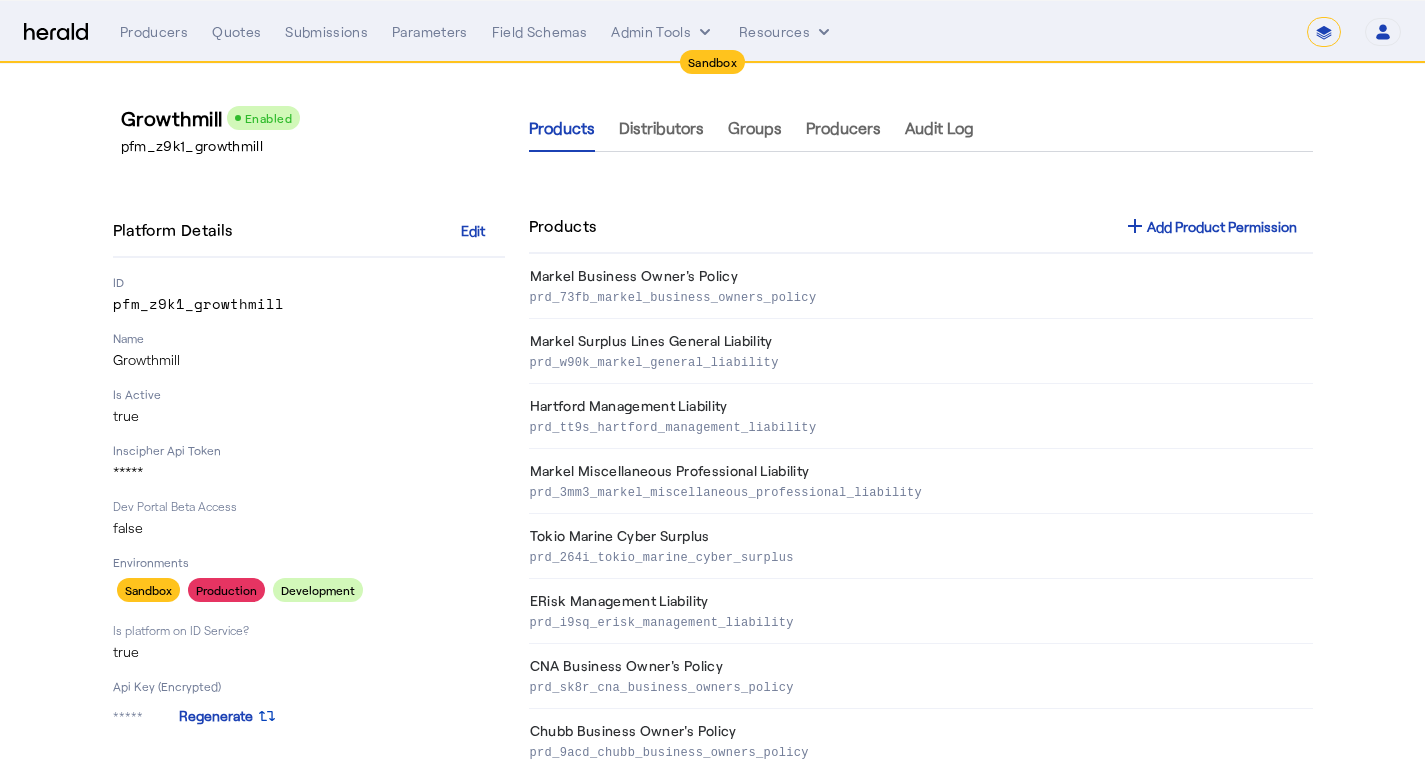 click on "Producers" at bounding box center (843, 128) 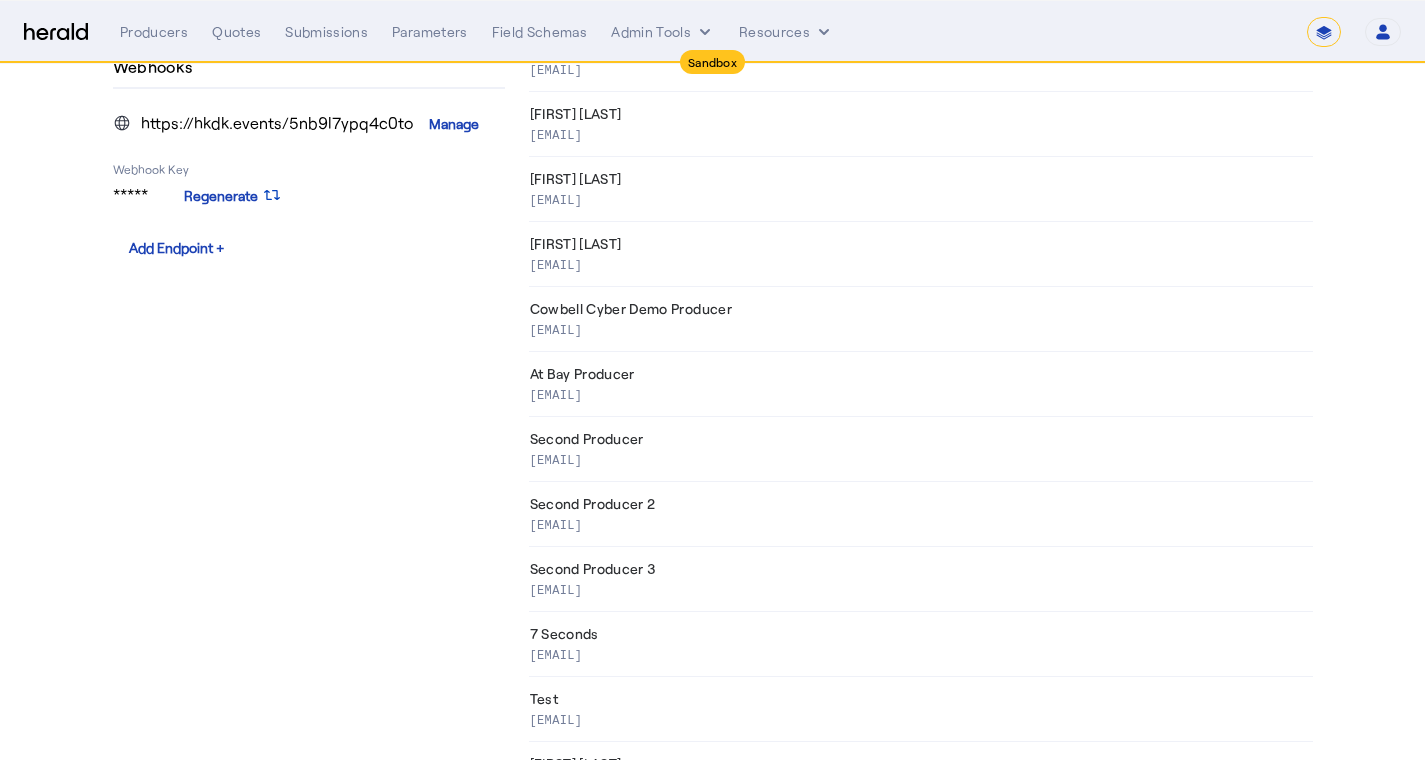 scroll, scrollTop: 1468, scrollLeft: 0, axis: vertical 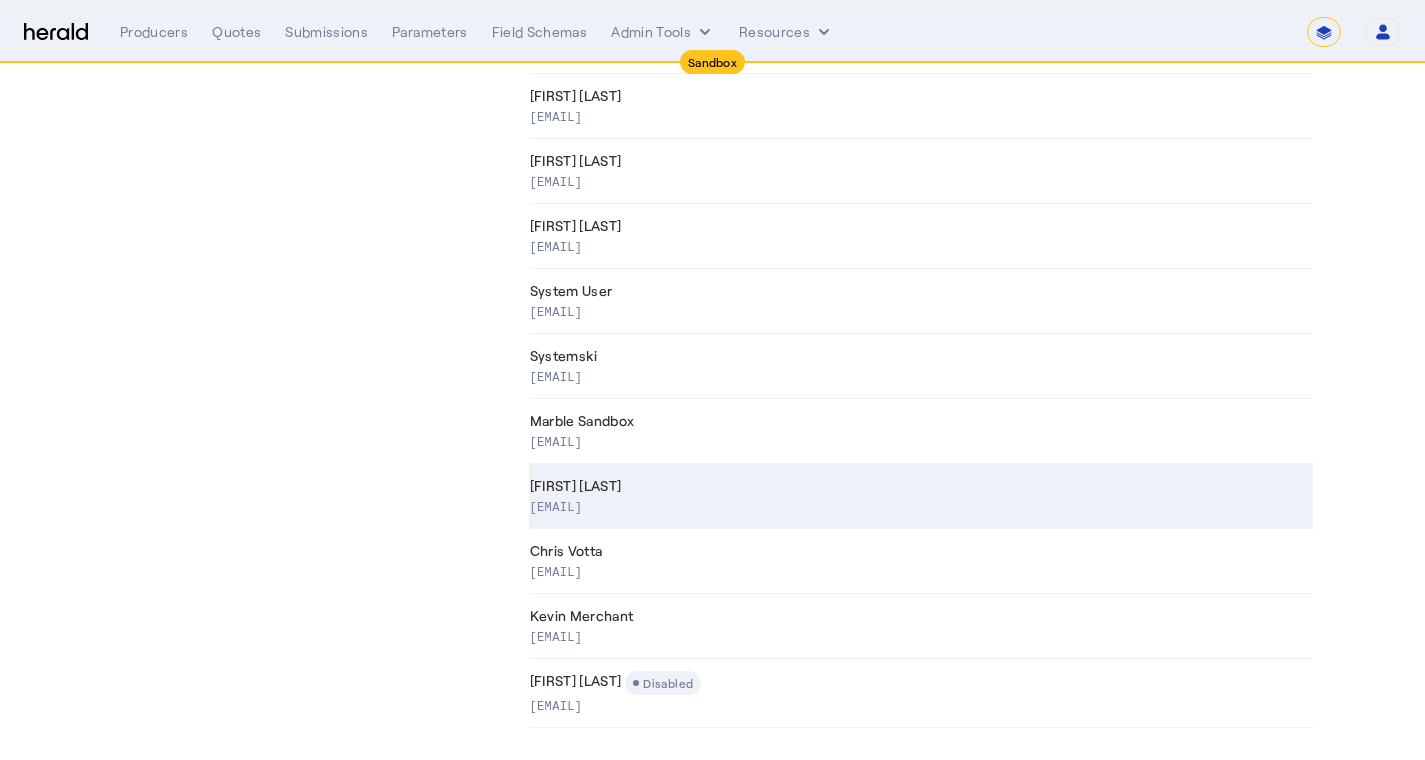 click on "Andy  Potter" 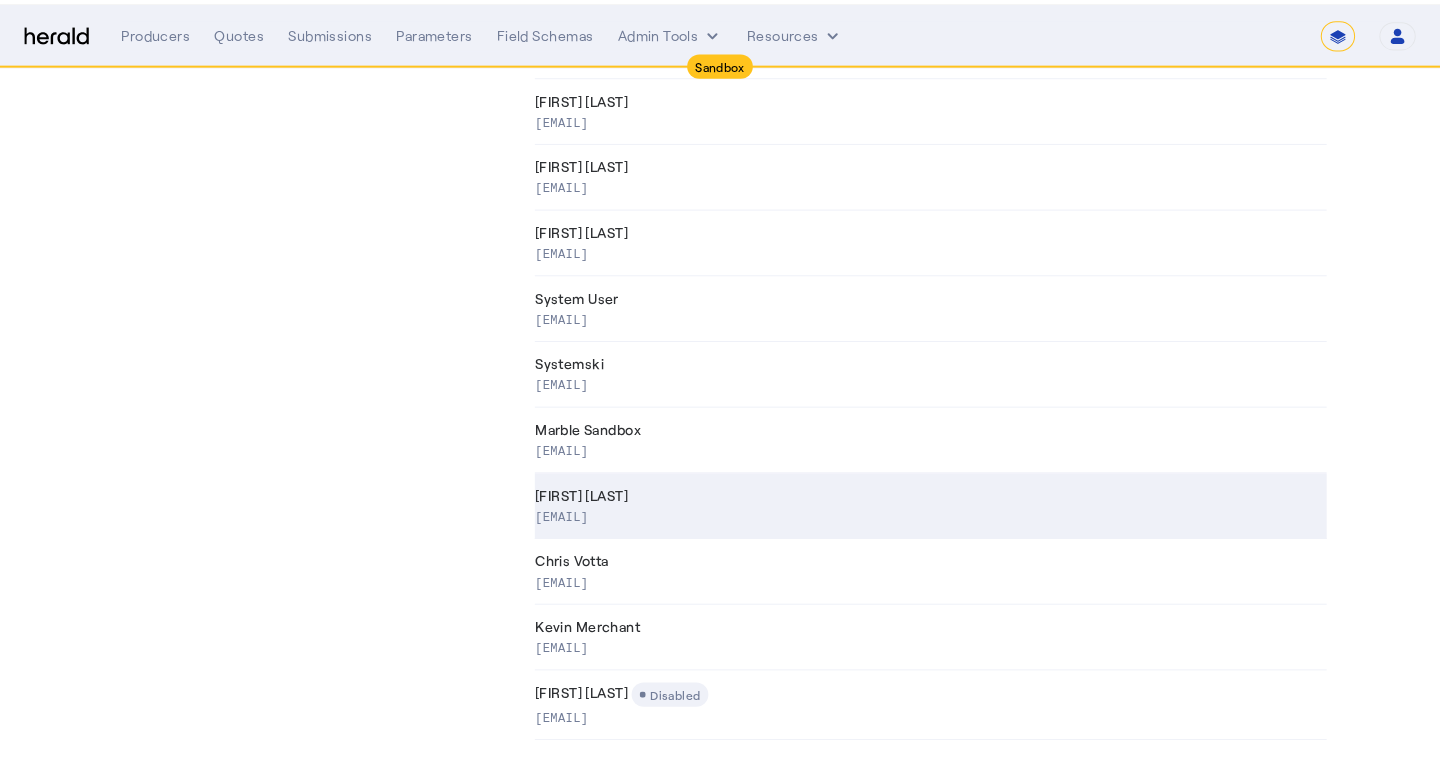 scroll, scrollTop: 0, scrollLeft: 0, axis: both 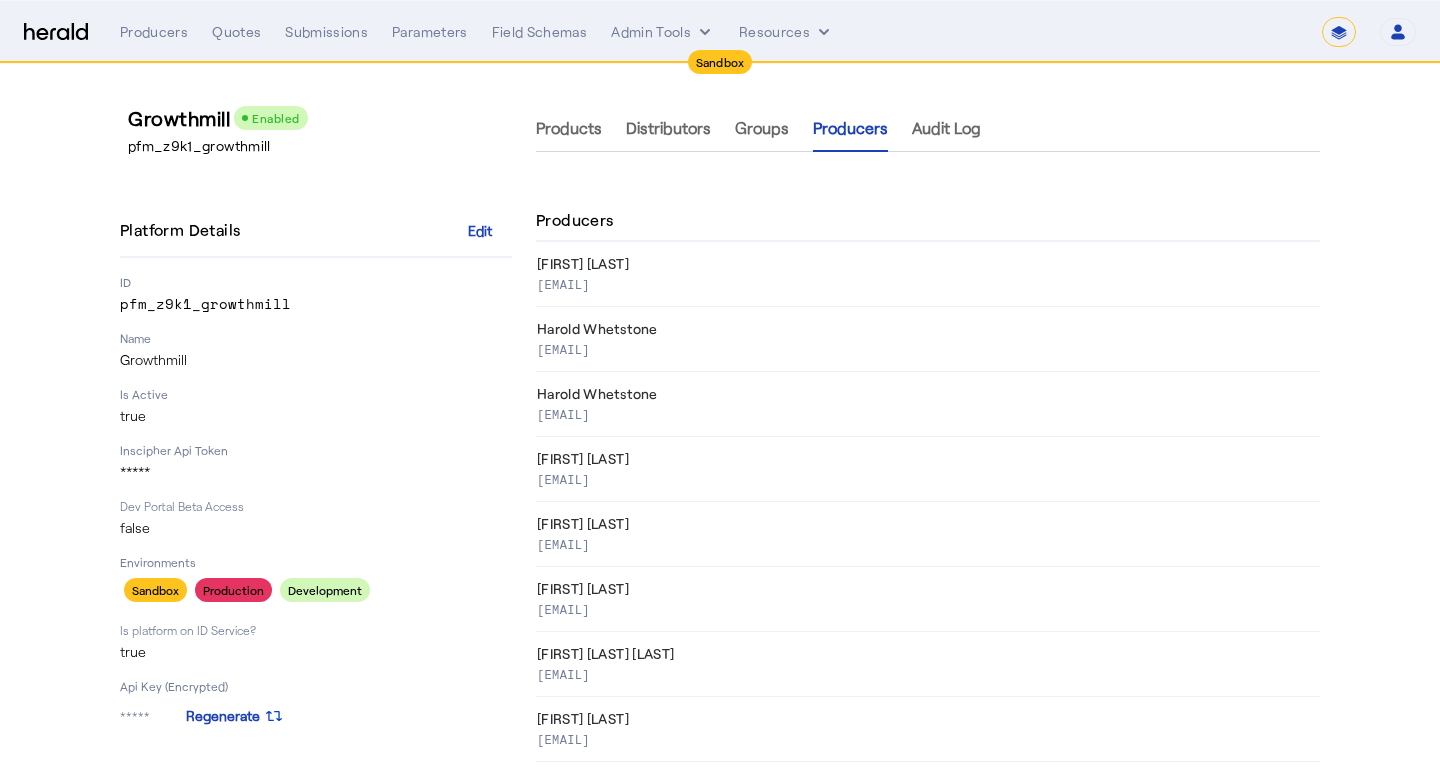 select on "pfm_z9k1_growthmill" 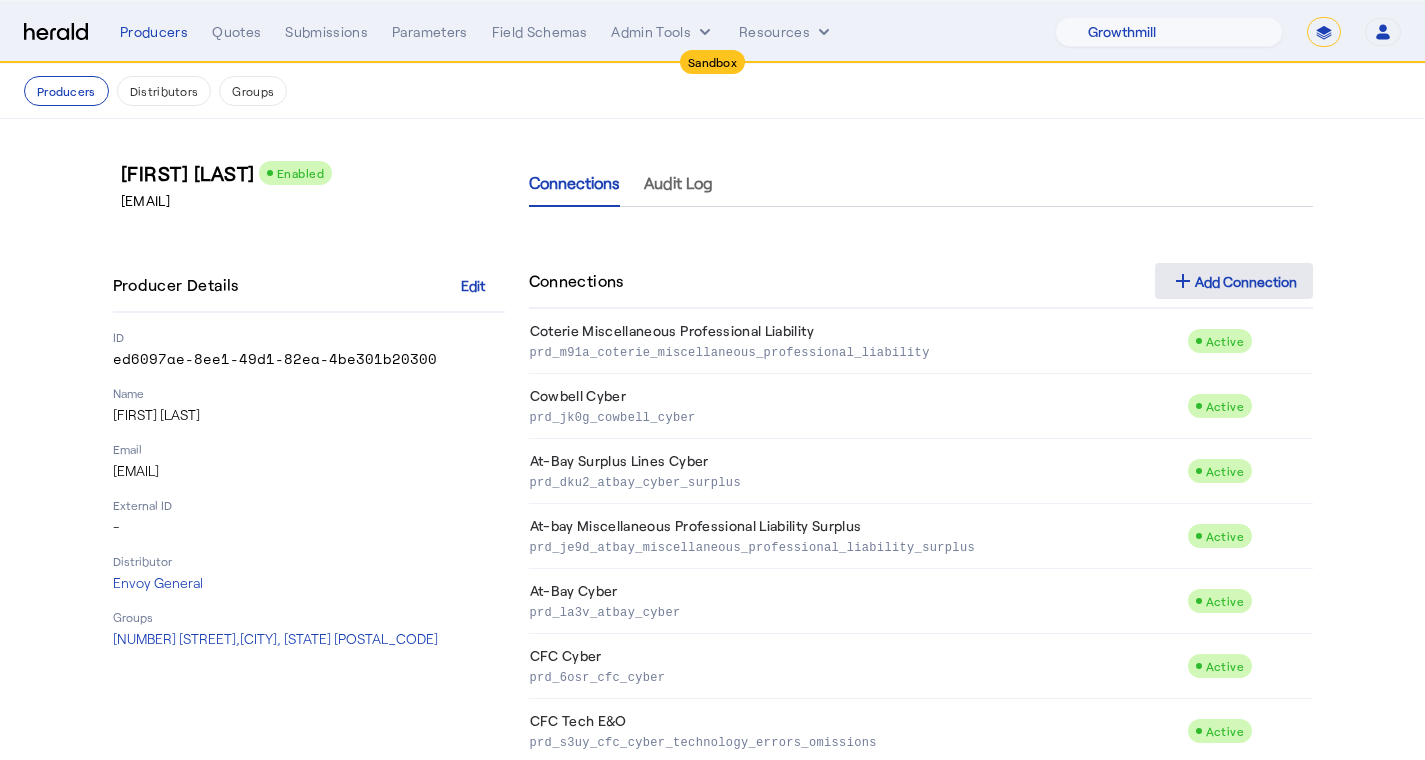 click on "add  Add Connection" at bounding box center [1234, 281] 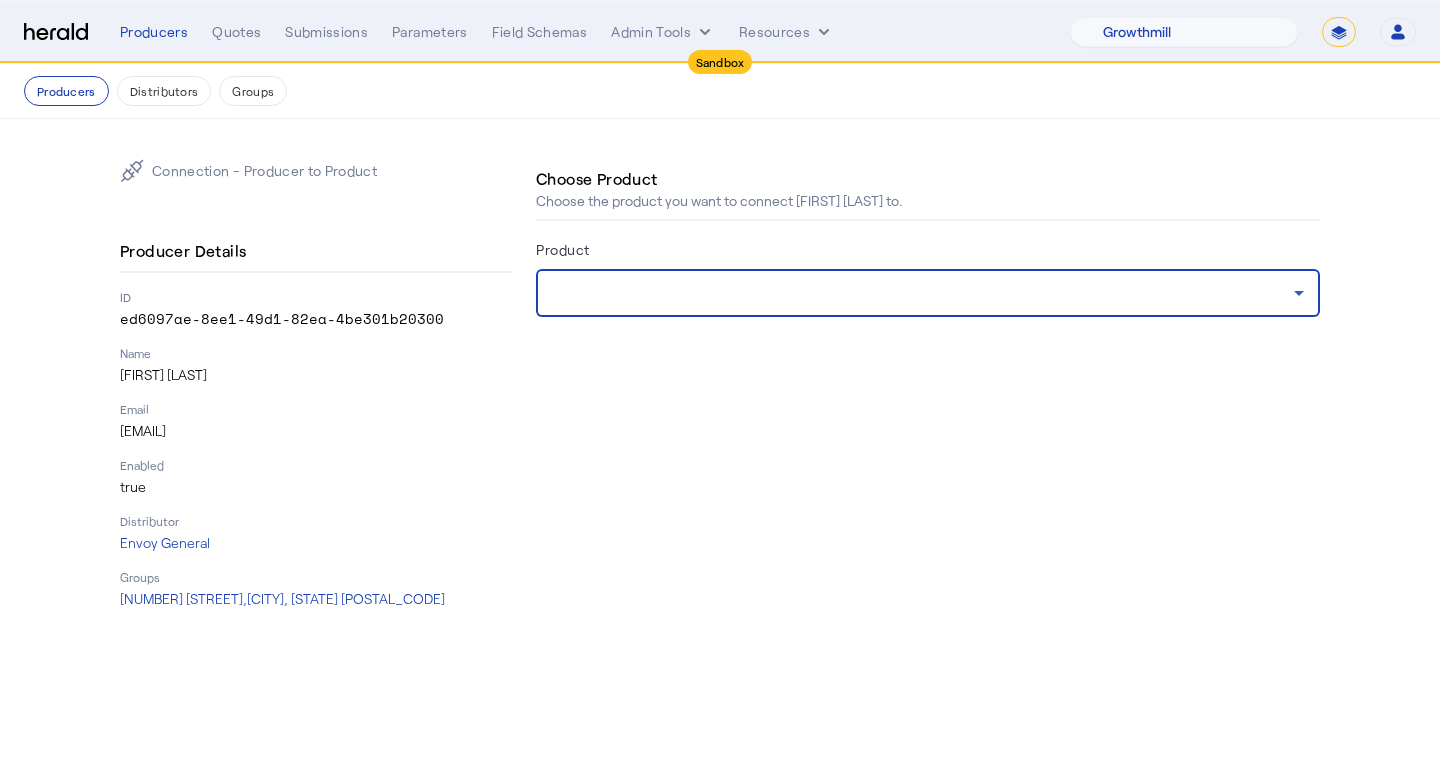 click at bounding box center [923, 293] 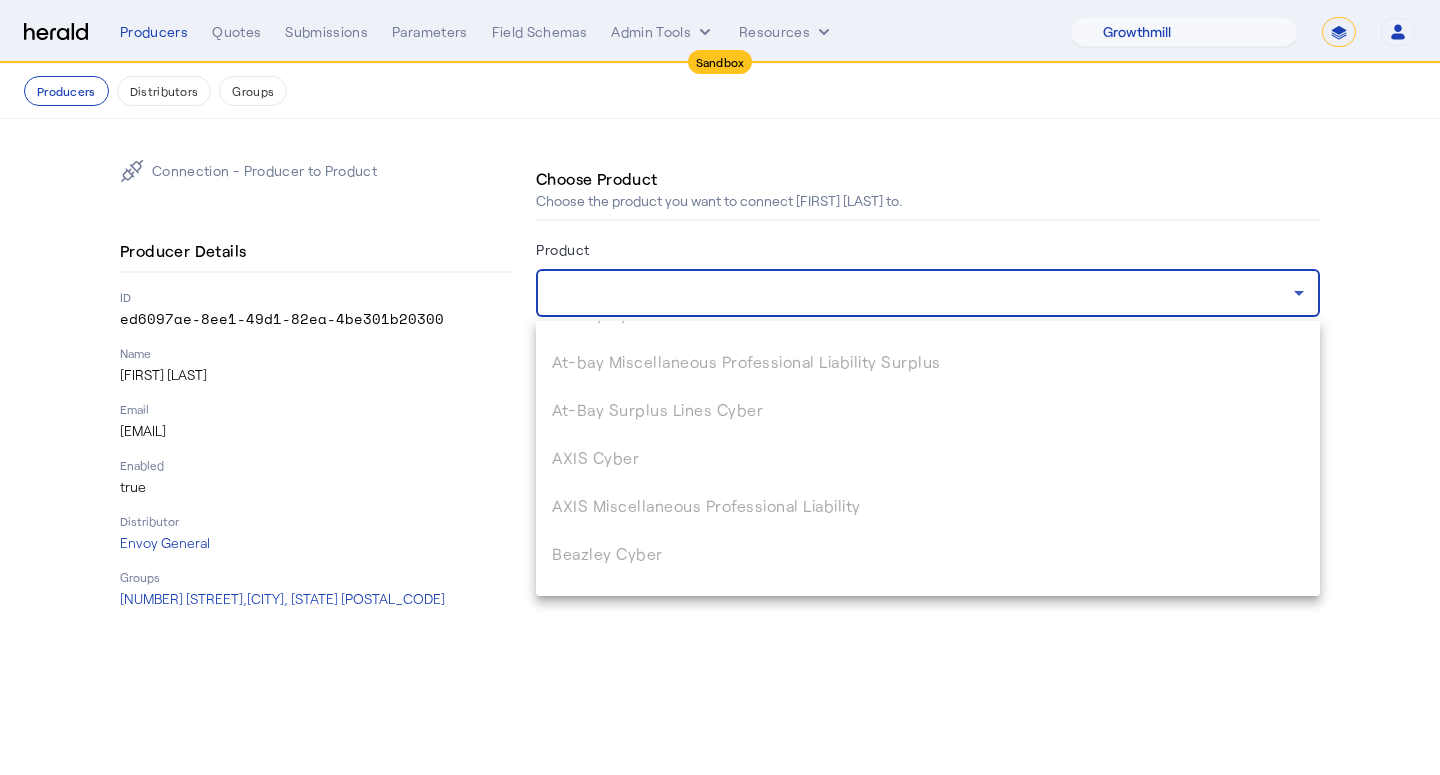 scroll, scrollTop: 316, scrollLeft: 0, axis: vertical 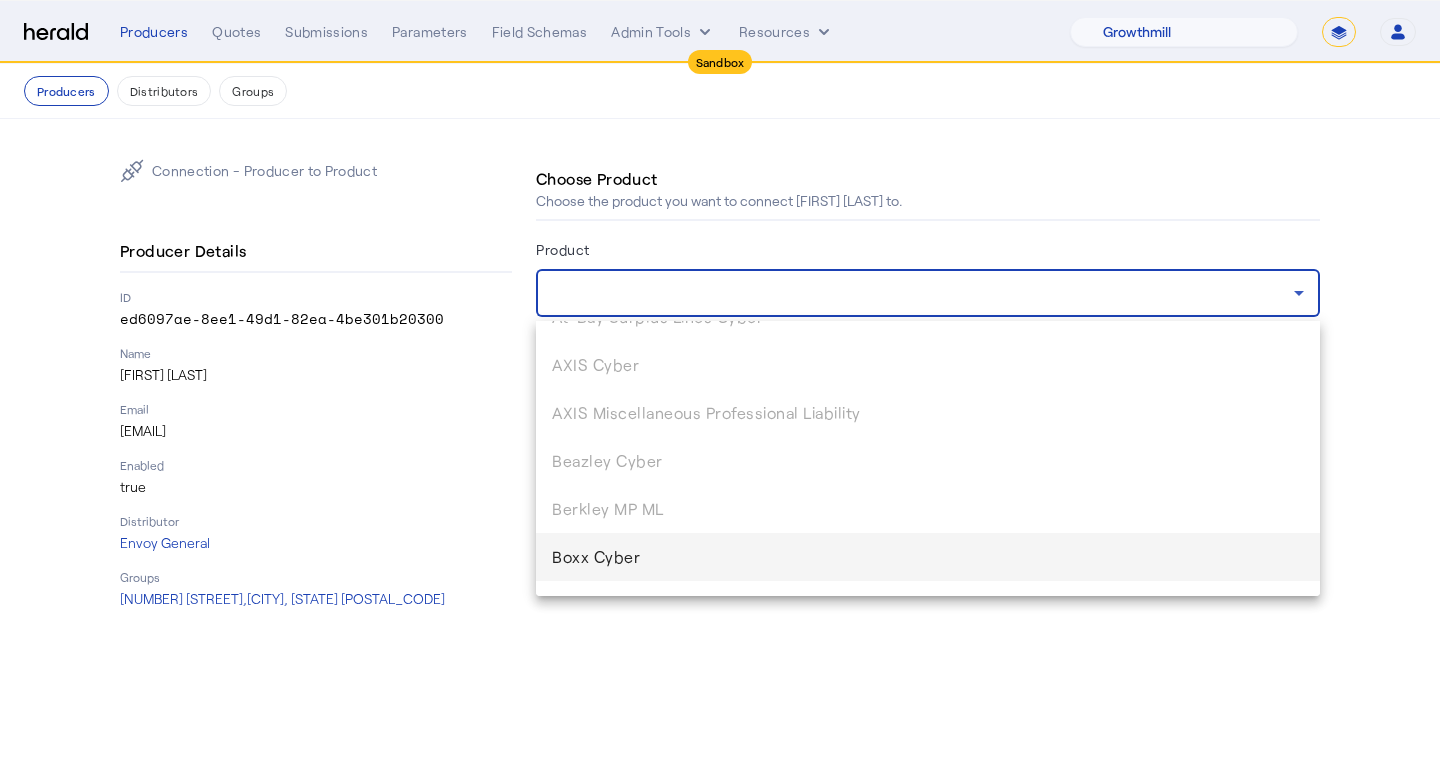 click on "Boxx Cyber" at bounding box center (928, 557) 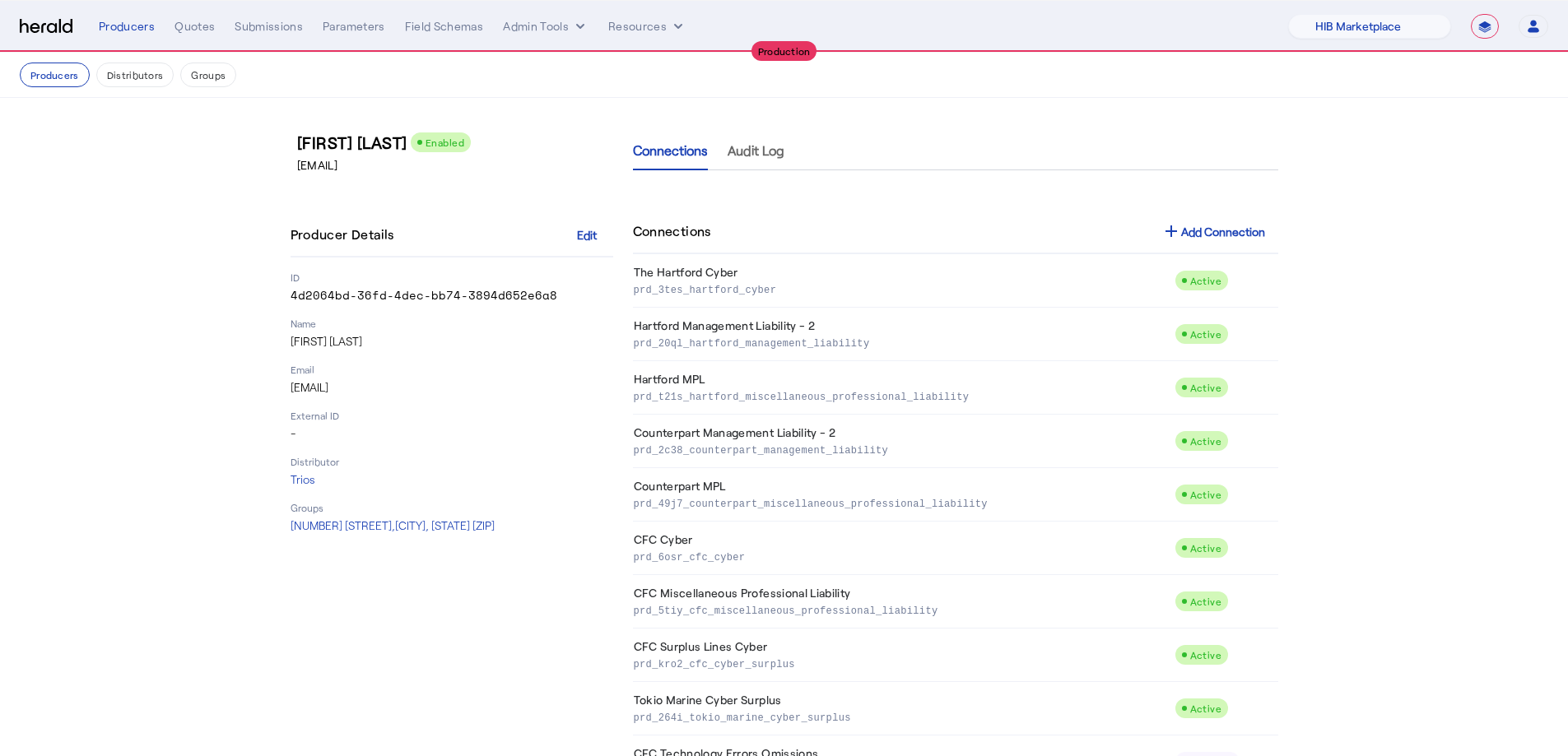 select on "pfm_a9p2_hib_marketplace" 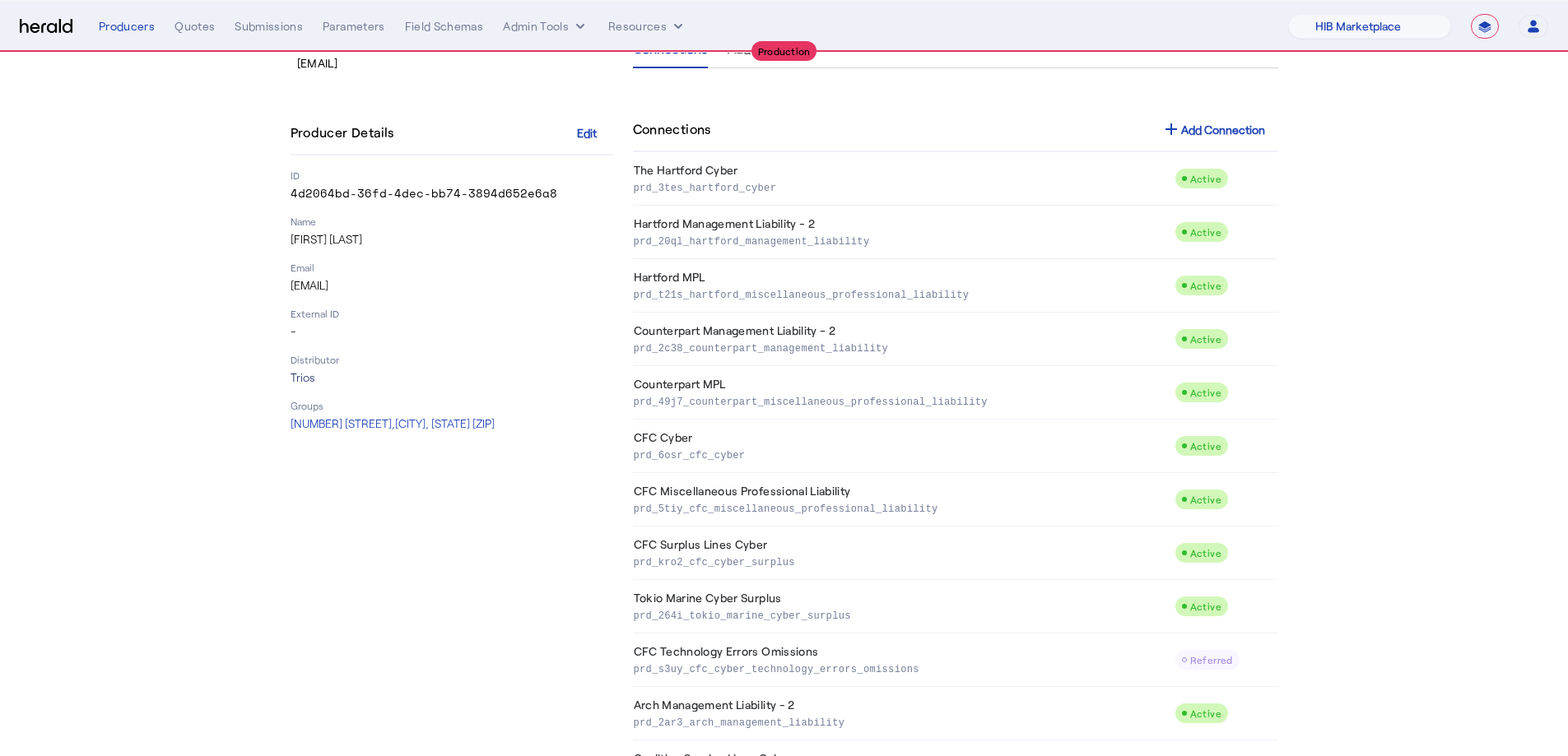 scroll, scrollTop: 0, scrollLeft: 0, axis: both 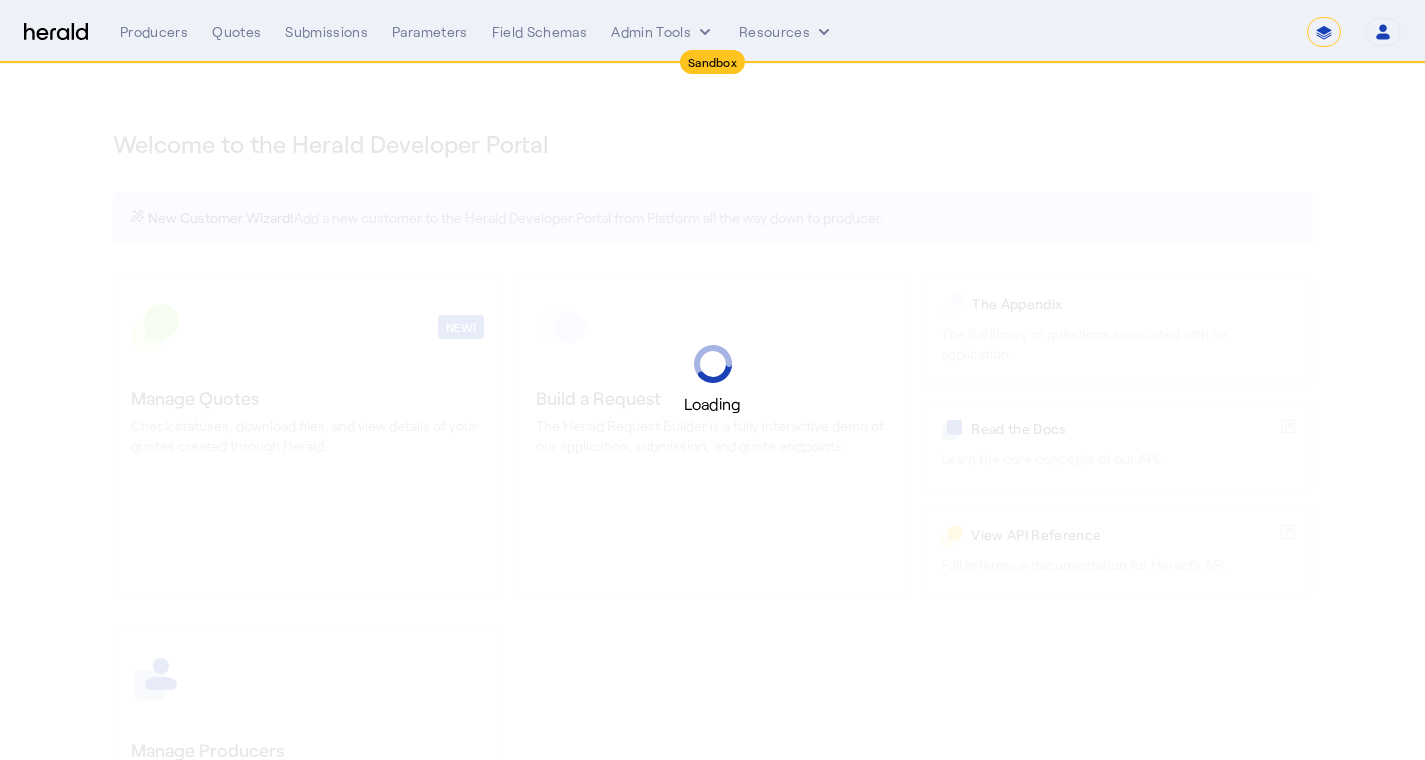 select on "*******" 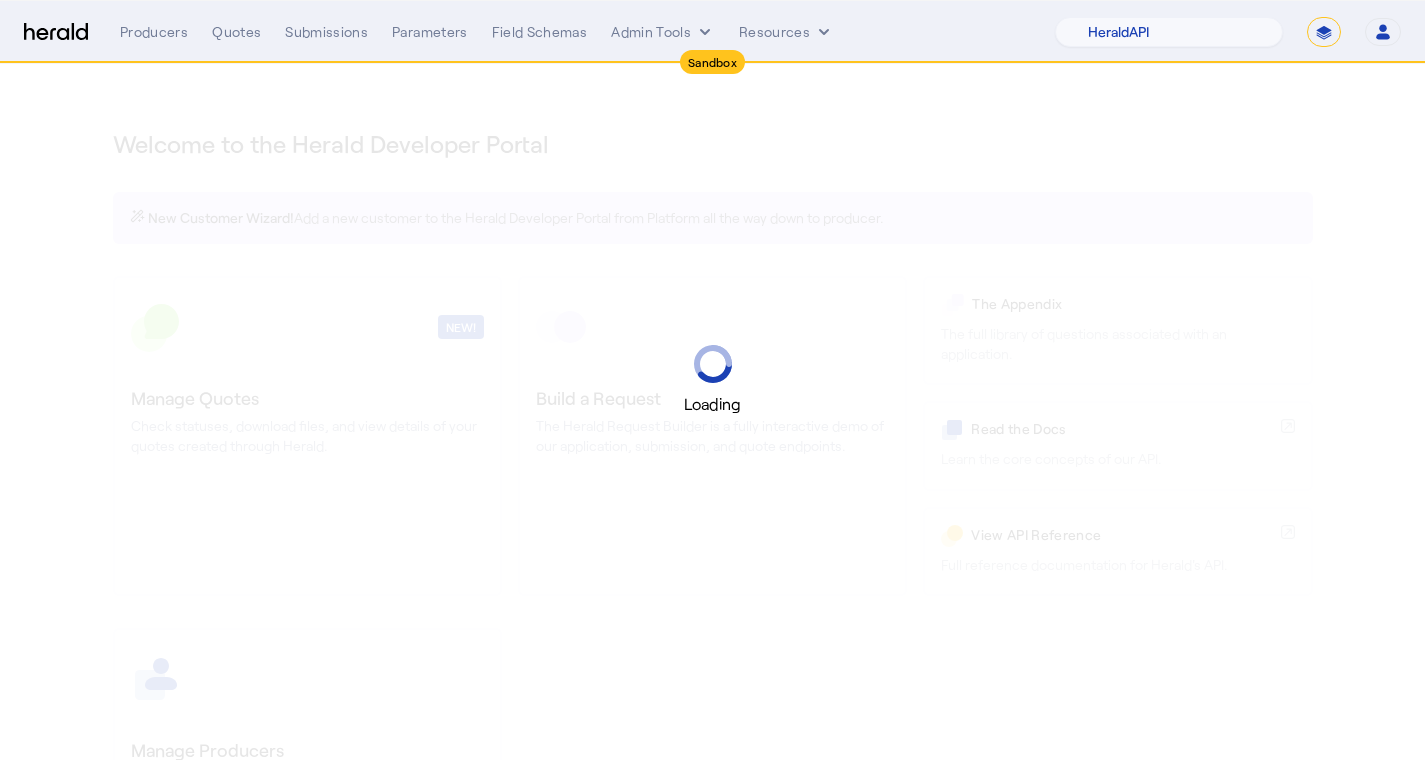 click on "Sandbox
Menu
Producers   Quotes   Submissions   Parameters   Field Schemas   Admin Tools
Resources
1Fort   Acrisure   Acturis   Affinity Advisors   Affinity Risk   Agentero   AmWins   Anzen   Aon   Appulate   Arch   Assurely   BTIS   Babbix   Berxi   Billy   BindHQ   Bold Penguin    Bolt   Bond   Boxx   Brightway   Brit Demo Sandbox   Broker Buddha   Buddy   Bunker   Burns Wilcox   CNA Test   CRC   CS onboarding test account   Chubb Test   Citadel   Coalition   Coast   Coterie Test   Counterpart    CoverForce   CoverWallet   Coverdash   Coverhound   Cowbell   Cyber Example Platform   CyberPassport   Defy Insurance   Draftrs   ESpecialty   Embroker   Equal Parts   Exavalu   Ezyagent   Federacy Platform   FifthWall   Flow Speciality (Capitola)   Foundation   Founder Shield   Gaya   Gerent   GloveBox   Glow   Growthmill   HW Kaufman   Hartford Steam Boiler   Hawksoft   Heffernan Insurance Brokers" at bounding box center [712, 32] 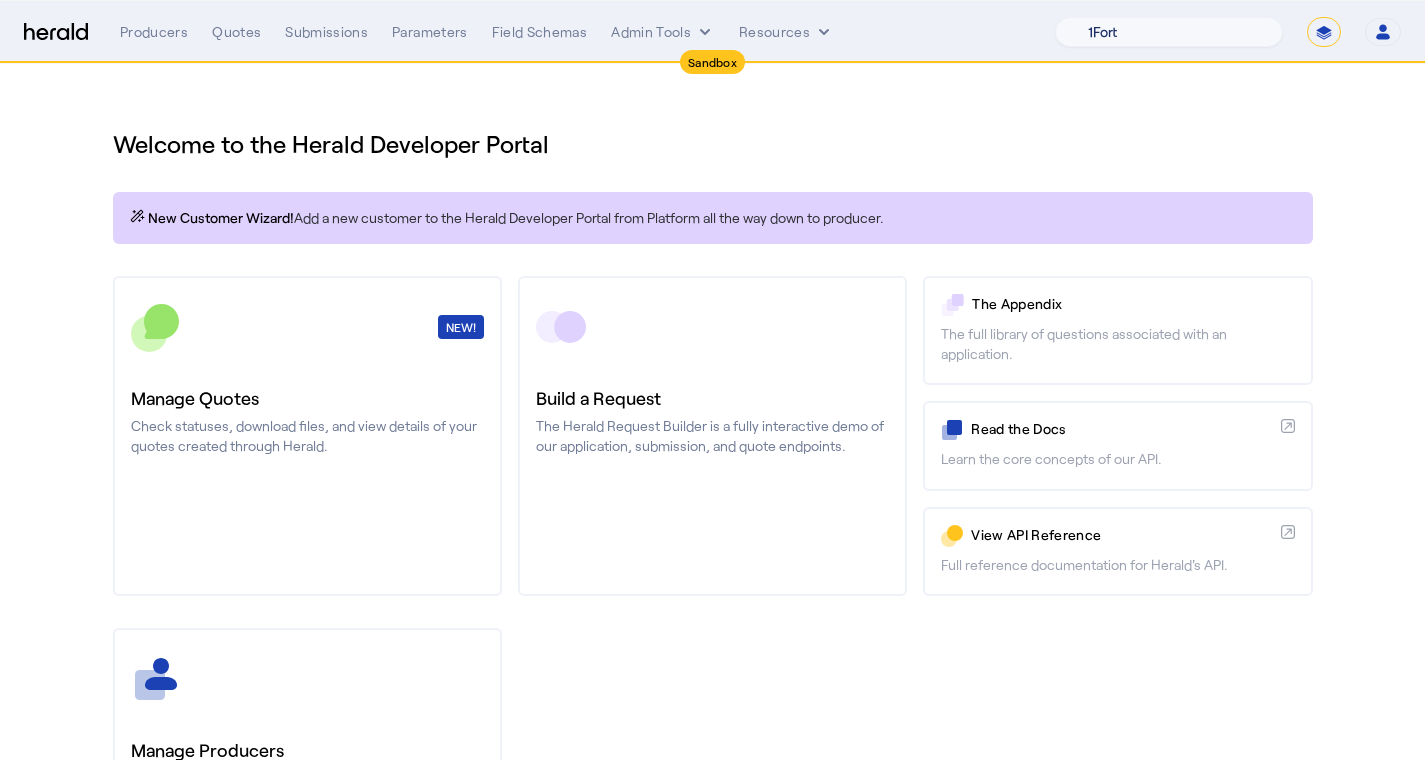 click on "1Fort   Acrisure   Acturis   Affinity Advisors   Affinity Risk   Agentero   AmWins   Anzen   Aon   Appulate   Arch   Assurely   BTIS   Babbix   Berxi   Billy   BindHQ   Bold Penguin    Bolt   Bond   Boxx   Brightway   Brit Demo Sandbox   Broker Buddha   Buddy   Bunker   Burns Wilcox   CNA Test   CRC   CS onboarding test account   Chubb Test   Citadel   Coalition   Coast   Coterie Test   Counterpart    CoverForce   CoverWallet   Coverdash   Coverhound   Cowbell   Cyber Example Platform   CyberPassport   Defy Insurance   Draftrs   ESpecialty   Embroker   Equal Parts   Exavalu   Ezyagent   Federacy Platform   FifthWall   Flow Speciality (Capitola)   Foundation   Founder Shield   Gaya   Gerent   GloveBox   Glow   Growthmill   HW Kaufman   Hartford Steam Boiler   Hawksoft   Heffernan Insurance Brokers   Herald Envoy Testing   HeraldAPI   Hypergato   Inchanted   Indemn.ai   Infinity   Insured.io   Insuremo   Insuritas   Irys   Jencap   Kamillio   Kayna   LTI Mindtree   Layr   Limit   Markel Test   Marsh   Novidea" at bounding box center (1169, 32) 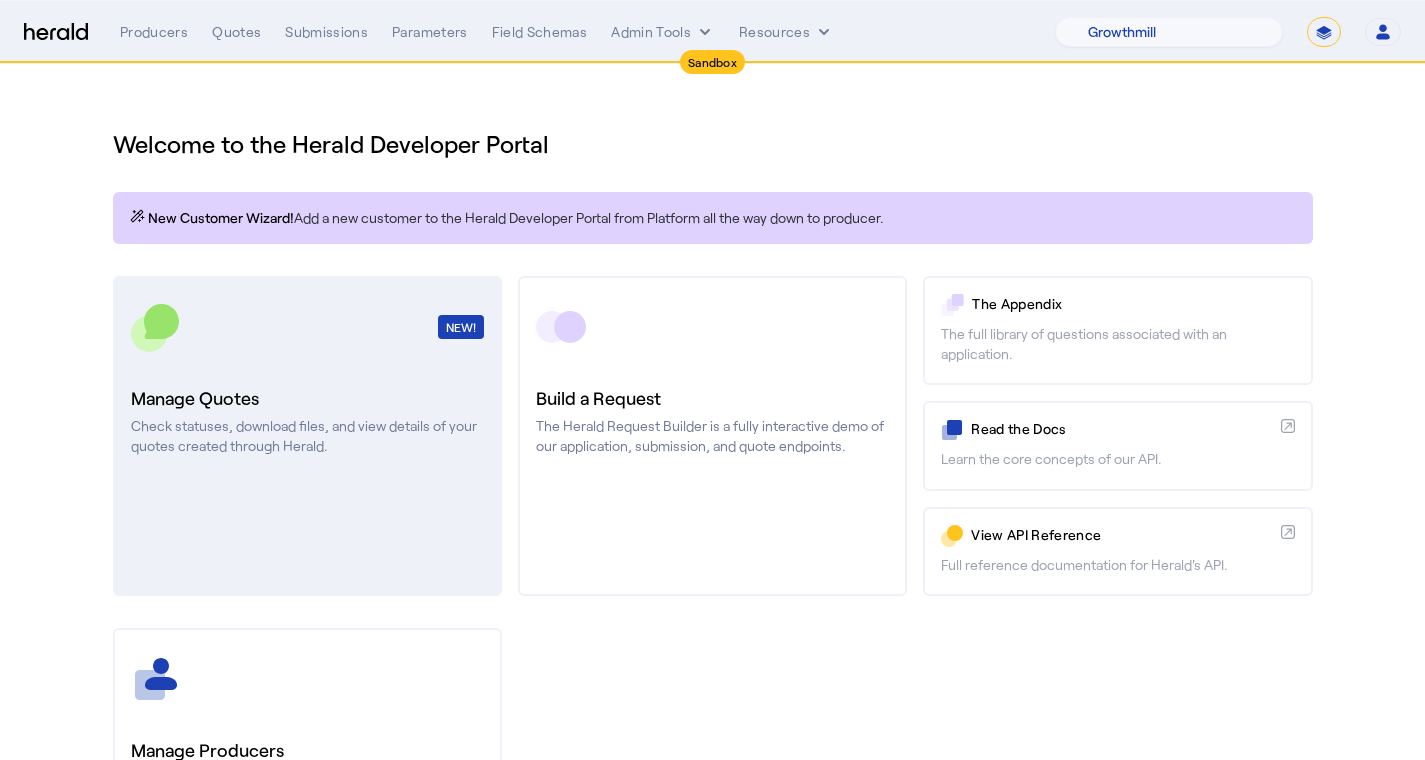 scroll, scrollTop: 228, scrollLeft: 0, axis: vertical 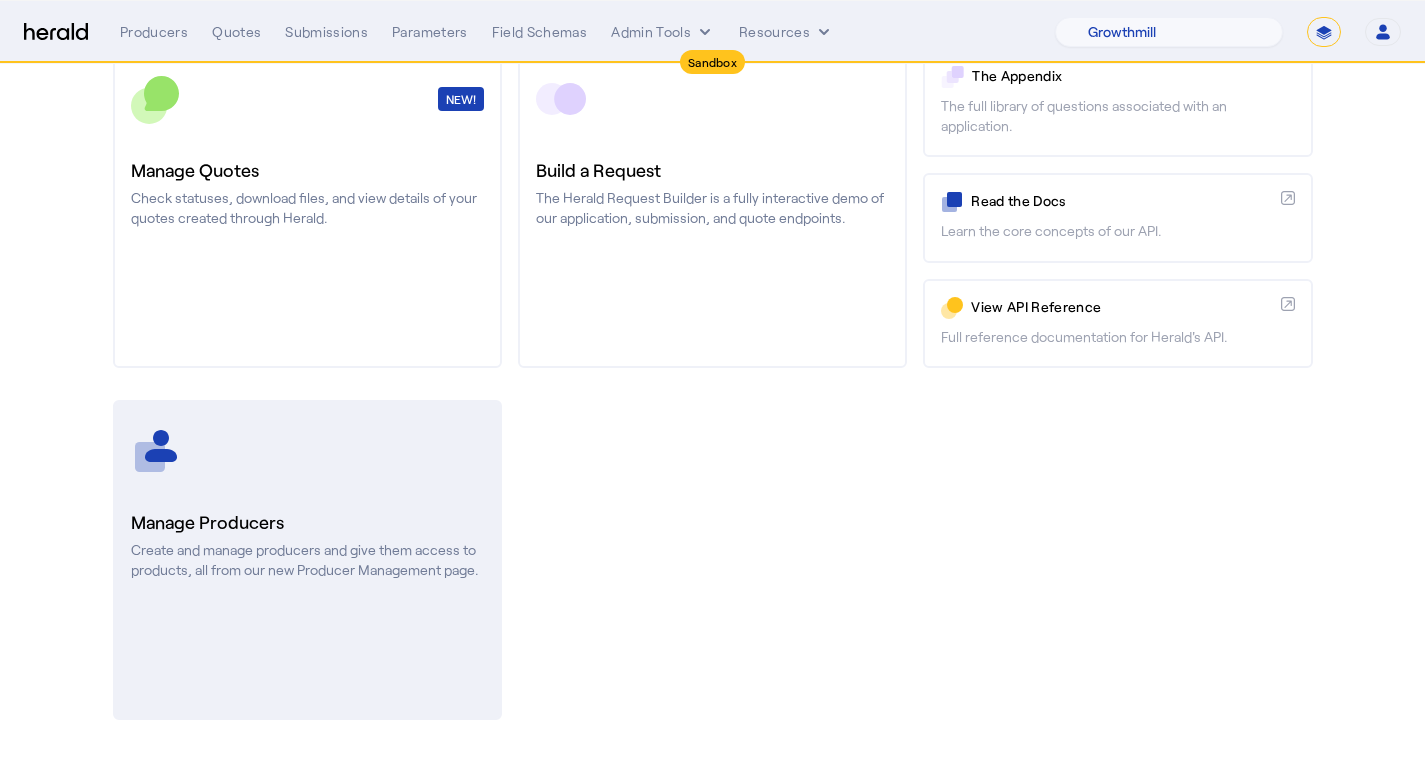 click on "Create and manage producers and give them access to products, all from our new Producer Management page." 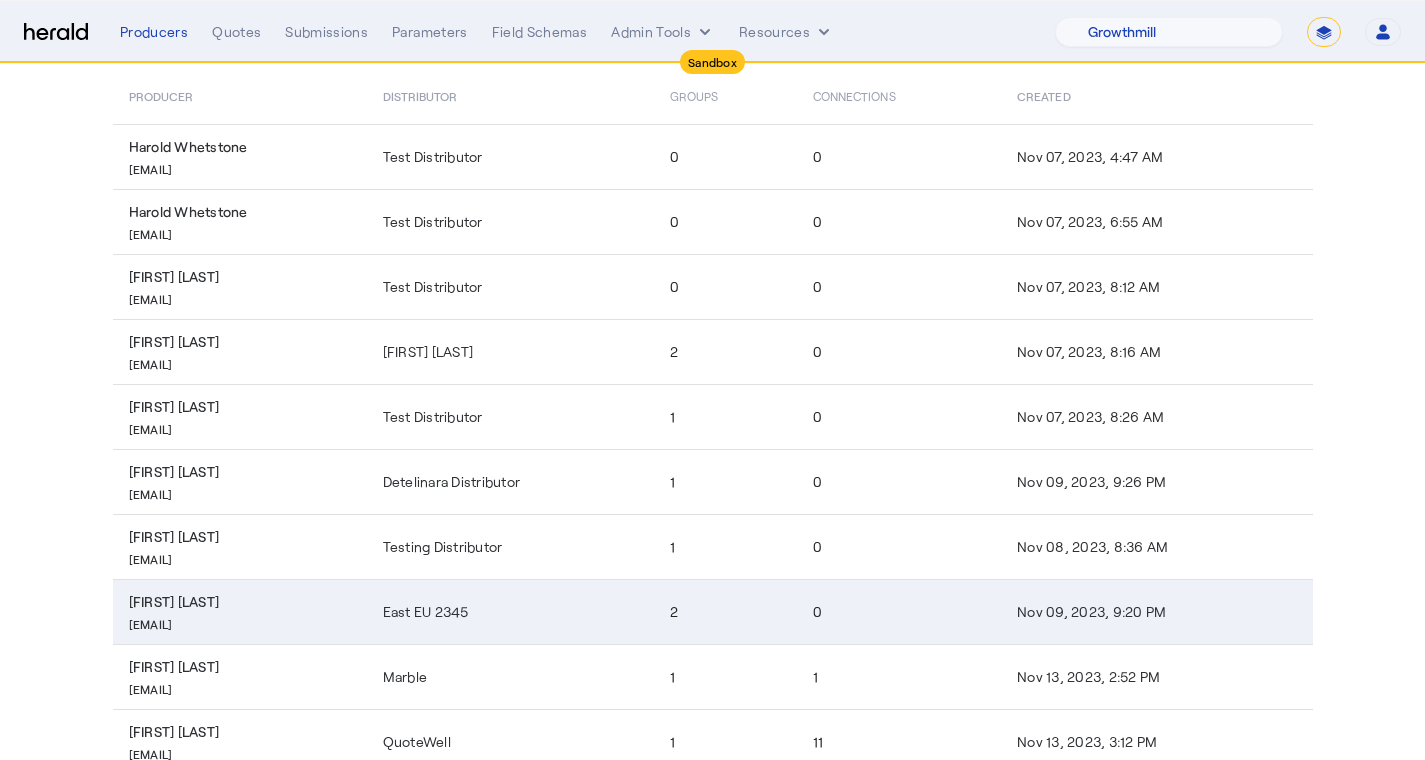 scroll, scrollTop: 324, scrollLeft: 0, axis: vertical 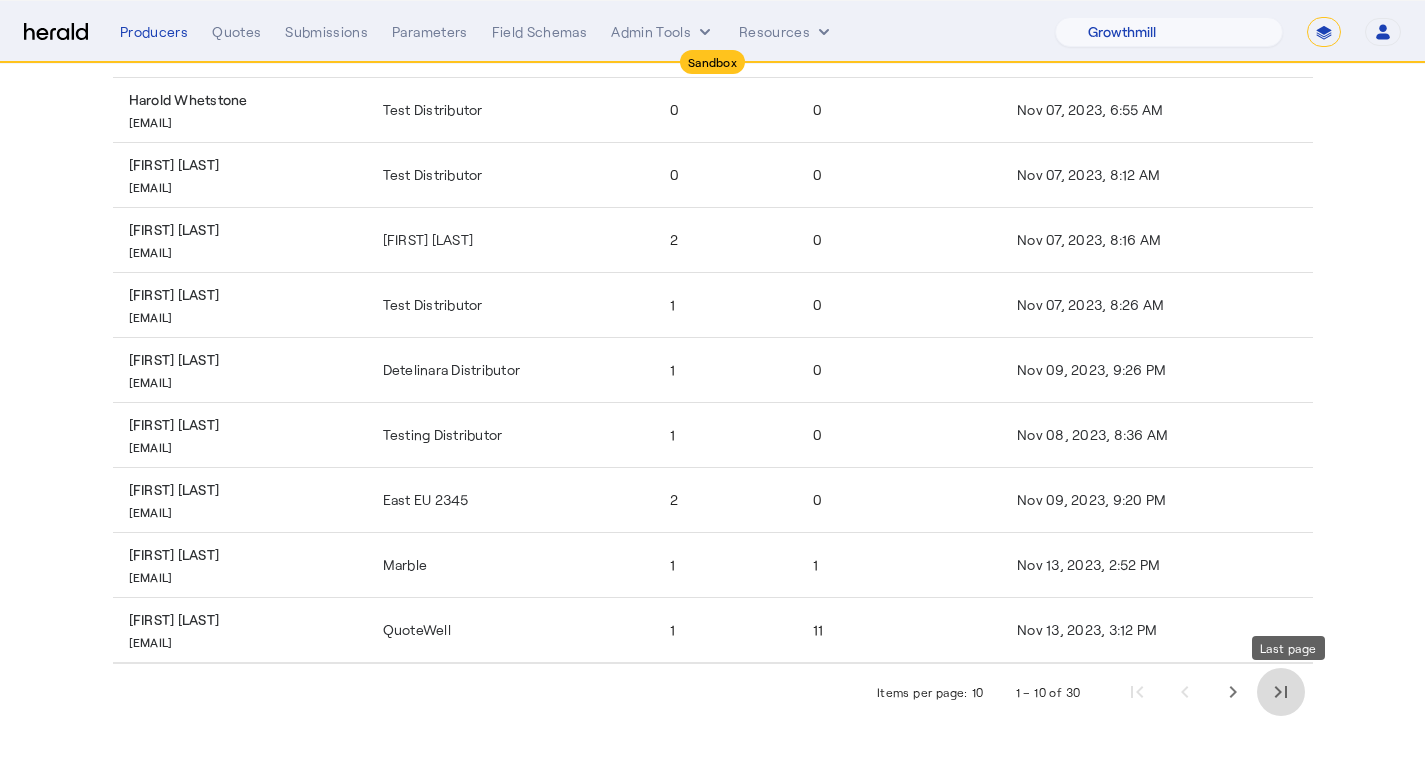 click 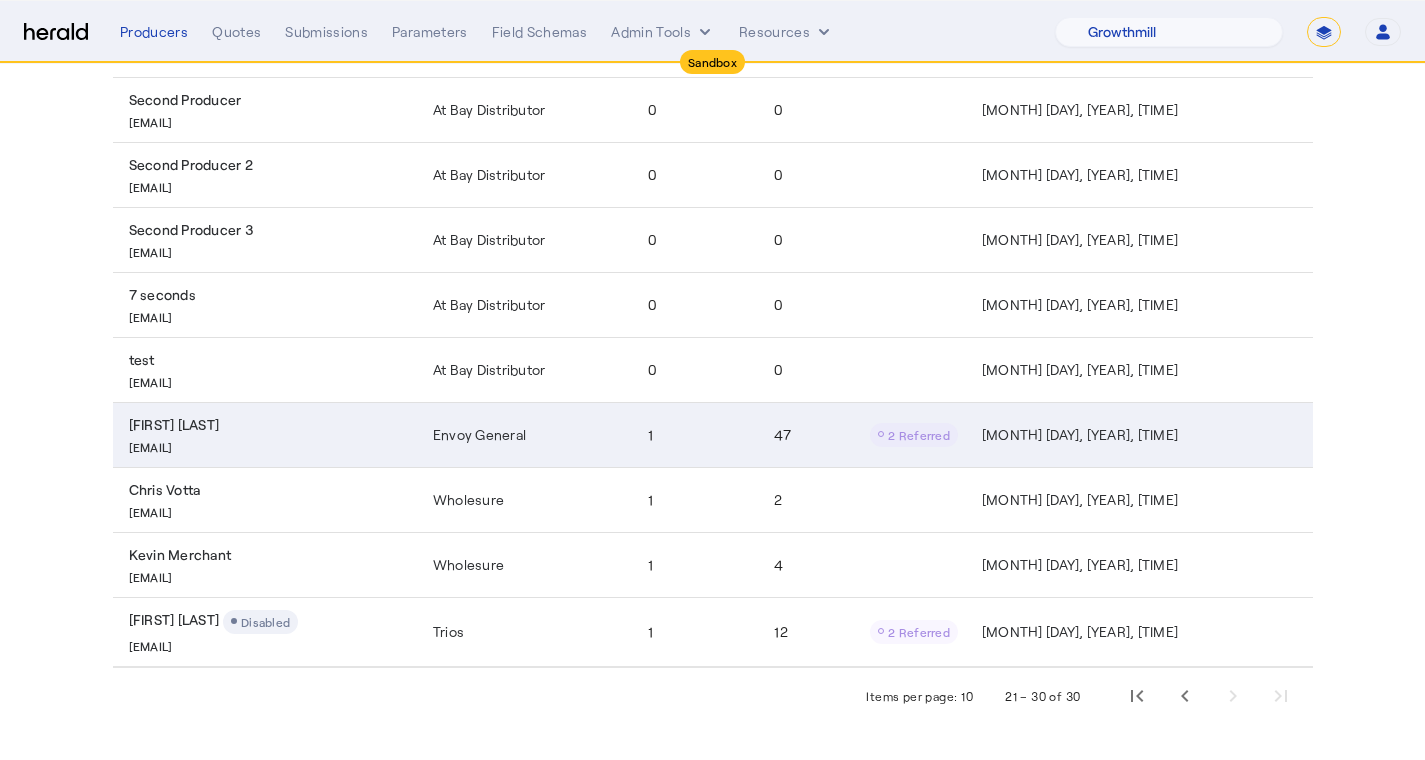 click on "[FIRST]  [LAST]   [EMAIL]" 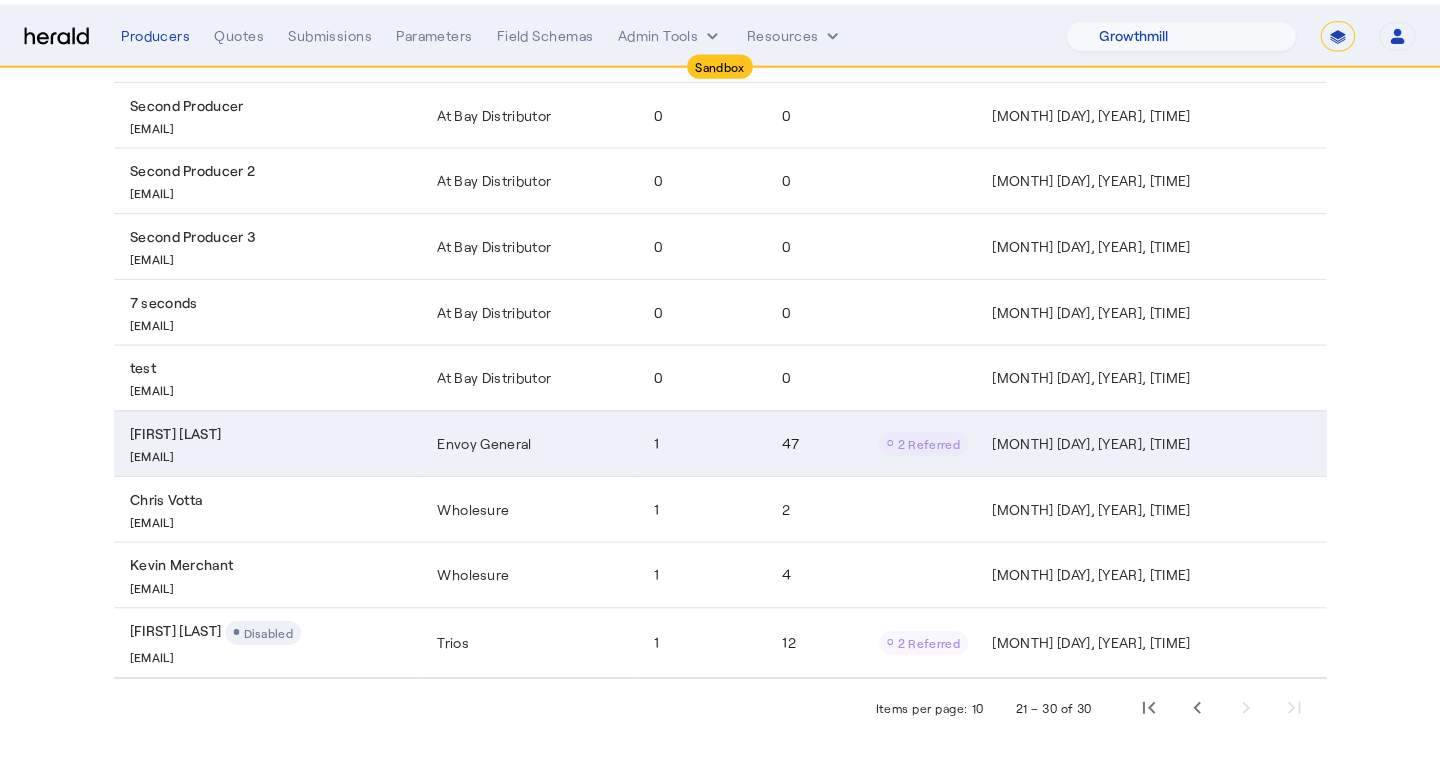 scroll, scrollTop: 0, scrollLeft: 0, axis: both 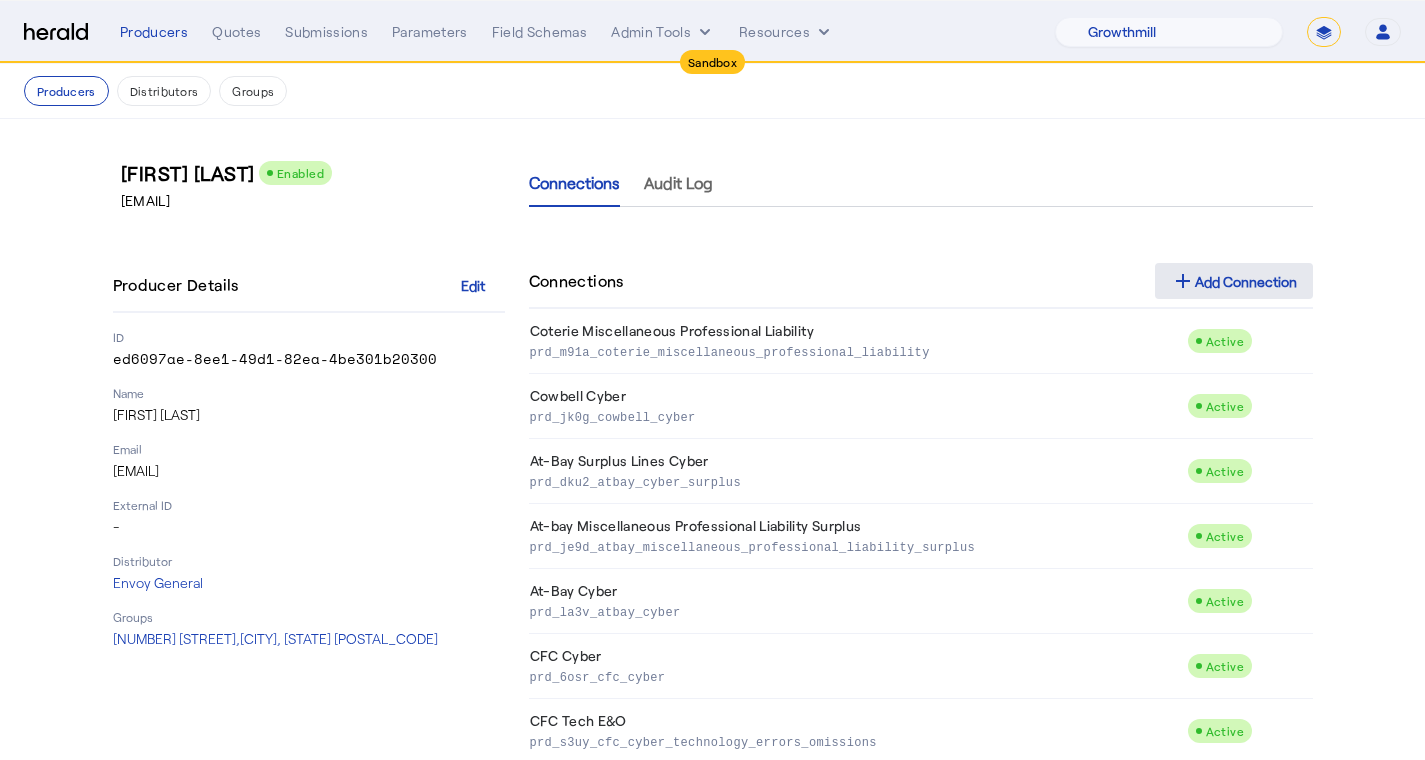 click at bounding box center [1234, 281] 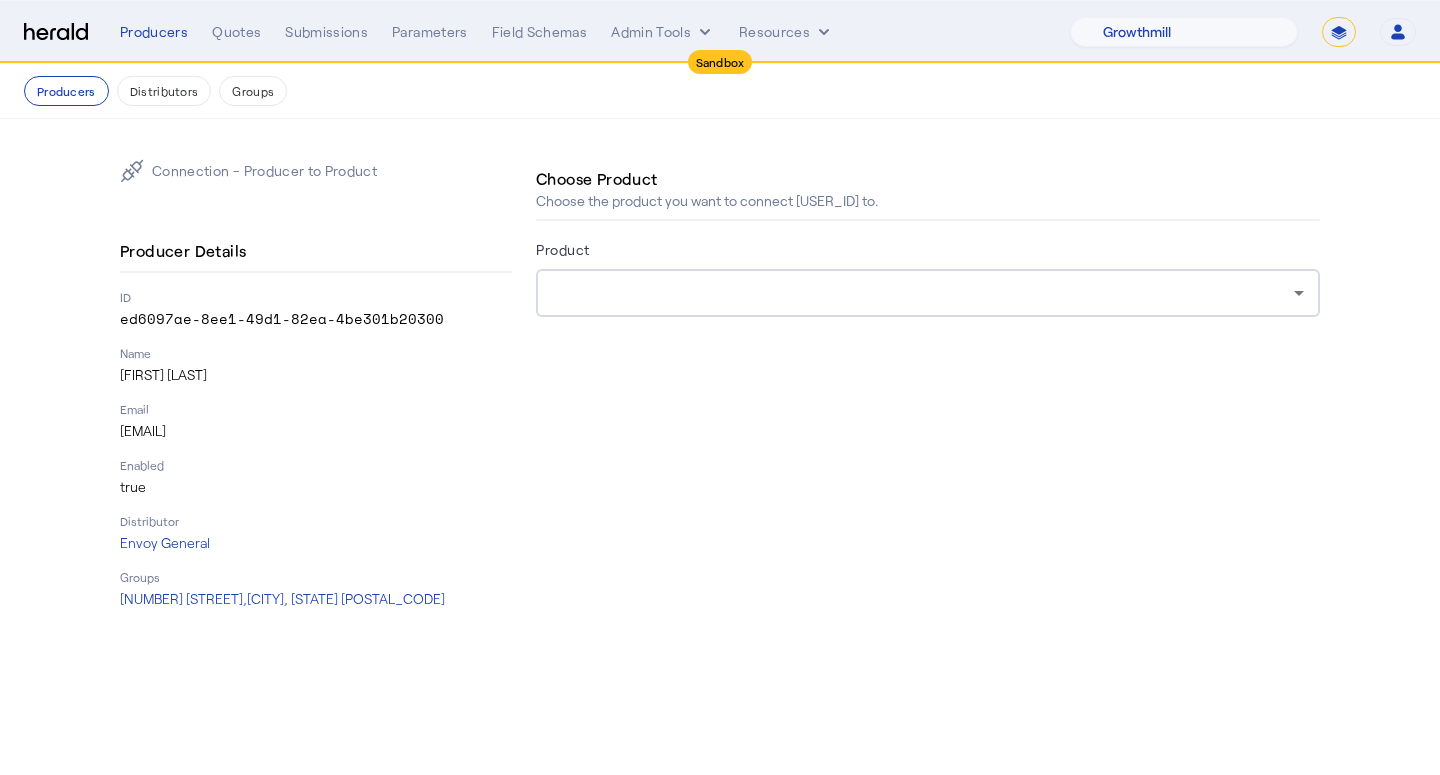 click on "Product" 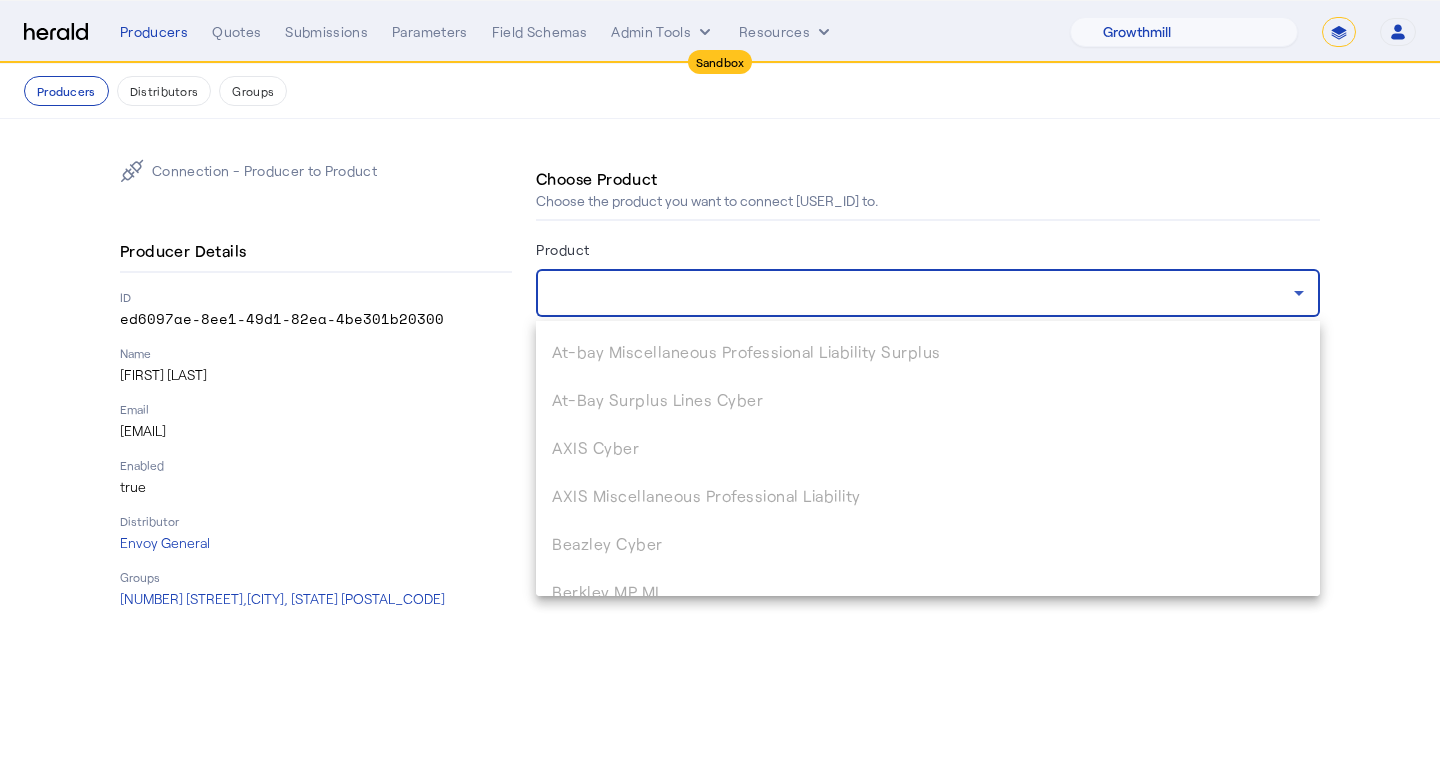 scroll, scrollTop: 388, scrollLeft: 0, axis: vertical 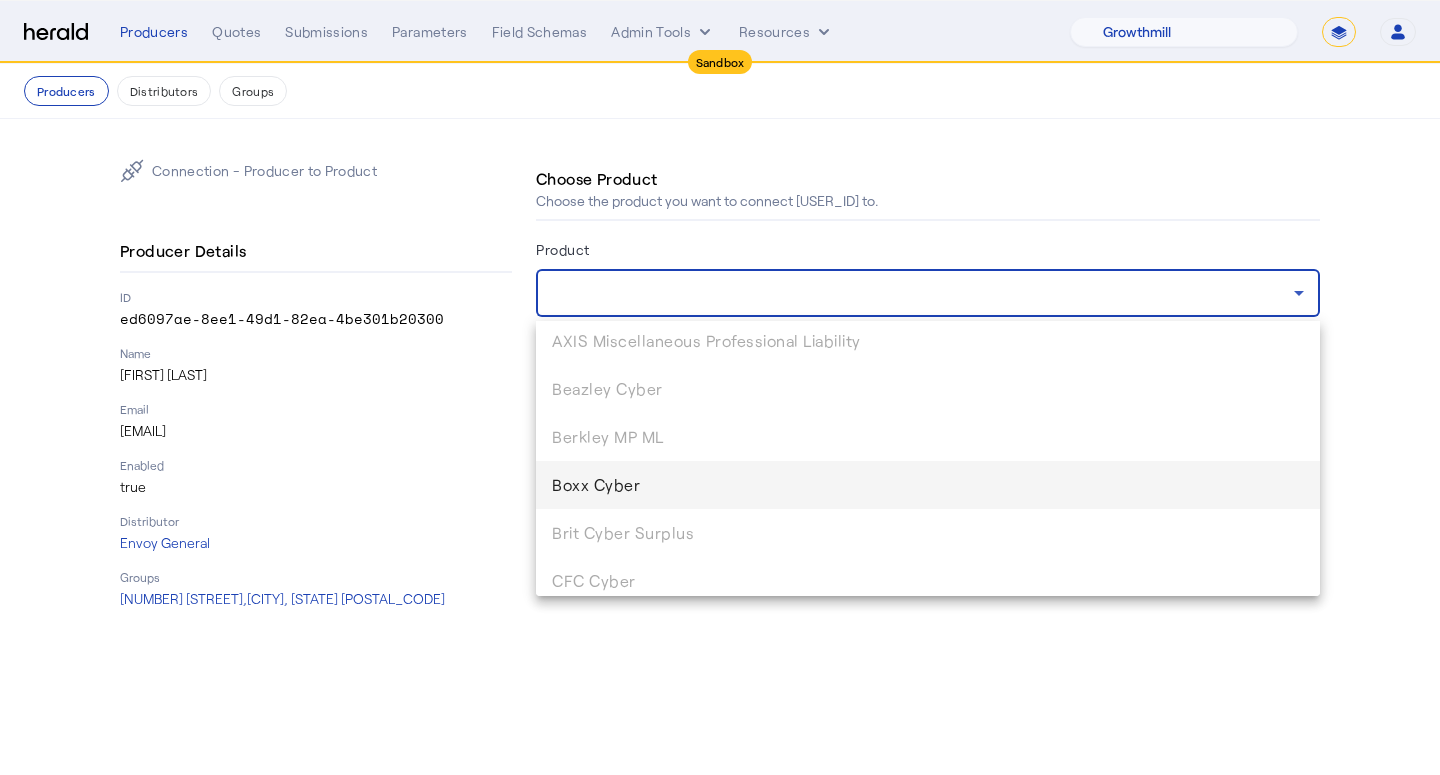 click on "Boxx Cyber" at bounding box center [928, 485] 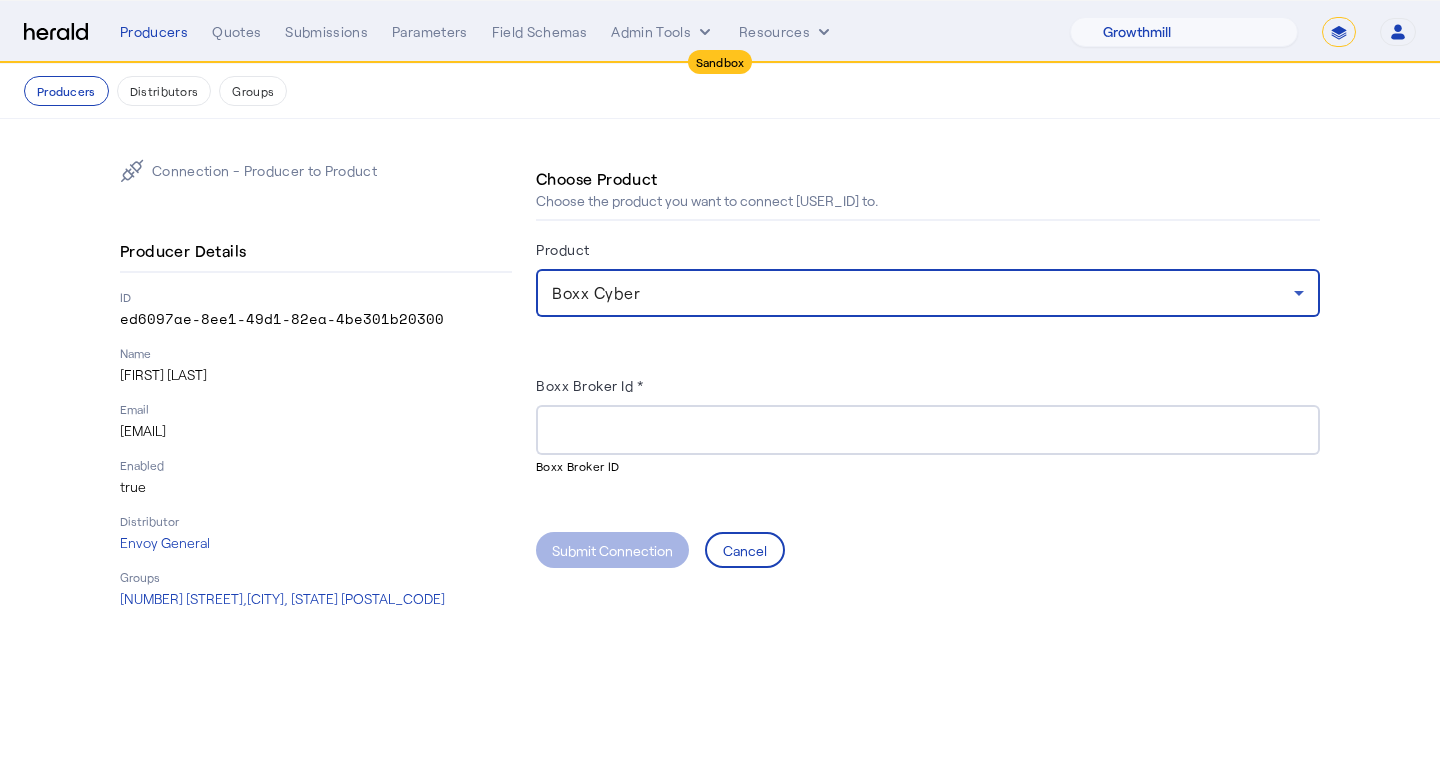 click 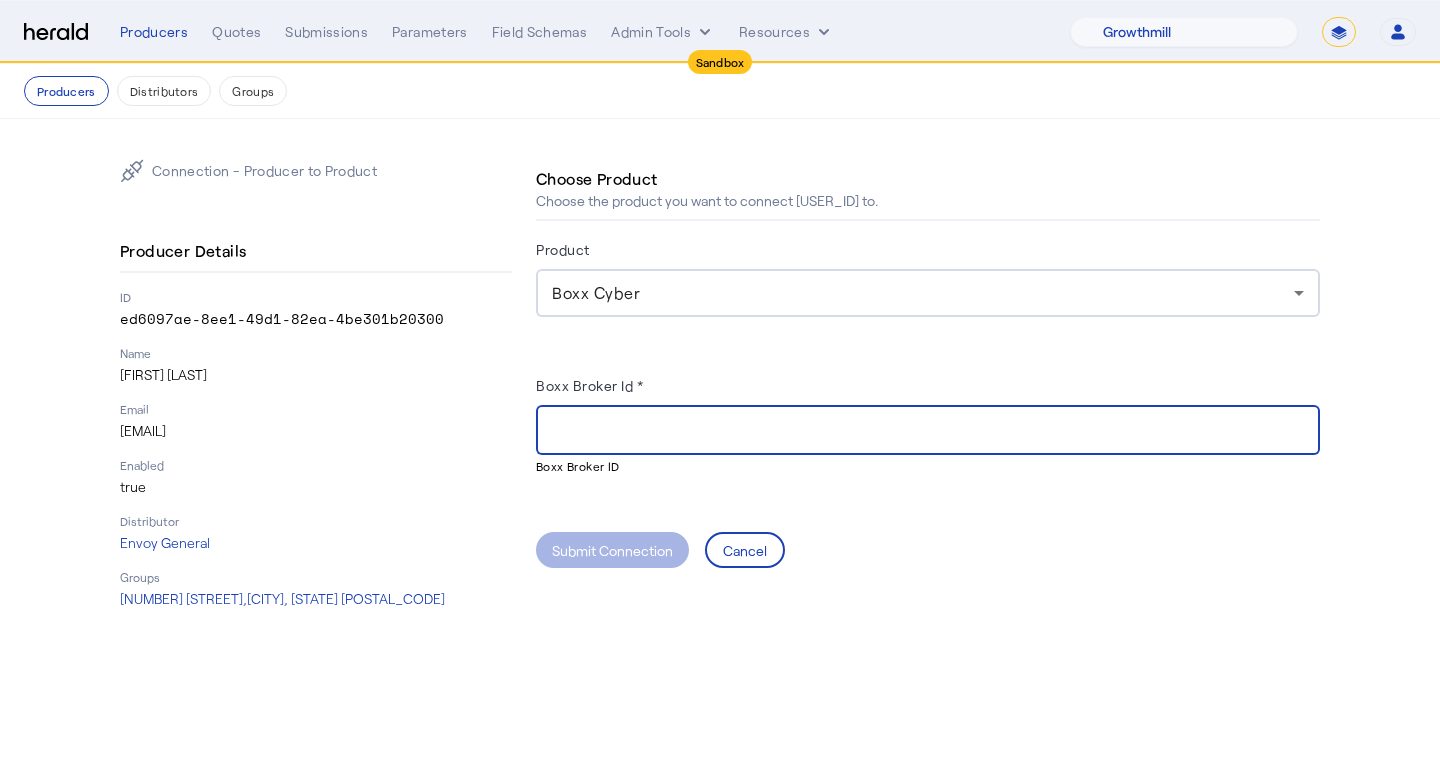 paste on "**********" 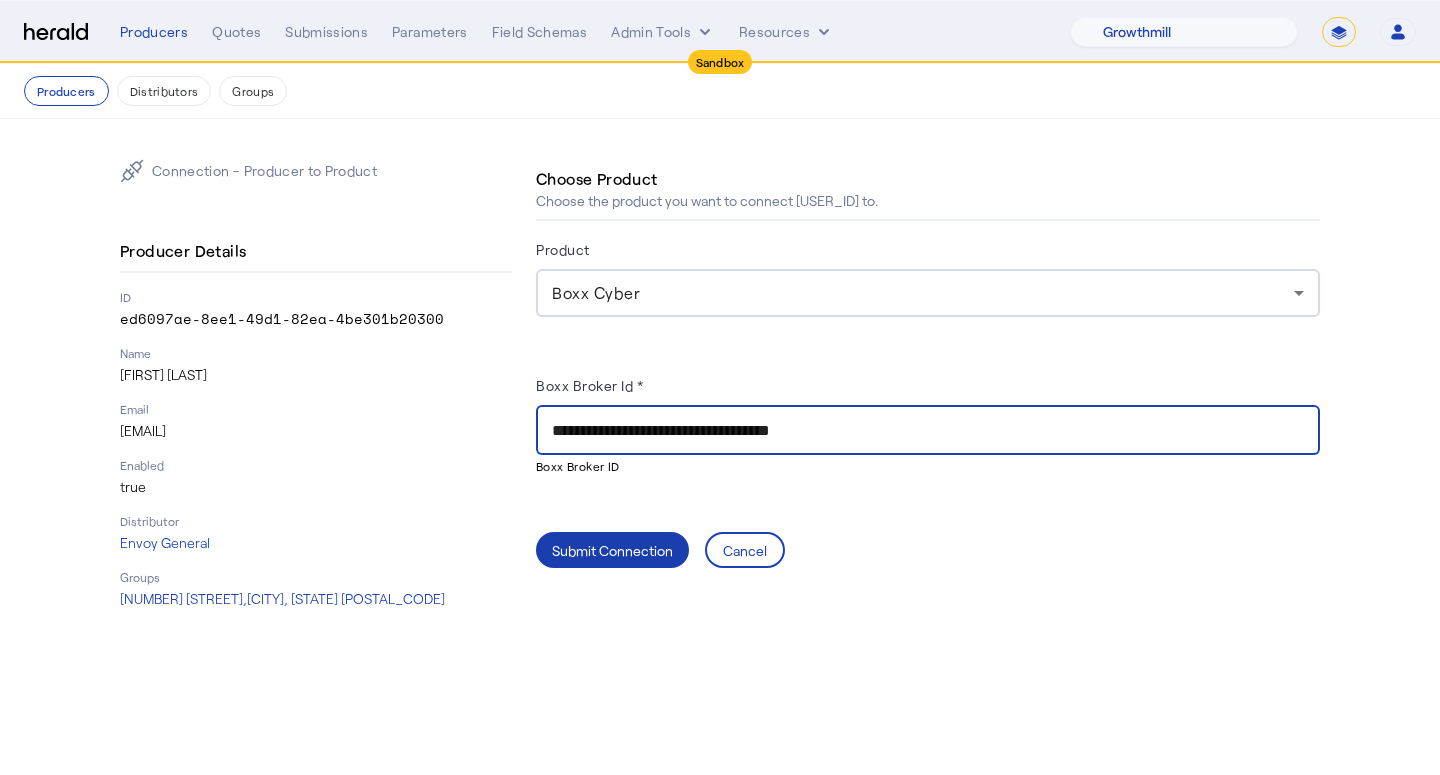 type on "**********" 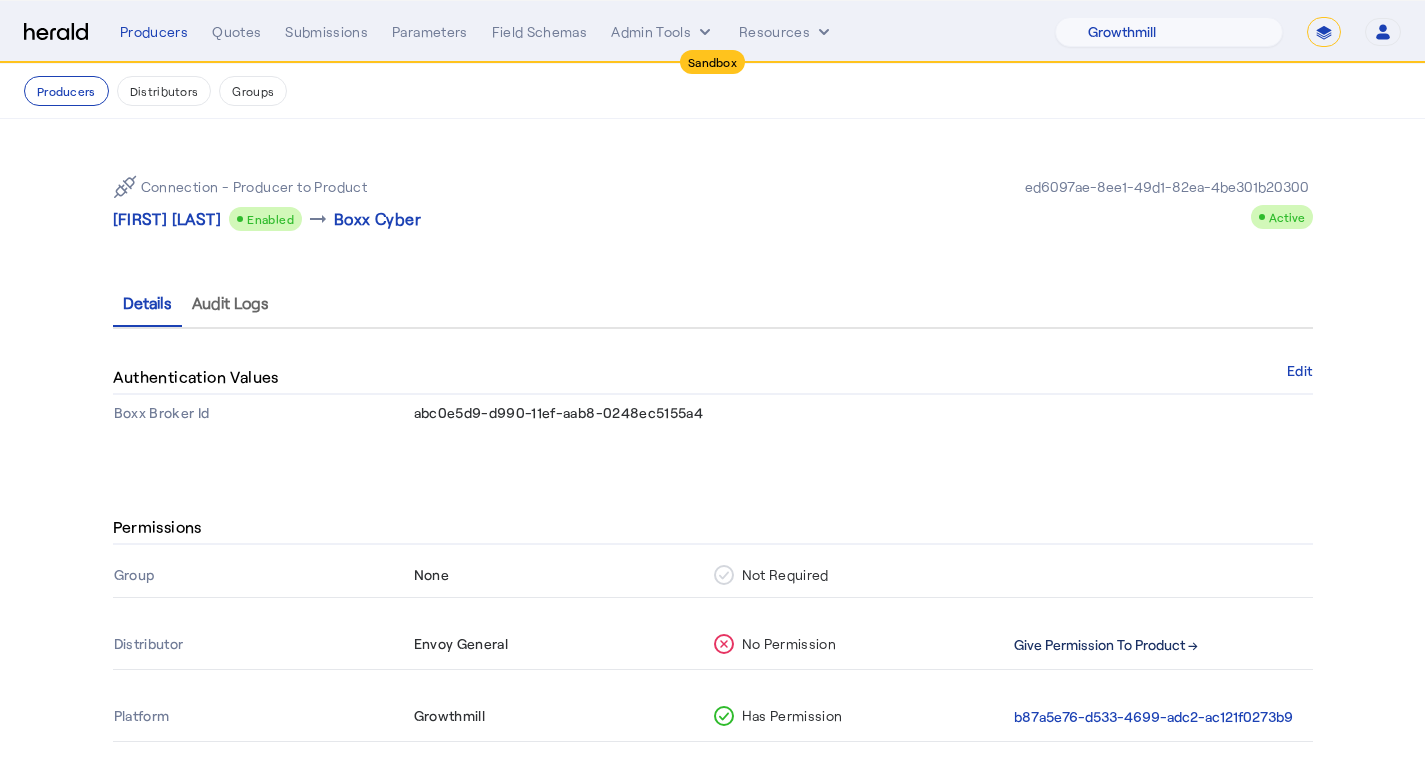 click on "Give Permission To Product →" 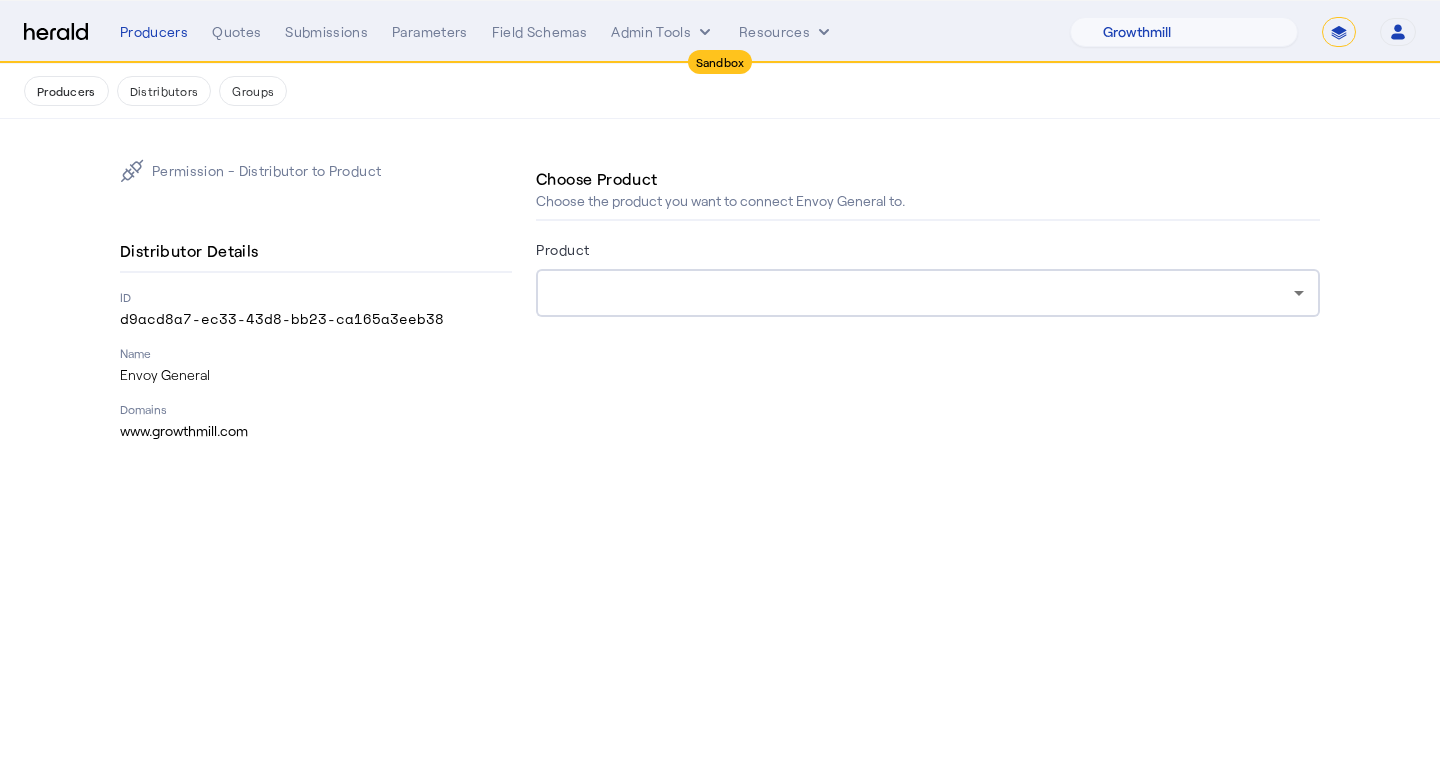 click at bounding box center [923, 293] 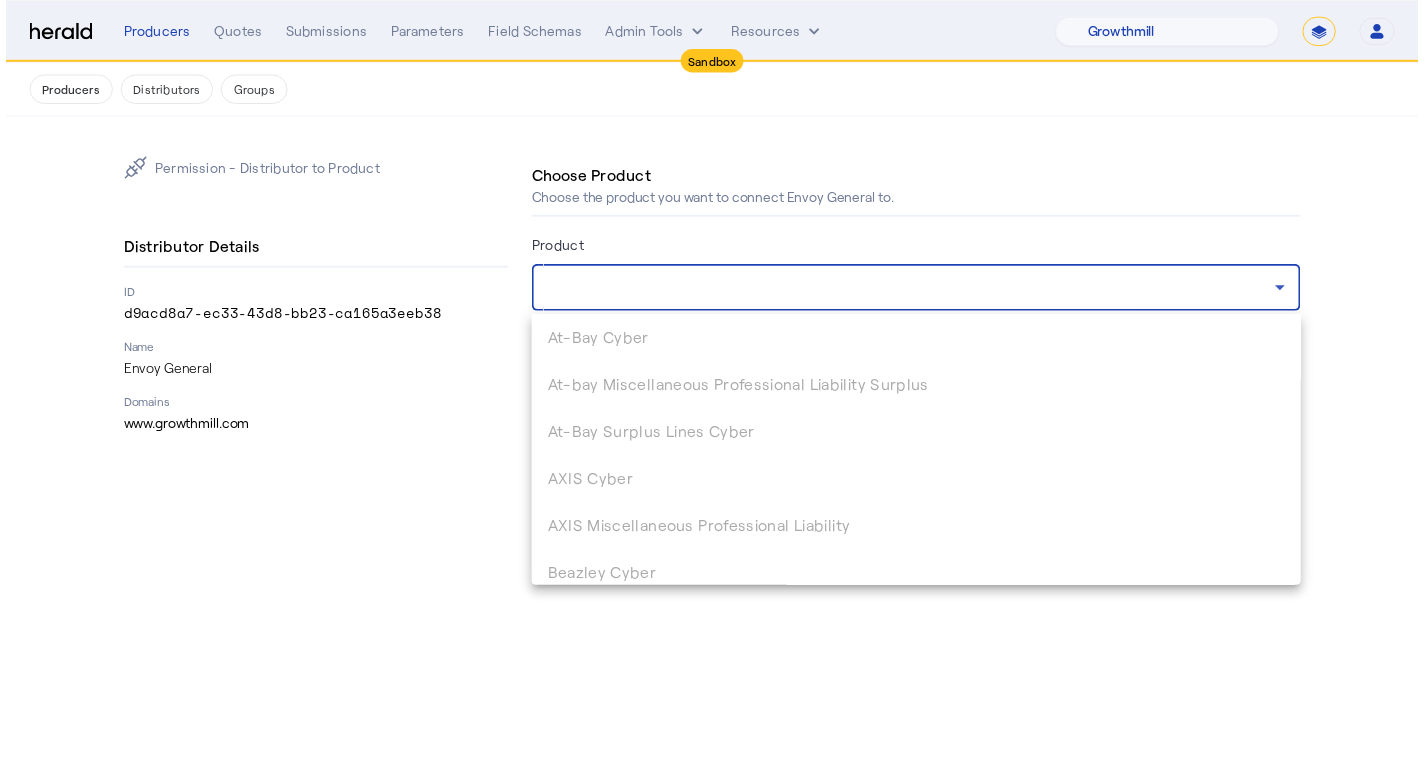 scroll, scrollTop: 400, scrollLeft: 0, axis: vertical 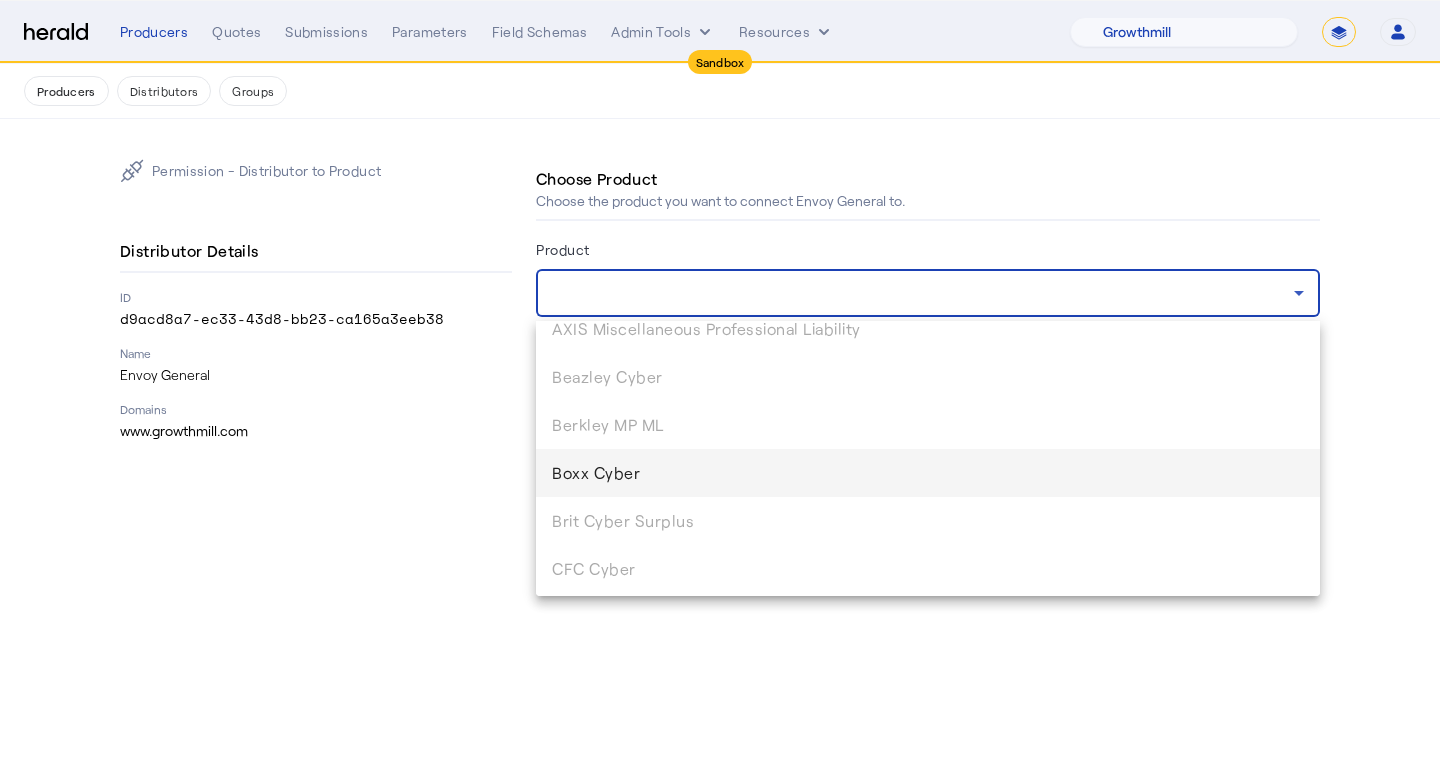 click on "Boxx Cyber" at bounding box center [928, 473] 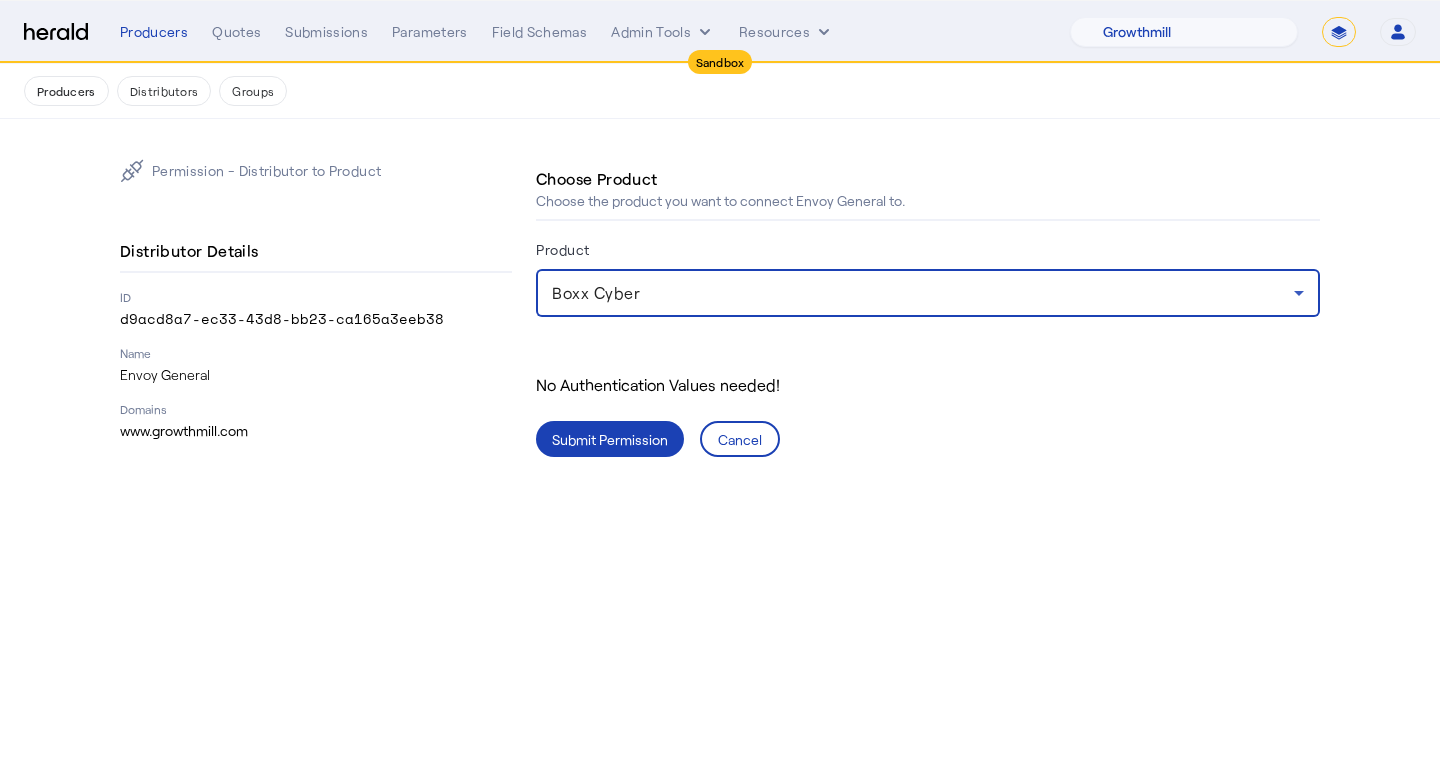 click on "Submit Permission" 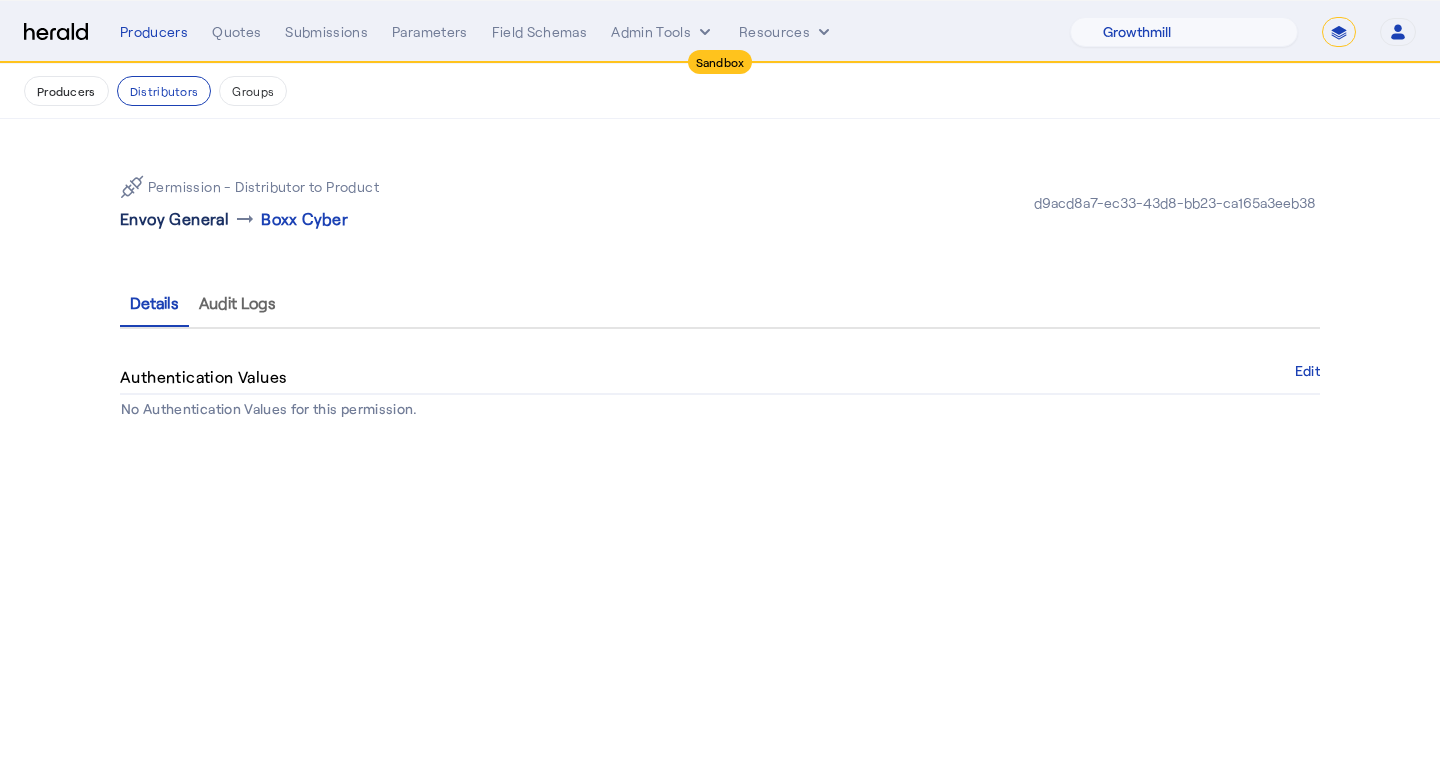 click on "Envoy General" 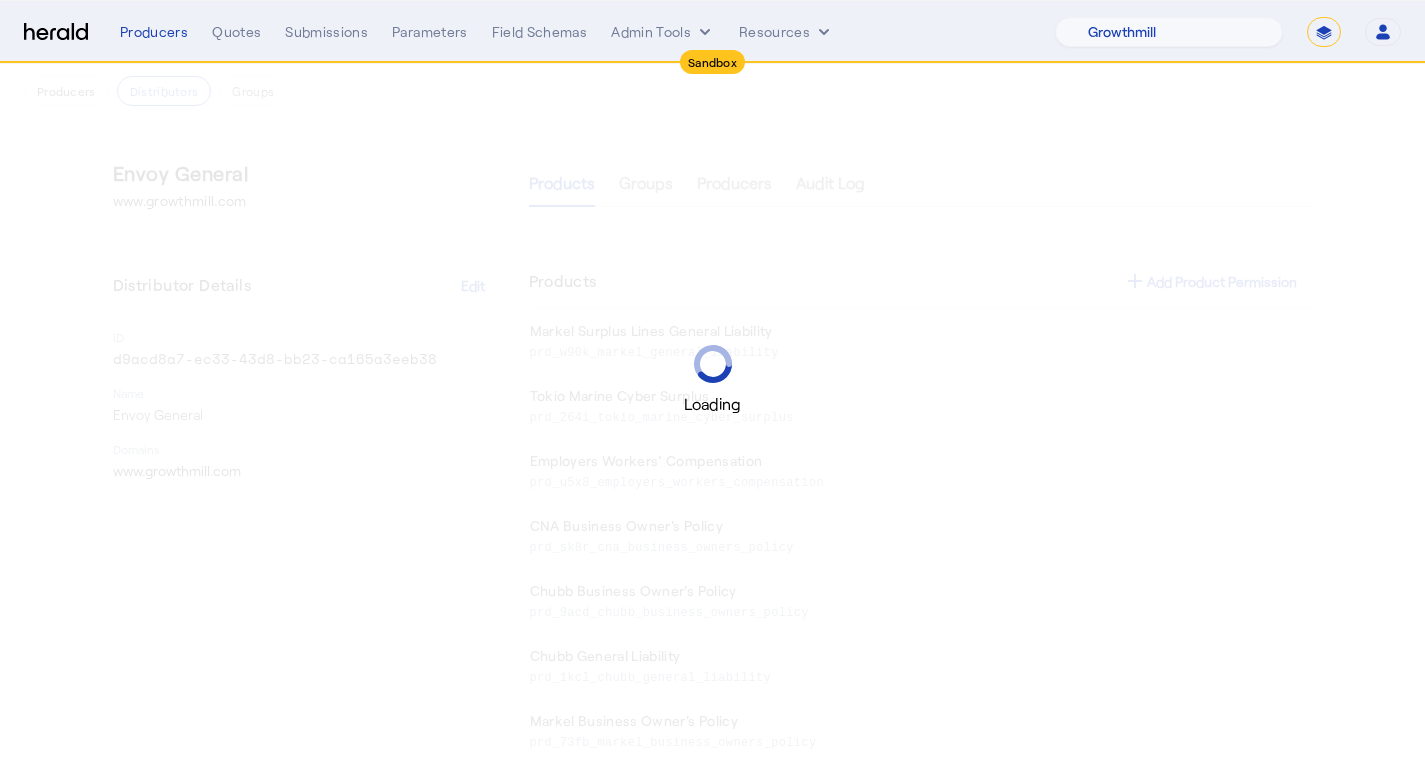 click on "Loading" at bounding box center [712, 380] 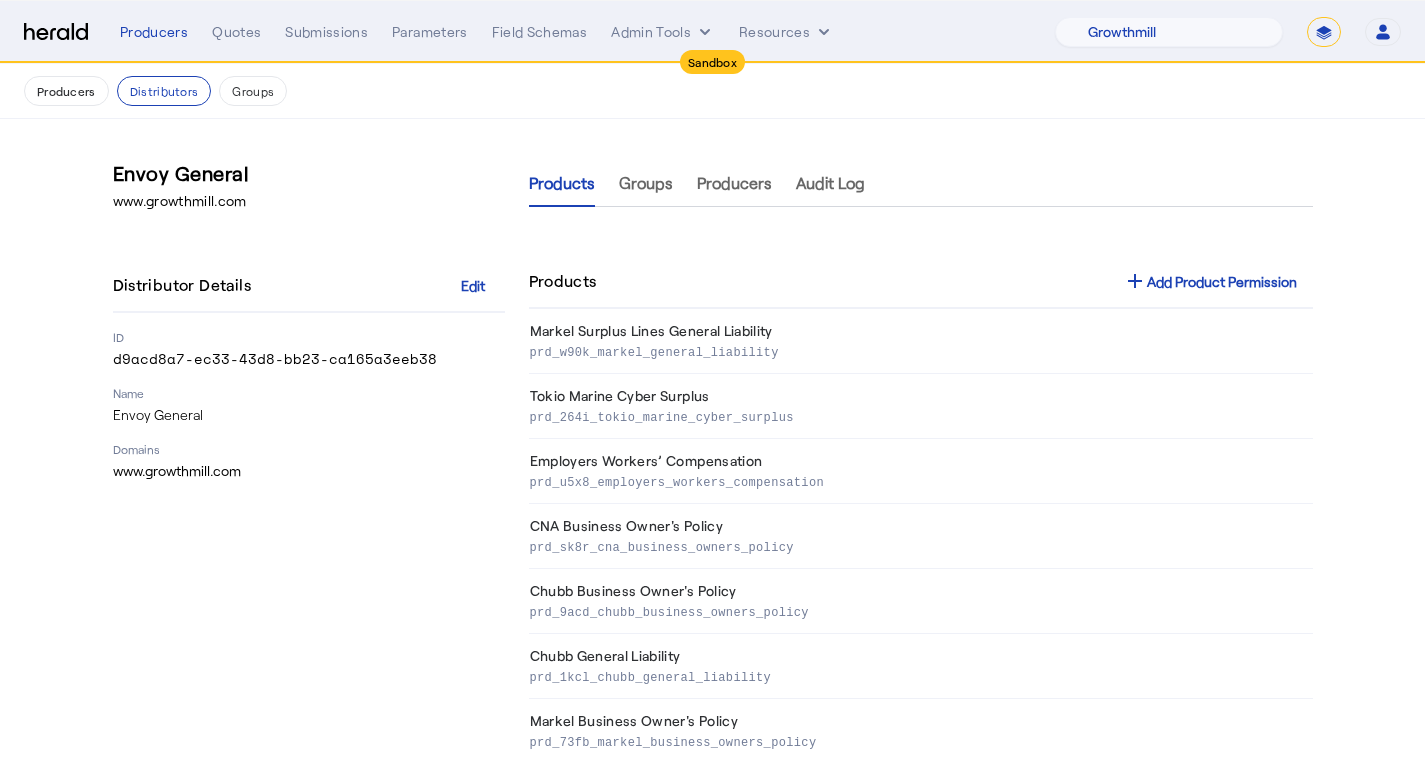 click on "Producers" at bounding box center (734, 183) 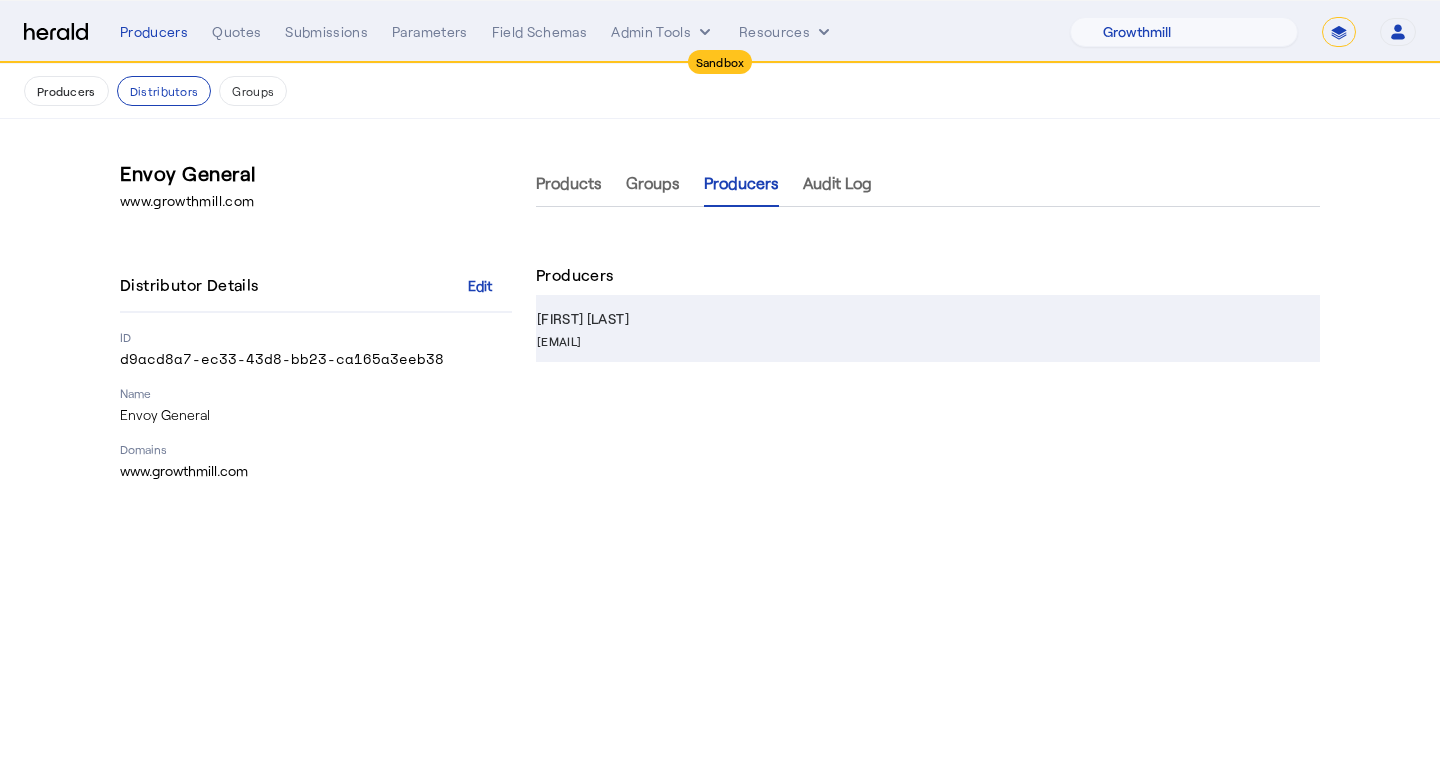 click on "[EMAIL]" 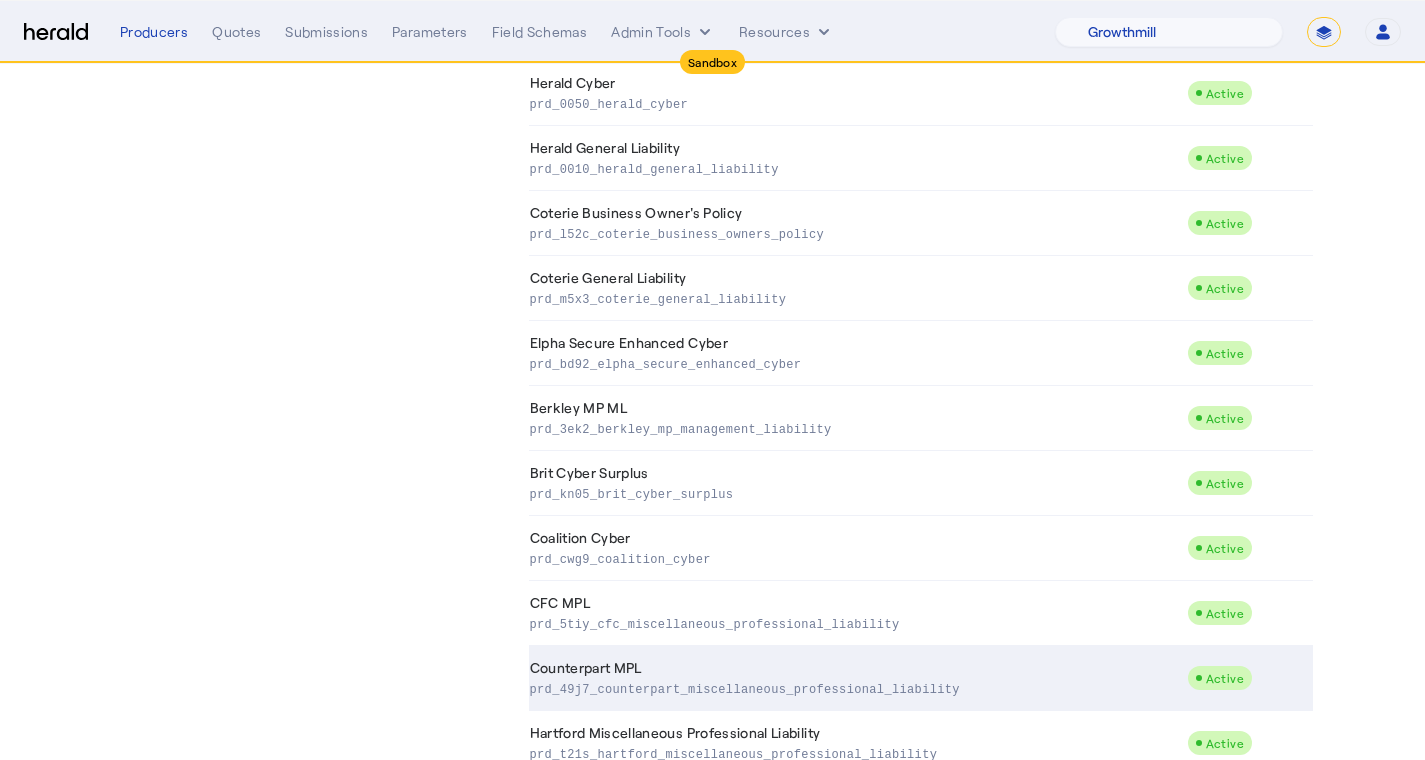 scroll, scrollTop: 2709, scrollLeft: 0, axis: vertical 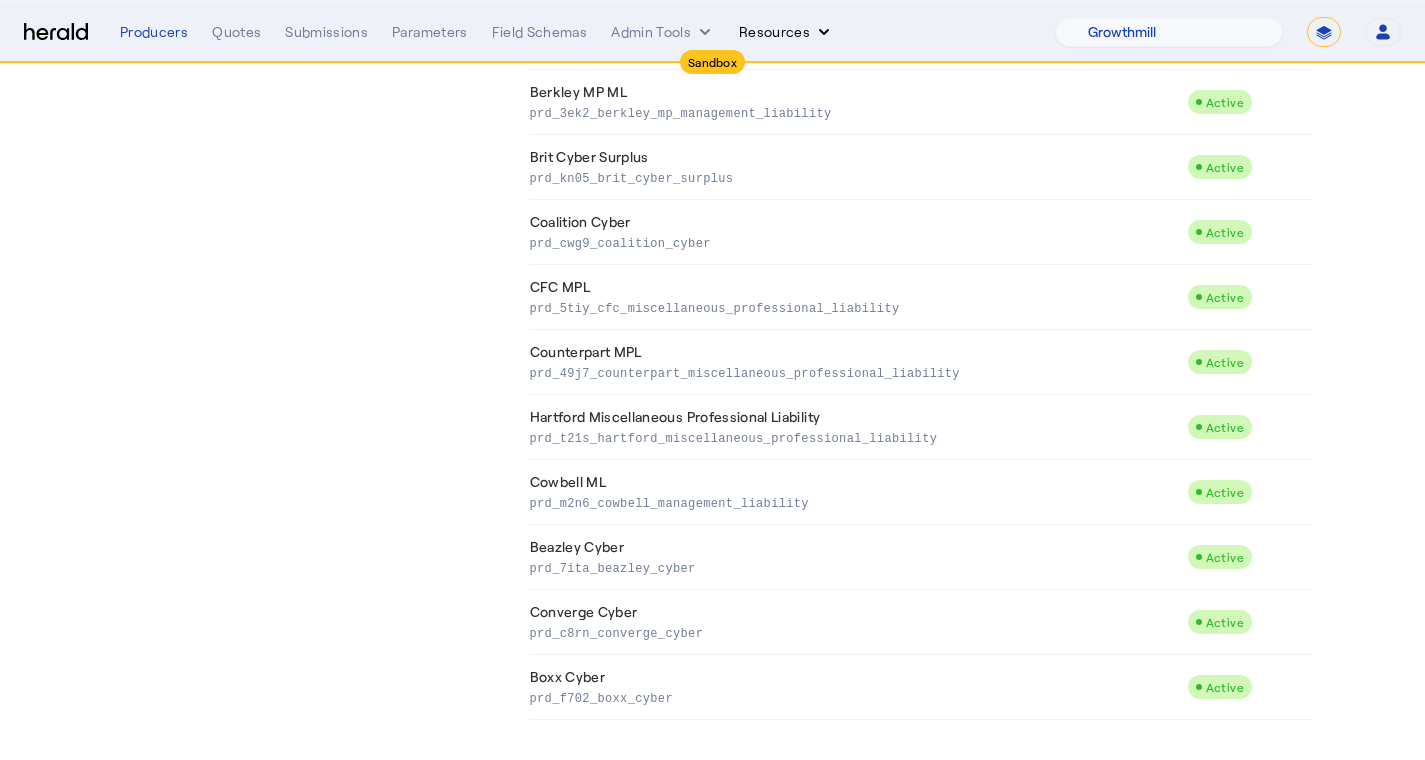 click on "Resources" at bounding box center (786, 32) 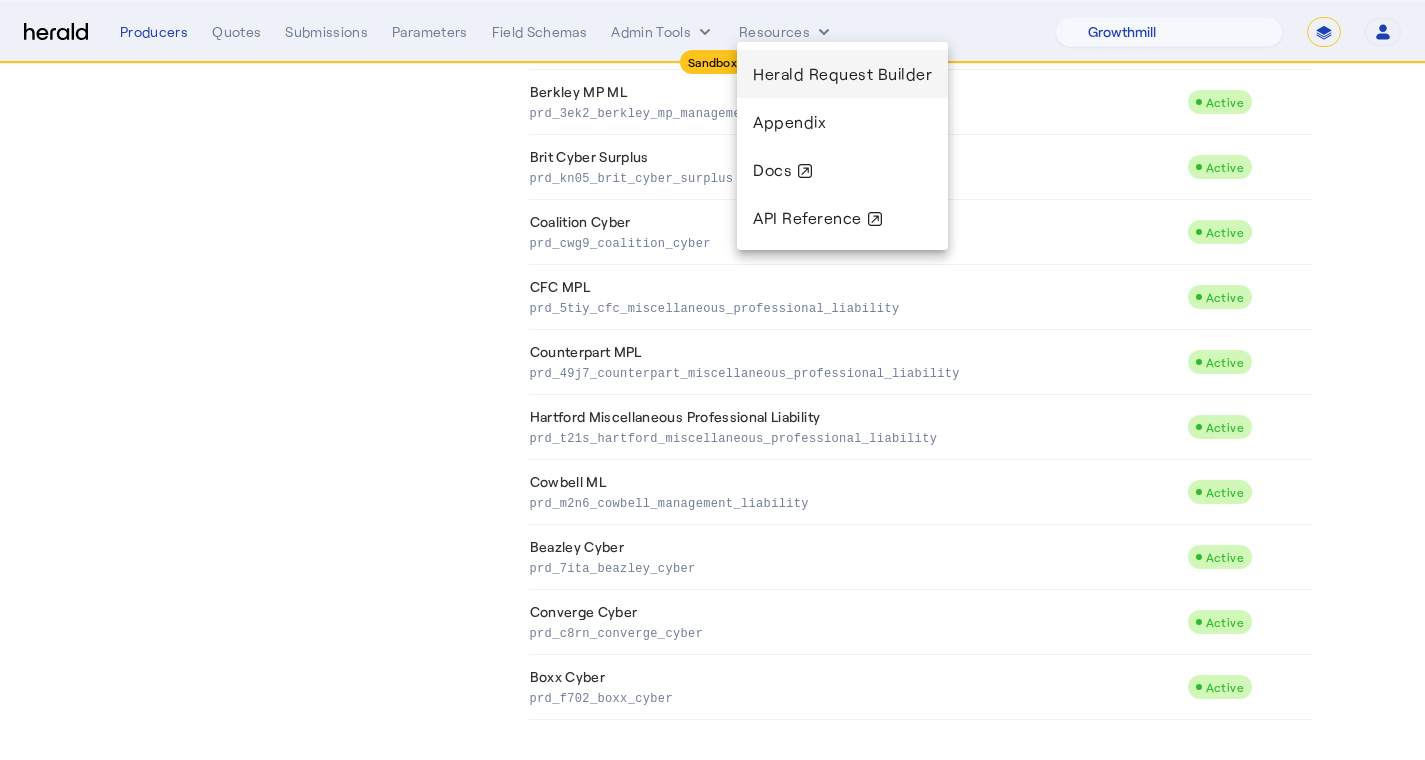 click on "Herald Request Builder" at bounding box center (842, 73) 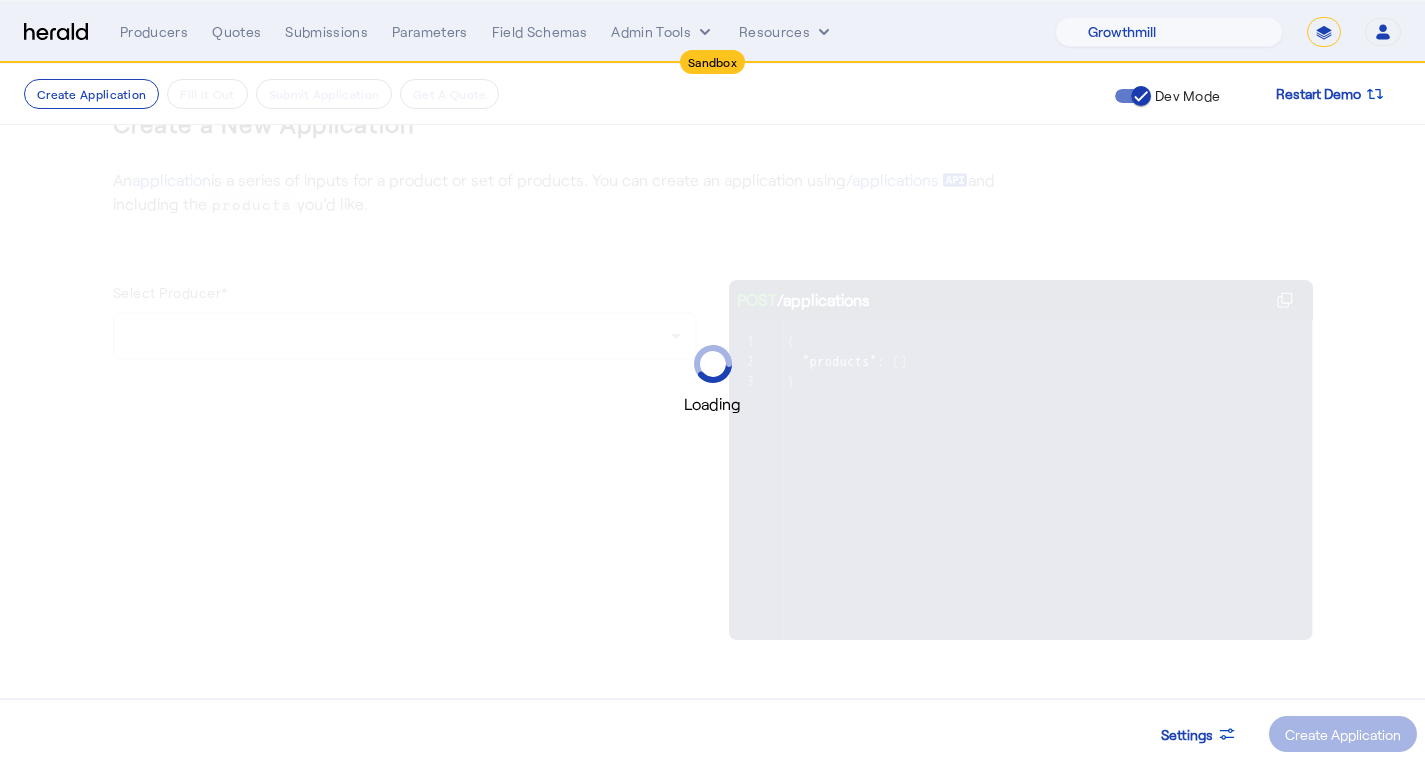 scroll, scrollTop: 0, scrollLeft: 0, axis: both 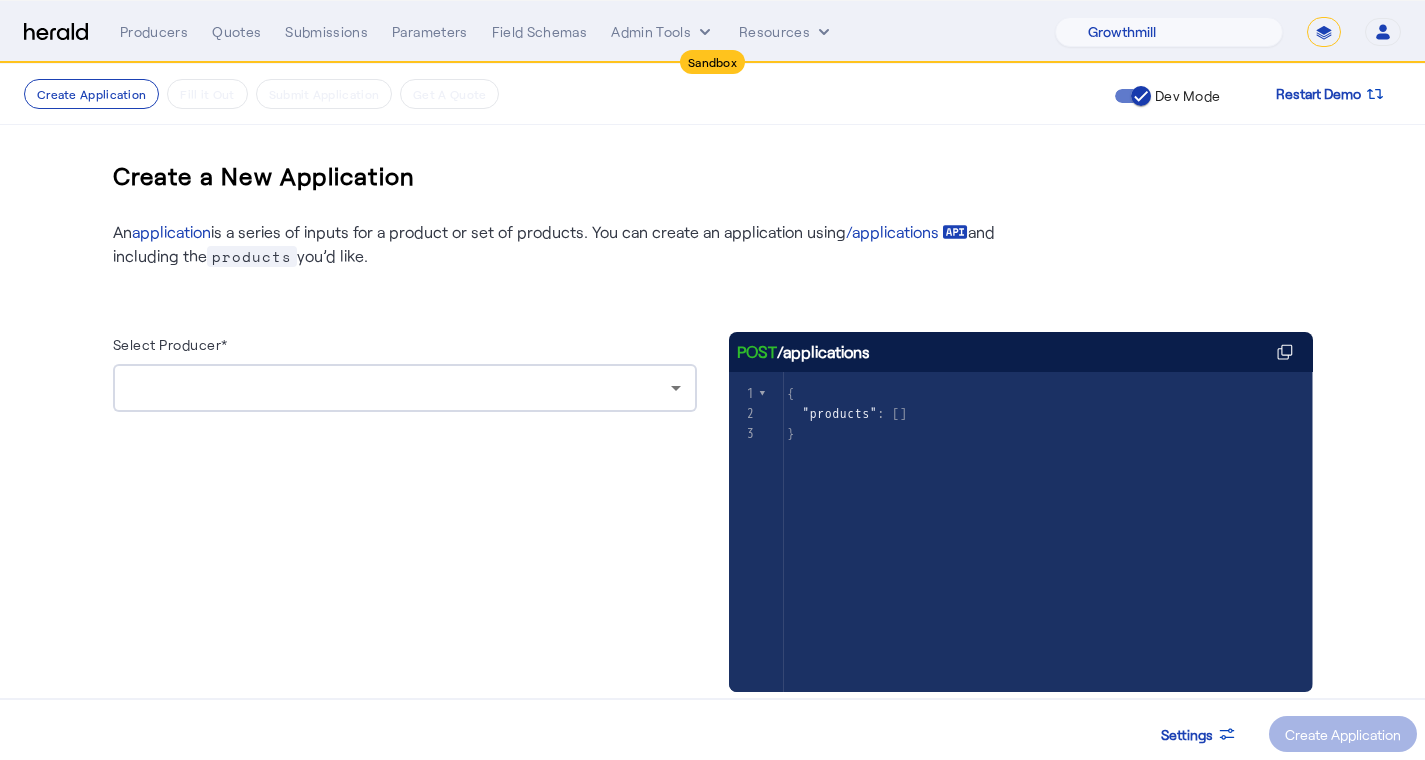 click at bounding box center [400, 388] 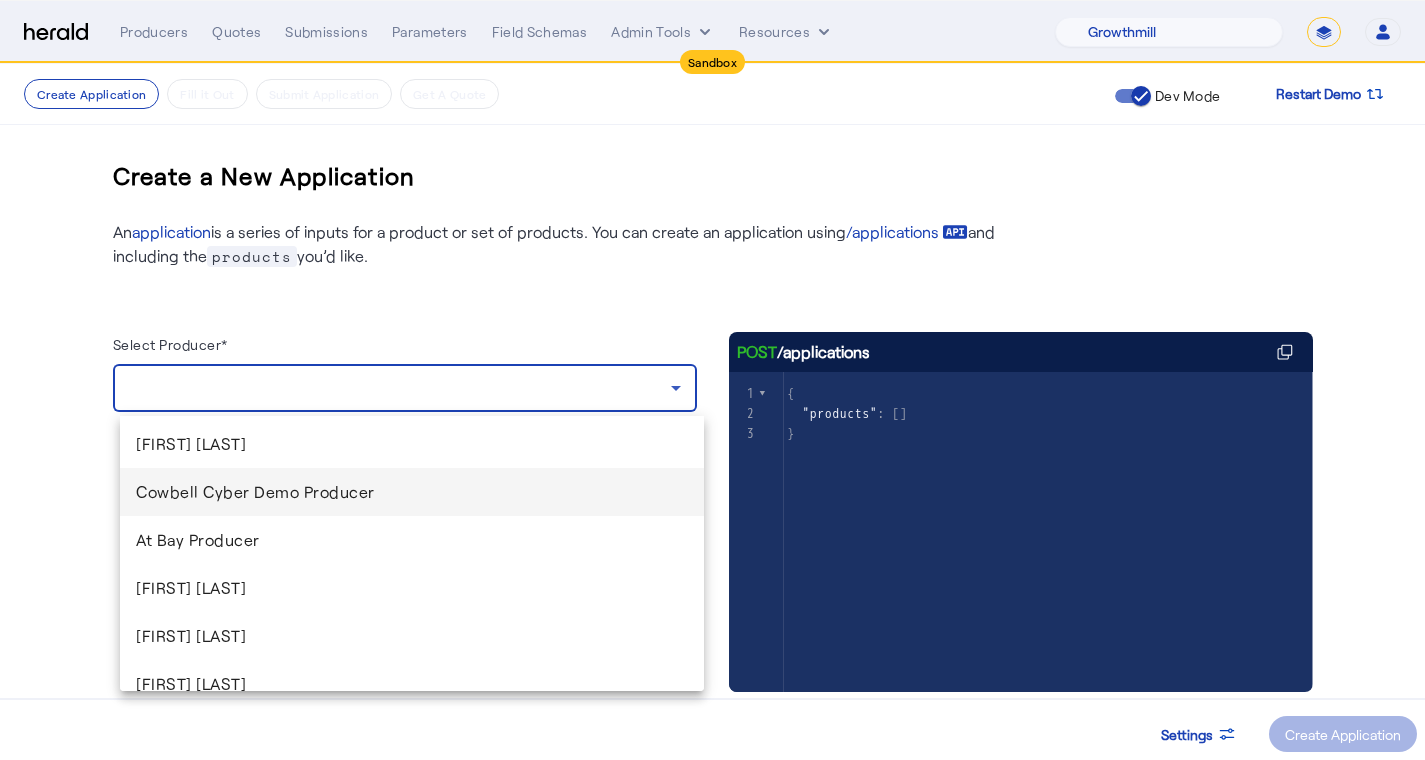 scroll, scrollTop: 1111, scrollLeft: 0, axis: vertical 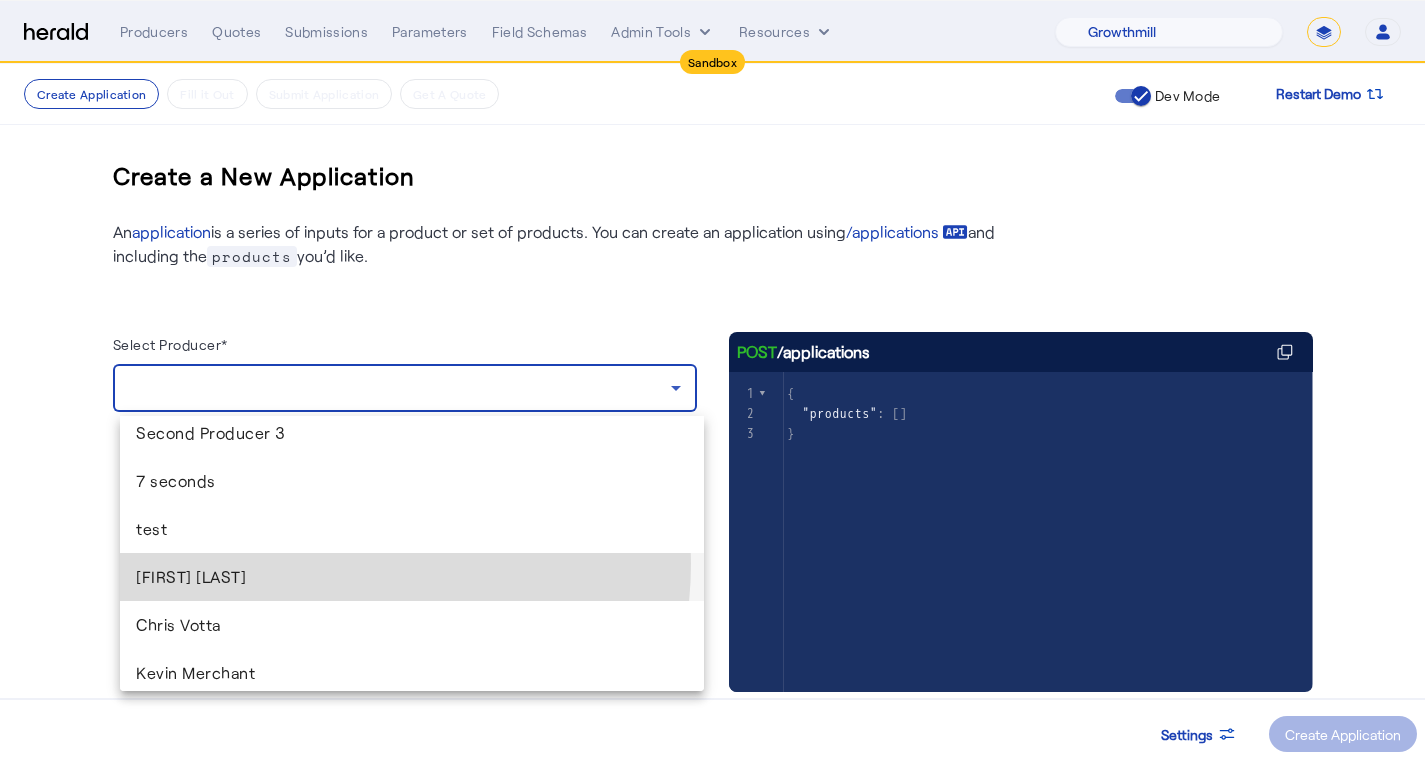 click on "[FIRST]  [LAST]" at bounding box center (412, 577) 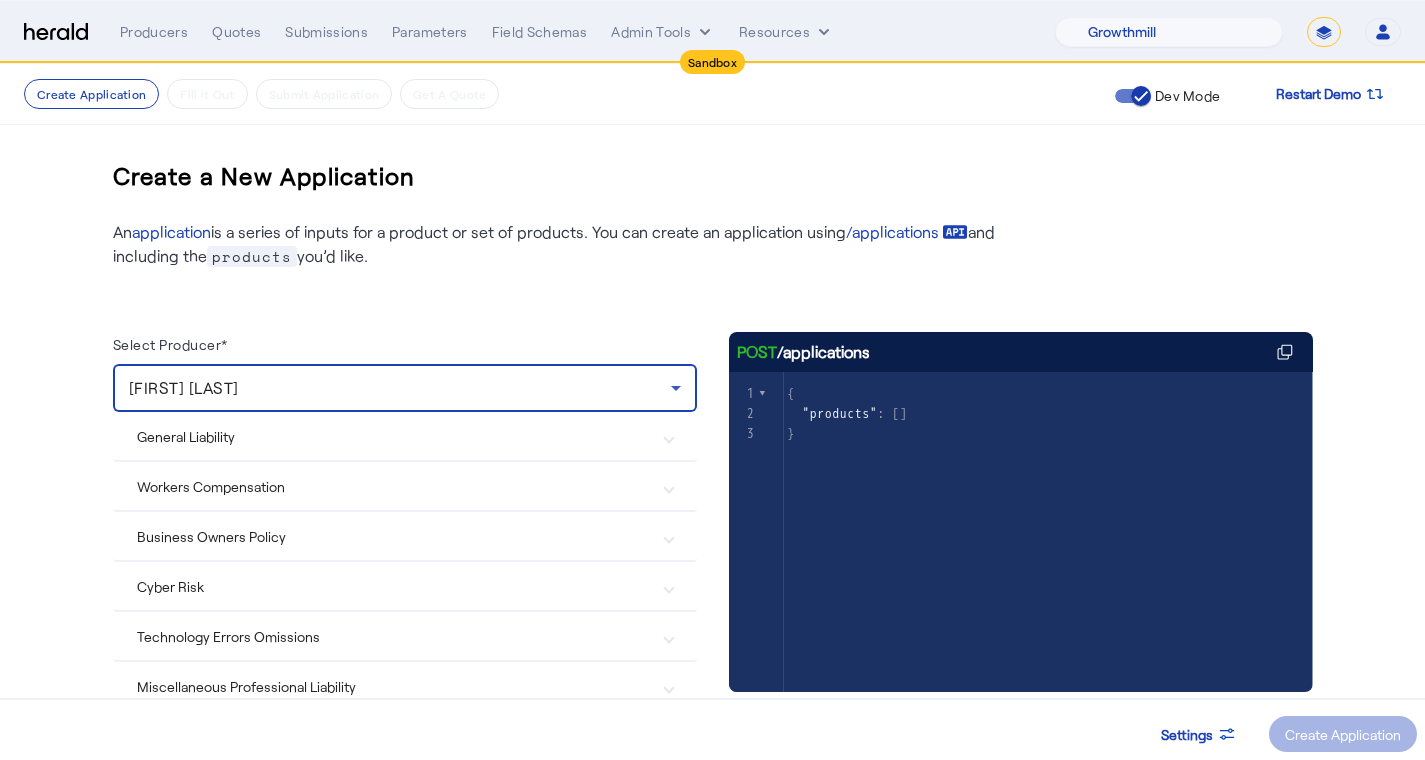click on "Cyber Risk" at bounding box center [393, 586] 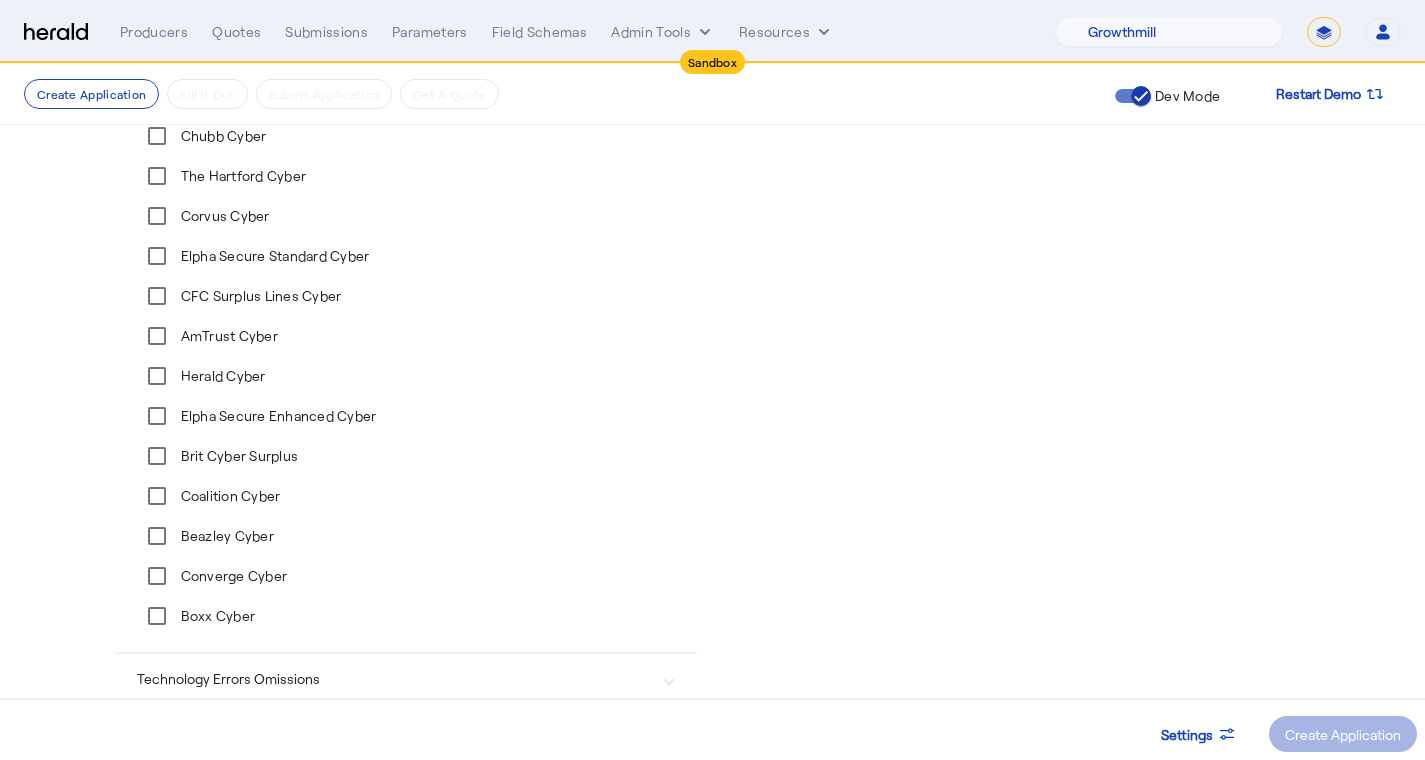 scroll, scrollTop: 1026, scrollLeft: 0, axis: vertical 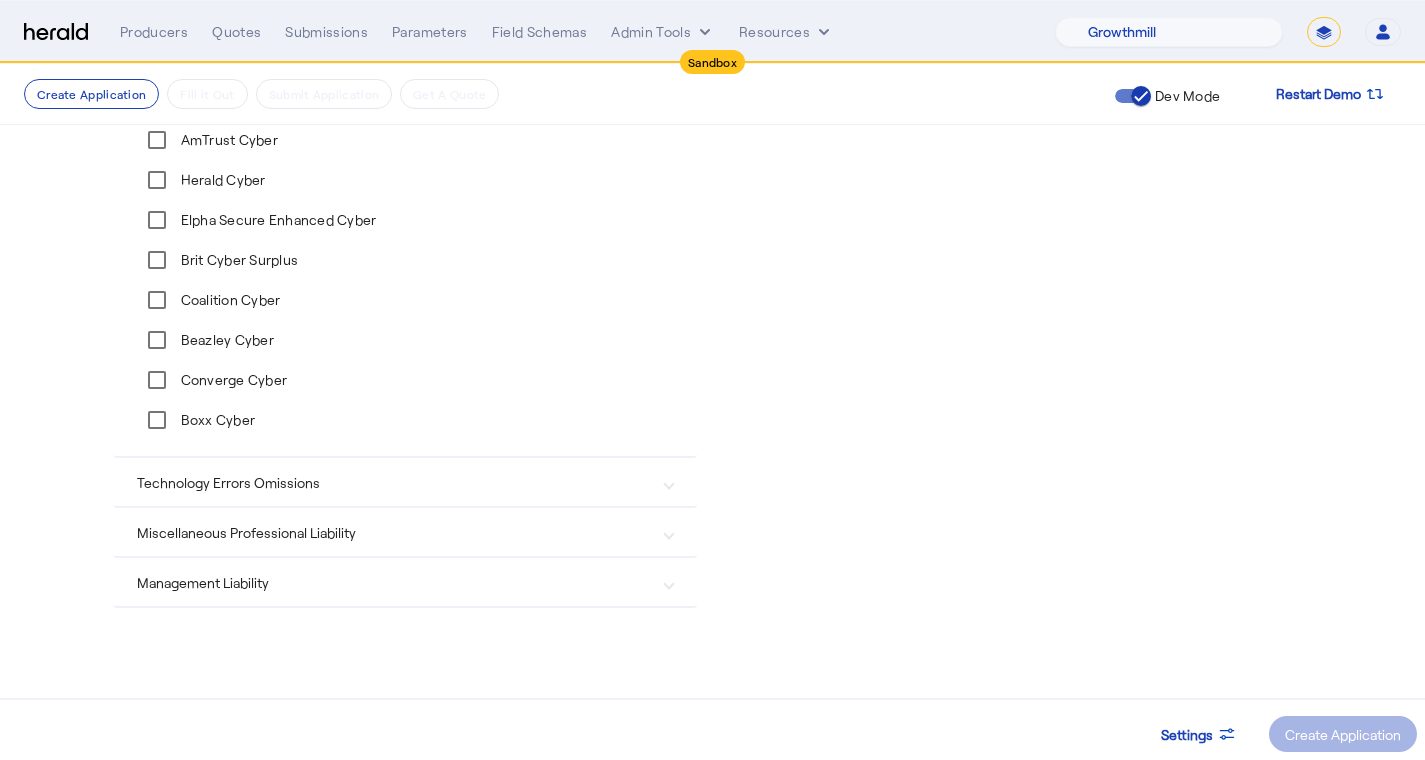 click on "Boxx Cyber" at bounding box center (216, 420) 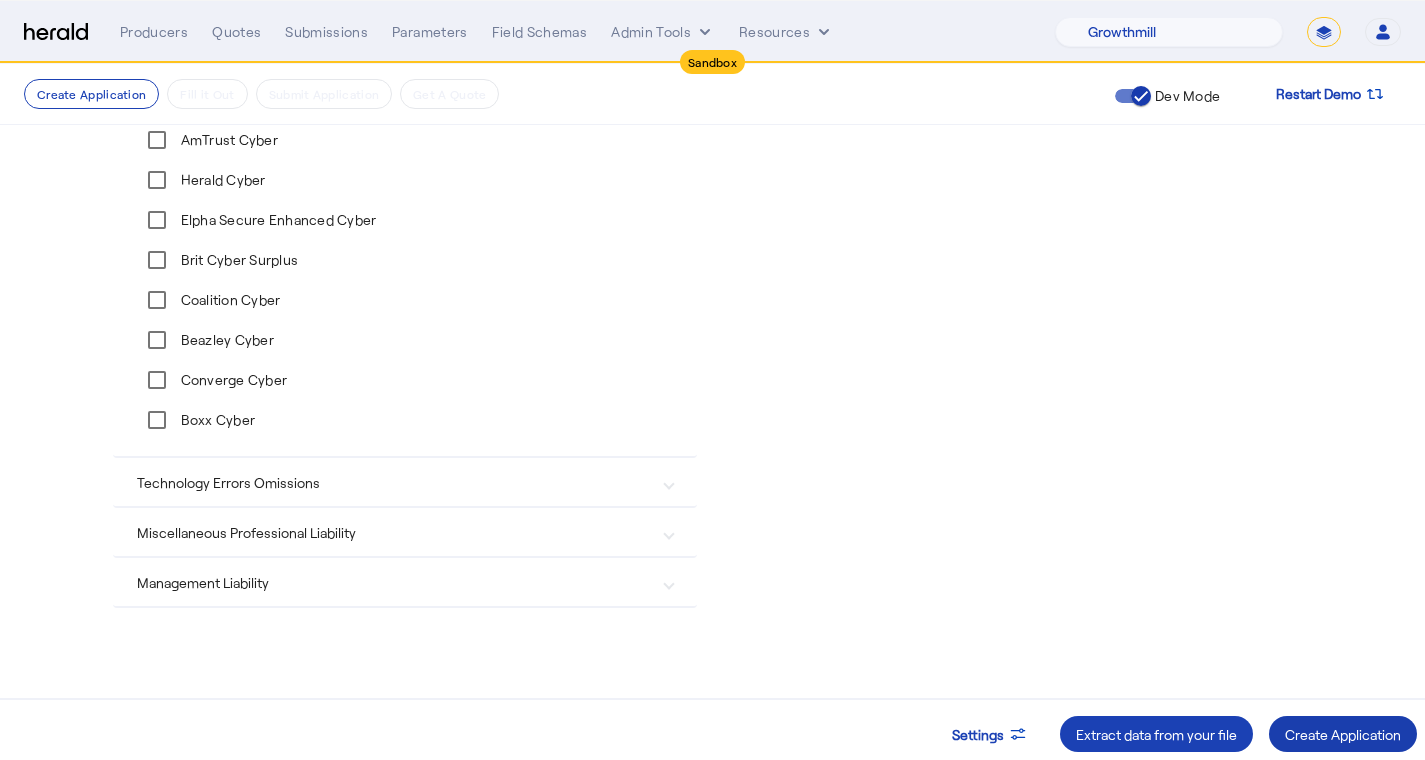 click at bounding box center [1343, 734] 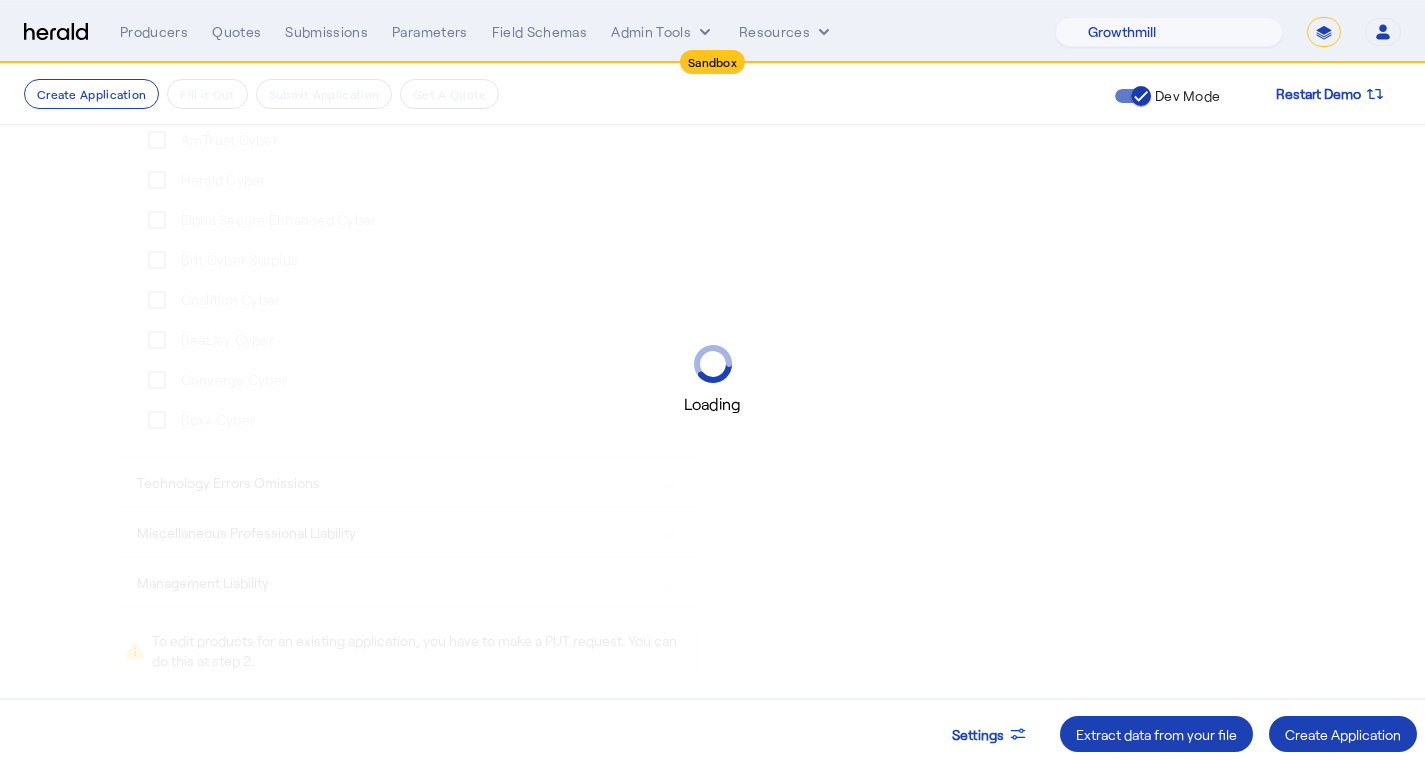 scroll, scrollTop: 0, scrollLeft: 0, axis: both 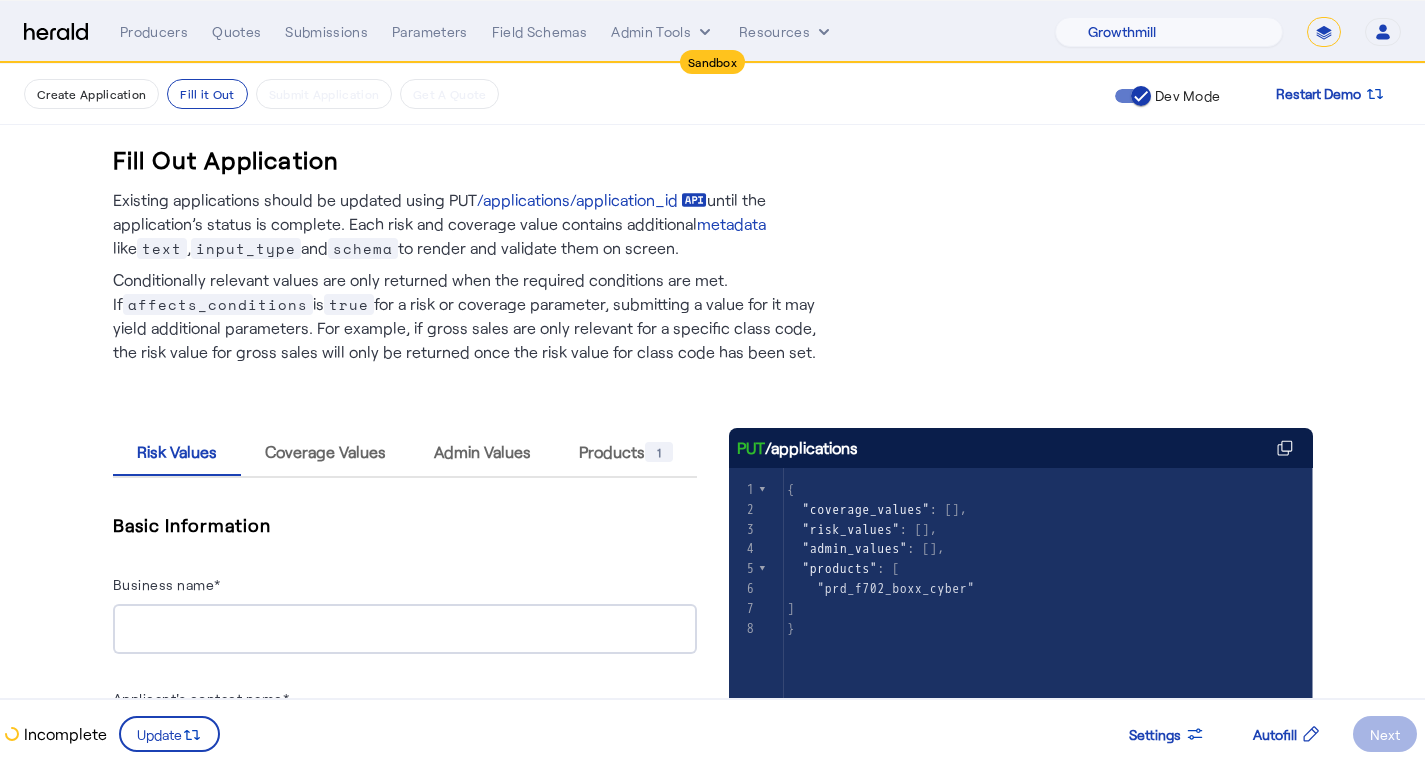 click on "Create Application   Fill it Out   Submit Application   Get A Quote  Dev Mode Restart Demo
Fill Out Application   Existing applications should be updated using PUT  /applications/application_id
until the application’s status is complete. Each risk and coverage value contains additional  metadata  like  text ,  input_type  and  schema  to render and validate them on screen.   Conditionally relevant values are only returned when the required conditions are met. If  affects_conditions  is  true  for a risk or coverage parameter, submitting a value for it may yield additional parameters. For example, if gross sales are only relevant for a specific class code, the risk value for gross sales will only be returned once the risk value for class code has been set.  Risk Values Coverage Values Admin Values Products       1   Basic Information  Business name* Applicant's contact name* Applicant's email address* Applicant's phone number* Applicant's primary address*" 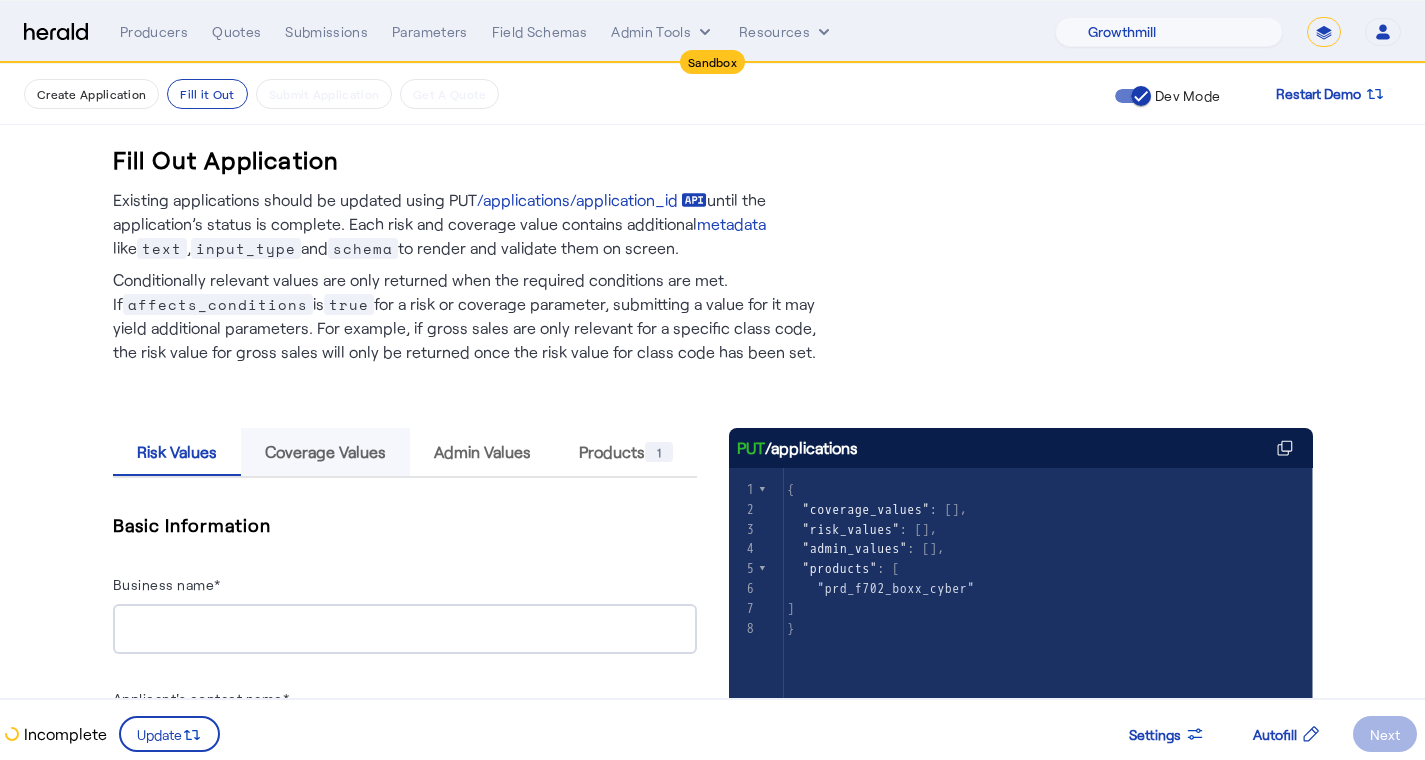 scroll, scrollTop: 415, scrollLeft: 0, axis: vertical 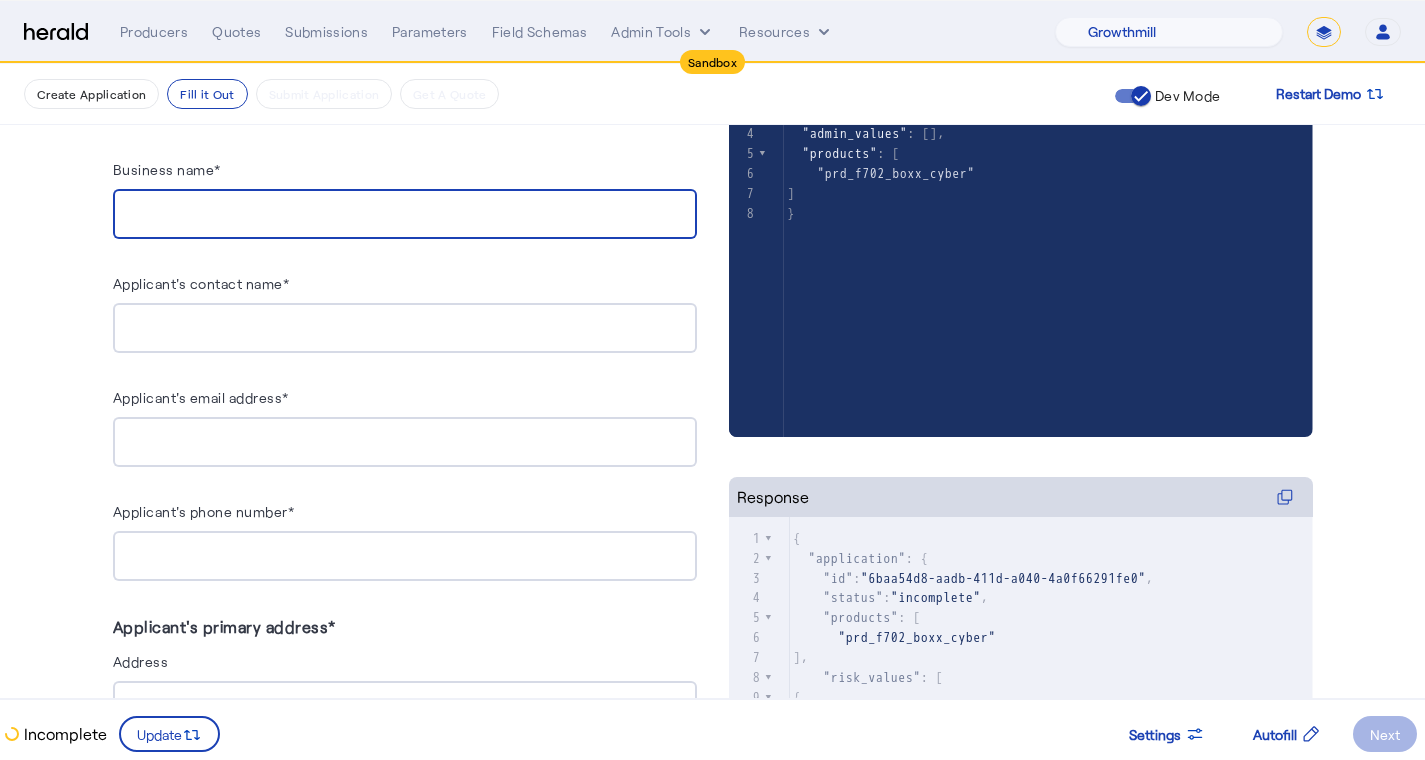 click on "Business name*" at bounding box center (405, 215) 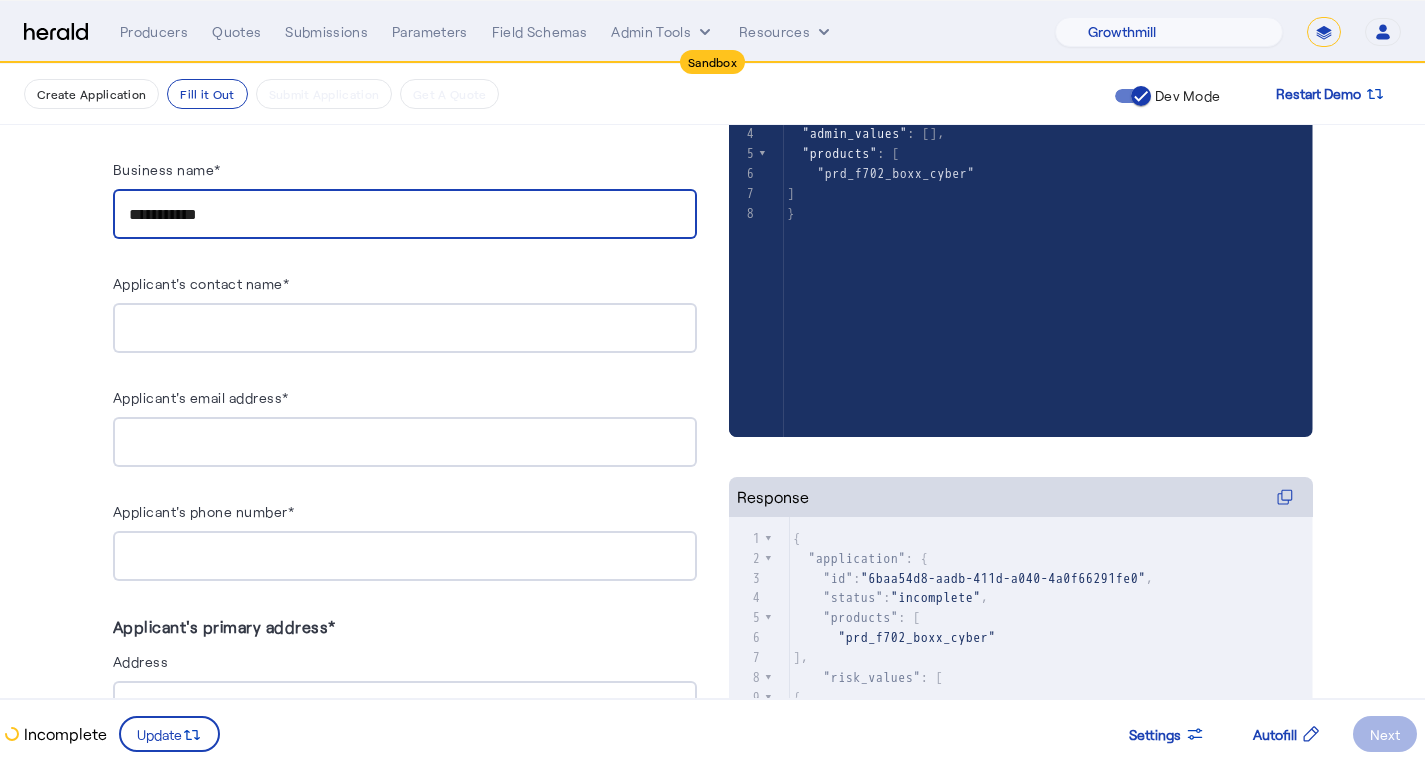 type on "**********" 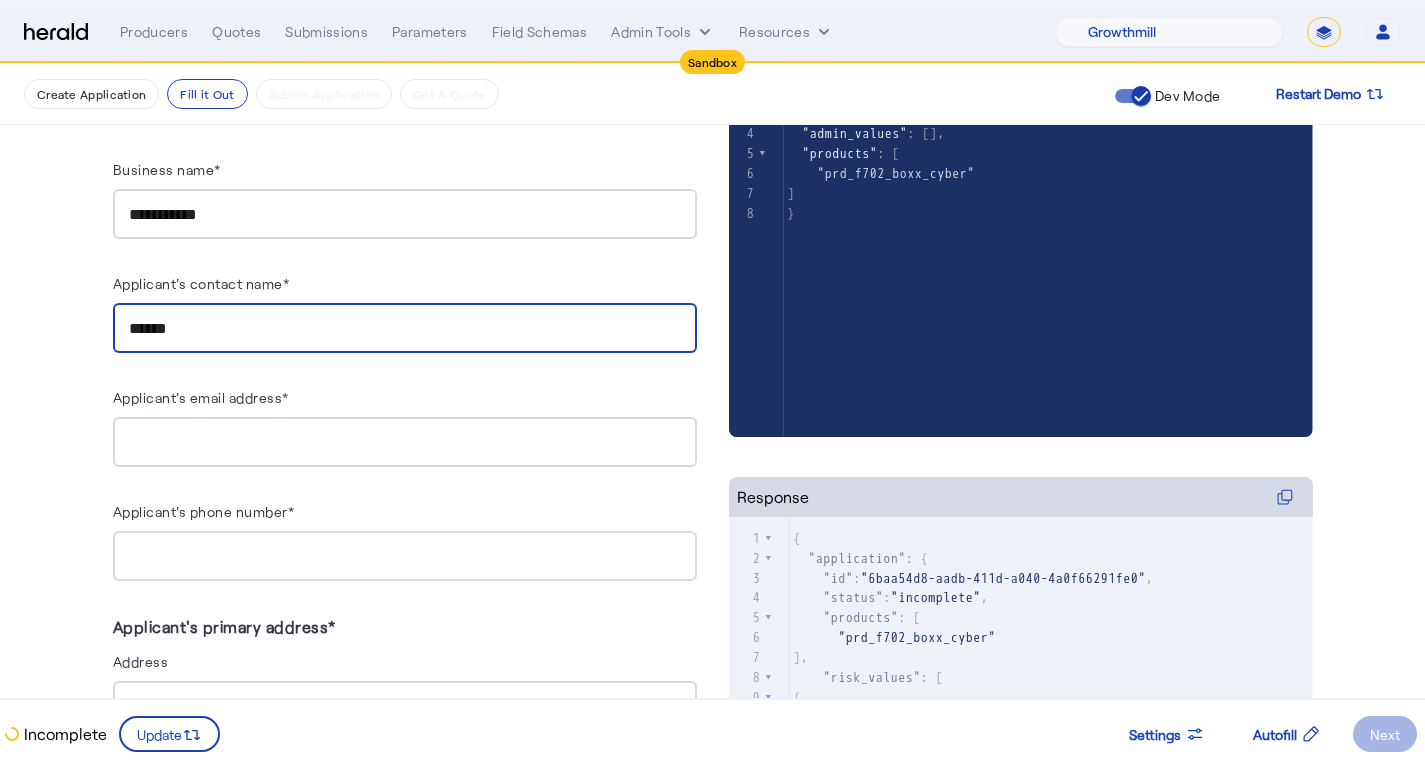 type on "******" 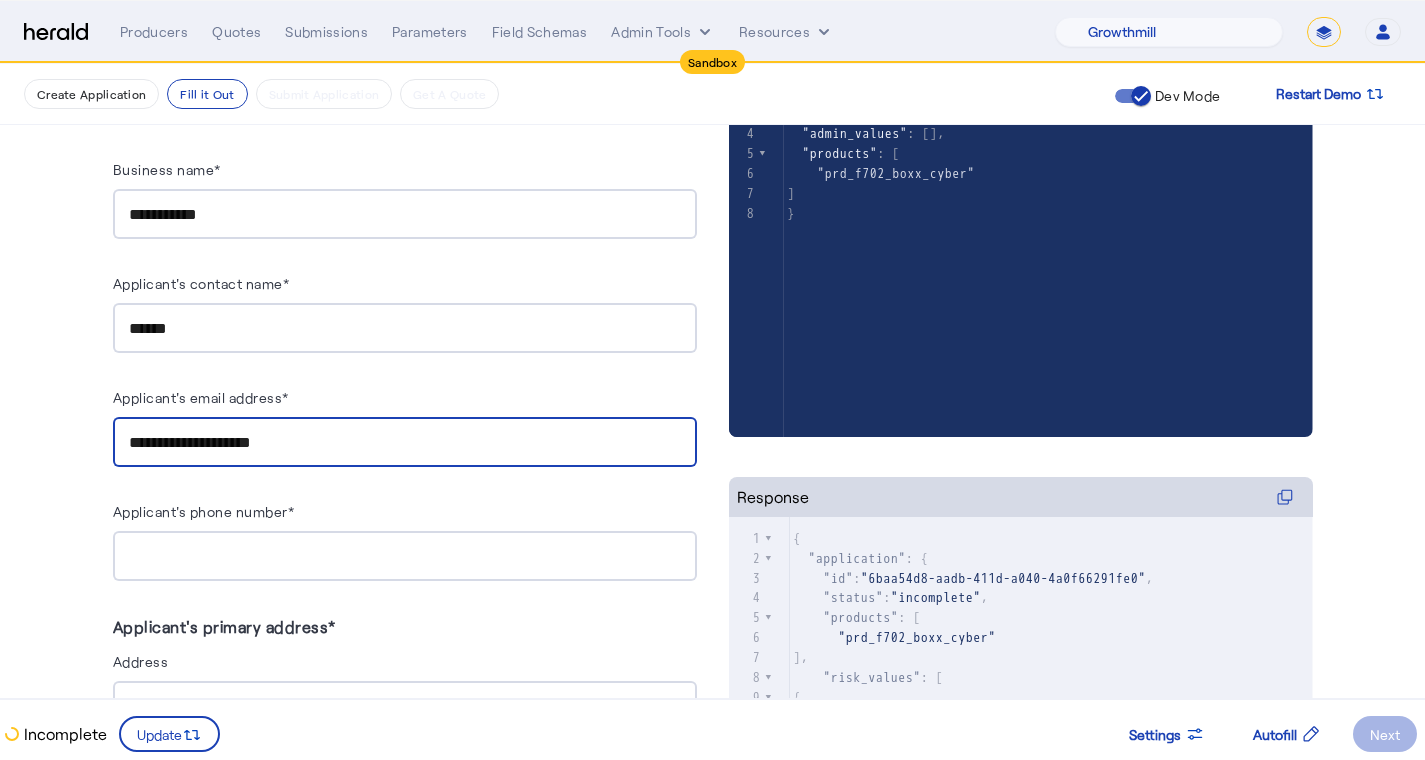 type on "**********" 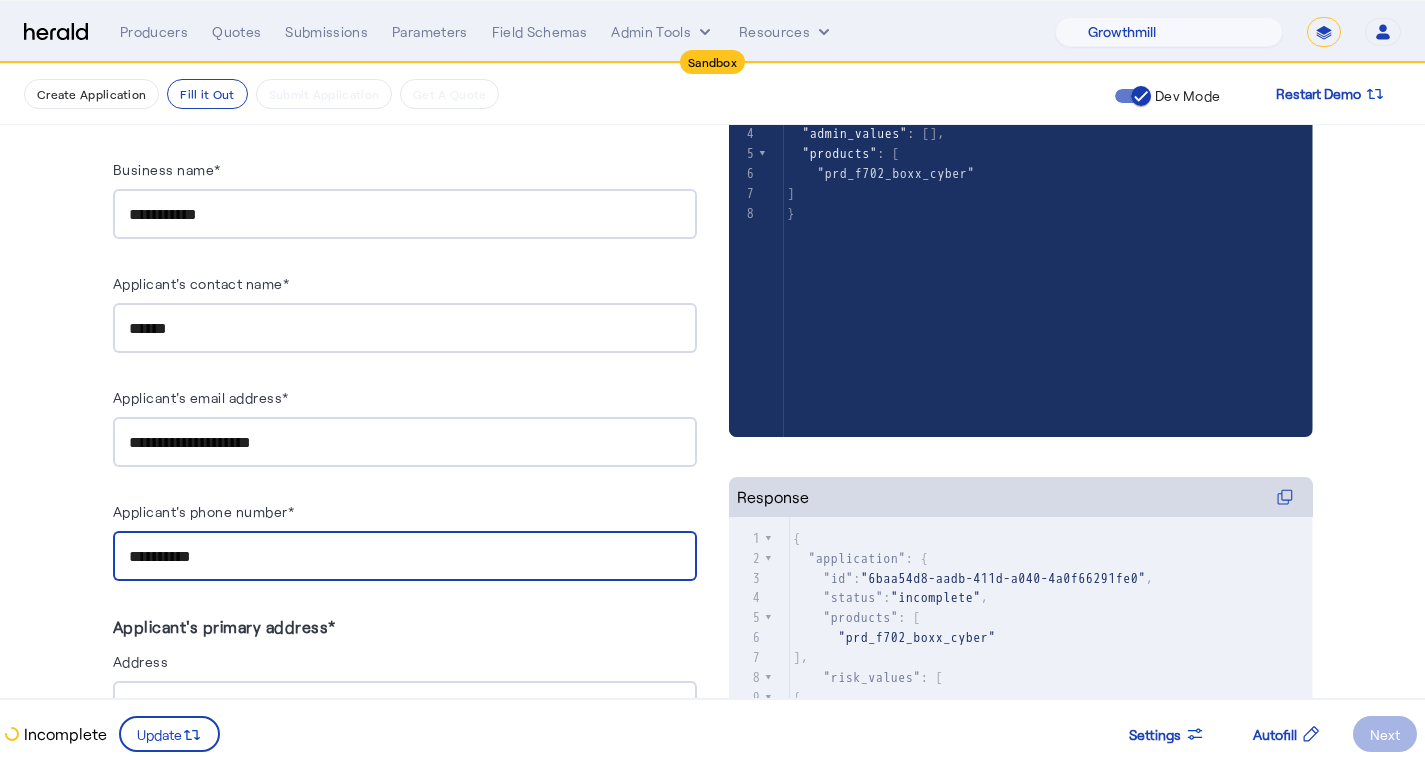 type on "**********" 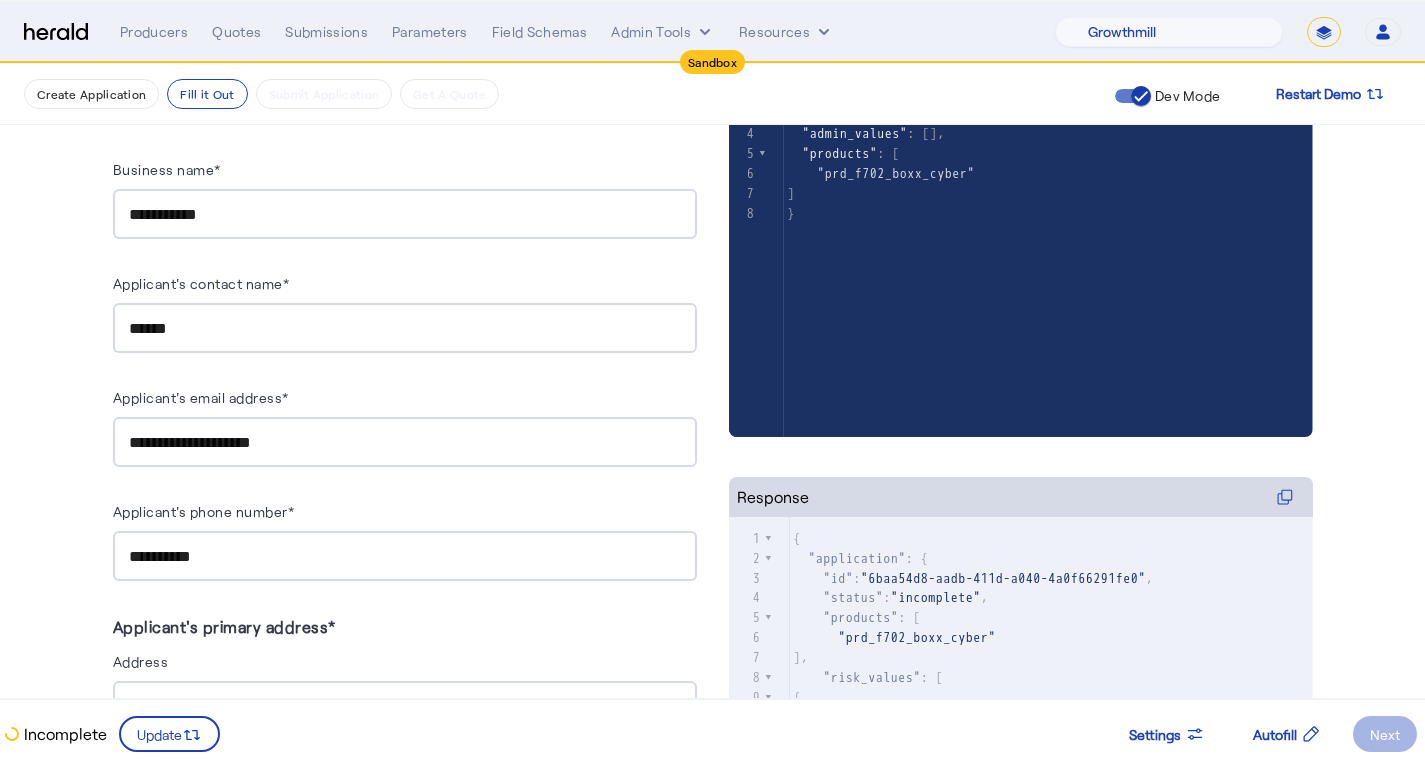 scroll, scrollTop: 614, scrollLeft: 0, axis: vertical 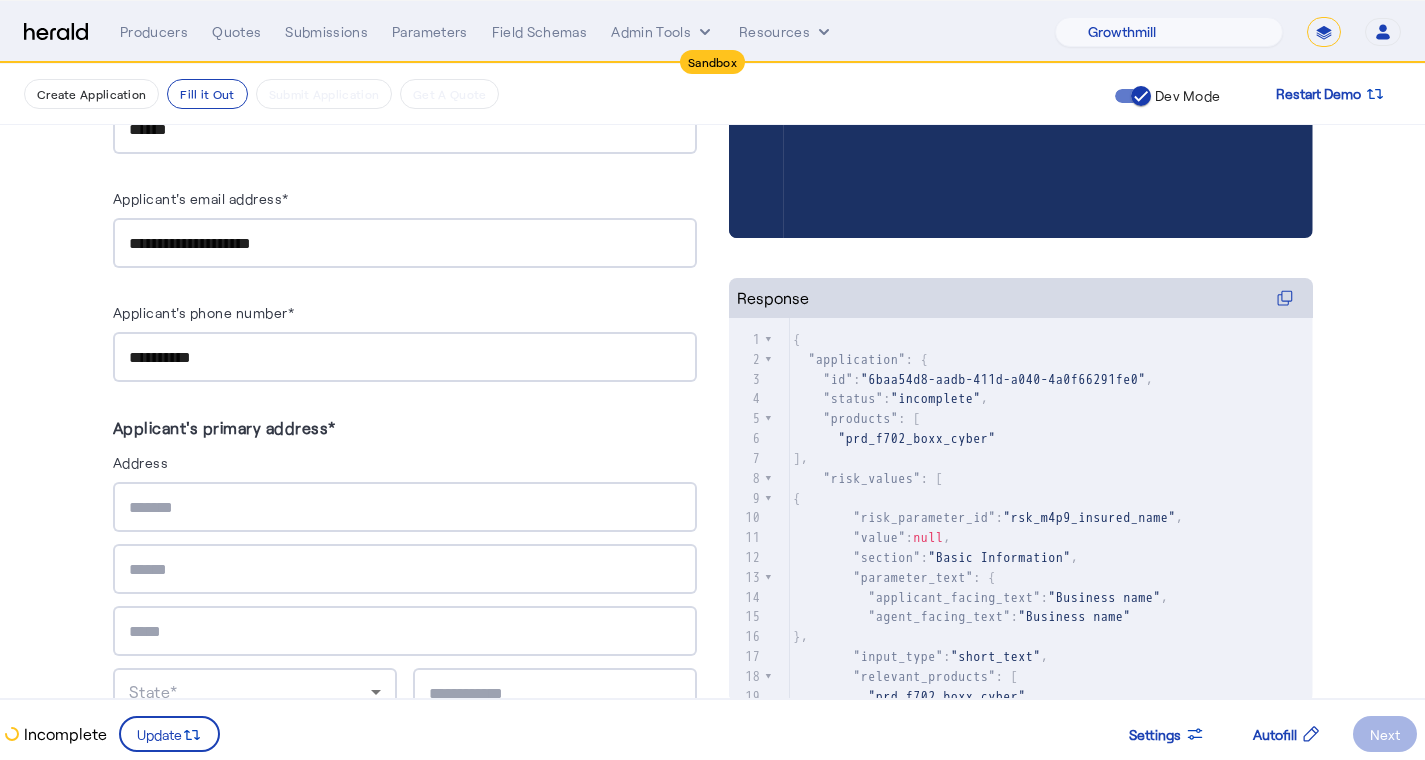 click at bounding box center [405, 508] 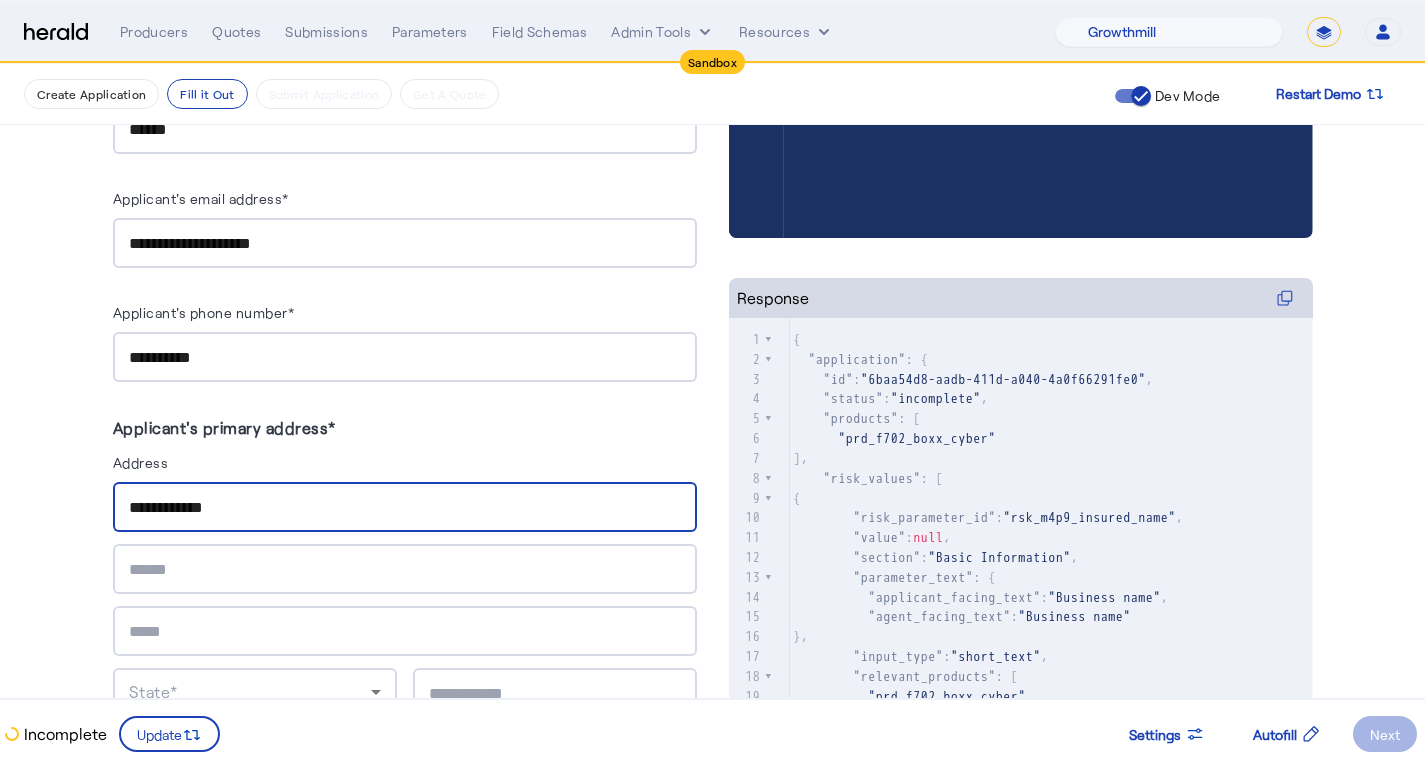 type on "**********" 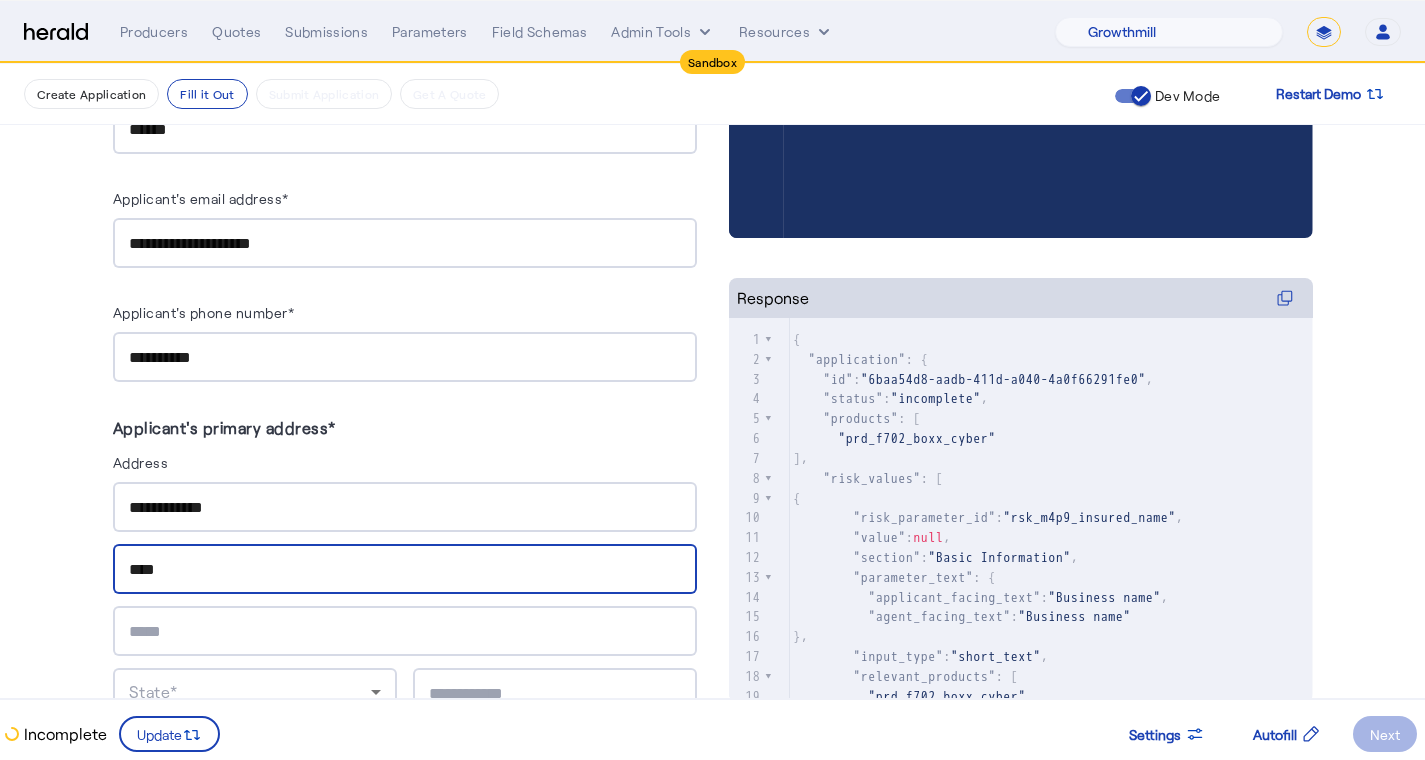 type on "****" 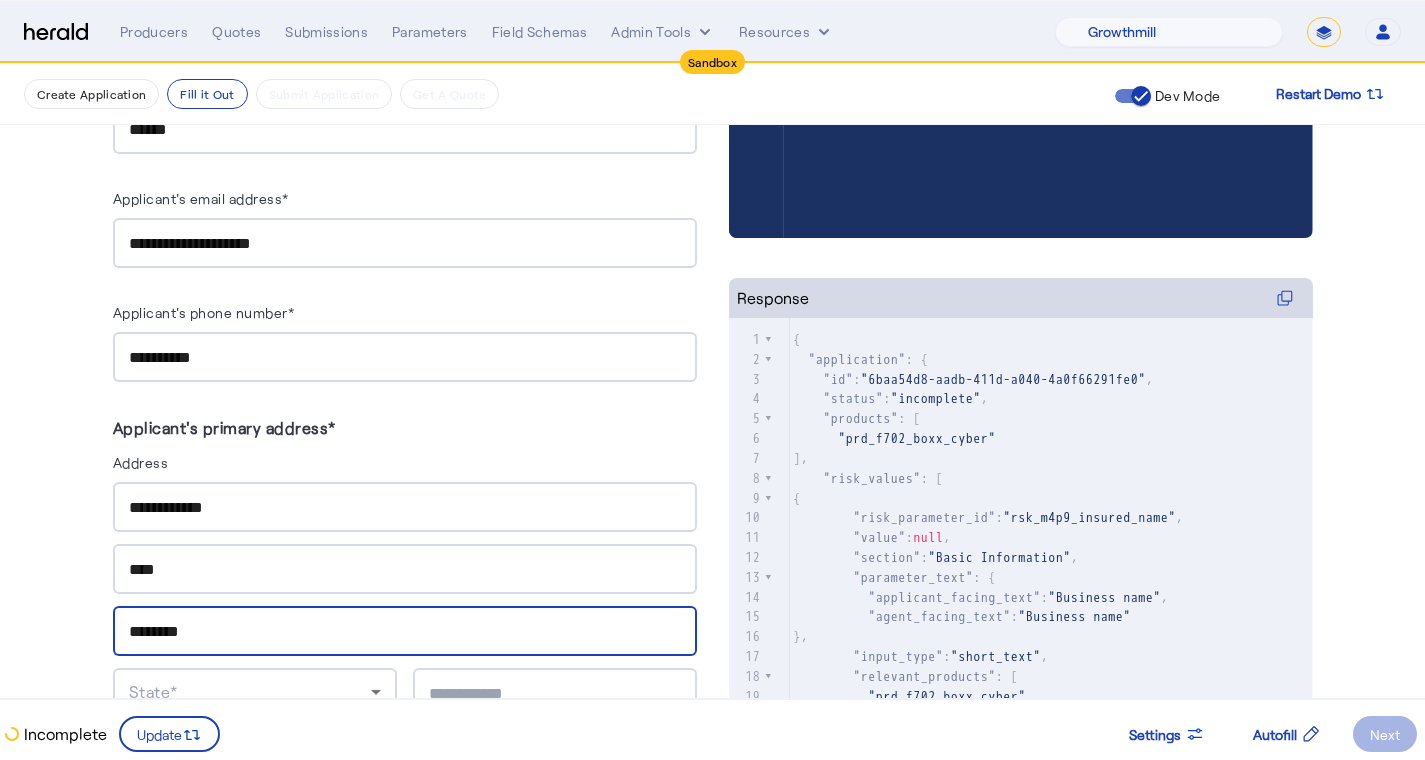 type on "********" 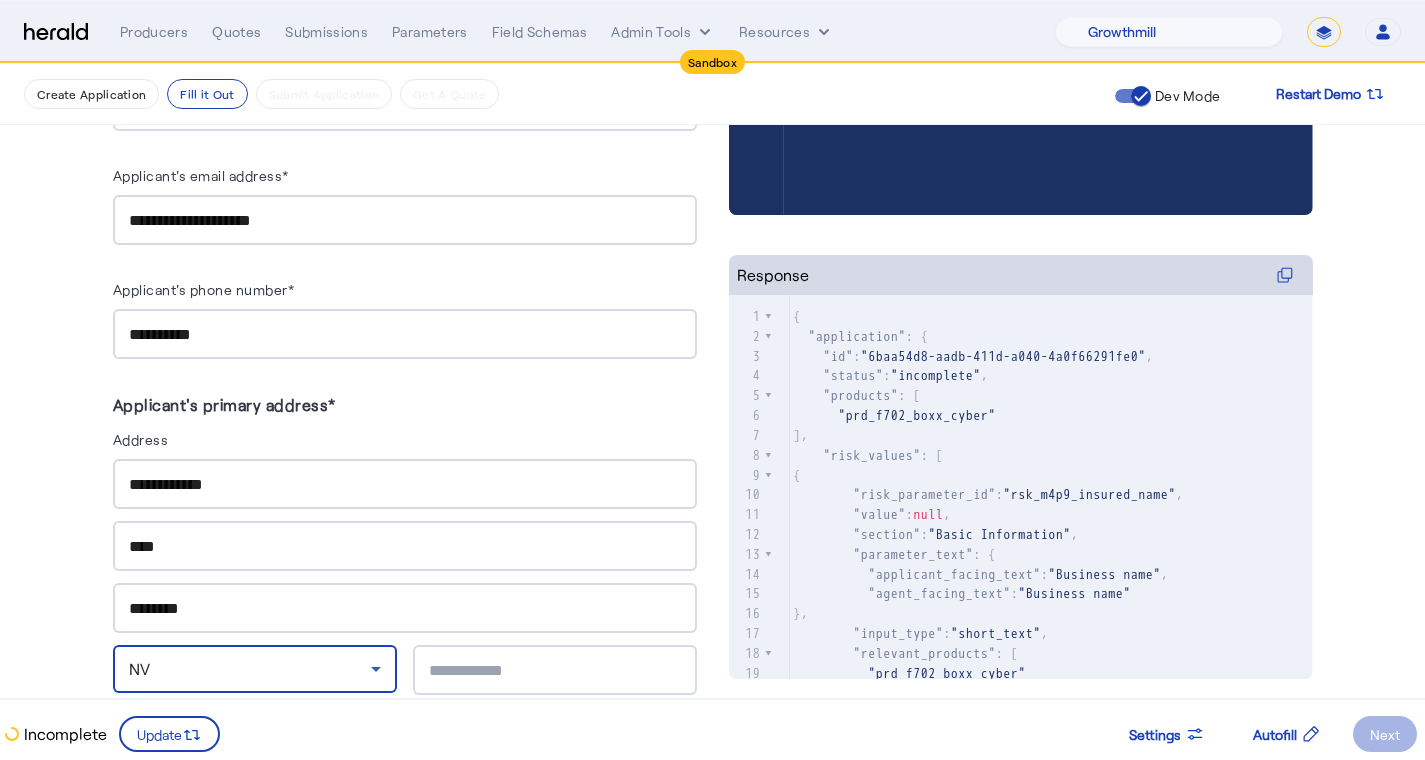 scroll, scrollTop: 649, scrollLeft: 0, axis: vertical 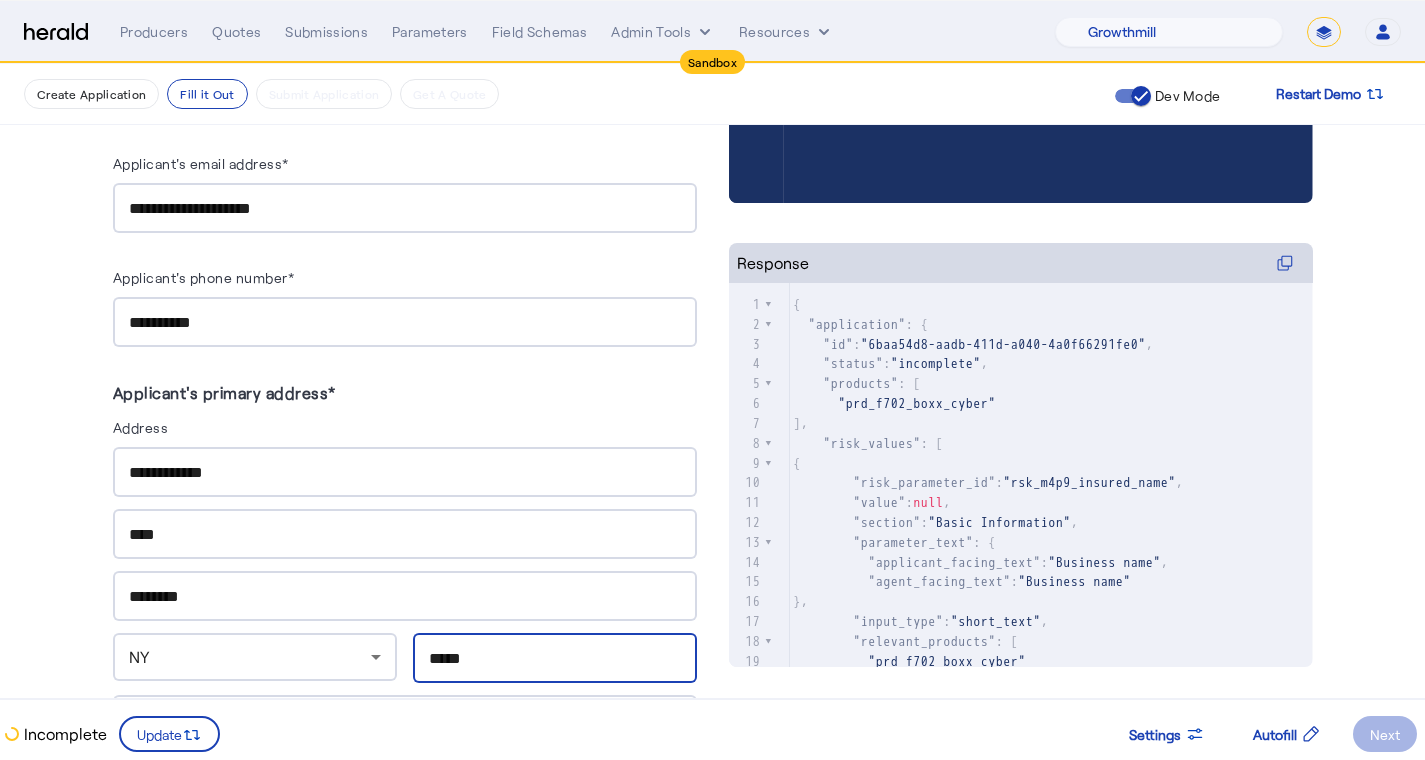 type on "*****" 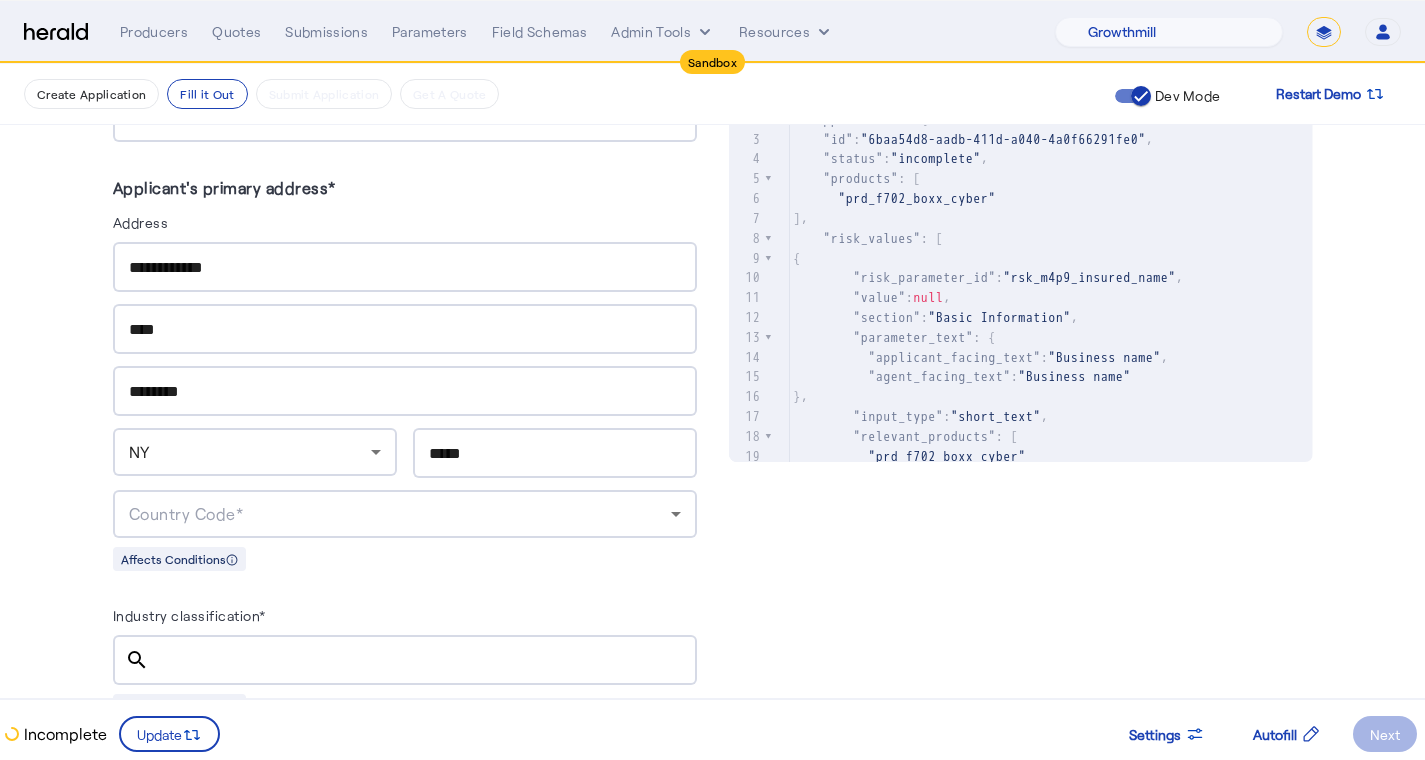 scroll, scrollTop: 867, scrollLeft: 0, axis: vertical 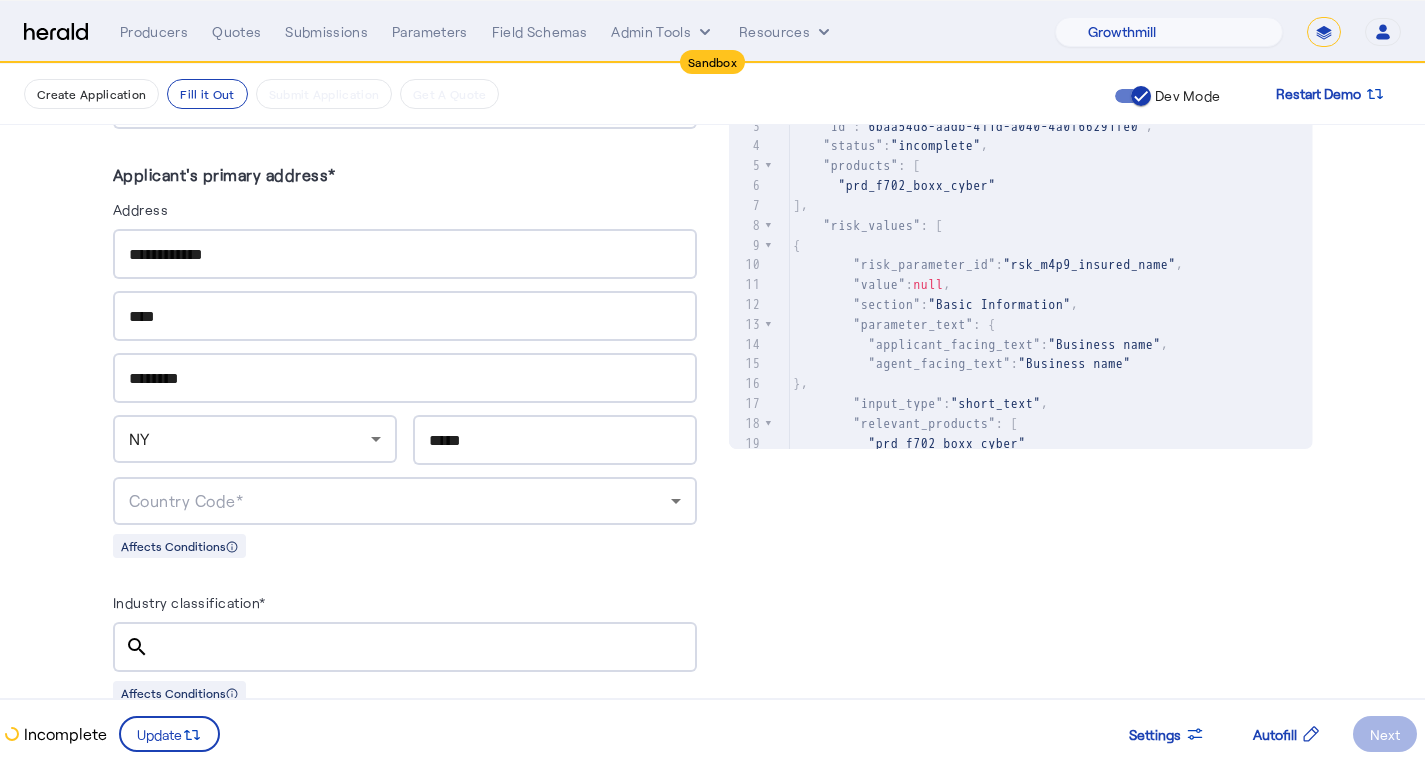 click on "Country Code*" 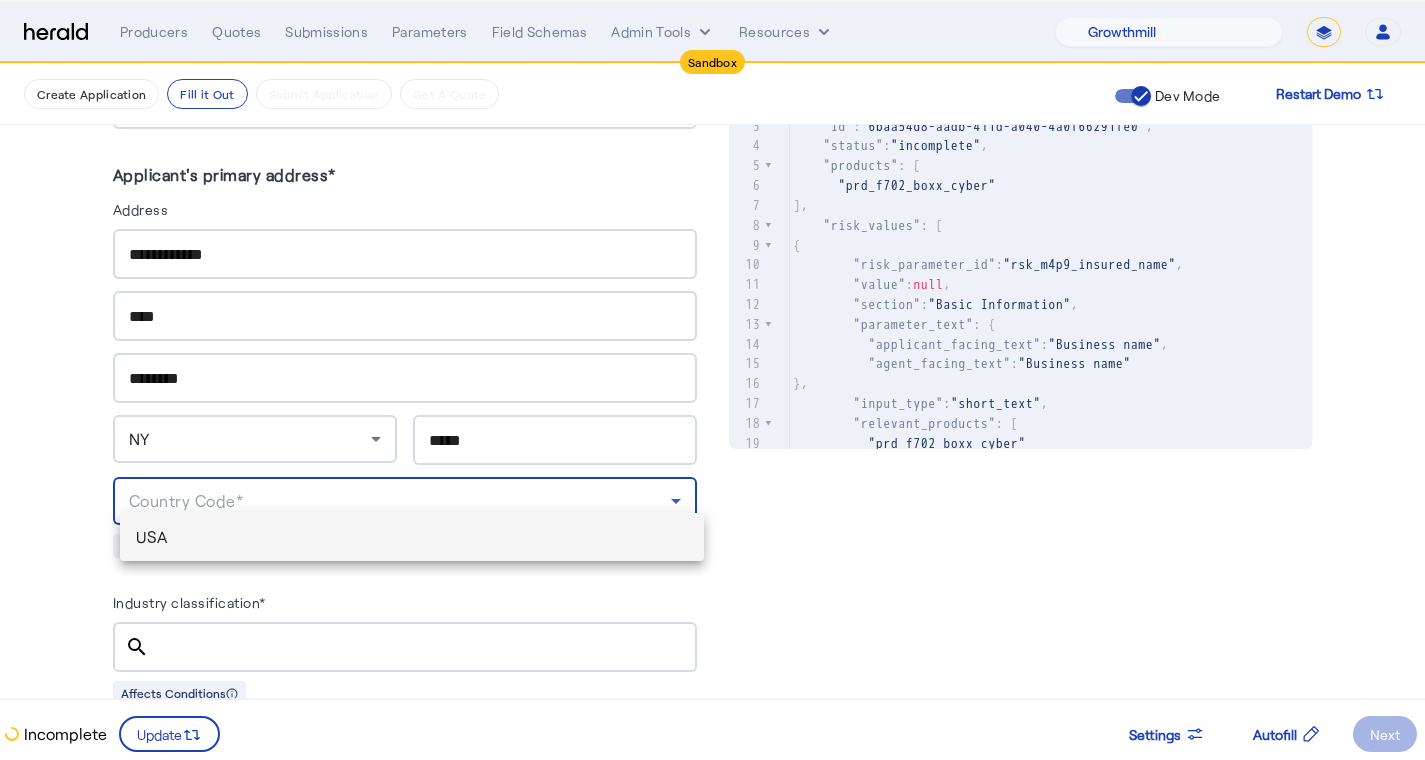 click on "USA" at bounding box center [412, 537] 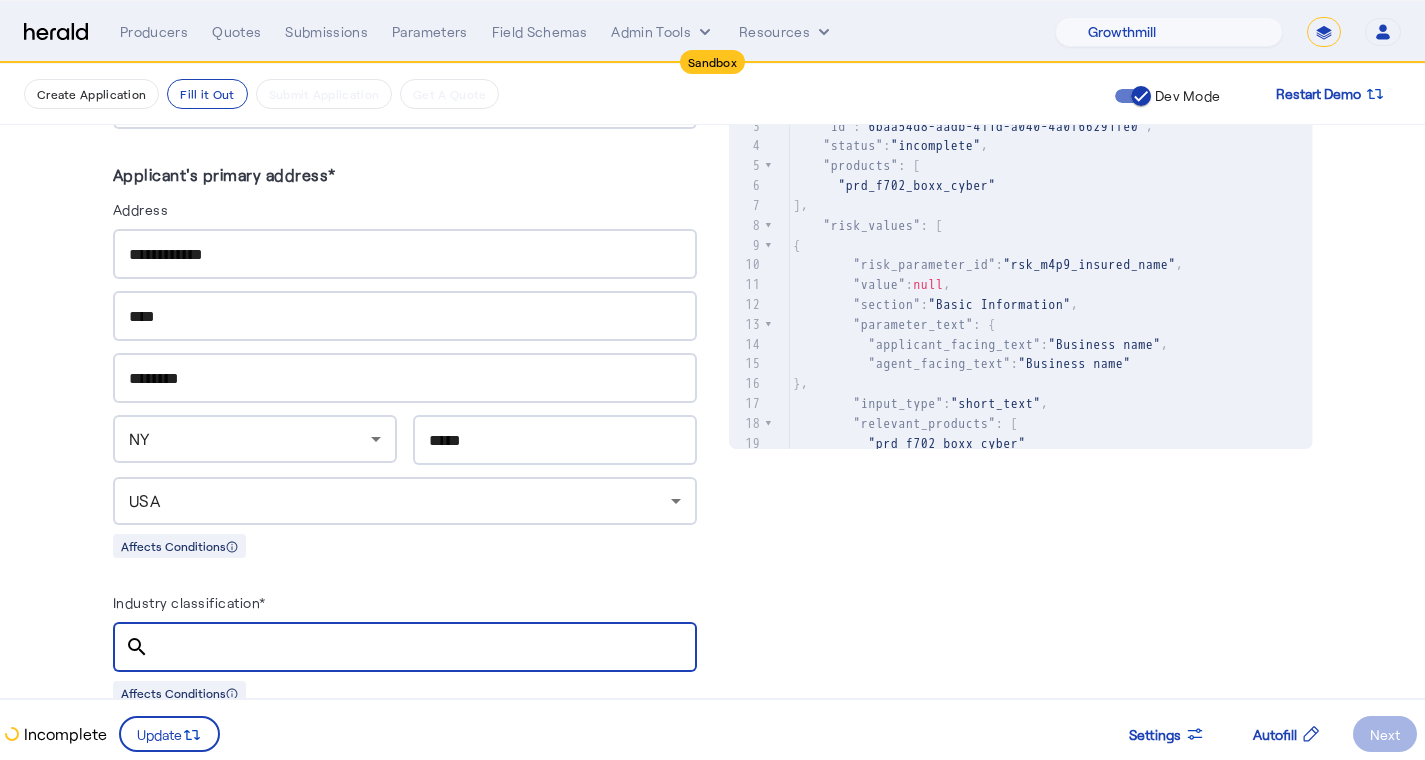 click on "Industry classification*" at bounding box center [423, 648] 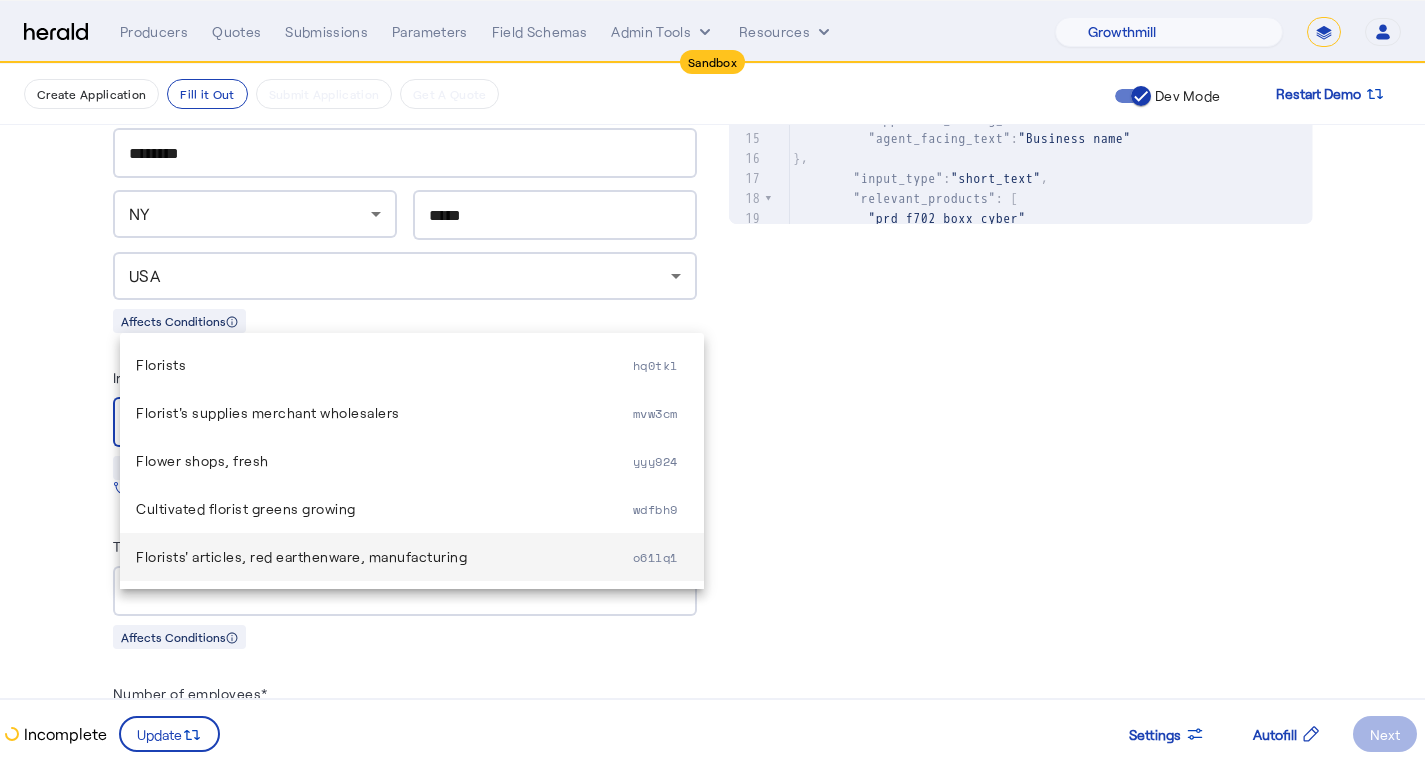 scroll, scrollTop: 1162, scrollLeft: 0, axis: vertical 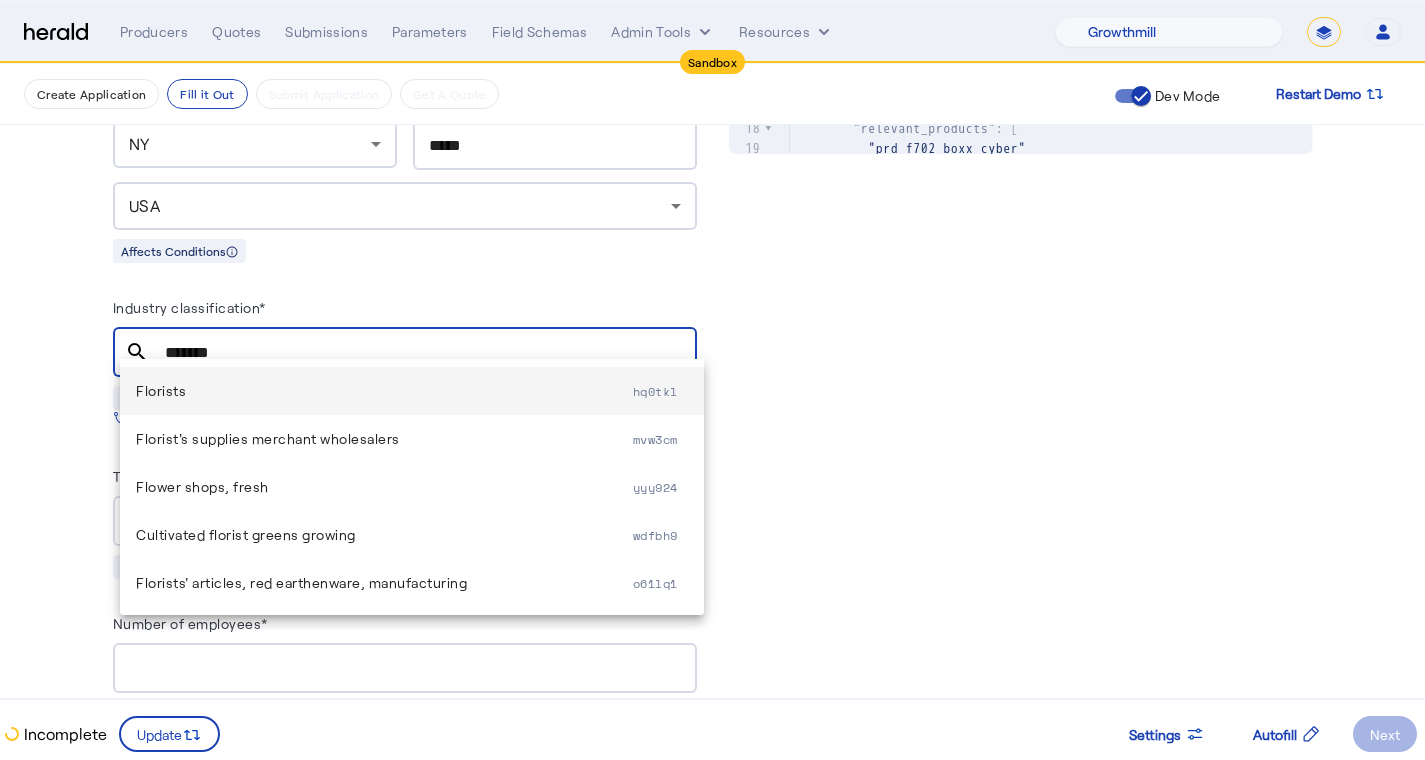 type on "*******" 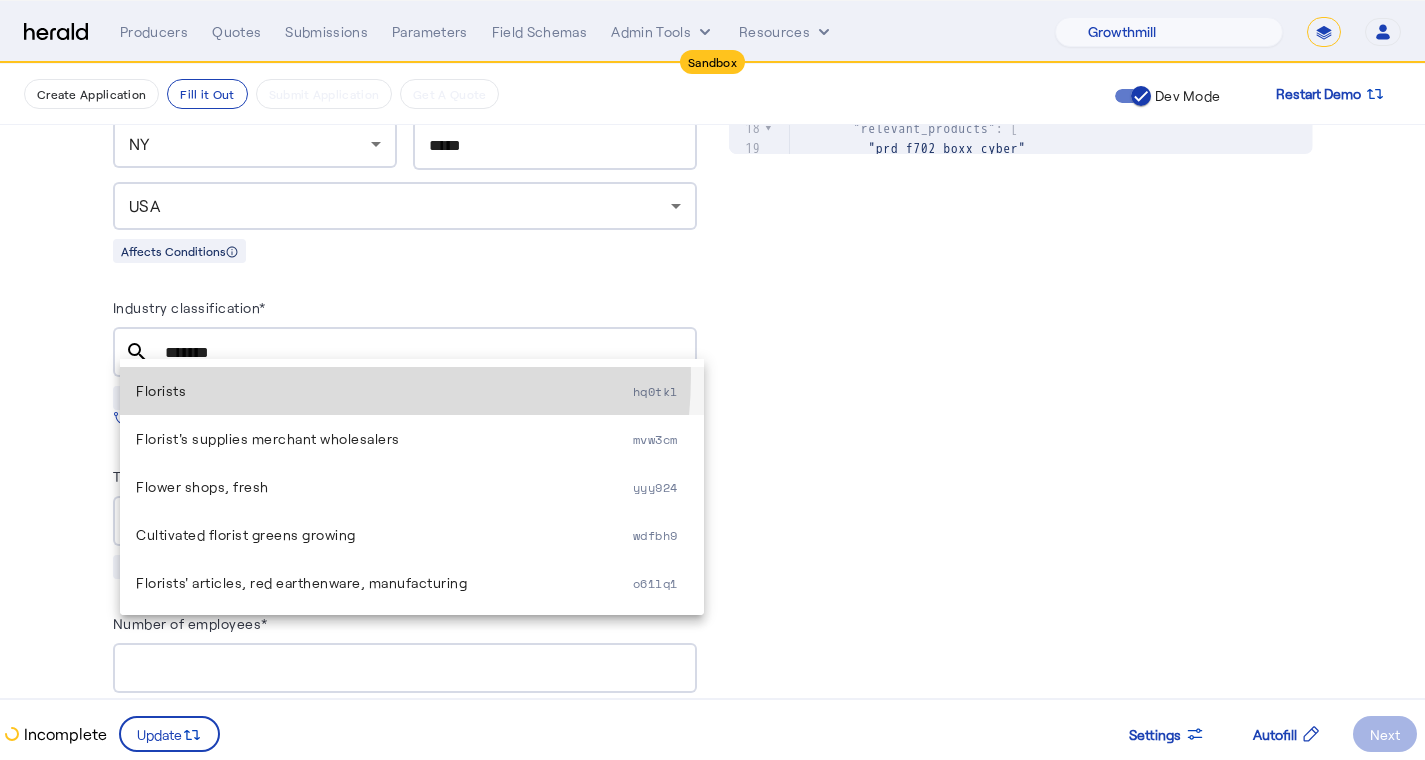 click on "Florists hq0tkl" at bounding box center (412, 391) 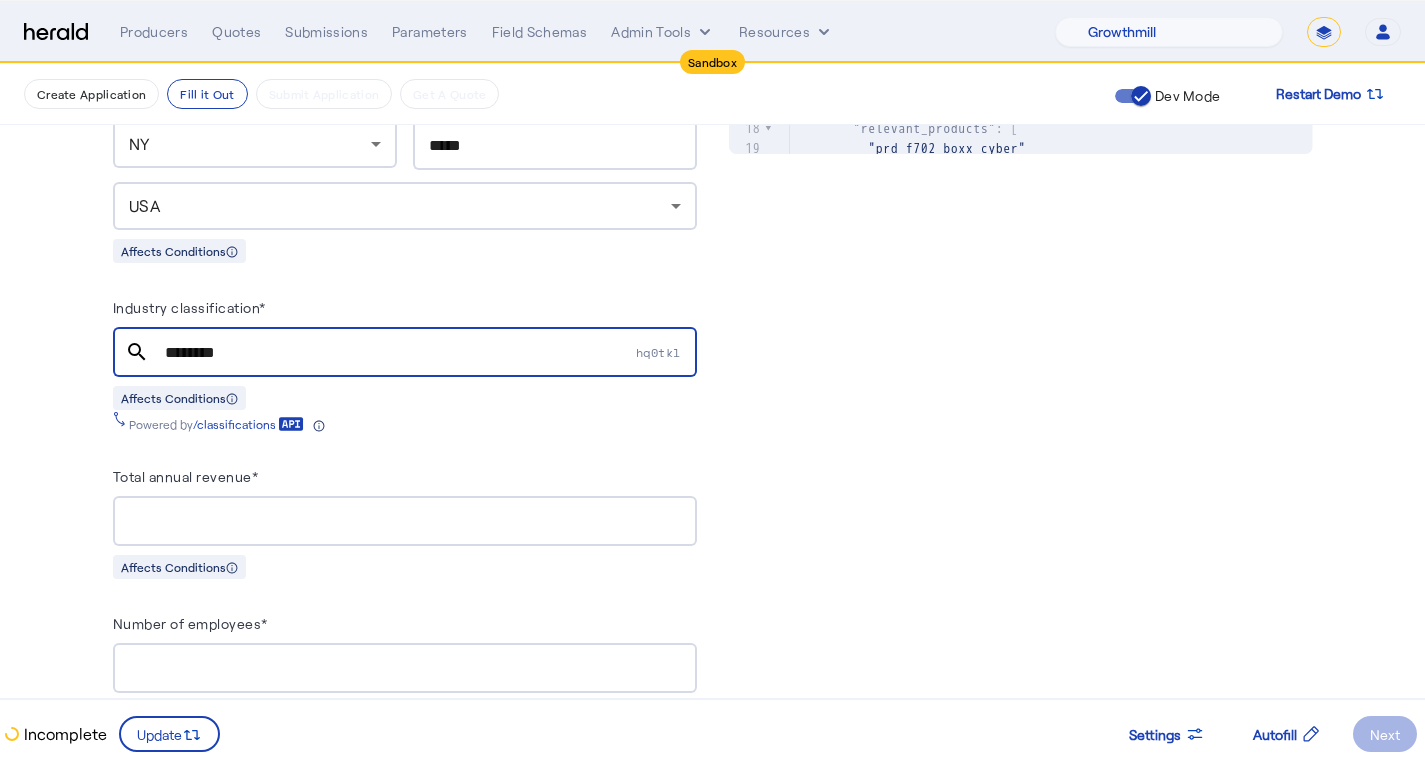 click on "PUT  /applications
xxxxxxxxxx 8   1 { 2    "coverage_values" : [], 3    "risk_values" : [], 4    "admin_values" : [], 5    "products" : [ 6      "prd_f702_boxx_cyber" 7   ] 8 }  Response
xxxxxxxxxx 894   1 { 2    "application" : { 3      "id" :  "6baa54d8-aadb-411d-a040-4a0f66291fe0" , 4      "status" :  "incomplete" , 5      "products" : [ 6        "prd_f702_boxx_cyber" 7     ], 8      "risk_values" : [ 9       { 10          "risk_parameter_id" :  "rsk_m4p9_insured_name" , 11          "value" :  null , 12          "section" :  "Basic Information" , 13          "parameter_text" : { 14            "applicant_facing_text" :  "Business name" , 15            "agent_facing_text" :  "Business name" 16         }, 17          "input_type" :  "short_text" , 18          "relevant_products" : [ 19            "prd_f702_boxx_cyber" 20         ], 21          "creates_array" :  false , 22          :  false , 23" 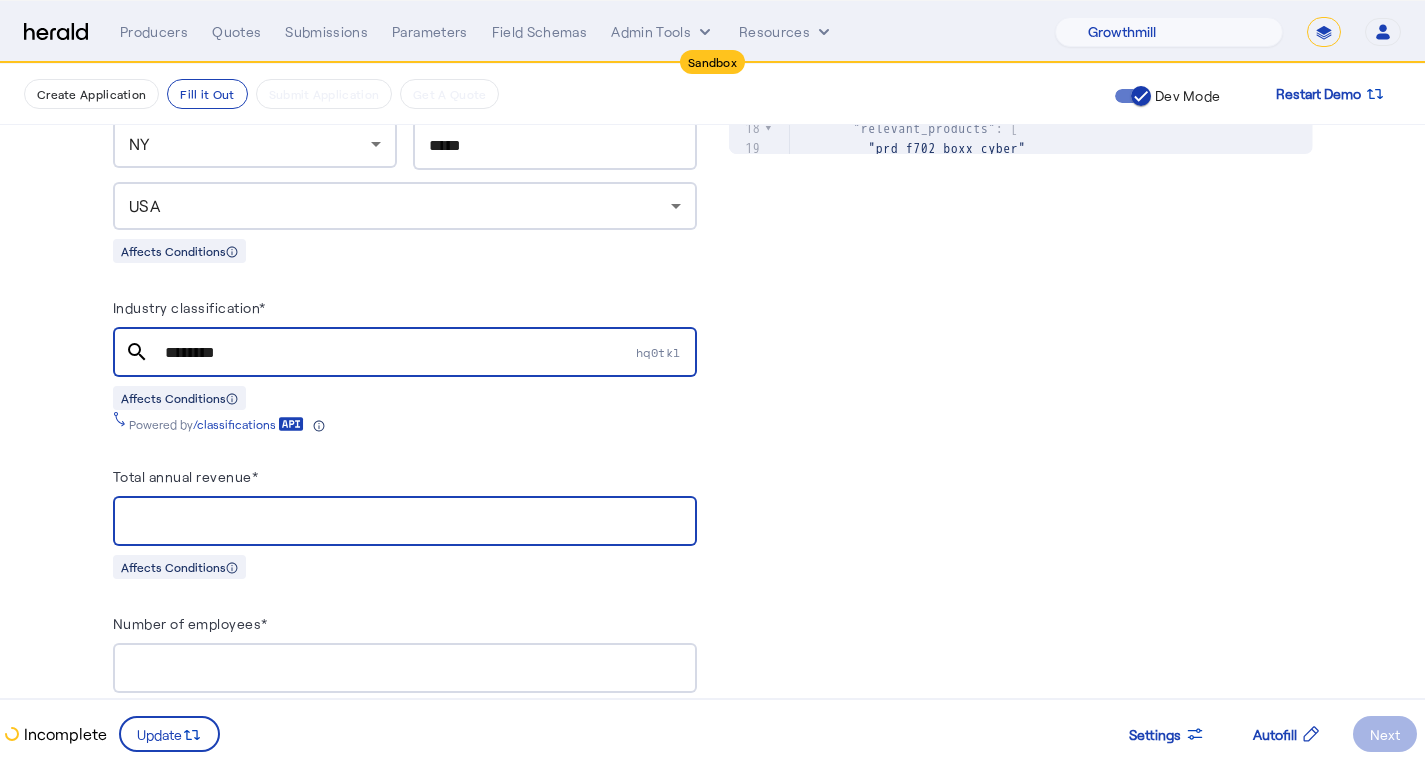 click on "Total annual revenue*" at bounding box center [405, 522] 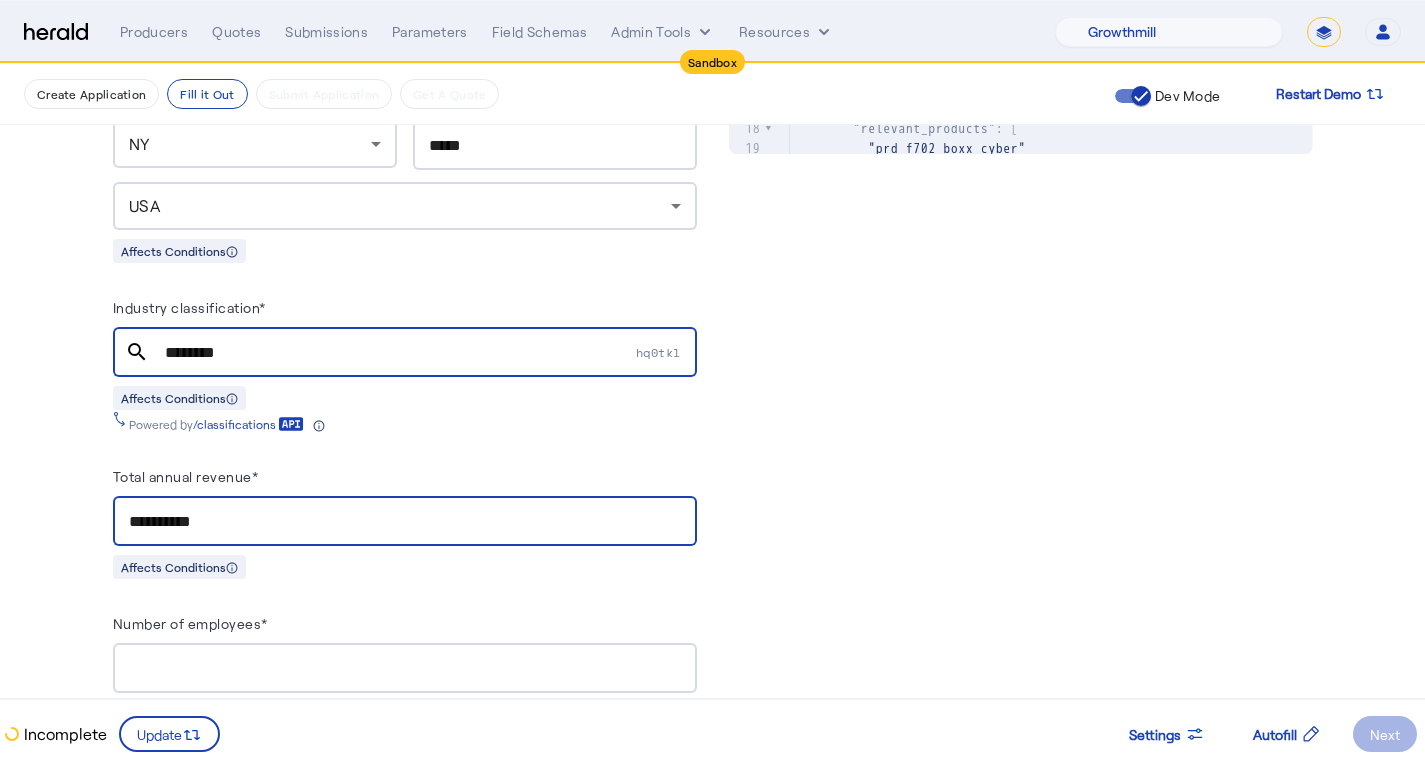 type on "**********" 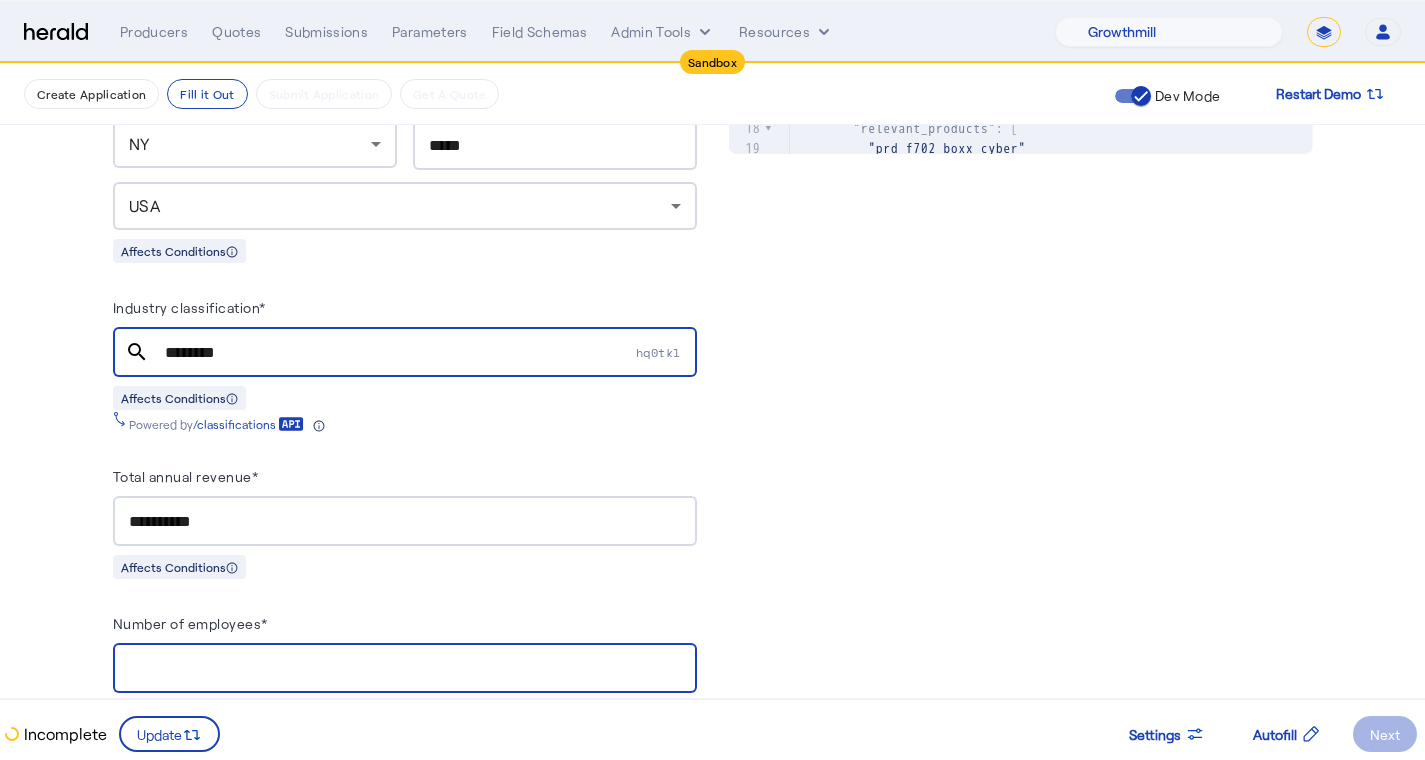 type on "**" 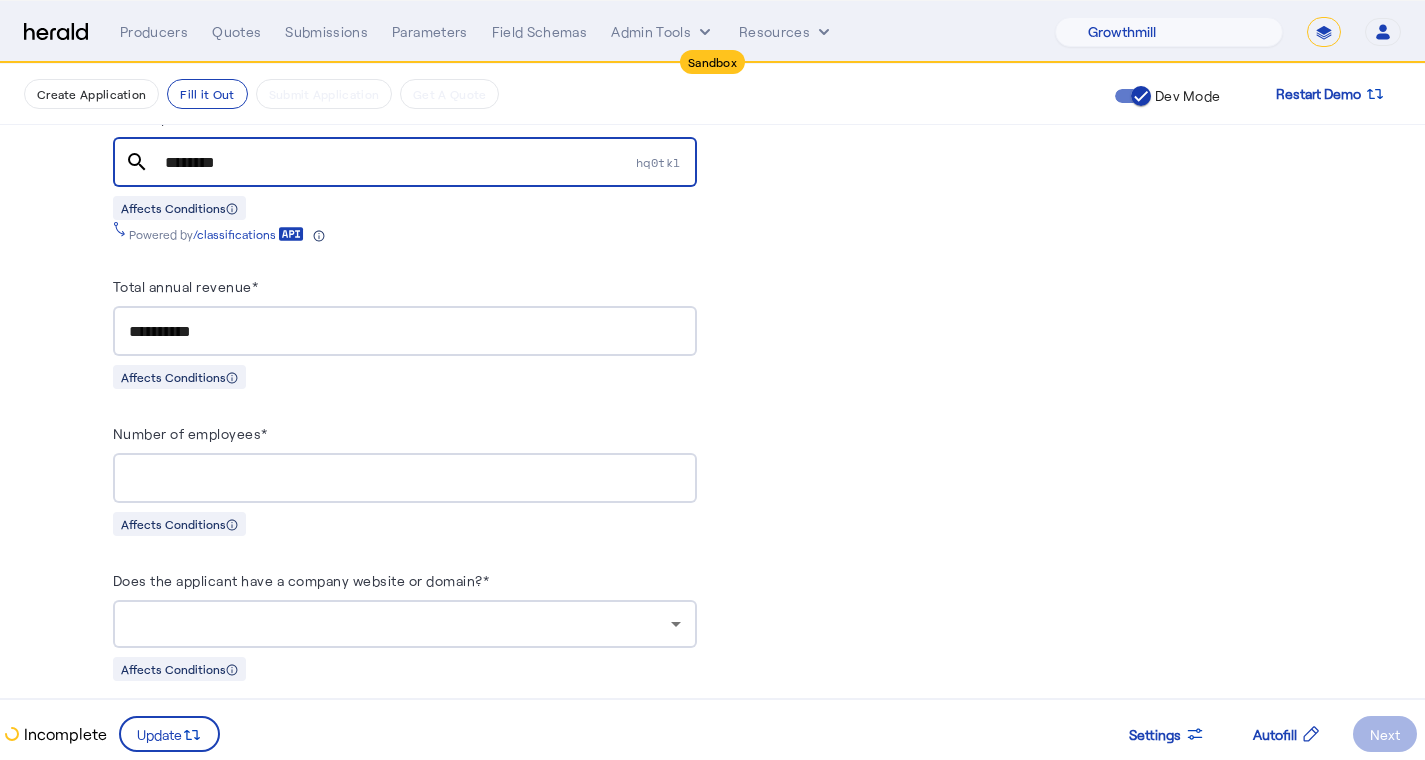 scroll, scrollTop: 1561, scrollLeft: 0, axis: vertical 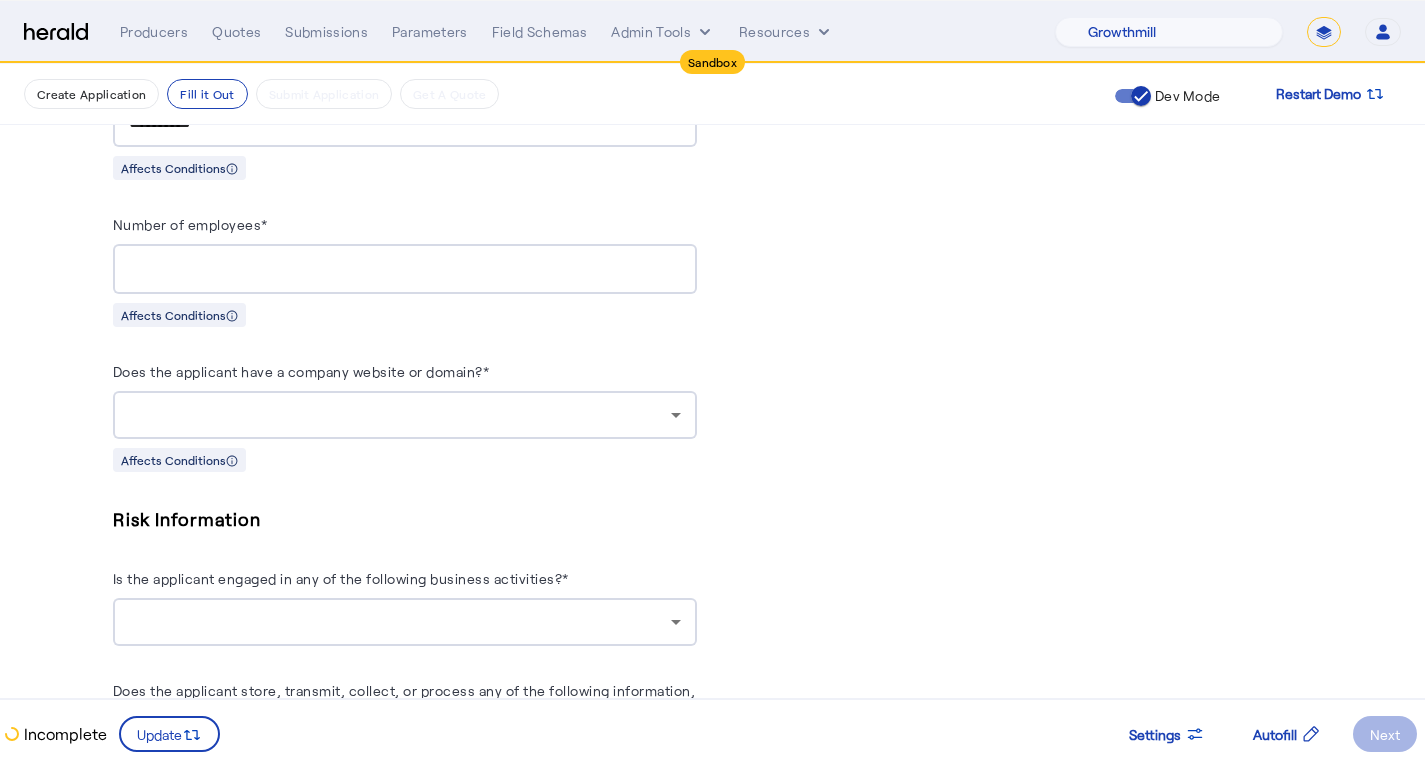 click at bounding box center (405, 415) 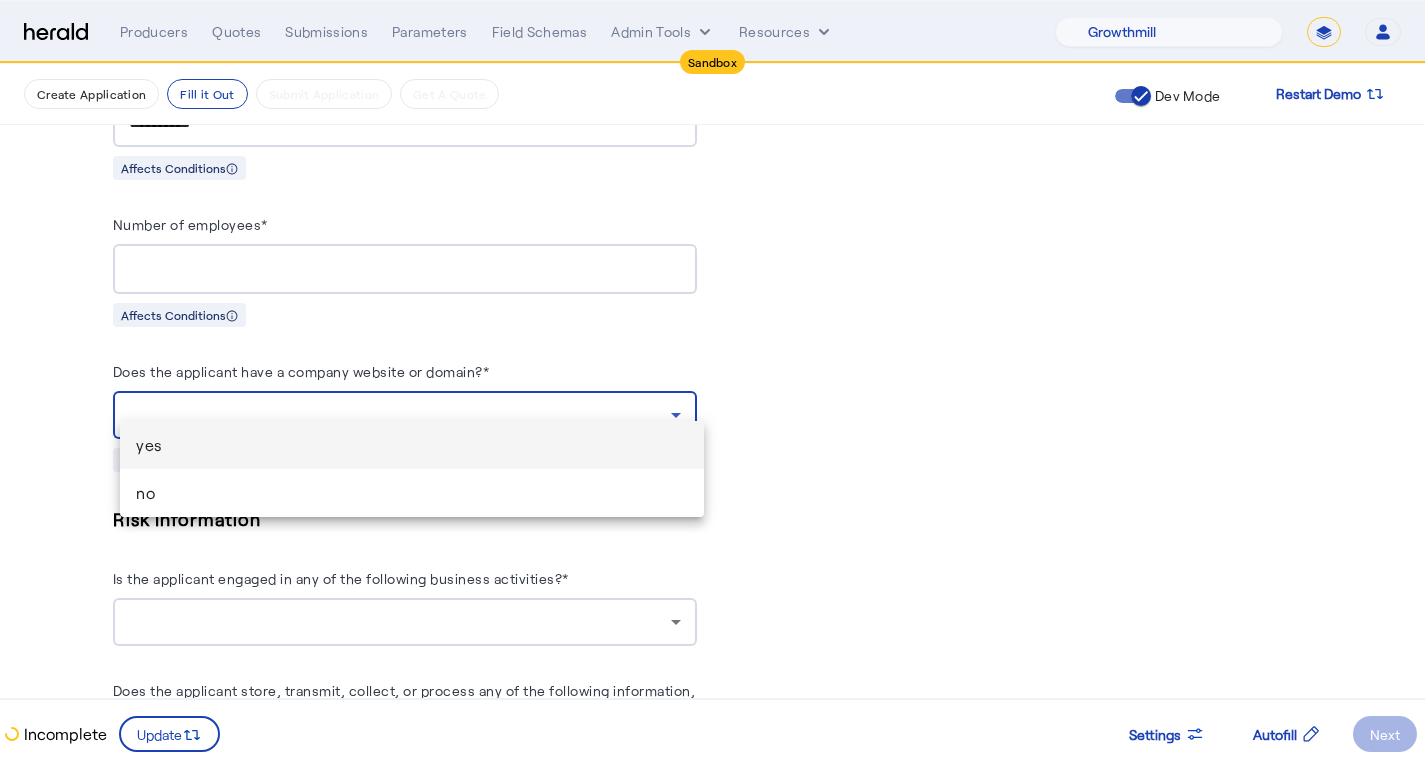 click on "yes" at bounding box center [412, 445] 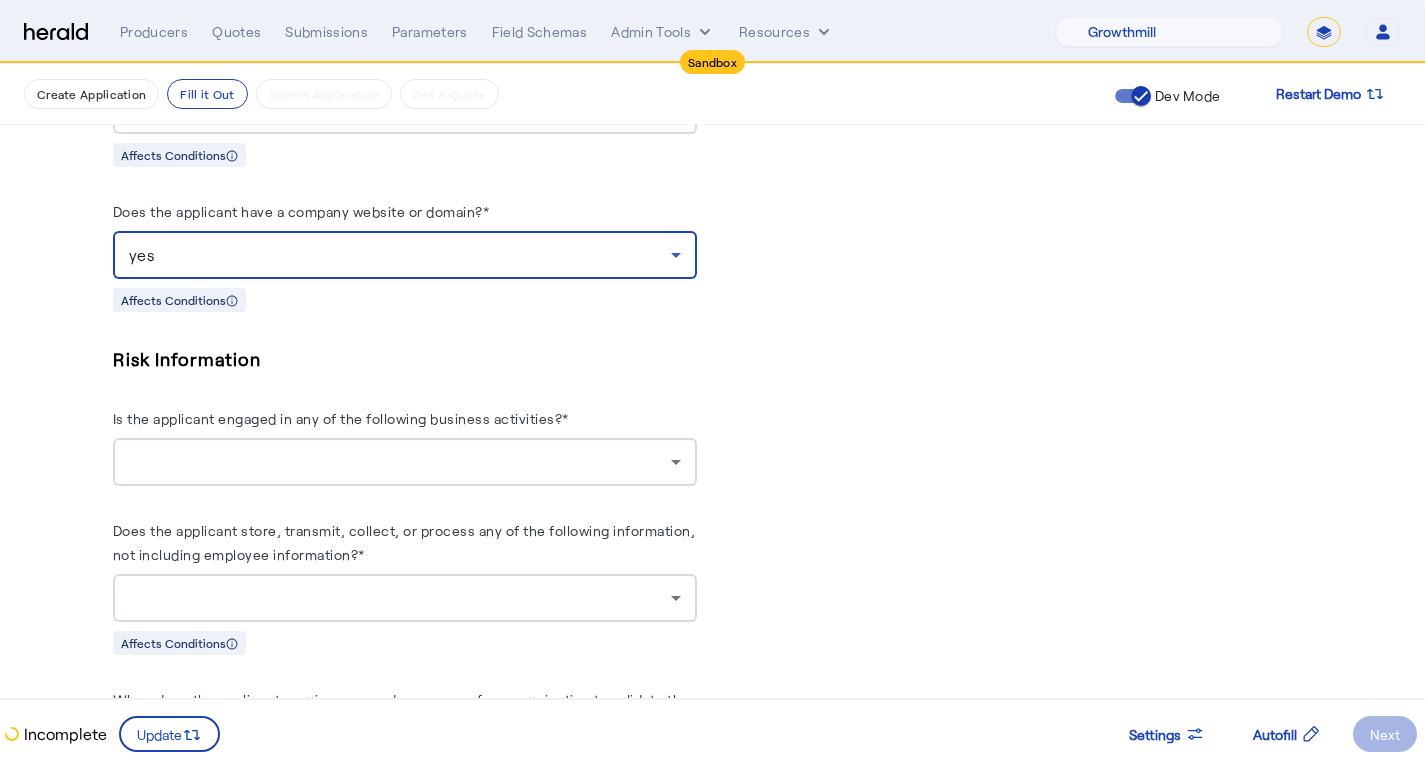 scroll, scrollTop: 1733, scrollLeft: 0, axis: vertical 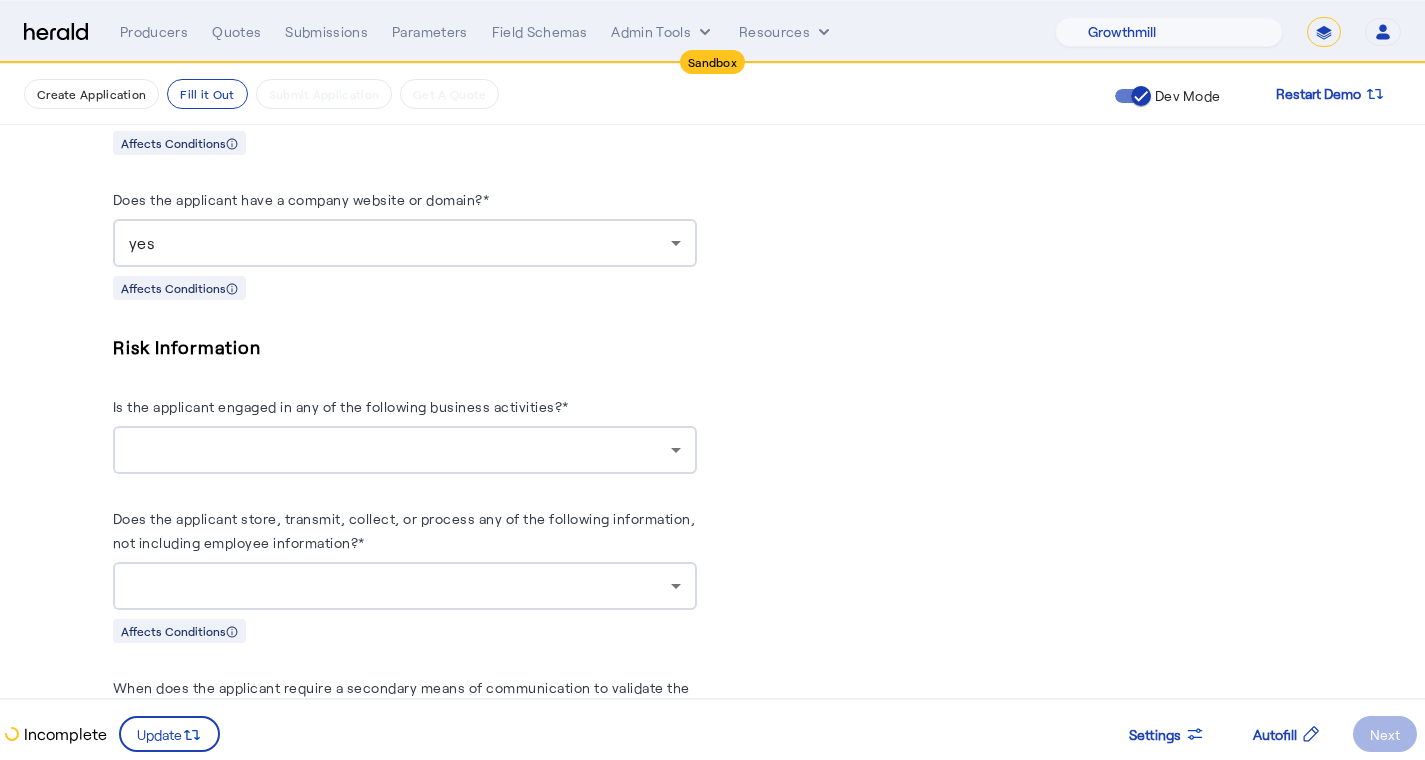 click at bounding box center (405, 450) 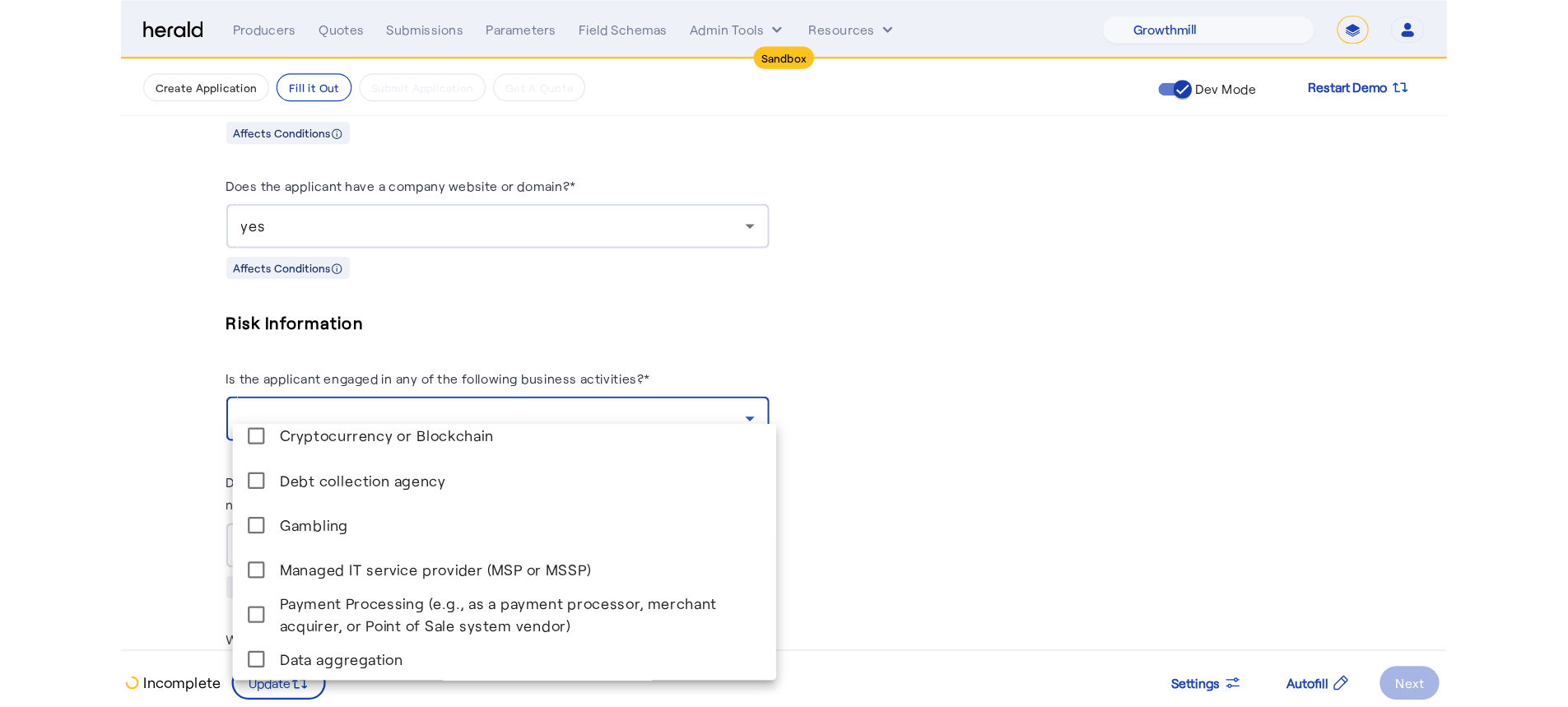 scroll, scrollTop: 169, scrollLeft: 0, axis: vertical 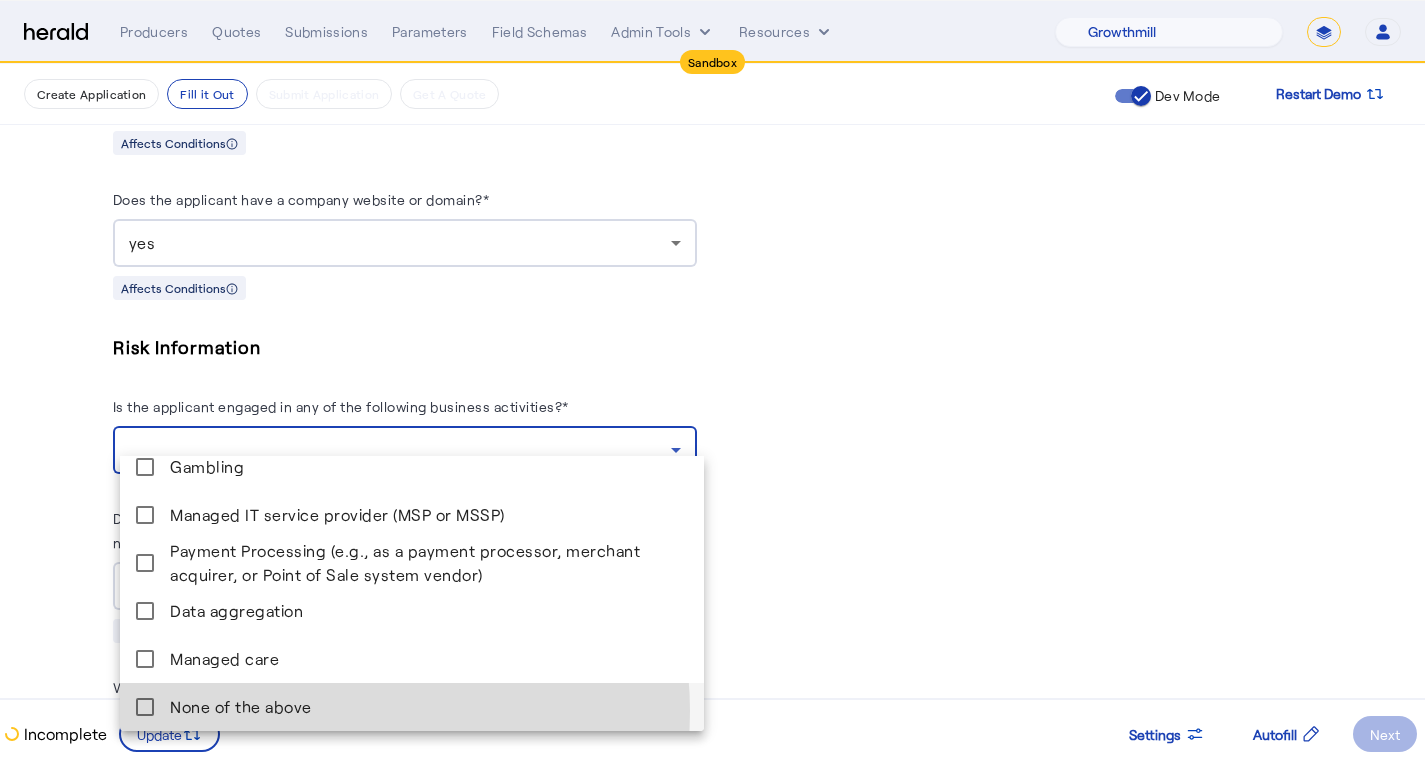click on "None of the above" at bounding box center [429, 707] 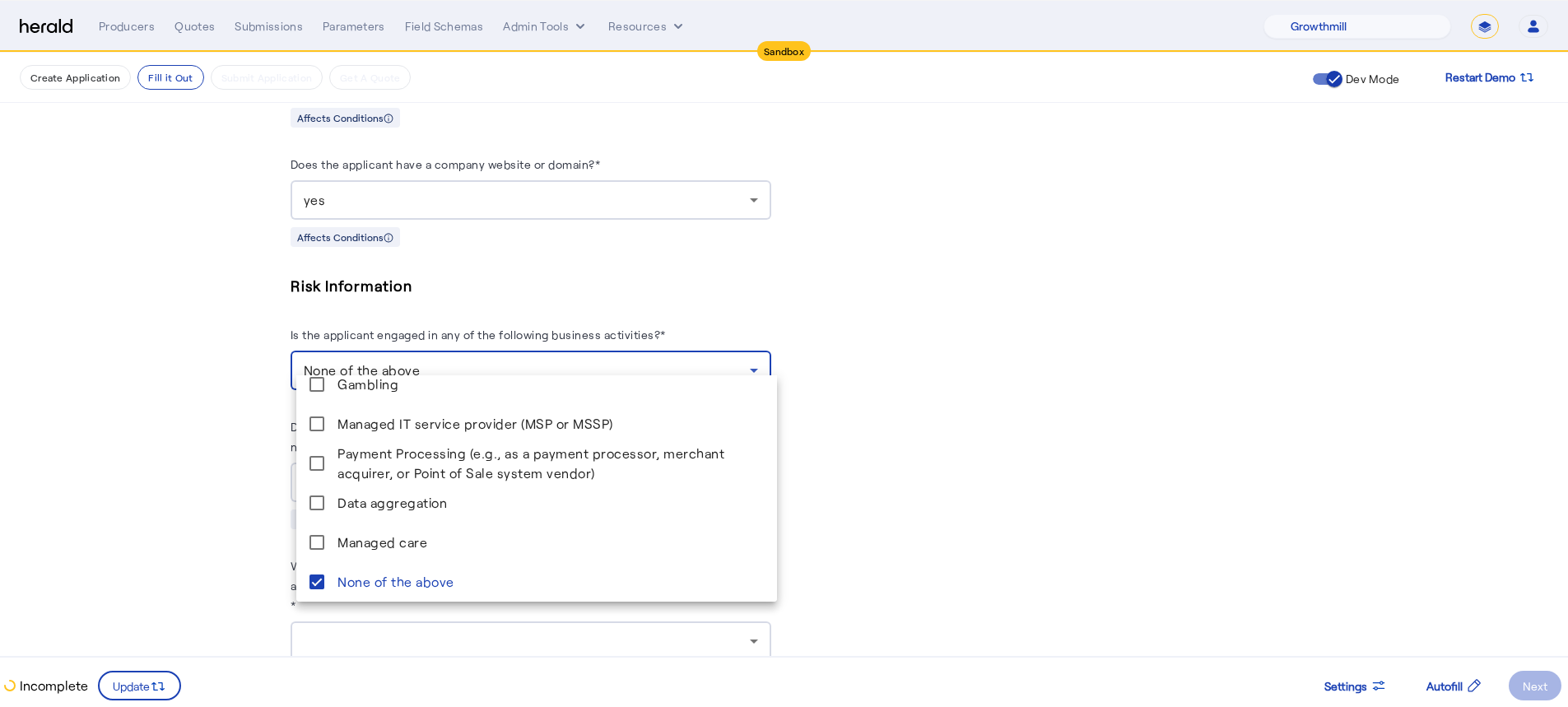 click at bounding box center [784, 353] 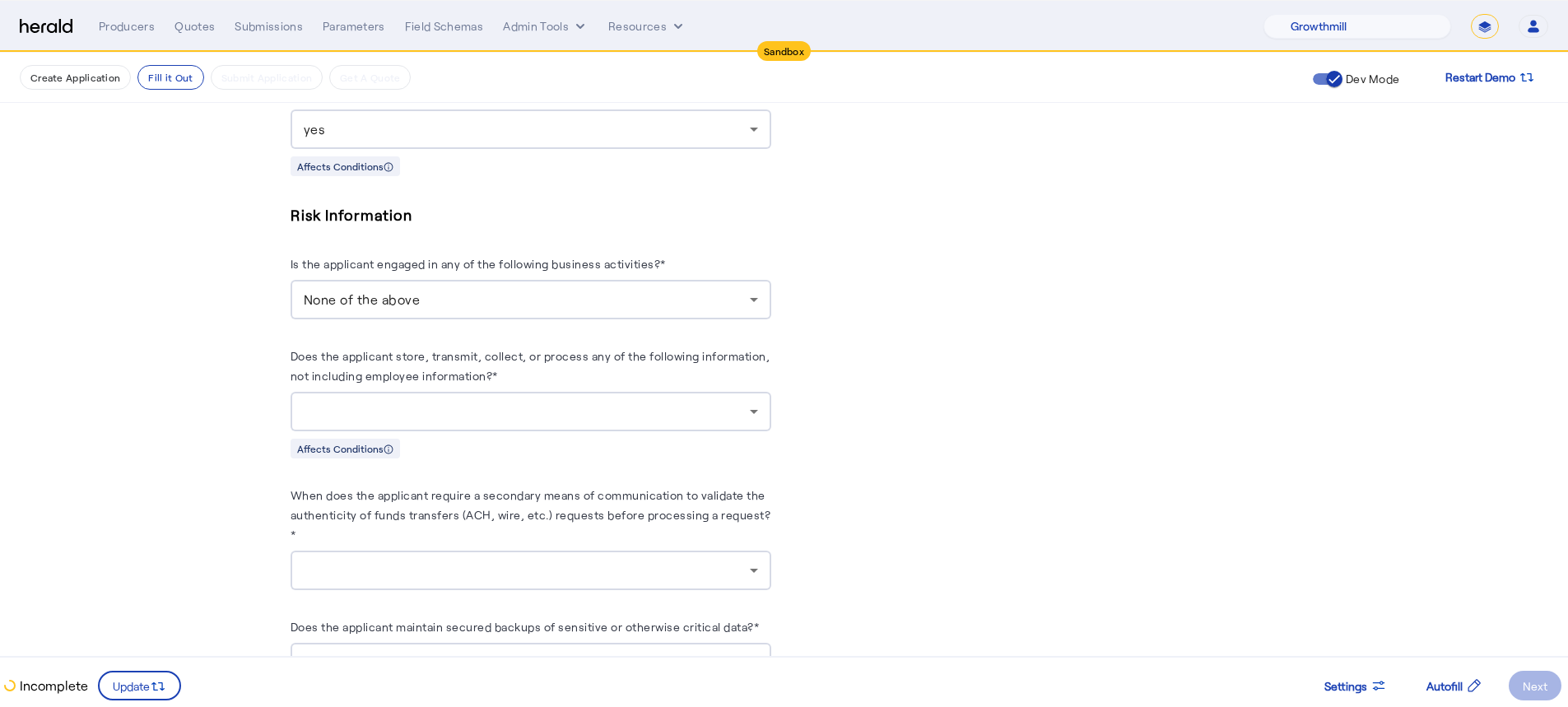 scroll, scrollTop: 1511, scrollLeft: 0, axis: vertical 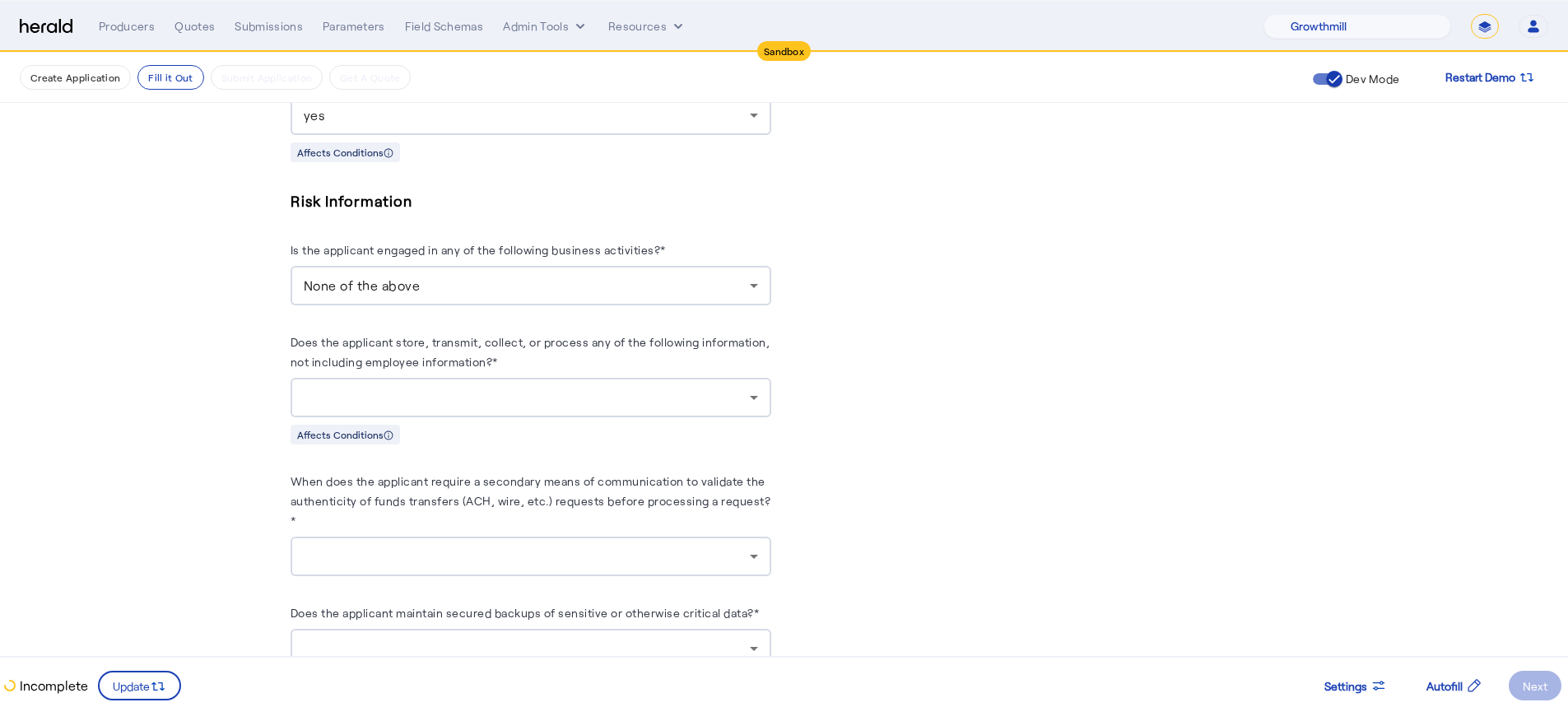 click at bounding box center [527, 398] 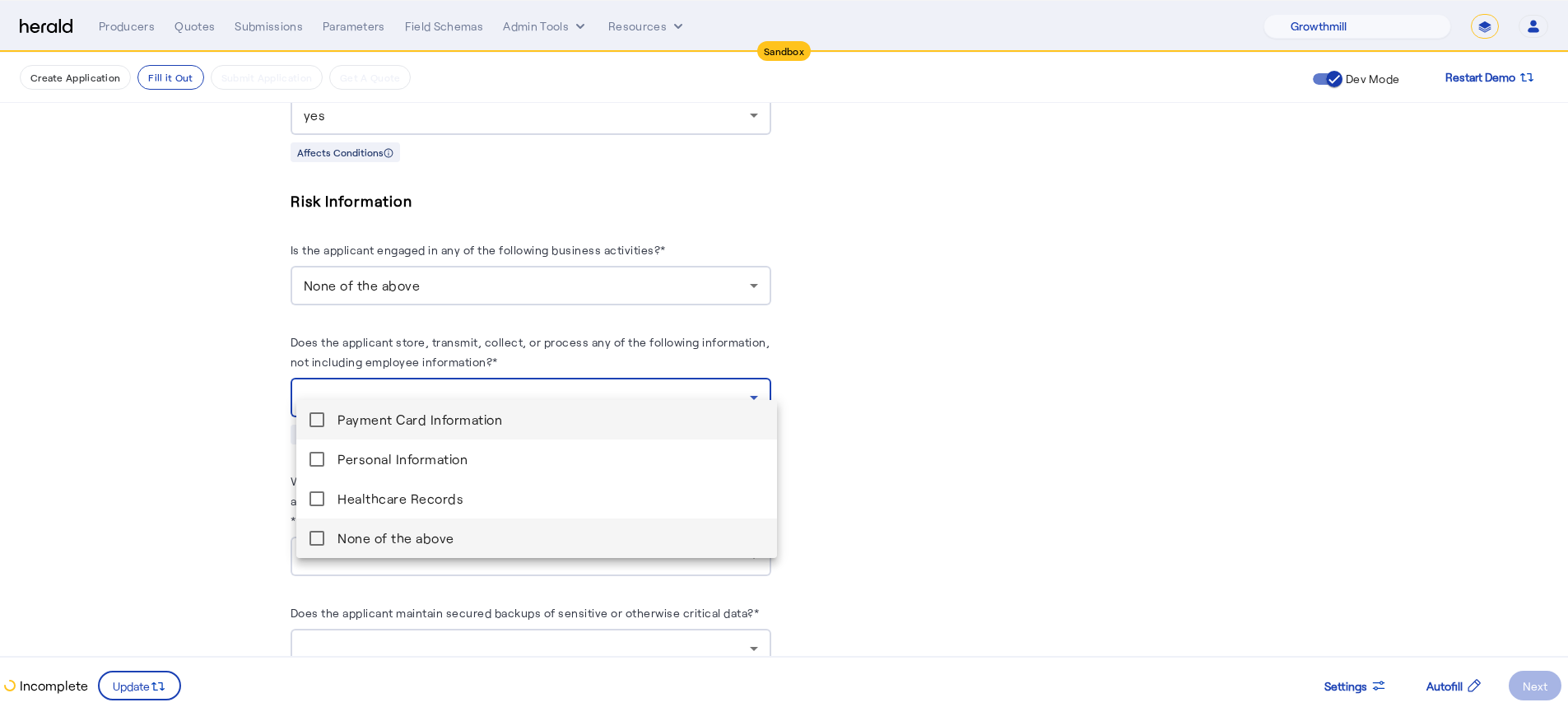 scroll, scrollTop: 1514, scrollLeft: 0, axis: vertical 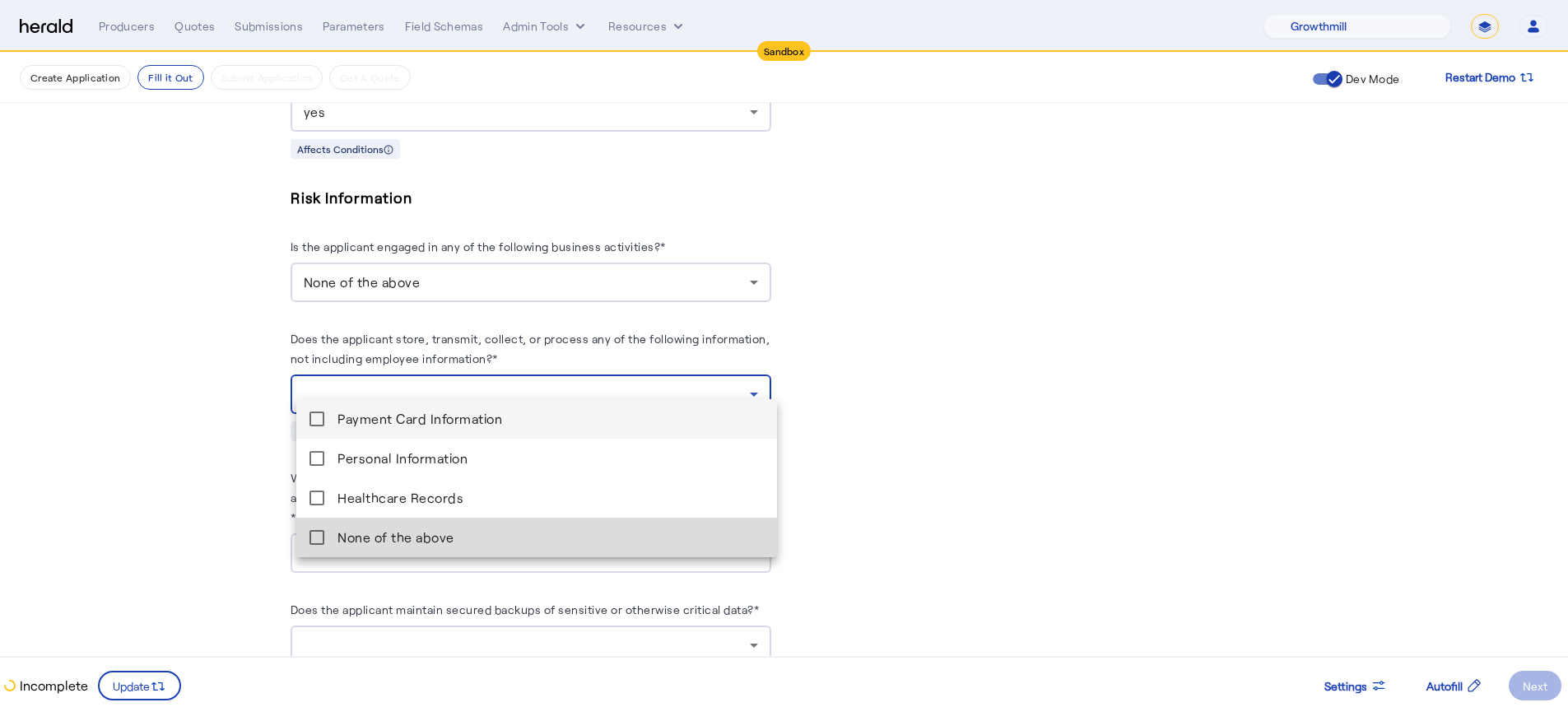 click on "None of the above" at bounding box center [551, 537] 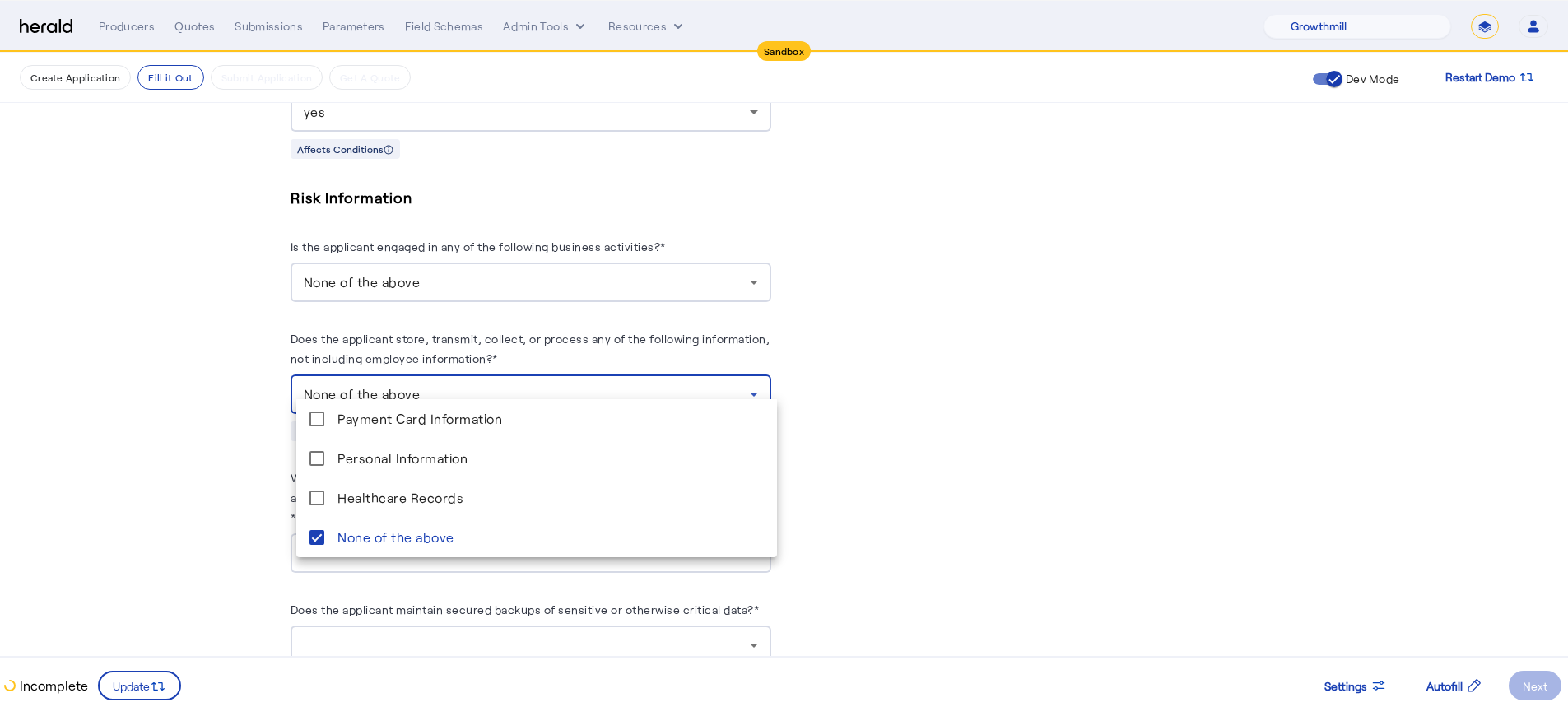 click at bounding box center (784, 353) 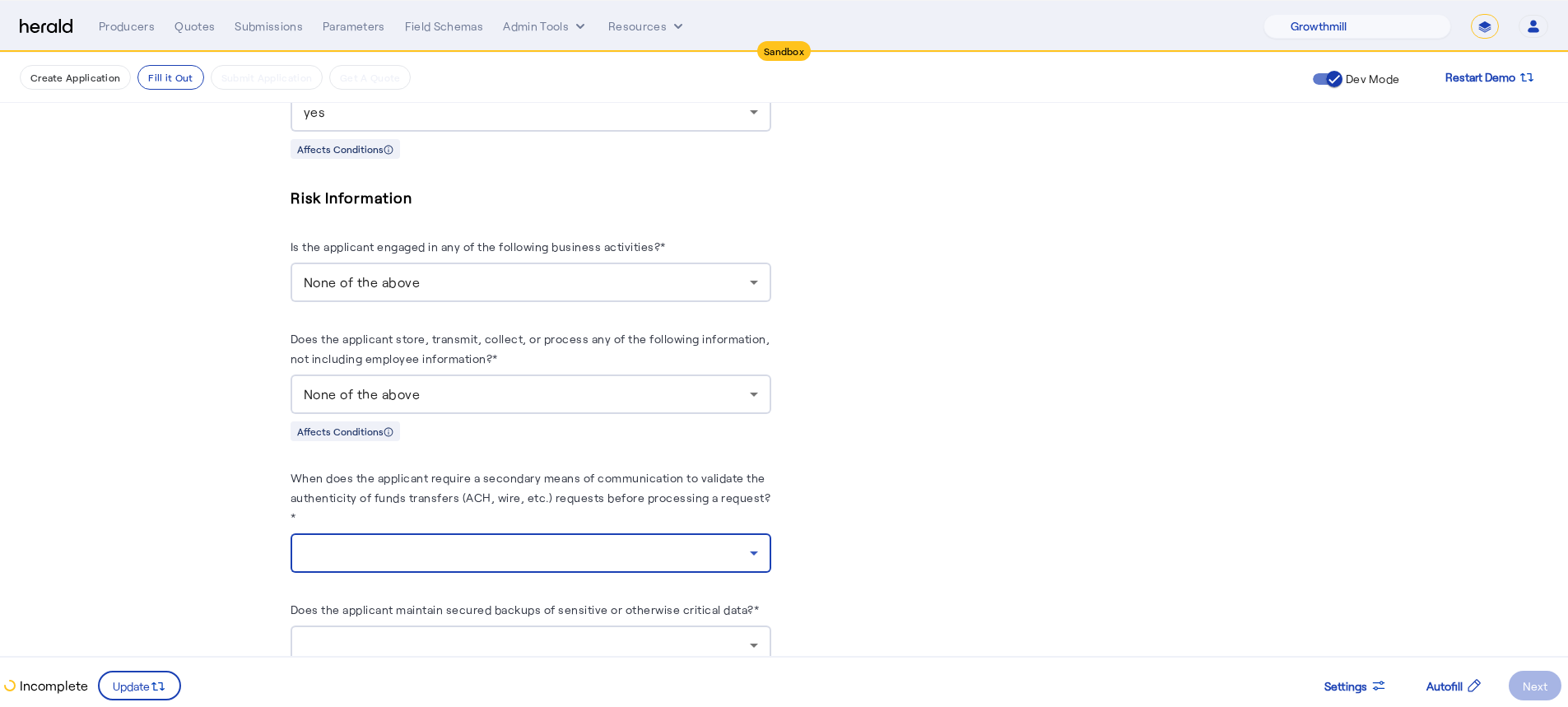 click at bounding box center (527, 553) 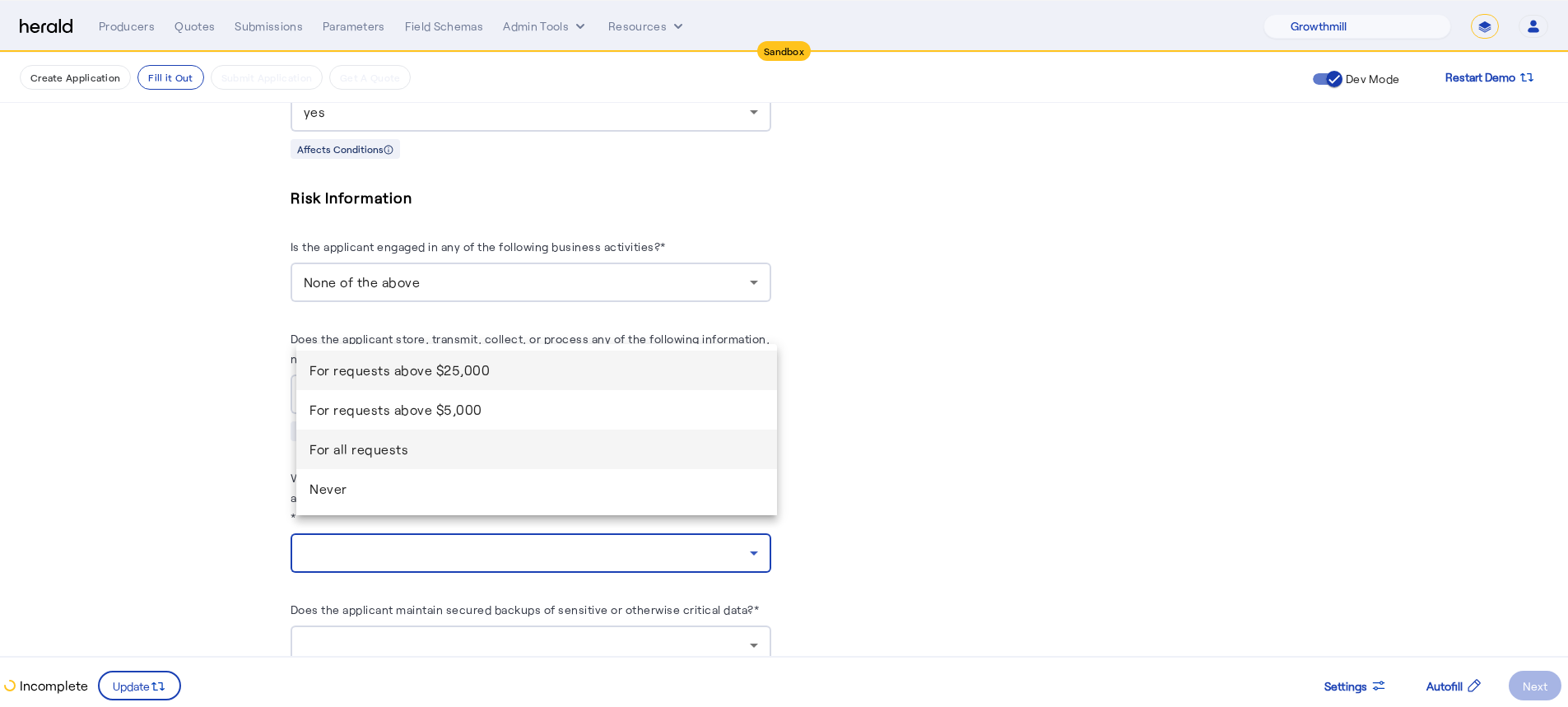 click on "For all requests" at bounding box center (537, 449) 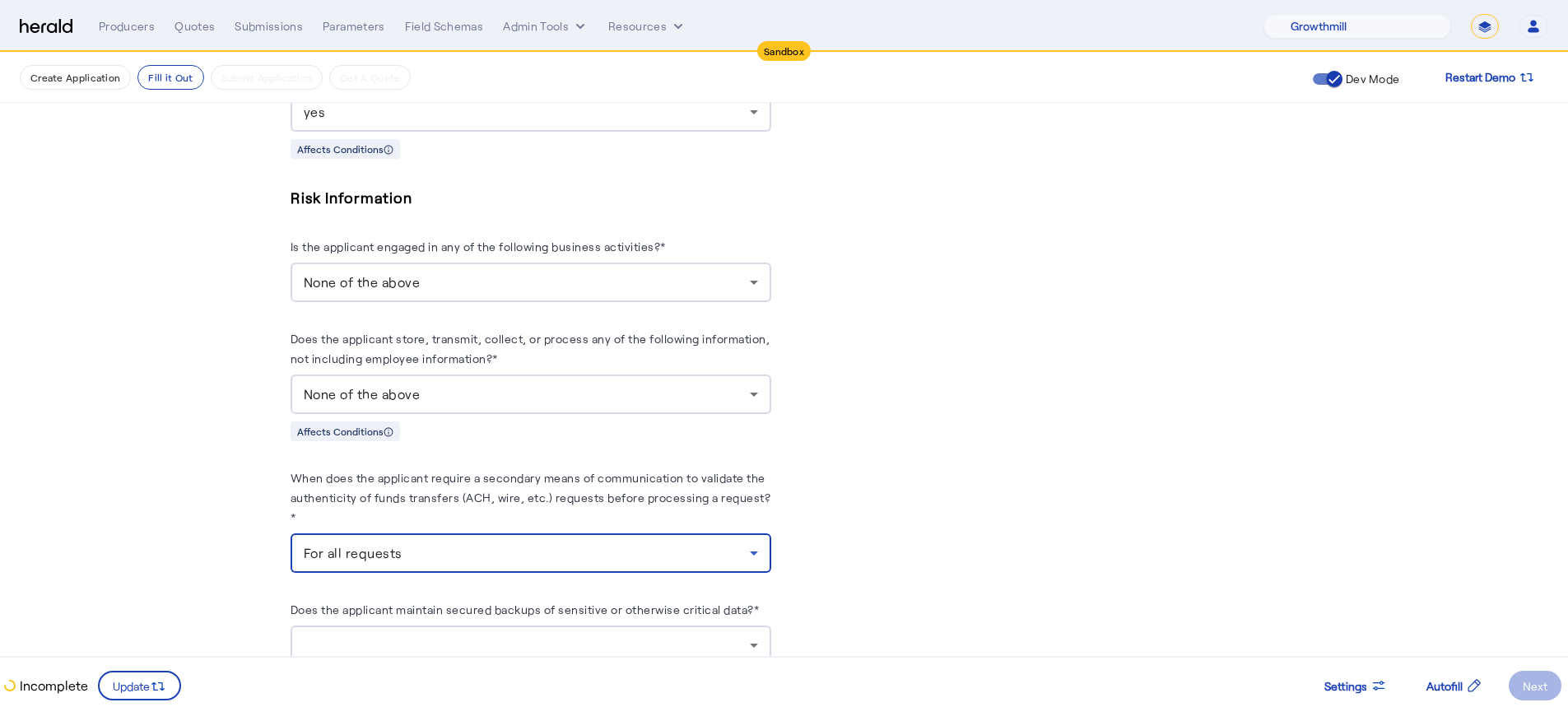 click on "**********" 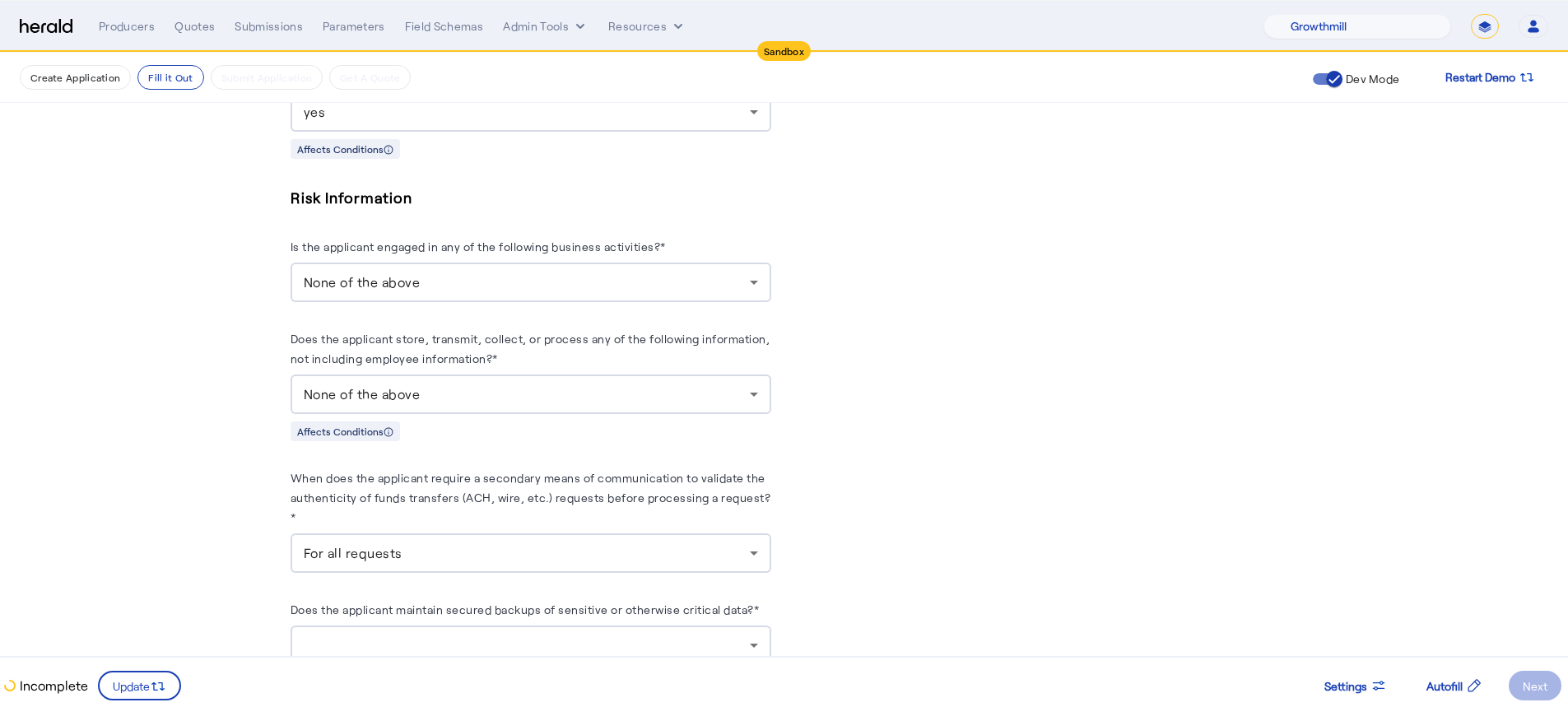 click at bounding box center [531, 645] 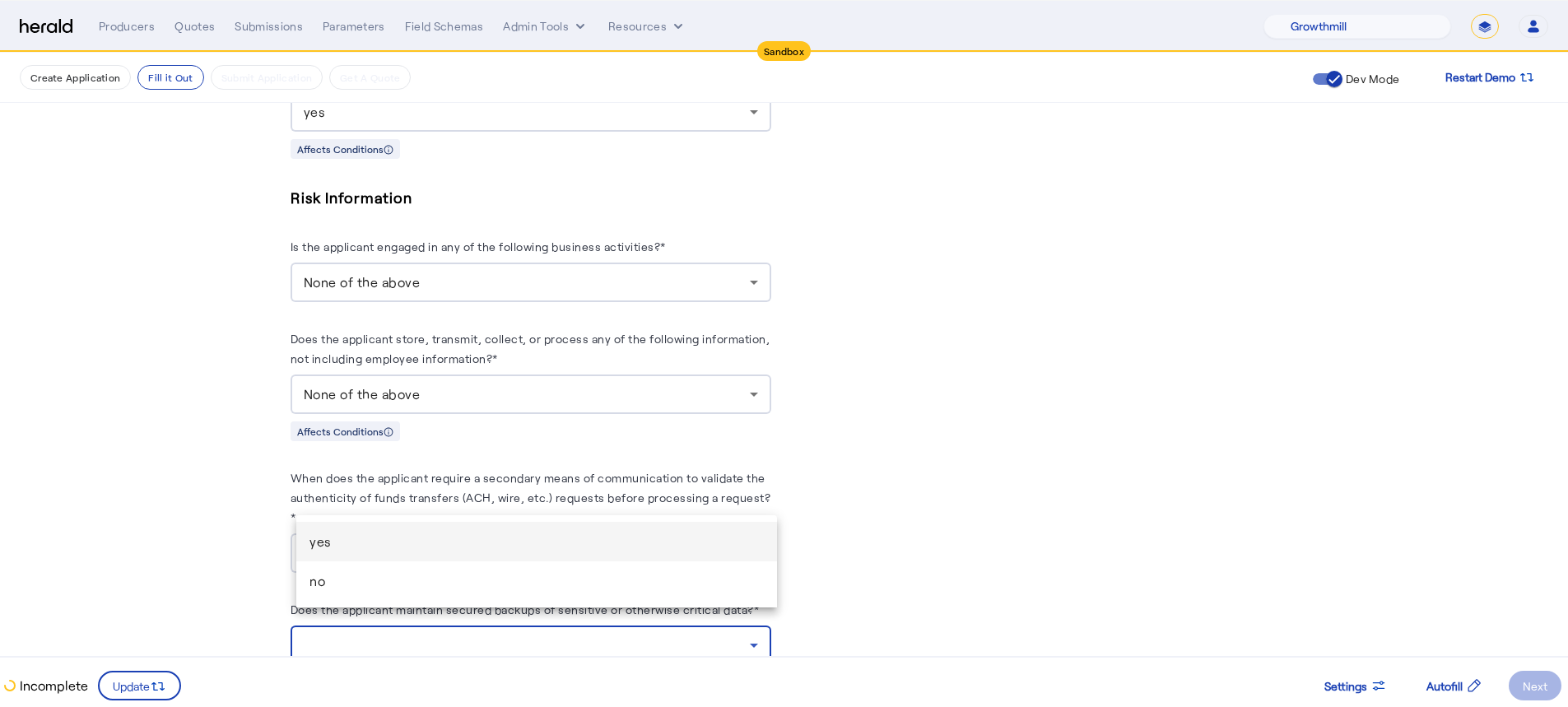 click on "yes" at bounding box center (537, 542) 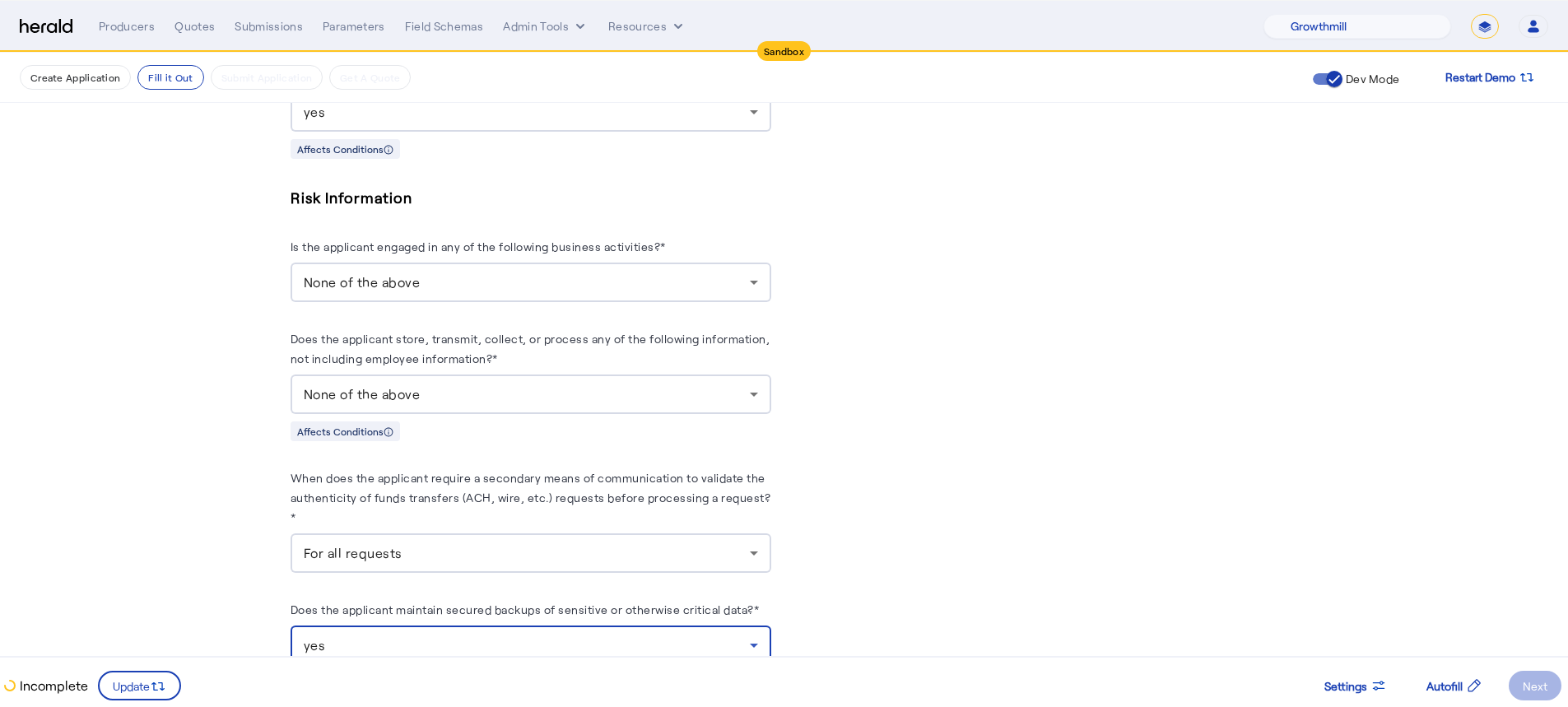 click on "PUT  /applications
xxxxxxxxxx 8   1 { 2    "coverage_values" : [], 3    "risk_values" : [], 4    "admin_values" : [], 5    "products" : [ 6      "prd_f702_boxx_cyber" 7   ] 8 }  Response
xxxxxxxxxx 894   1 { 2    "application" : { 3      "id" :  "6baa54d8-aadb-411d-a040-4a0f66291fe0" , 4      "status" :  "incomplete" , 5      "products" : [ 6        "prd_f702_boxx_cyber" 7     ], 8      "risk_values" : [ 9       { 10          "risk_parameter_id" :  "rsk_m4p9_insured_name" , 11          "value" :  null , 12          "section" :  "Basic Information" , 13          "parameter_text" : { 14            "applicant_facing_text" :  "Business name" , 15            "agent_facing_text" :  "Business name" 16         }, 17          "input_type" :  "short_text" , 18          "relevant_products" : [ 19            "prd_f702_boxx_cyber" 20         ], 21          "creates_array" :  false , 22          :  false , 23" 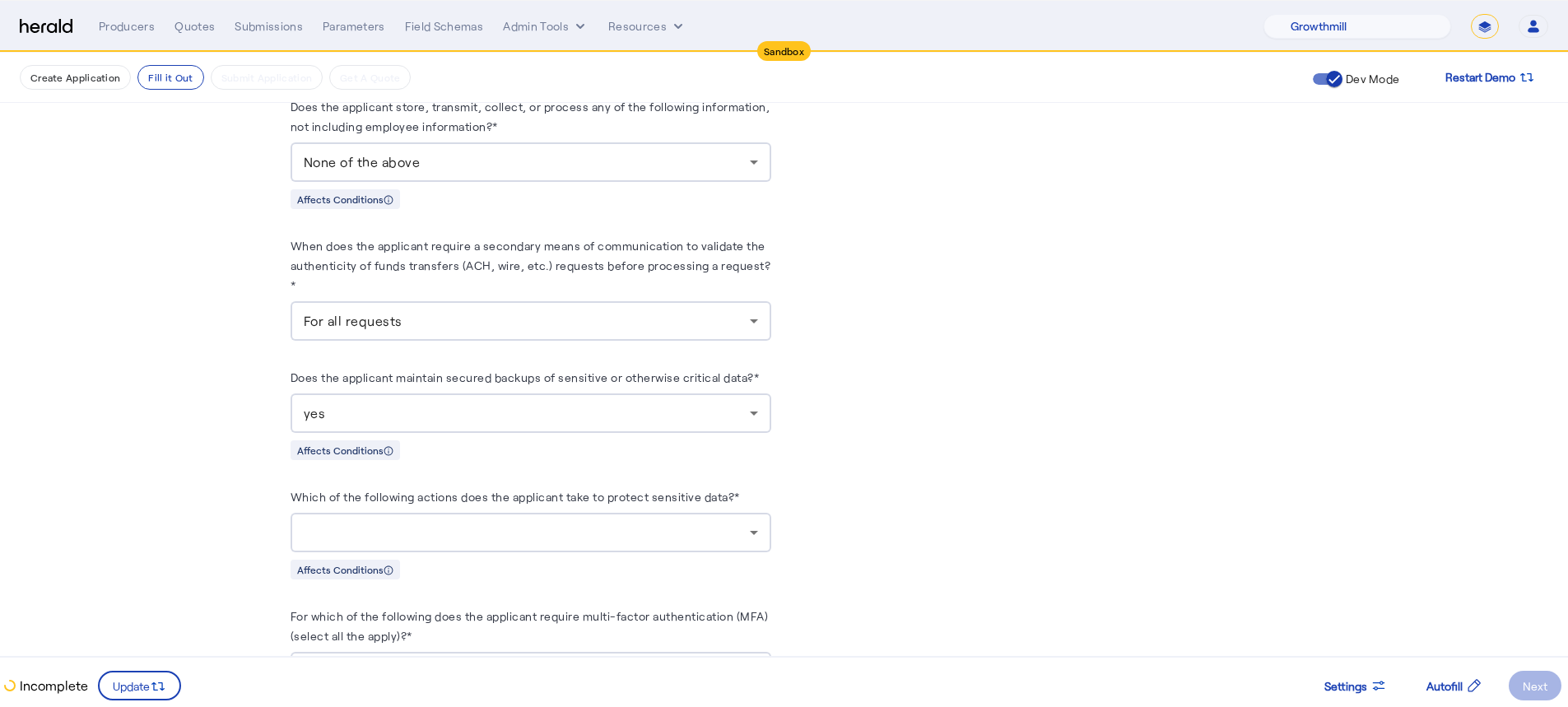 scroll, scrollTop: 1891, scrollLeft: 0, axis: vertical 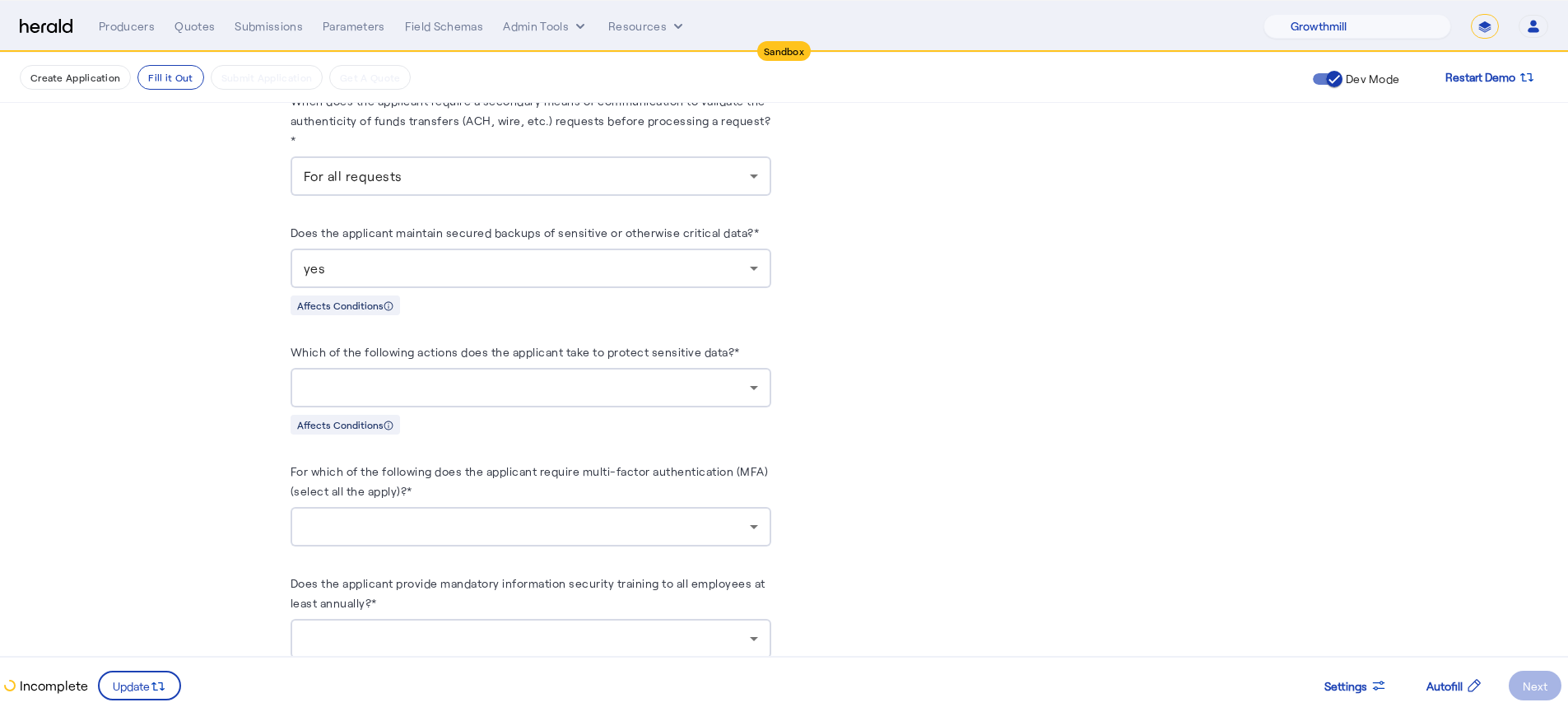 click at bounding box center (527, 388) 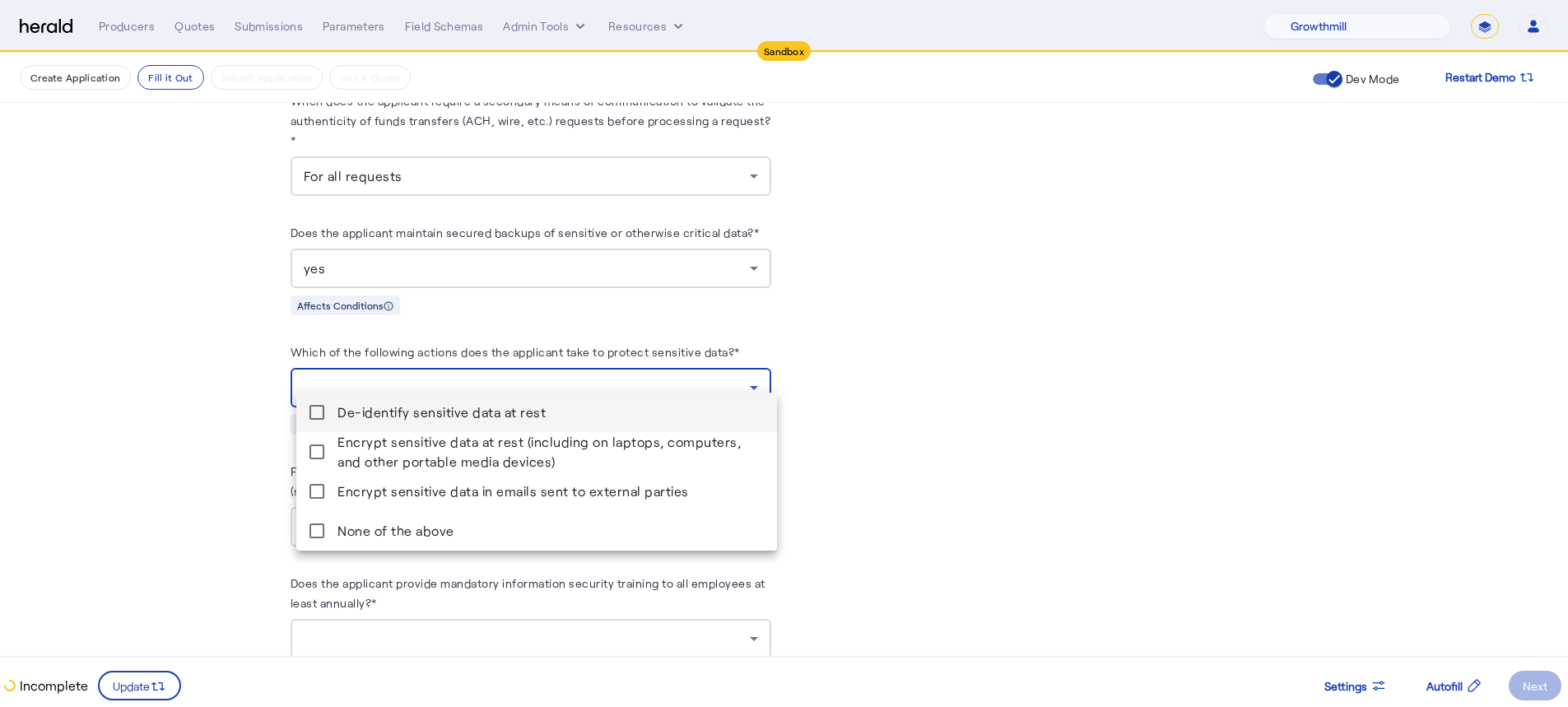 click on "De-identify sensitive data at rest" at bounding box center (537, 412) 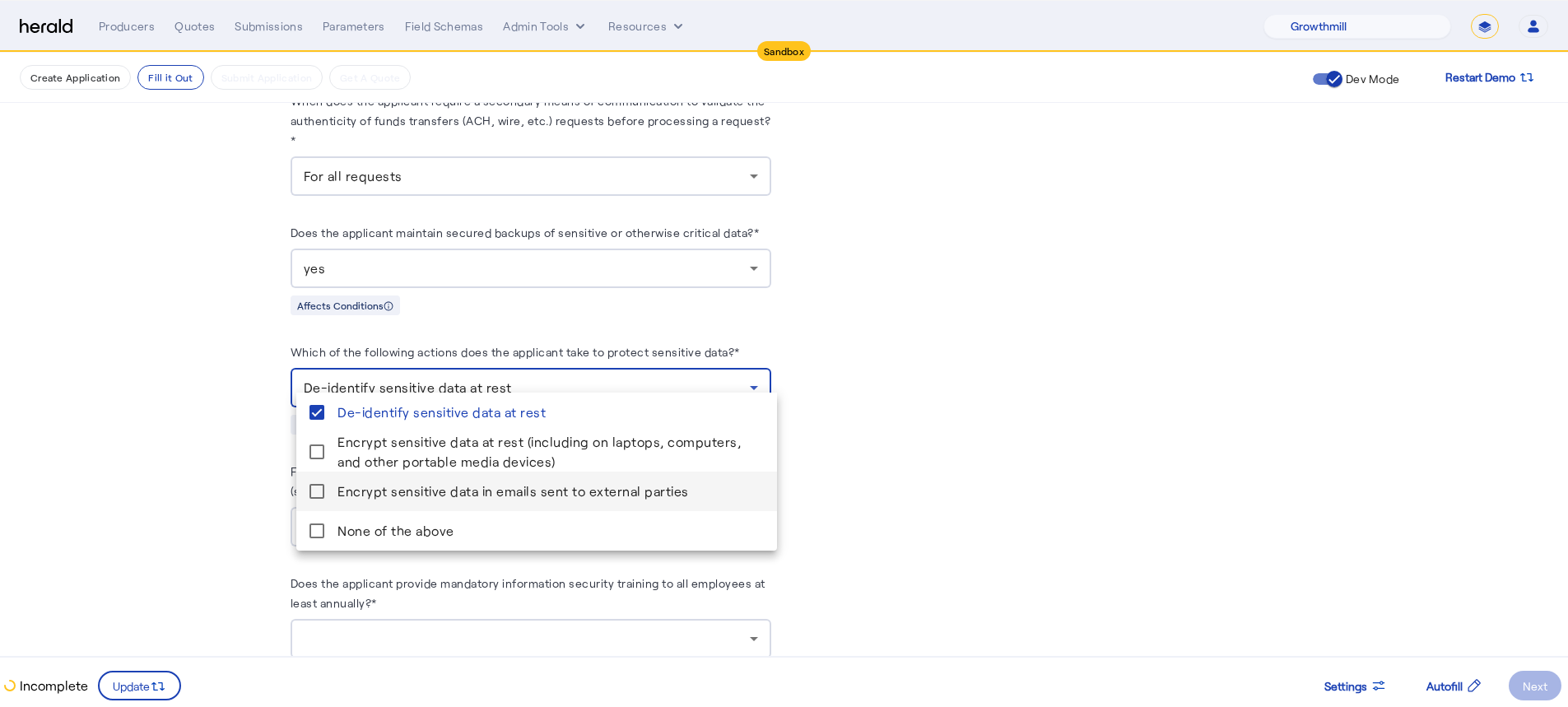 drag, startPoint x: 400, startPoint y: 449, endPoint x: 401, endPoint y: 471, distance: 22.022716 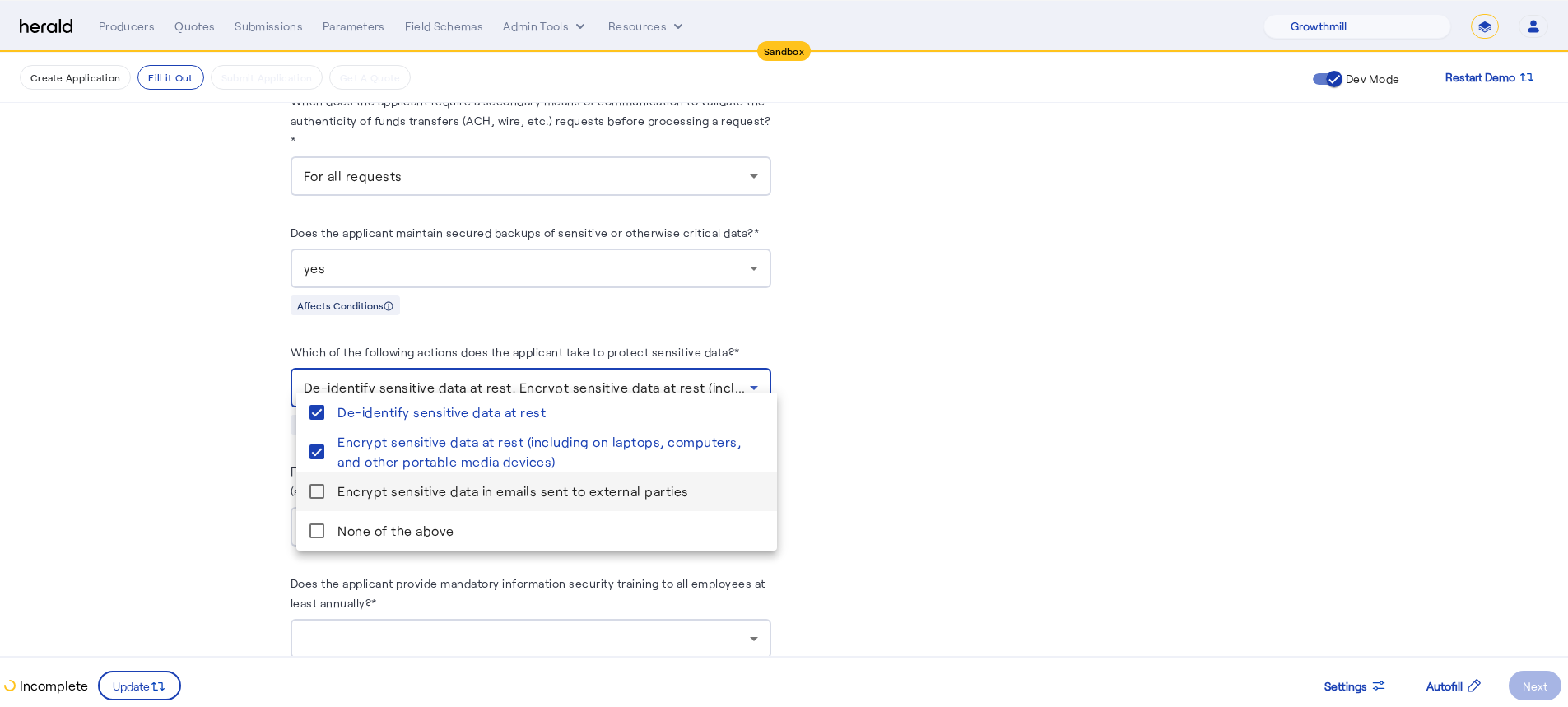 click on "Encrypt sensitive data in emails sent to external parties" at bounding box center (537, 491) 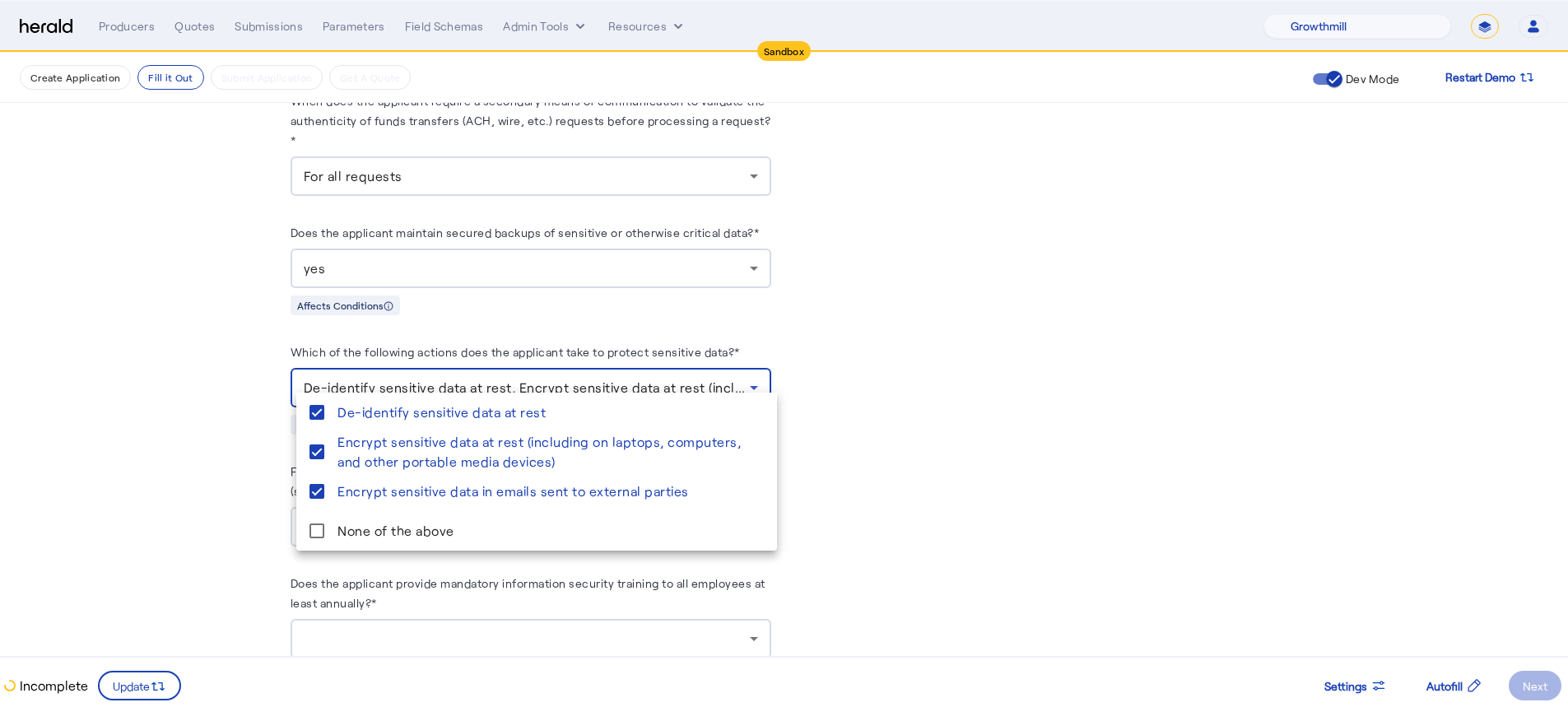 click at bounding box center [784, 353] 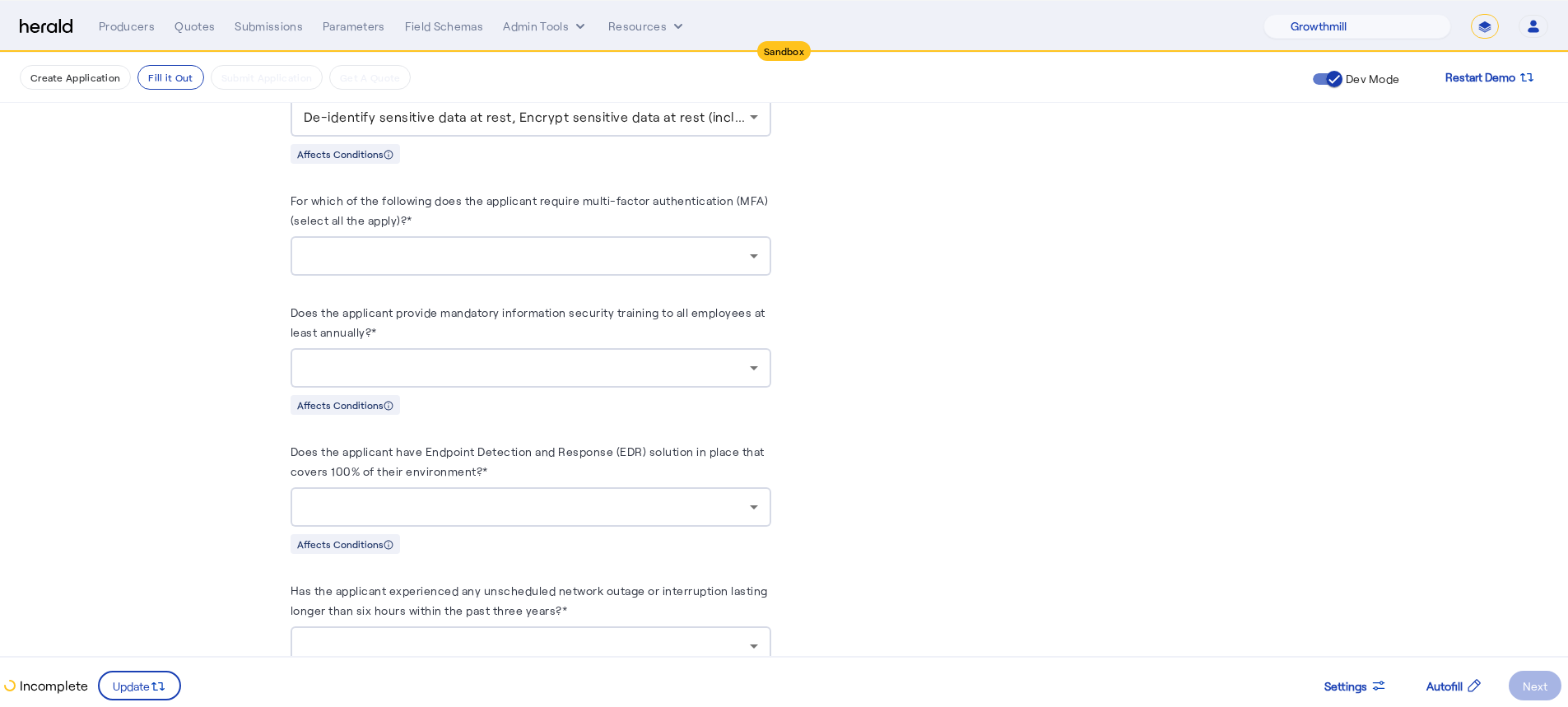 scroll, scrollTop: 2086, scrollLeft: 0, axis: vertical 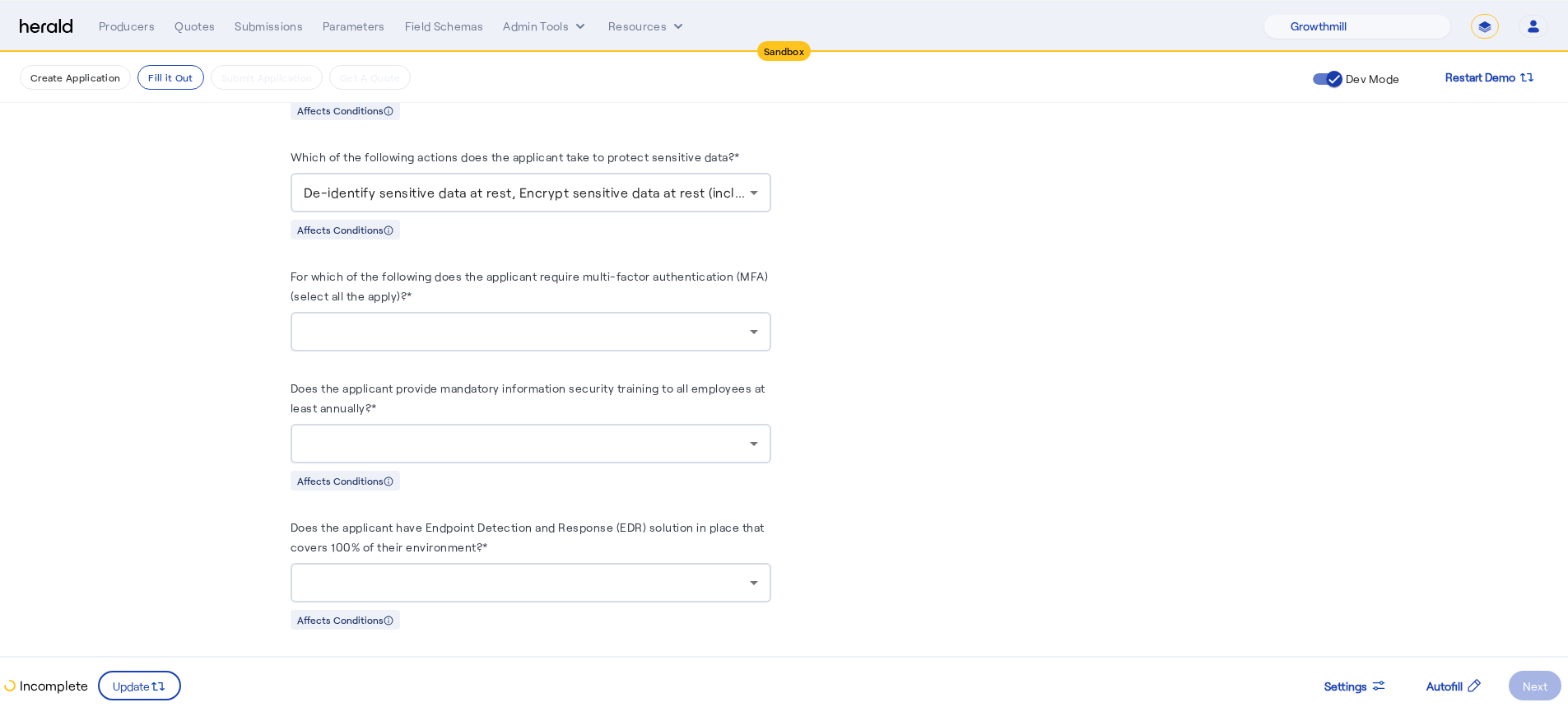 click at bounding box center (527, 332) 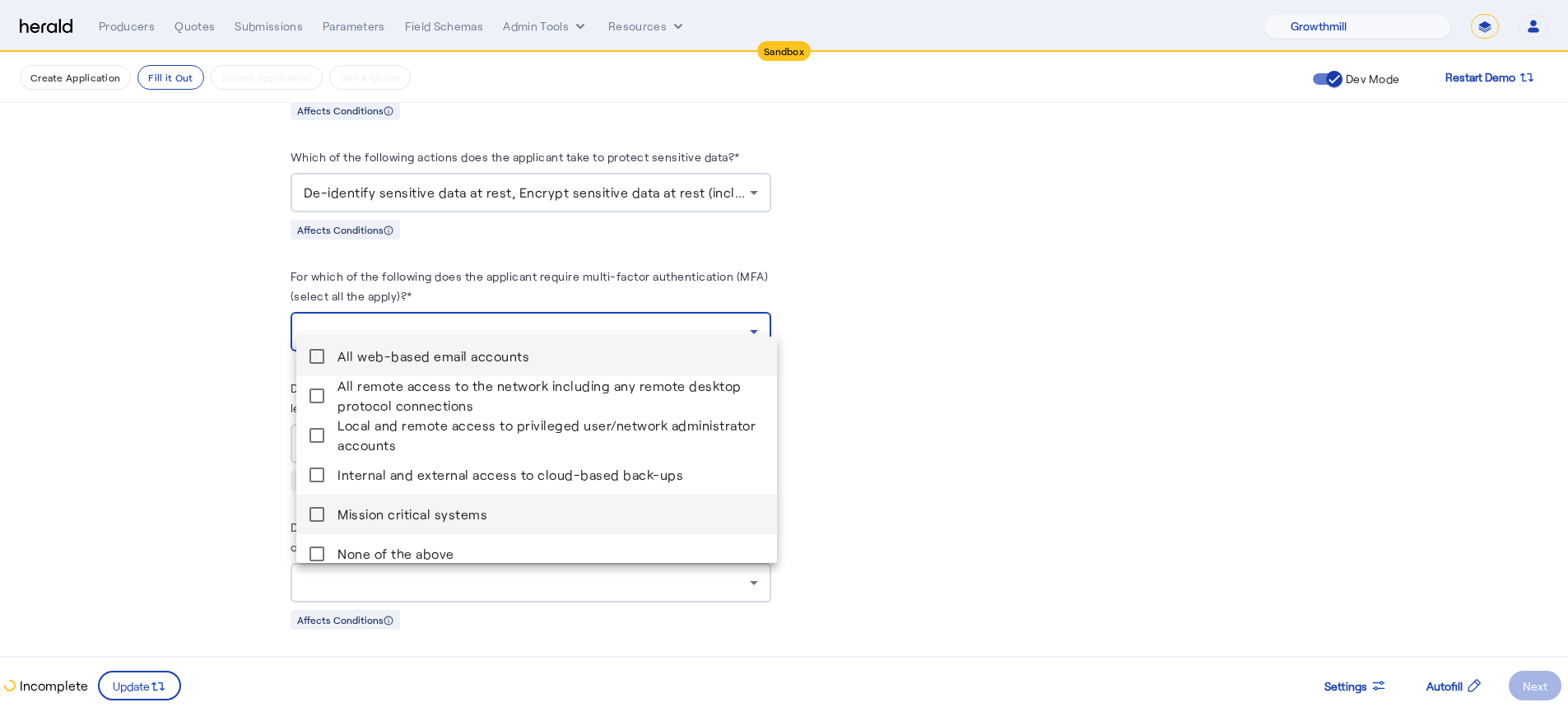 click on "Mission critical systems" at bounding box center [551, 514] 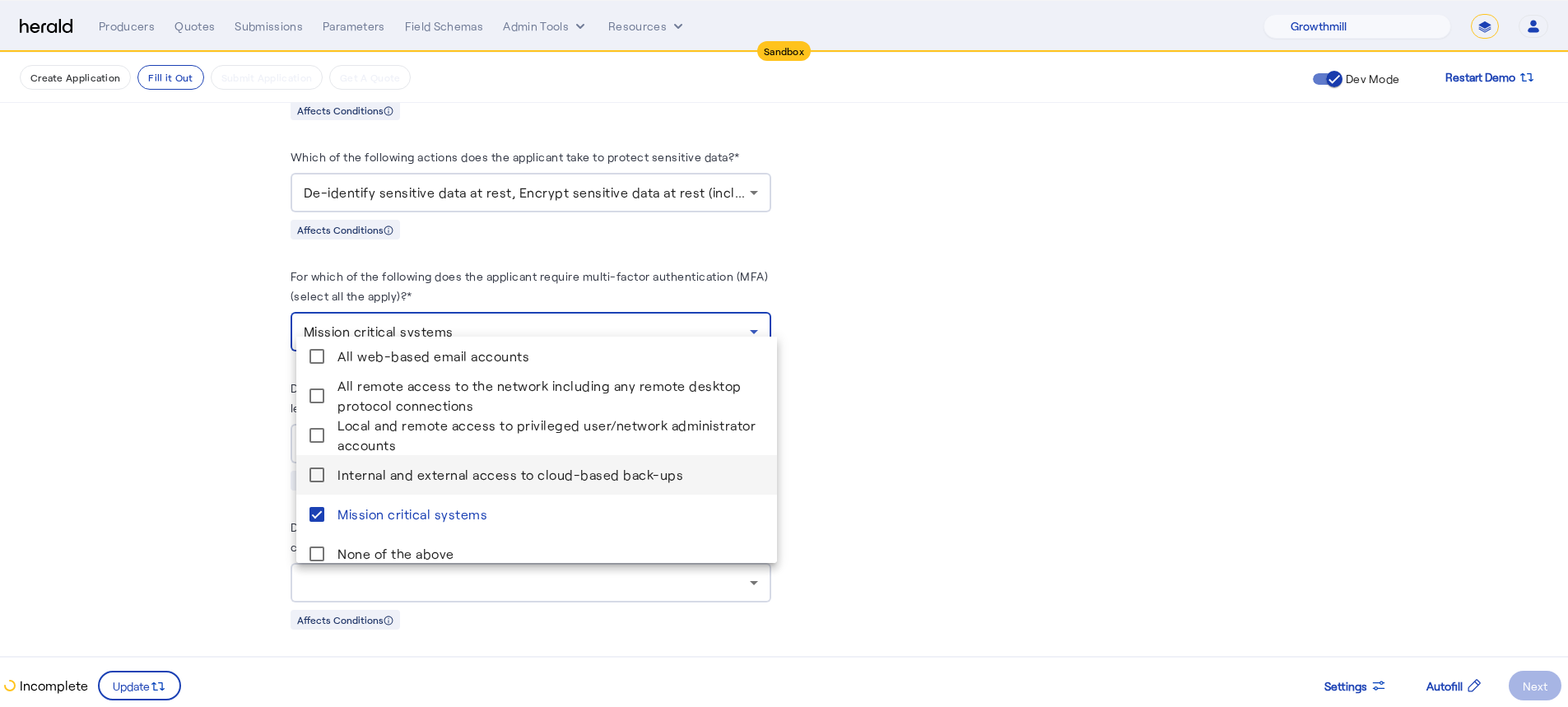 click on "Internal and external access to cloud-based back-ups" at bounding box center [537, 475] 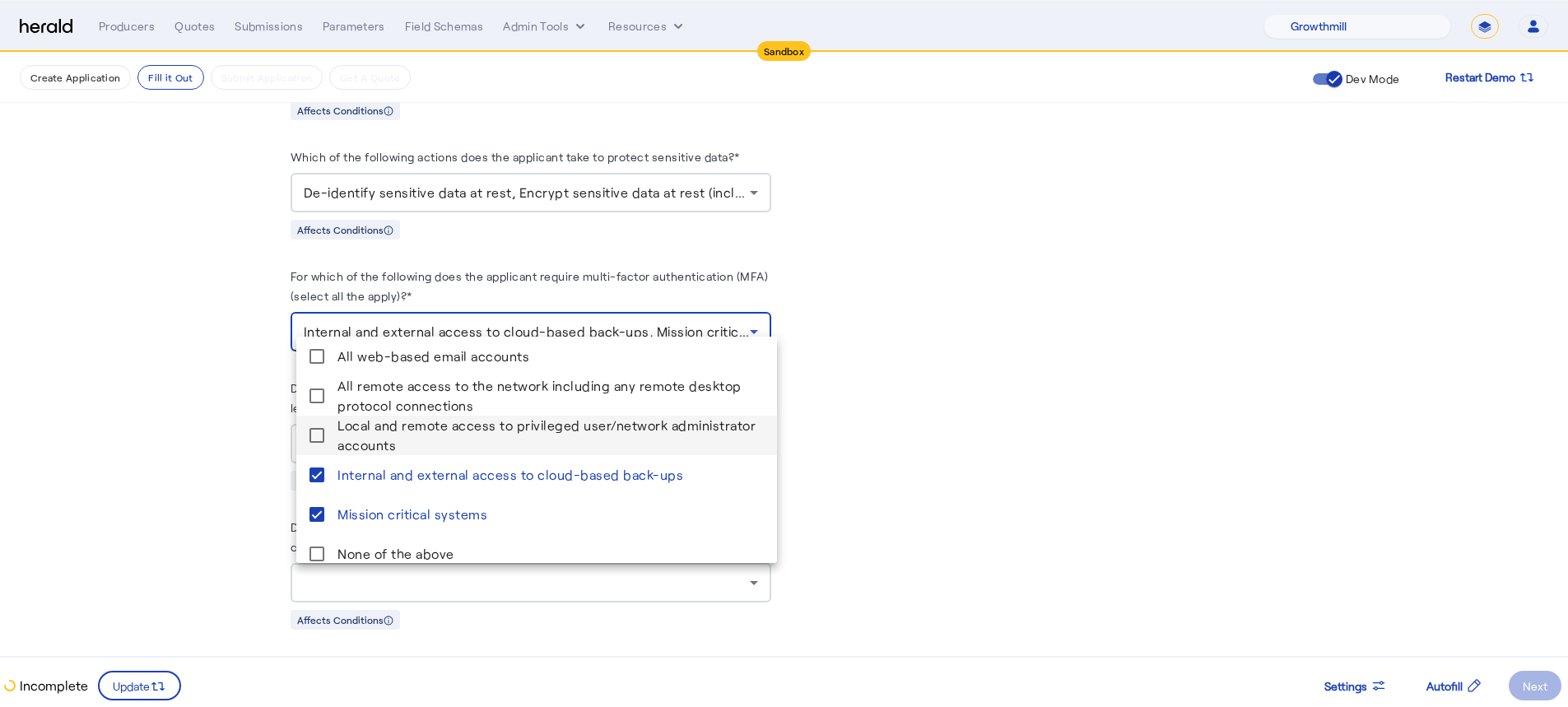 click on "Local and remote access to privileged user/network administrator accounts" at bounding box center [551, 435] 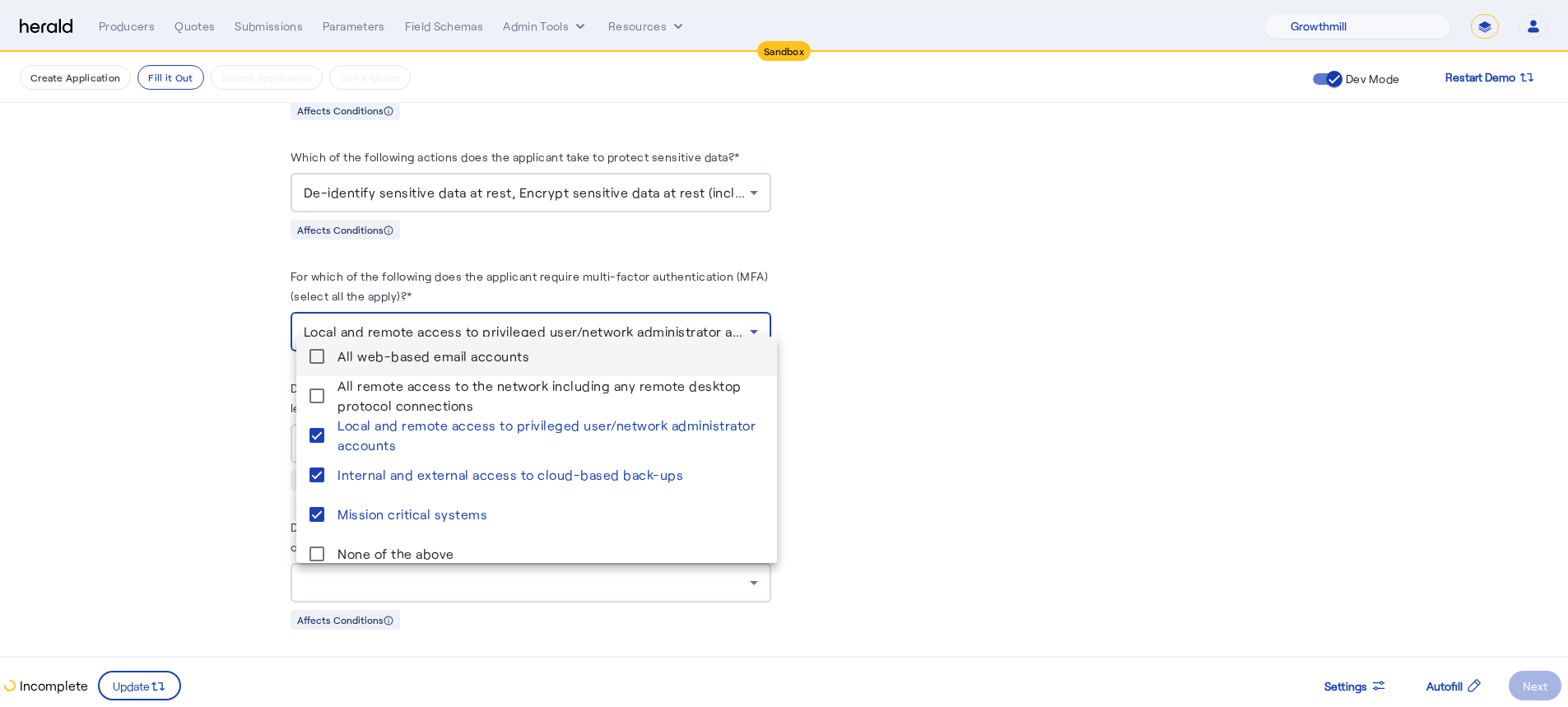 drag, startPoint x: 384, startPoint y: 393, endPoint x: 384, endPoint y: 358, distance: 35 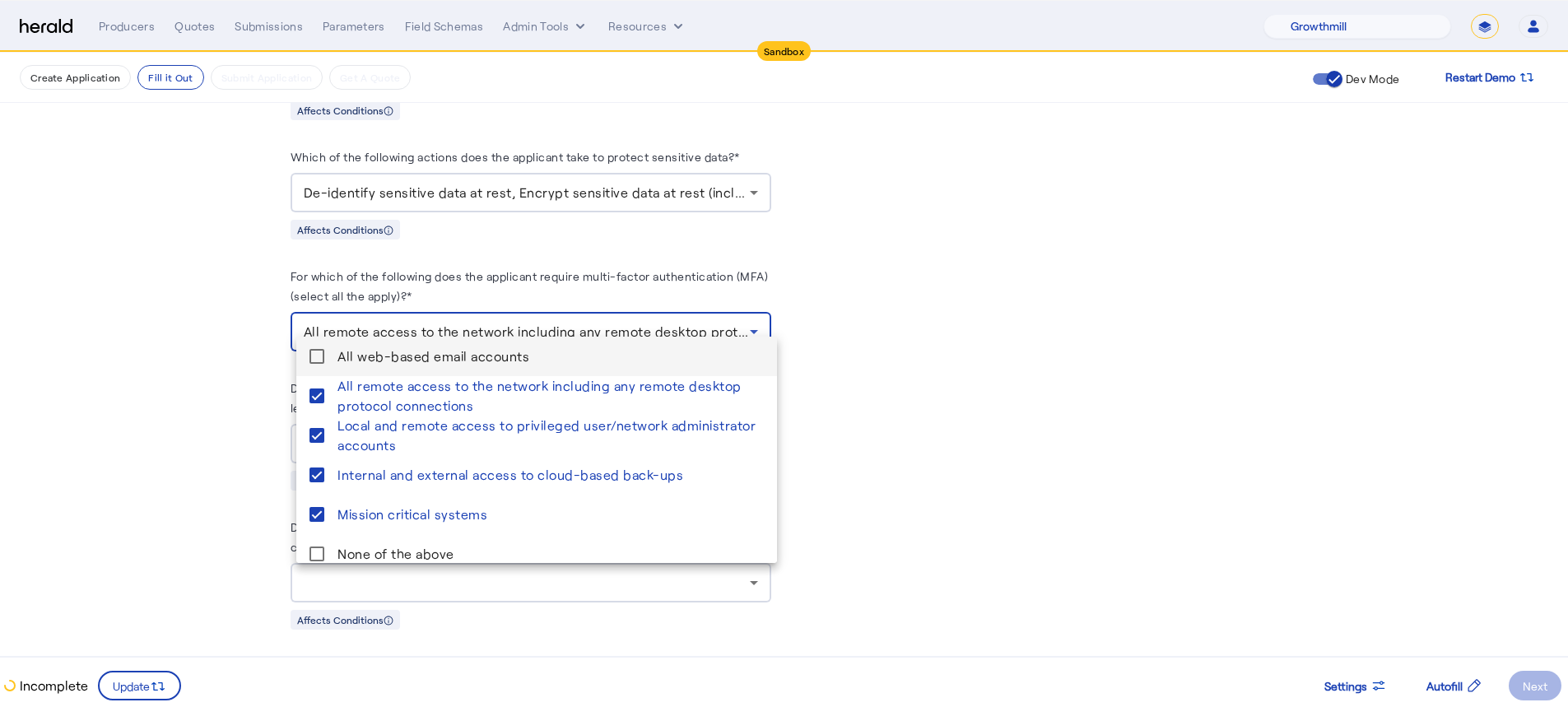 click on "All web-based email accounts" at bounding box center (551, 356) 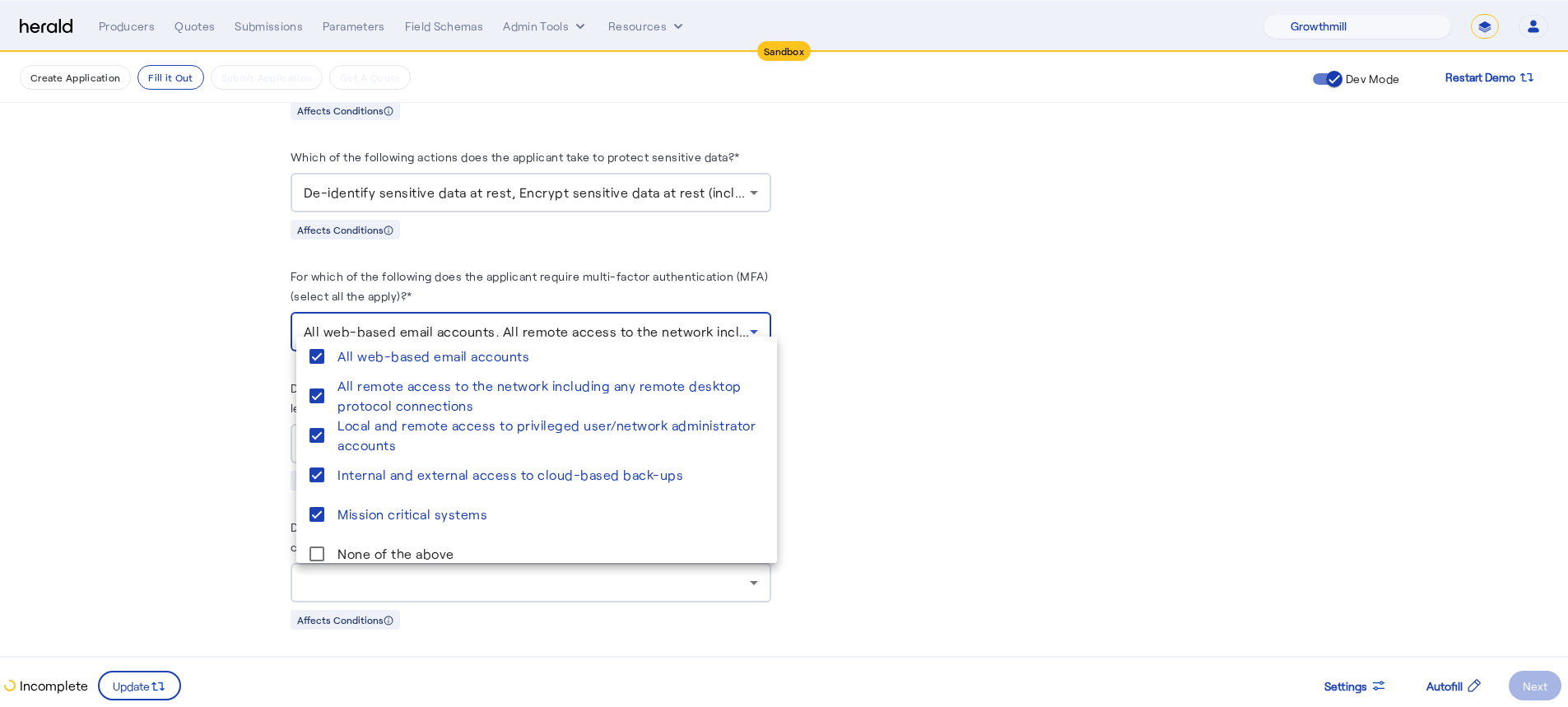 click at bounding box center [784, 353] 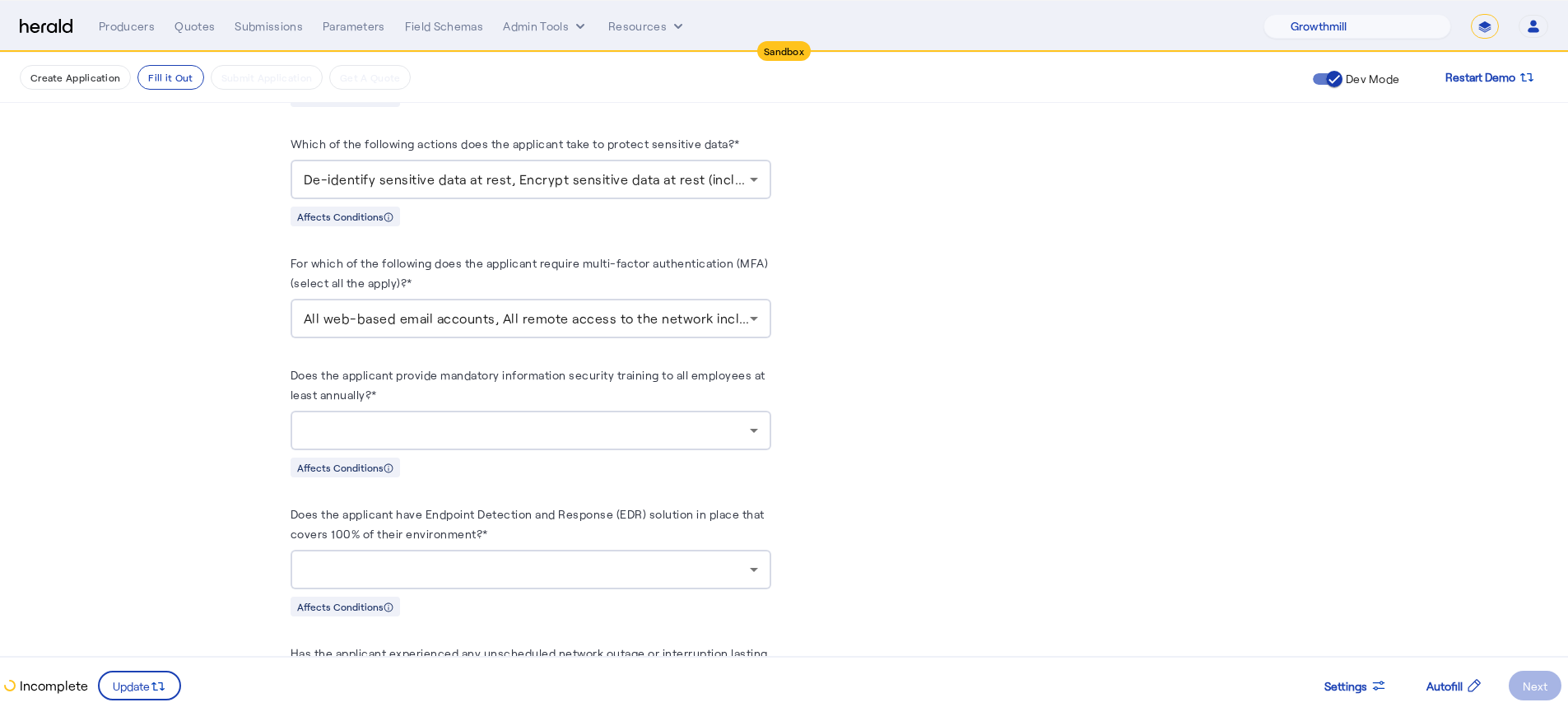 scroll, scrollTop: 2101, scrollLeft: 0, axis: vertical 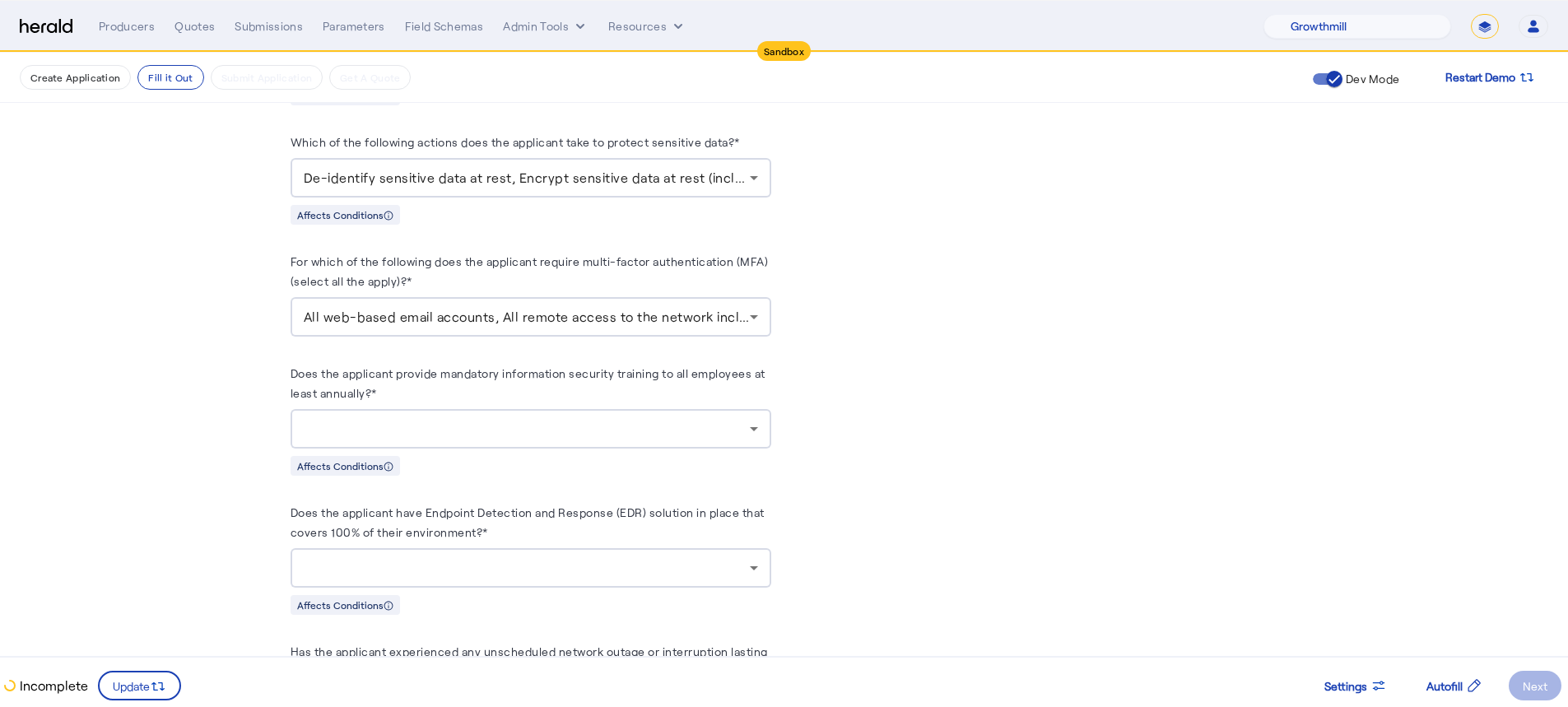 click at bounding box center [531, 429] 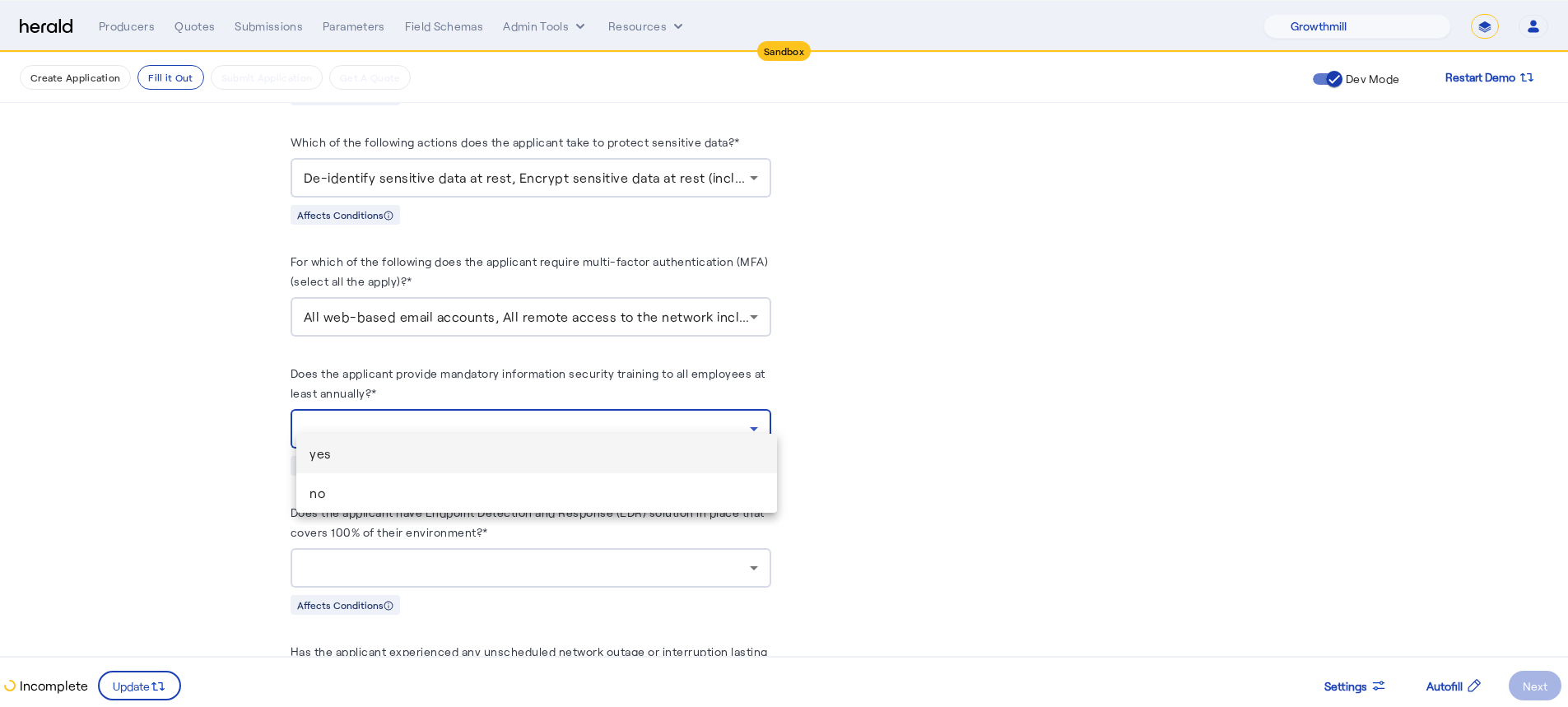 click on "yes" at bounding box center (537, 454) 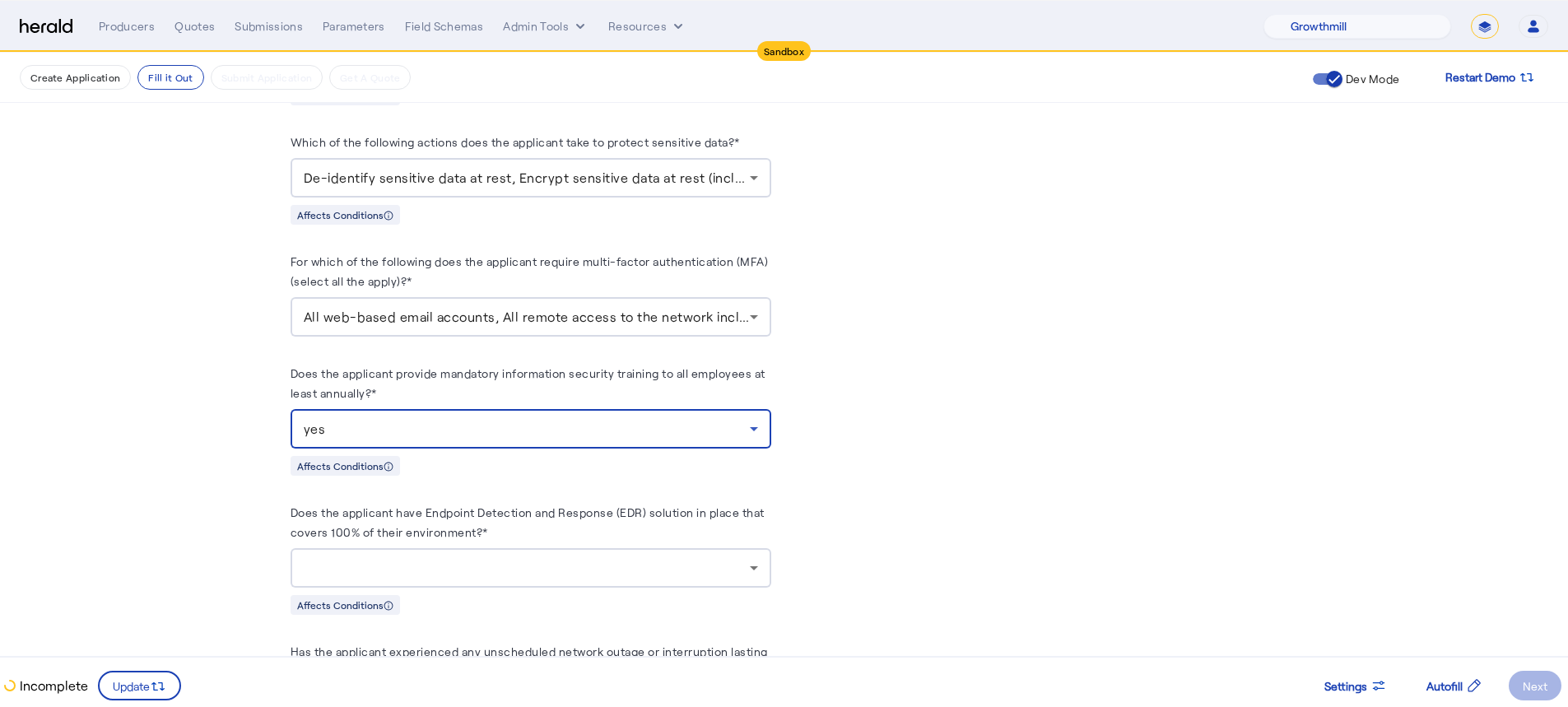 click at bounding box center [531, 568] 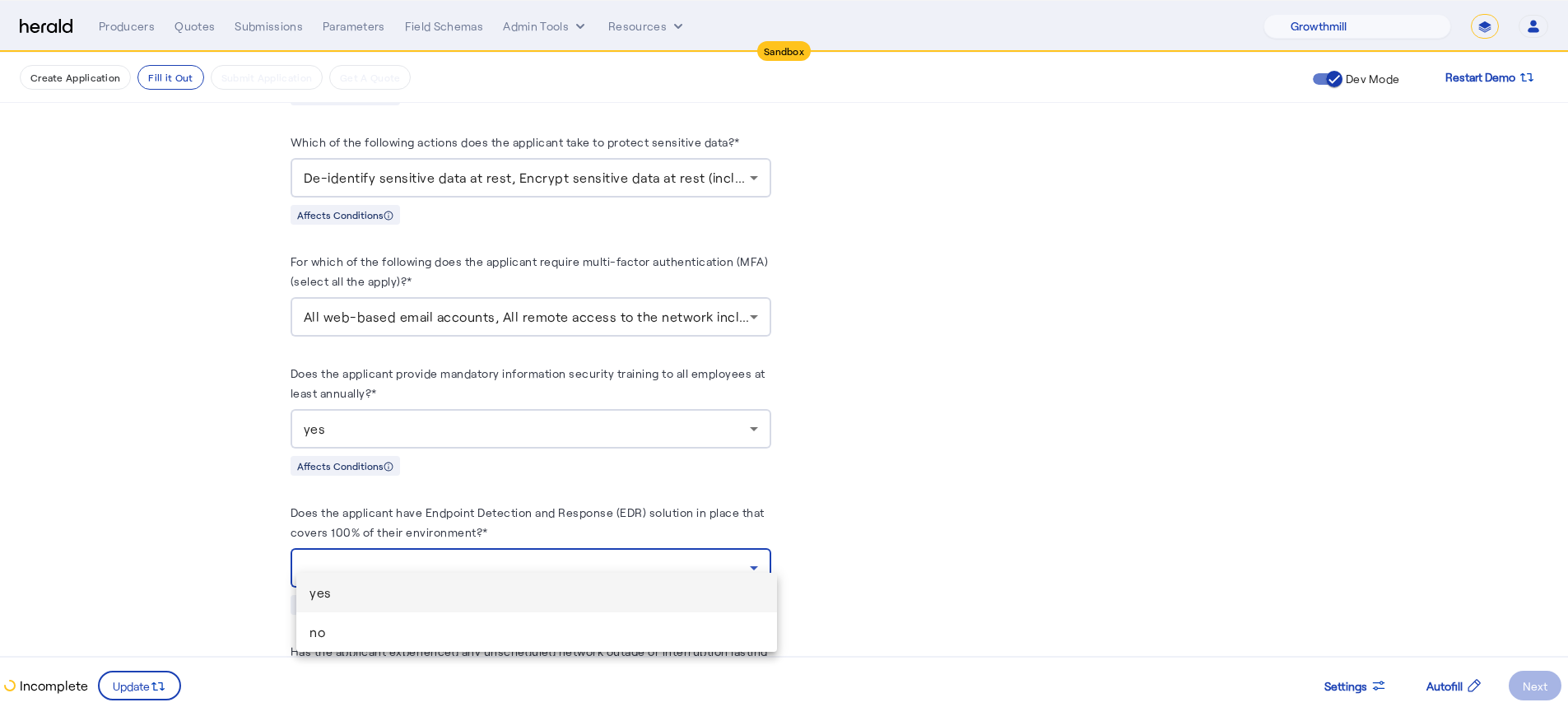 click on "yes" at bounding box center [537, 593] 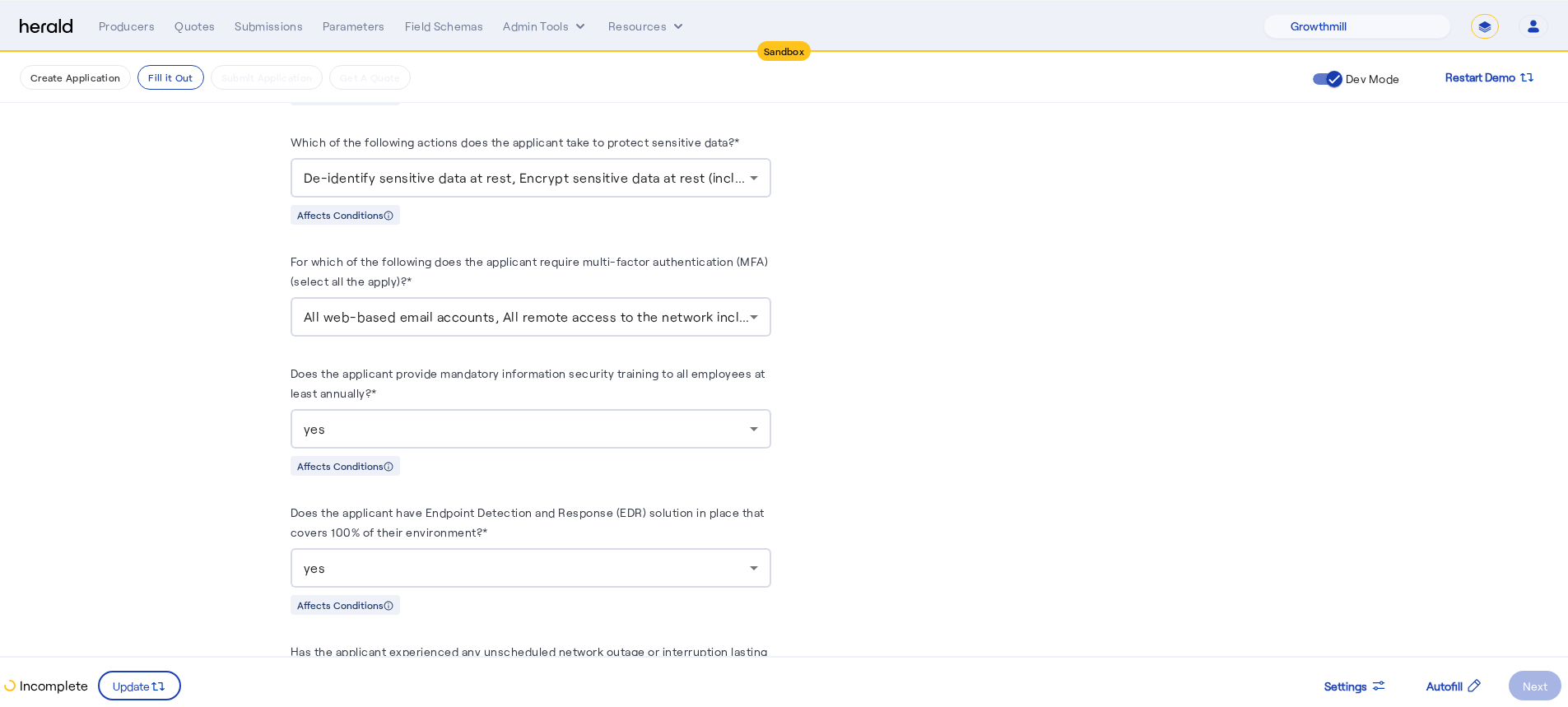 click on "**********" 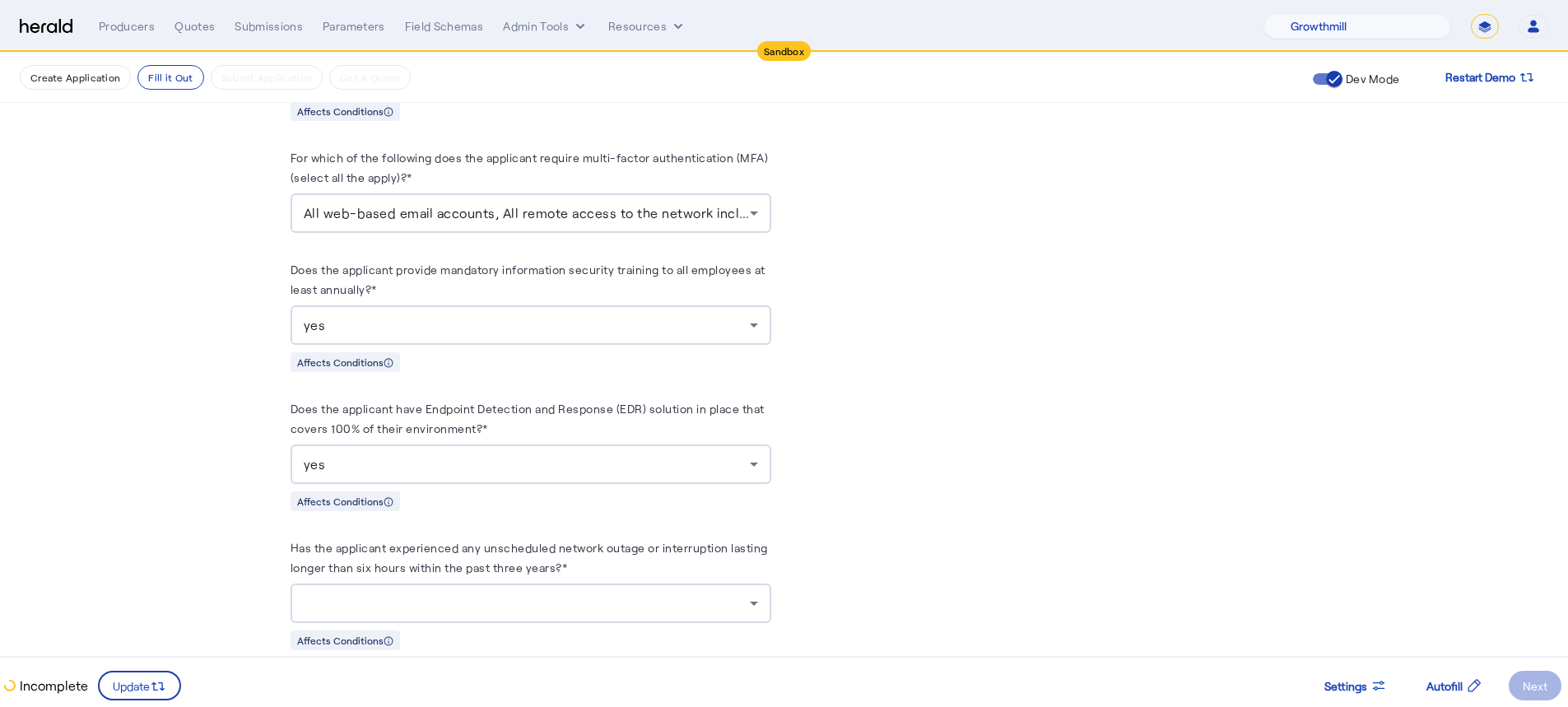 scroll, scrollTop: 2356, scrollLeft: 0, axis: vertical 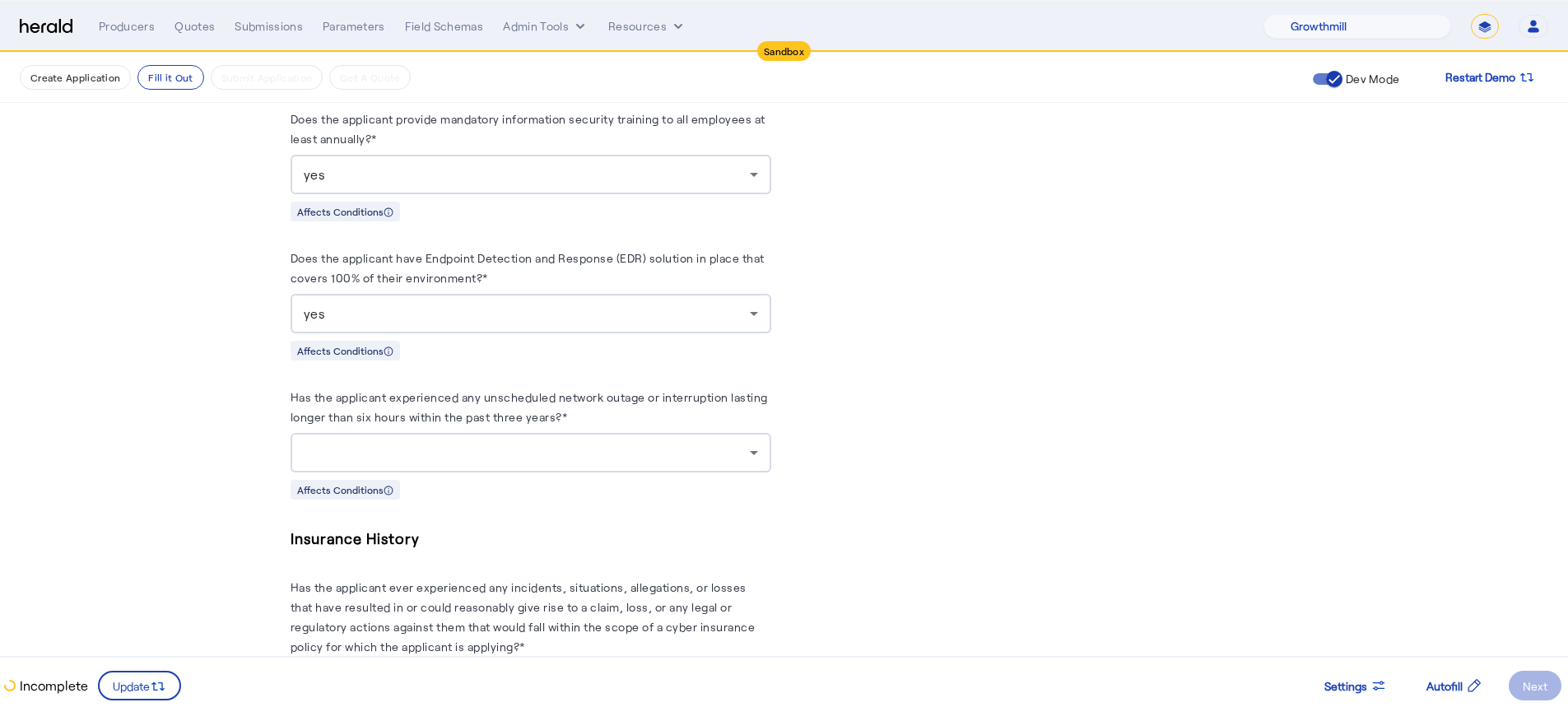 click at bounding box center [527, 453] 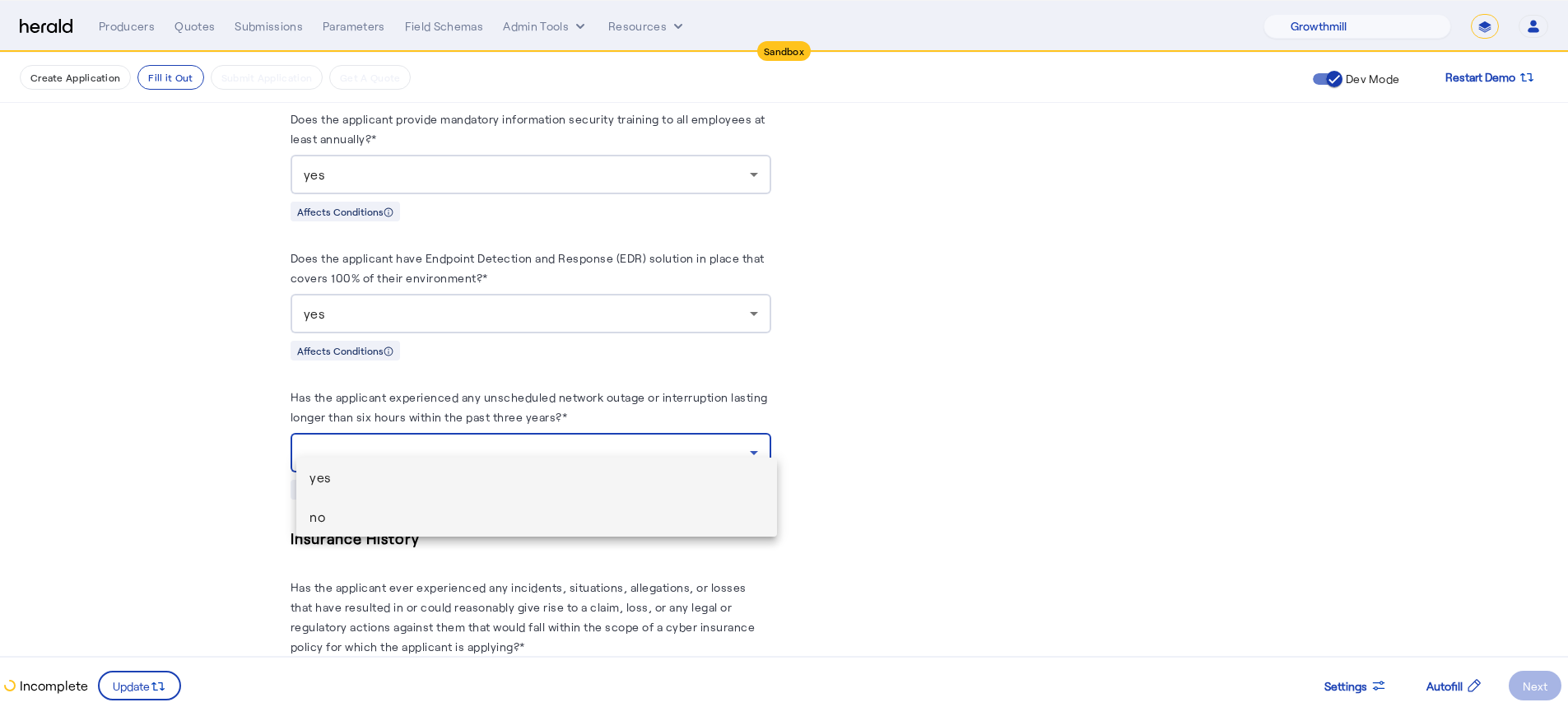 click on "no" at bounding box center [537, 517] 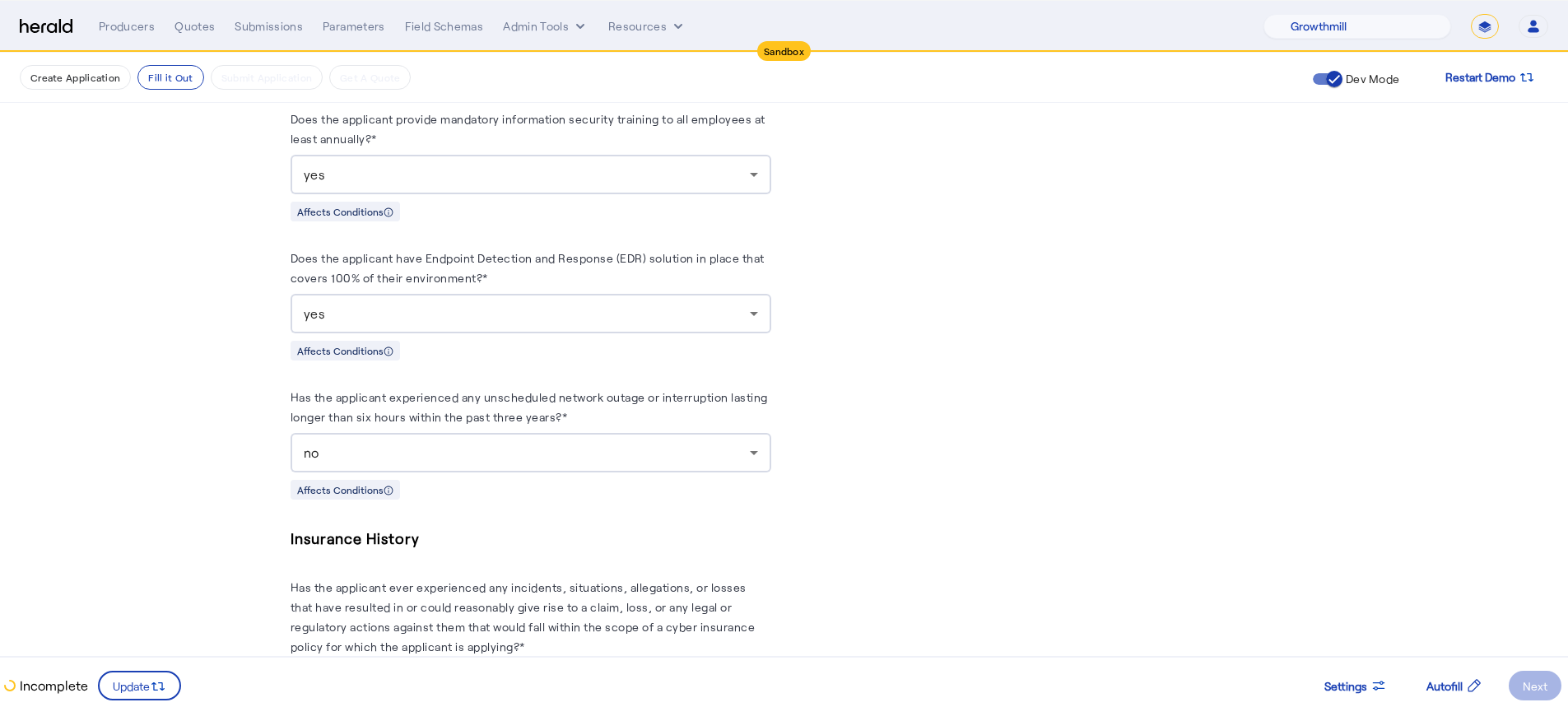 click on "**********" 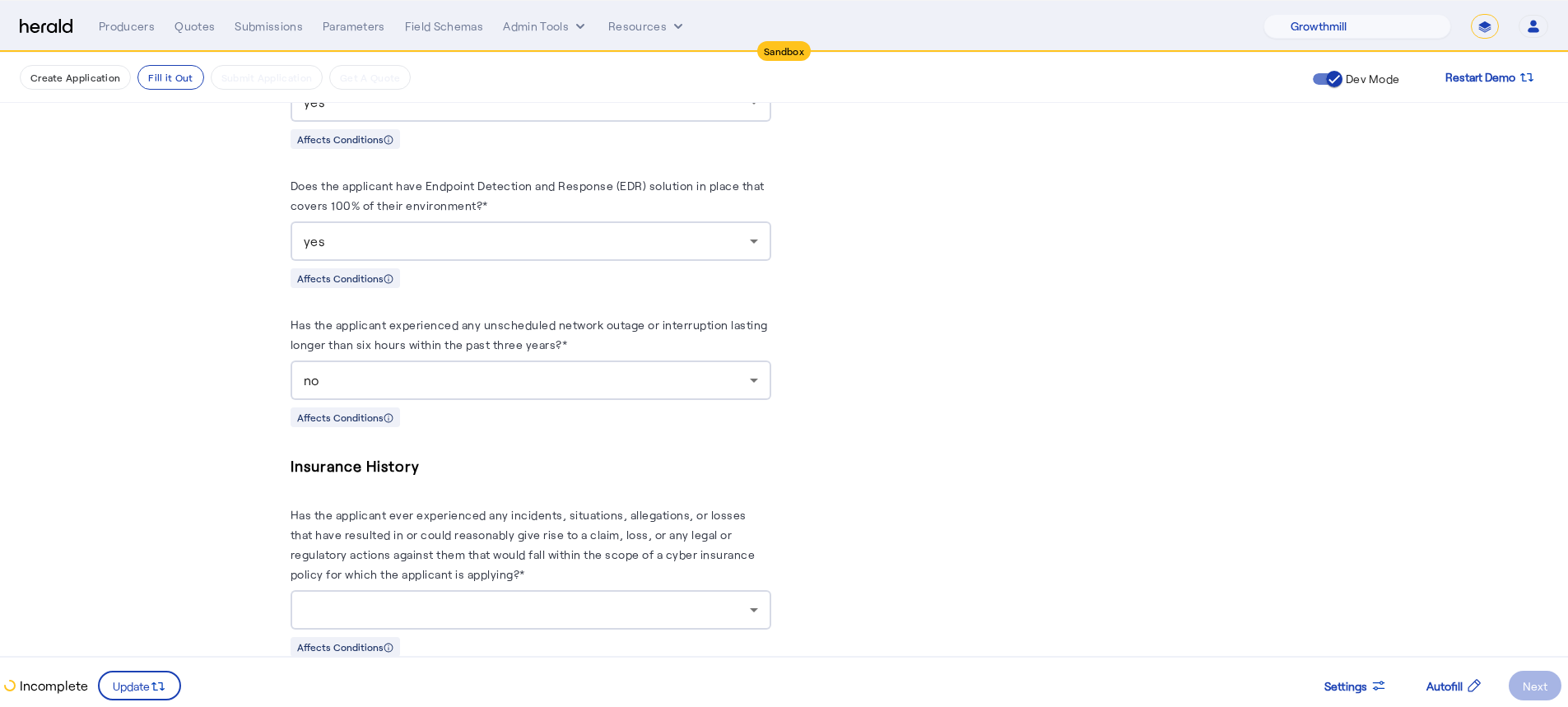 scroll, scrollTop: 2683, scrollLeft: 0, axis: vertical 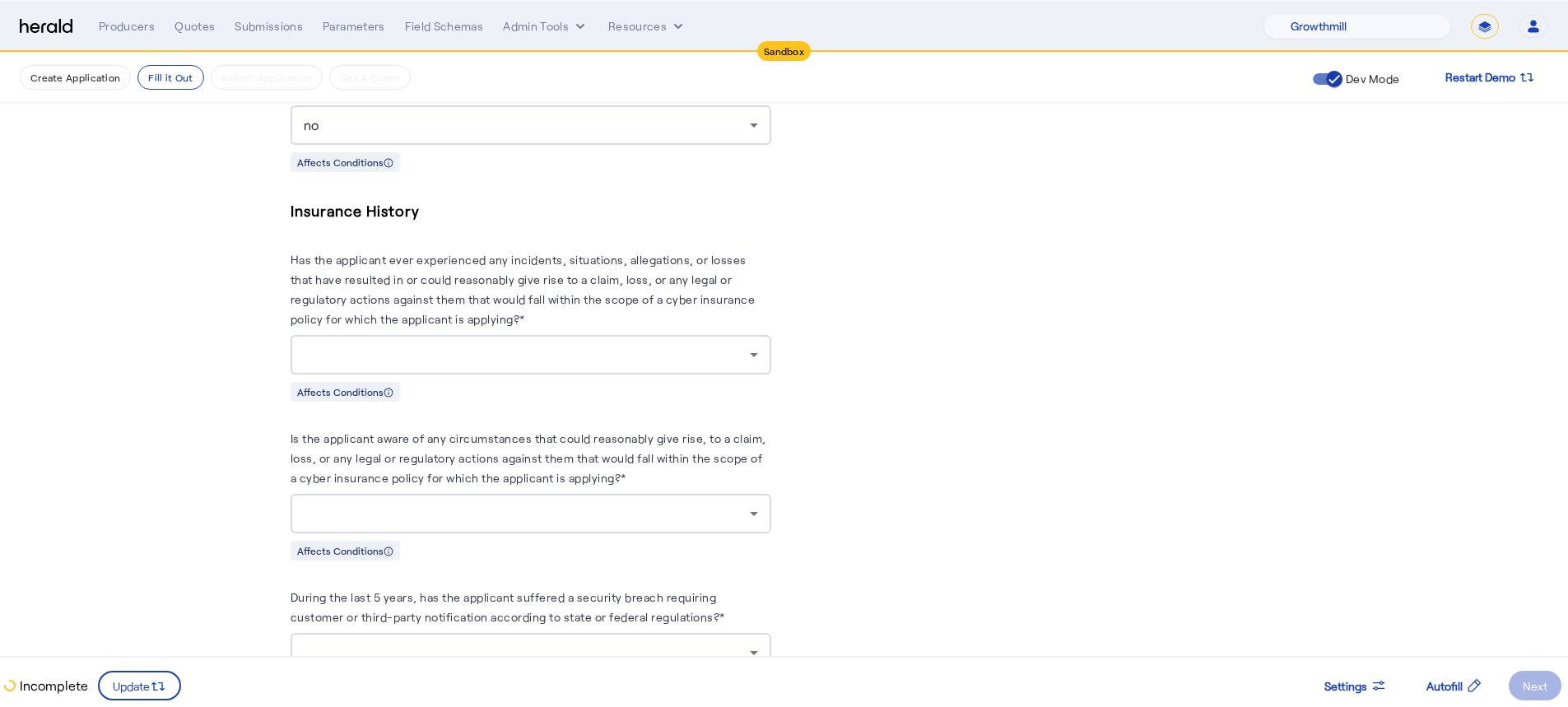 click at bounding box center [527, 355] 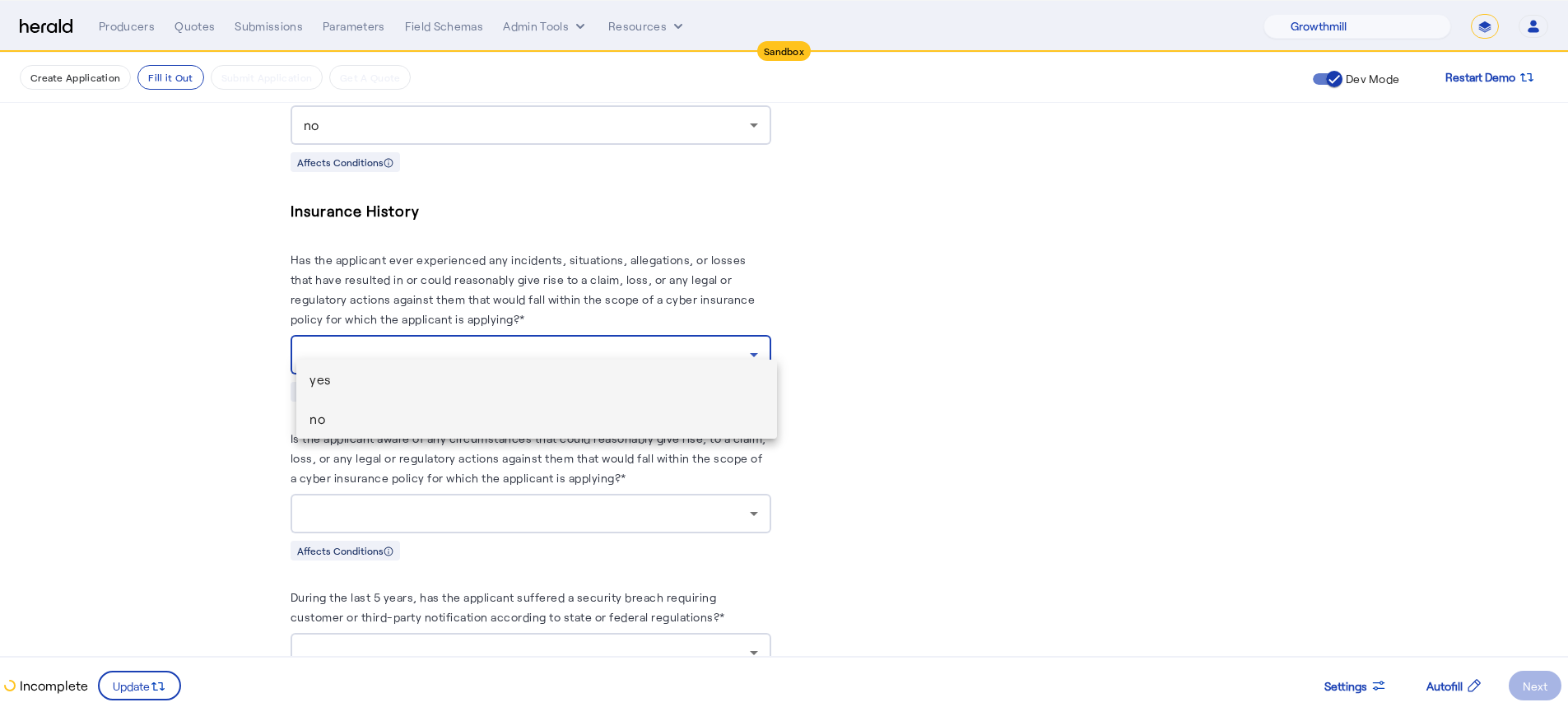click on "no" at bounding box center (537, 419) 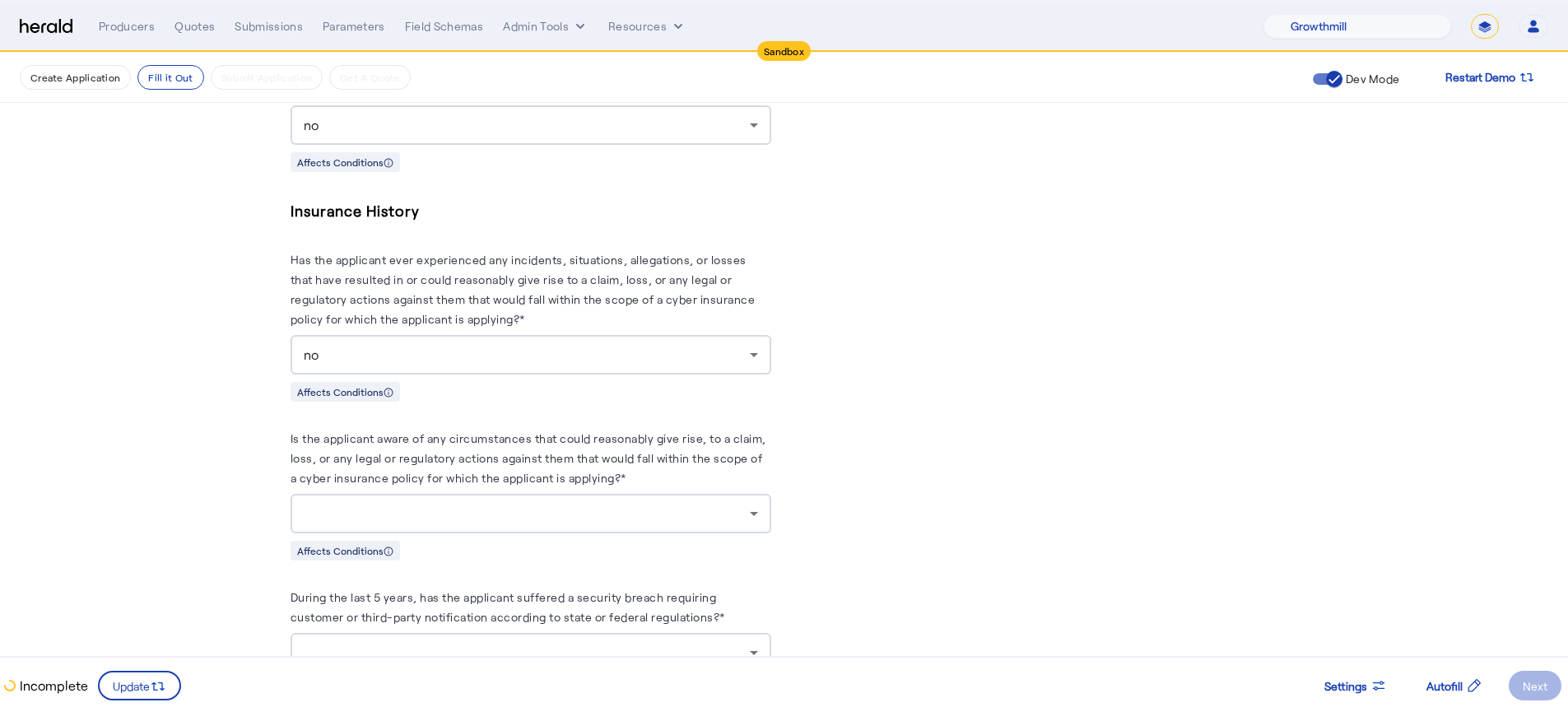 click on "**********" 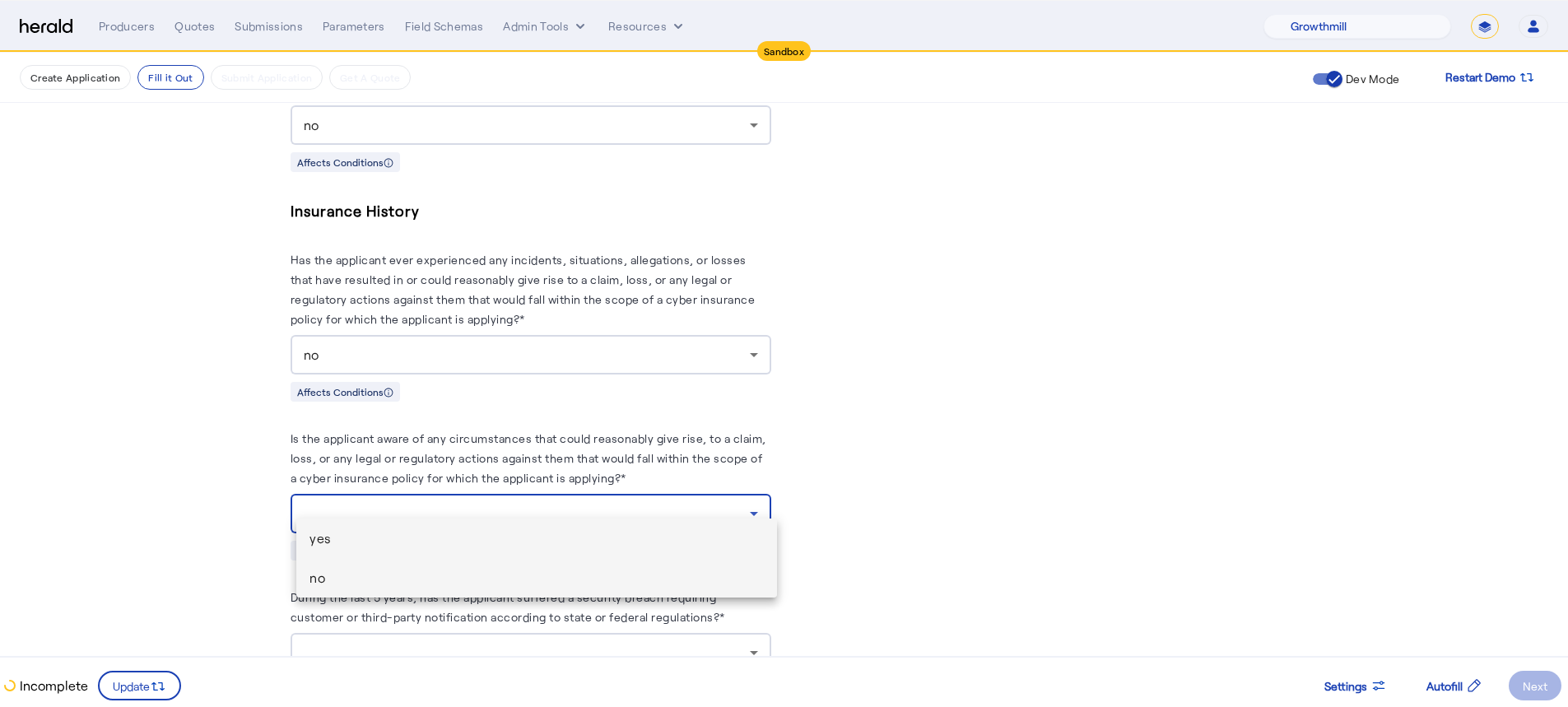 click on "no" at bounding box center (537, 578) 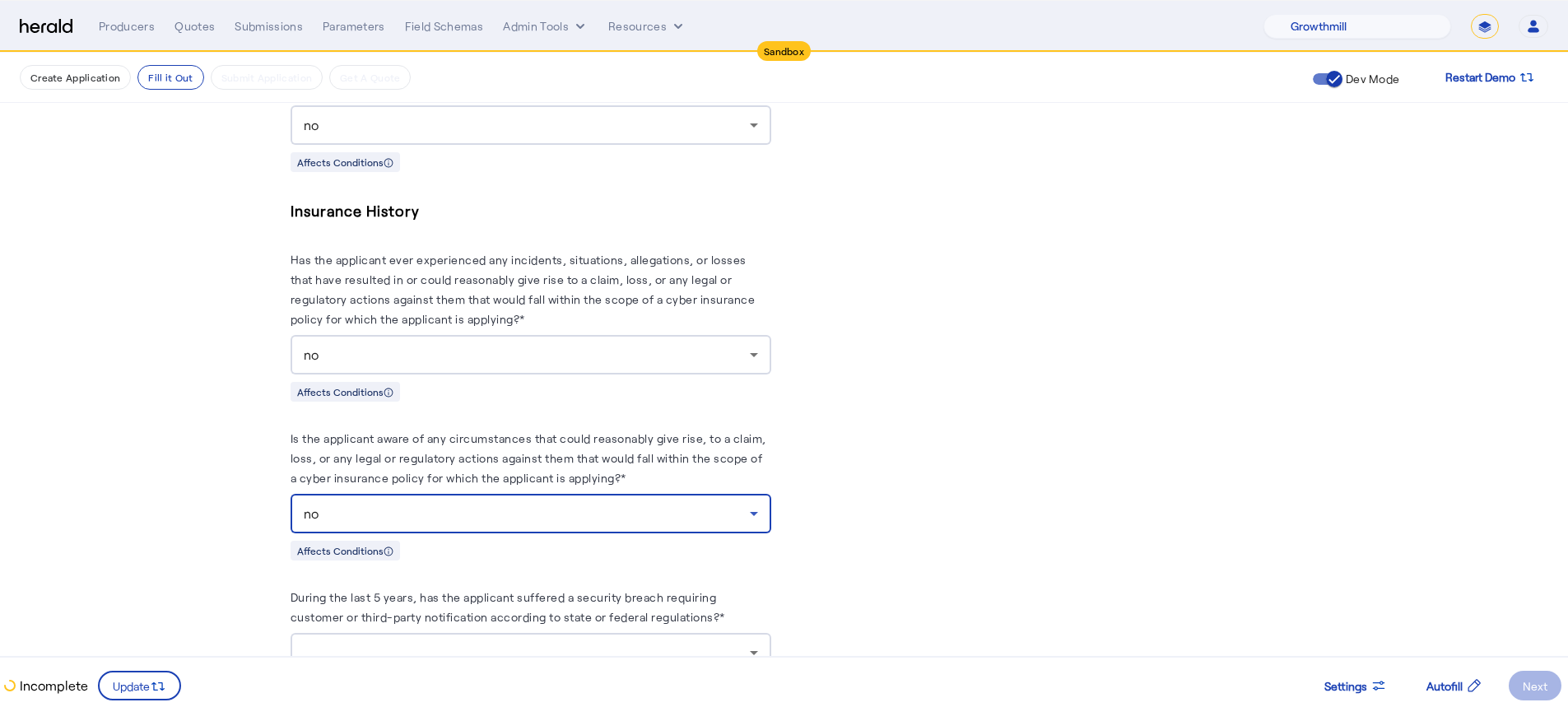 click on "**********" 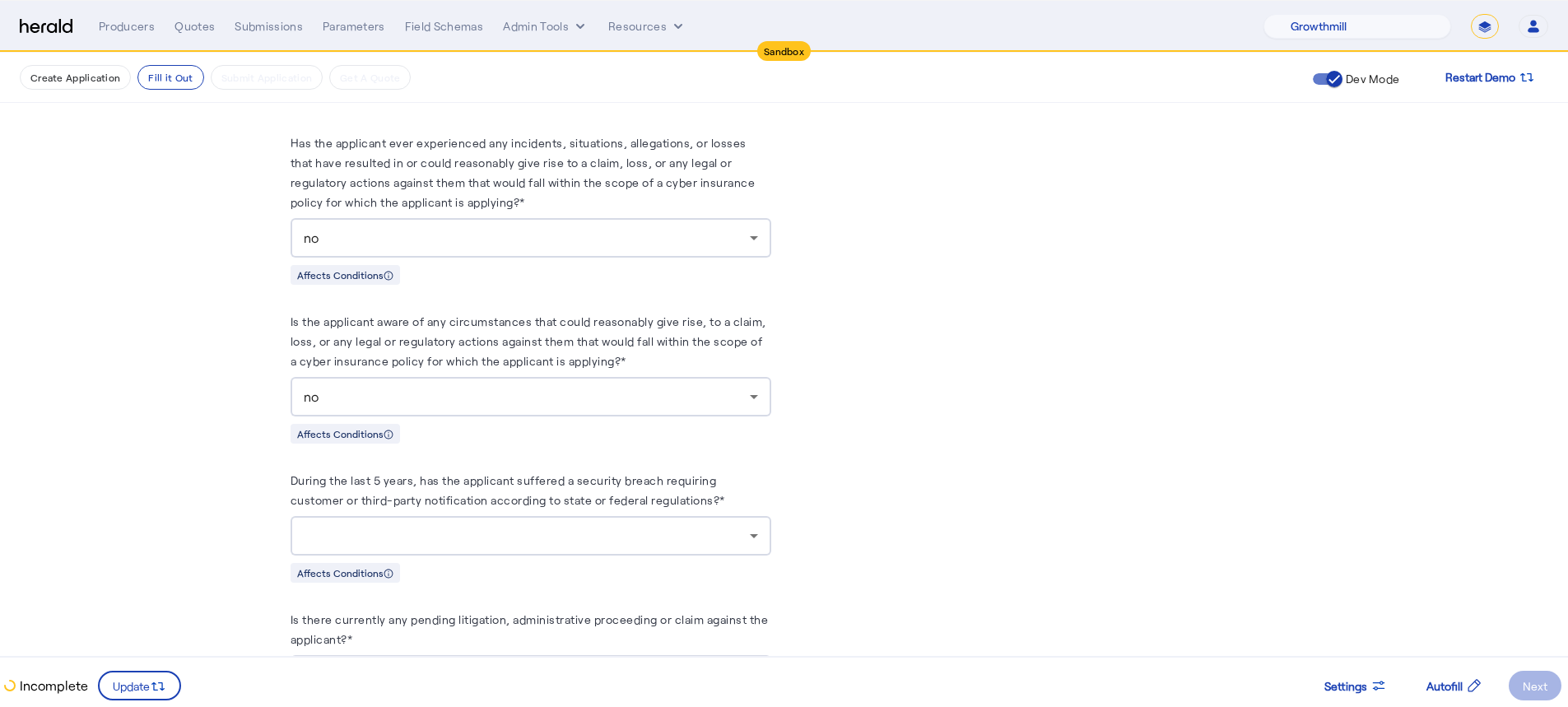 scroll, scrollTop: 2813, scrollLeft: 0, axis: vertical 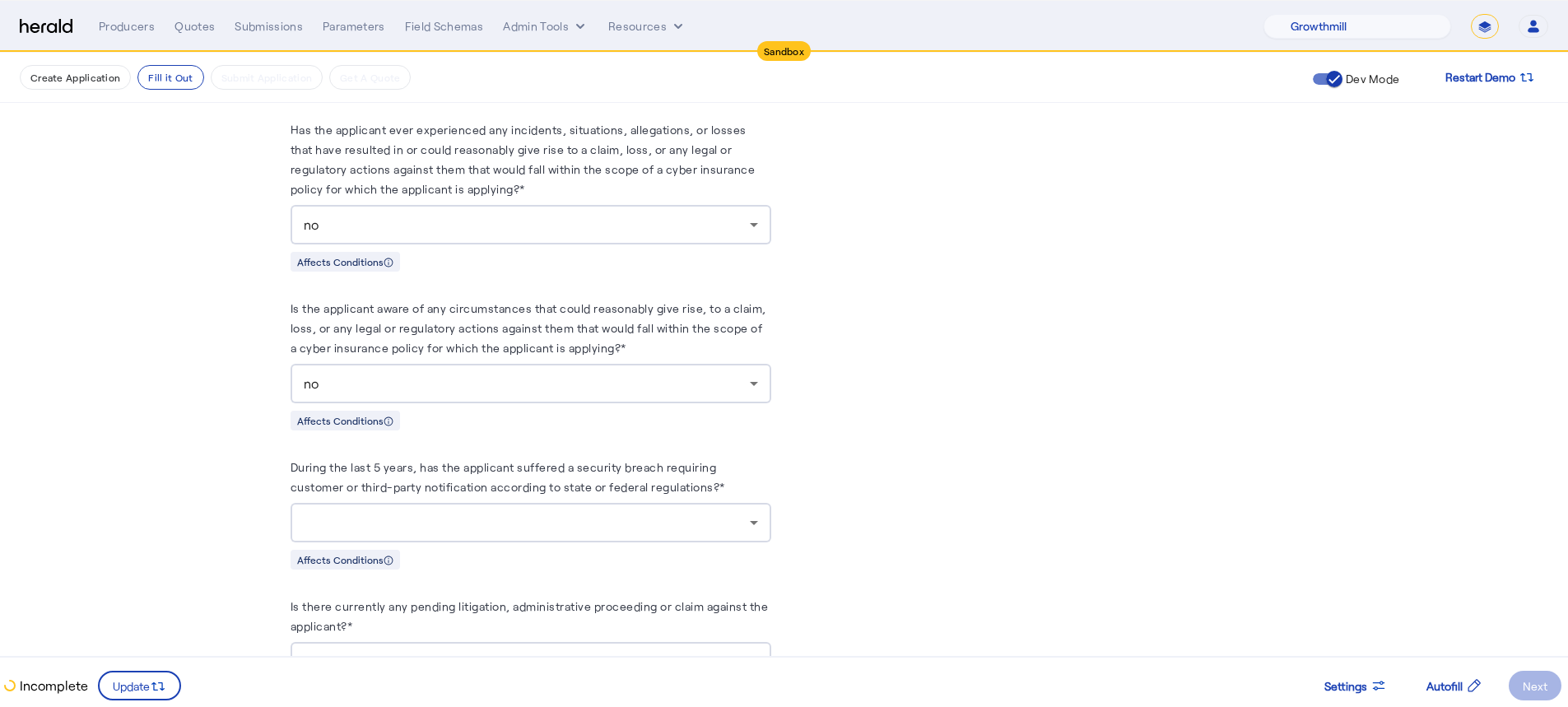 click at bounding box center [531, 523] 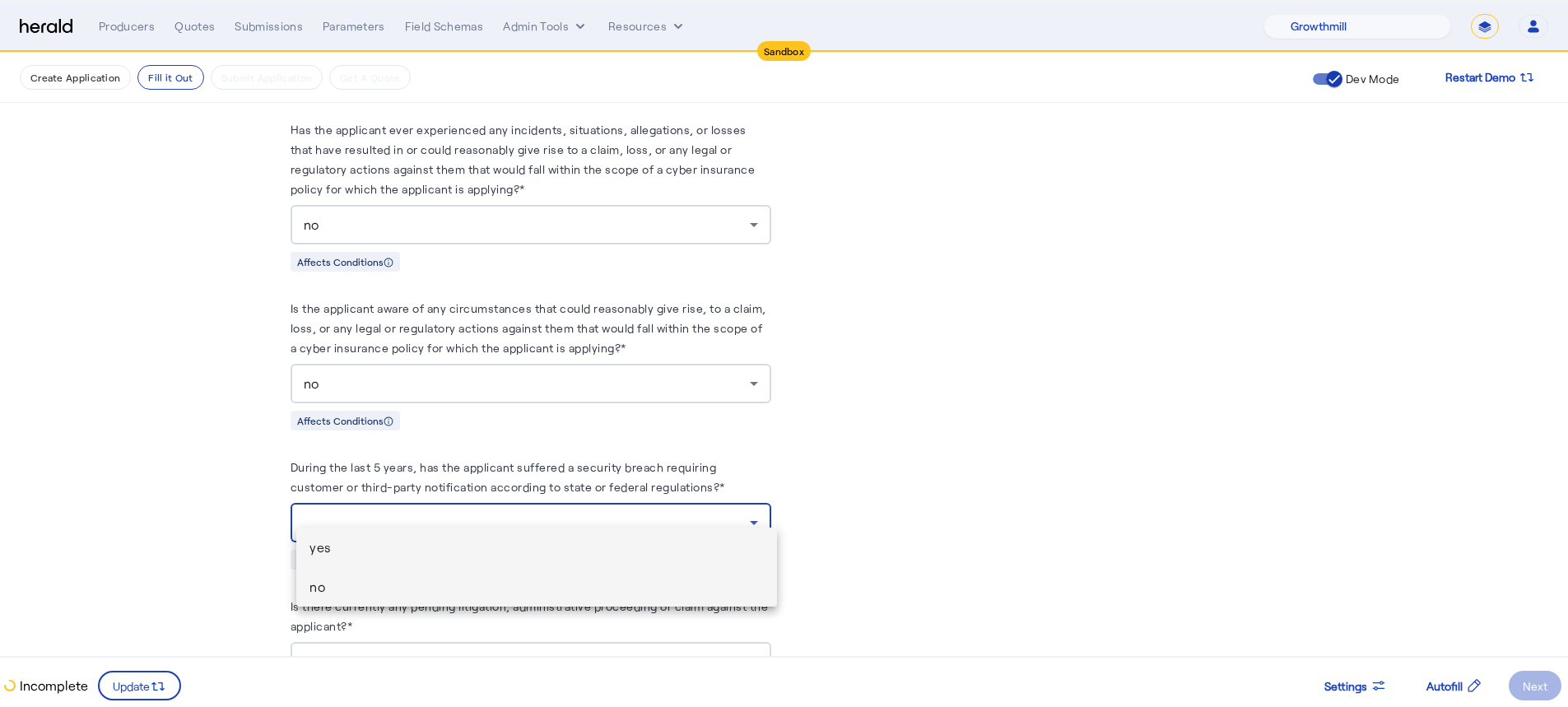 click on "no" at bounding box center (537, 587) 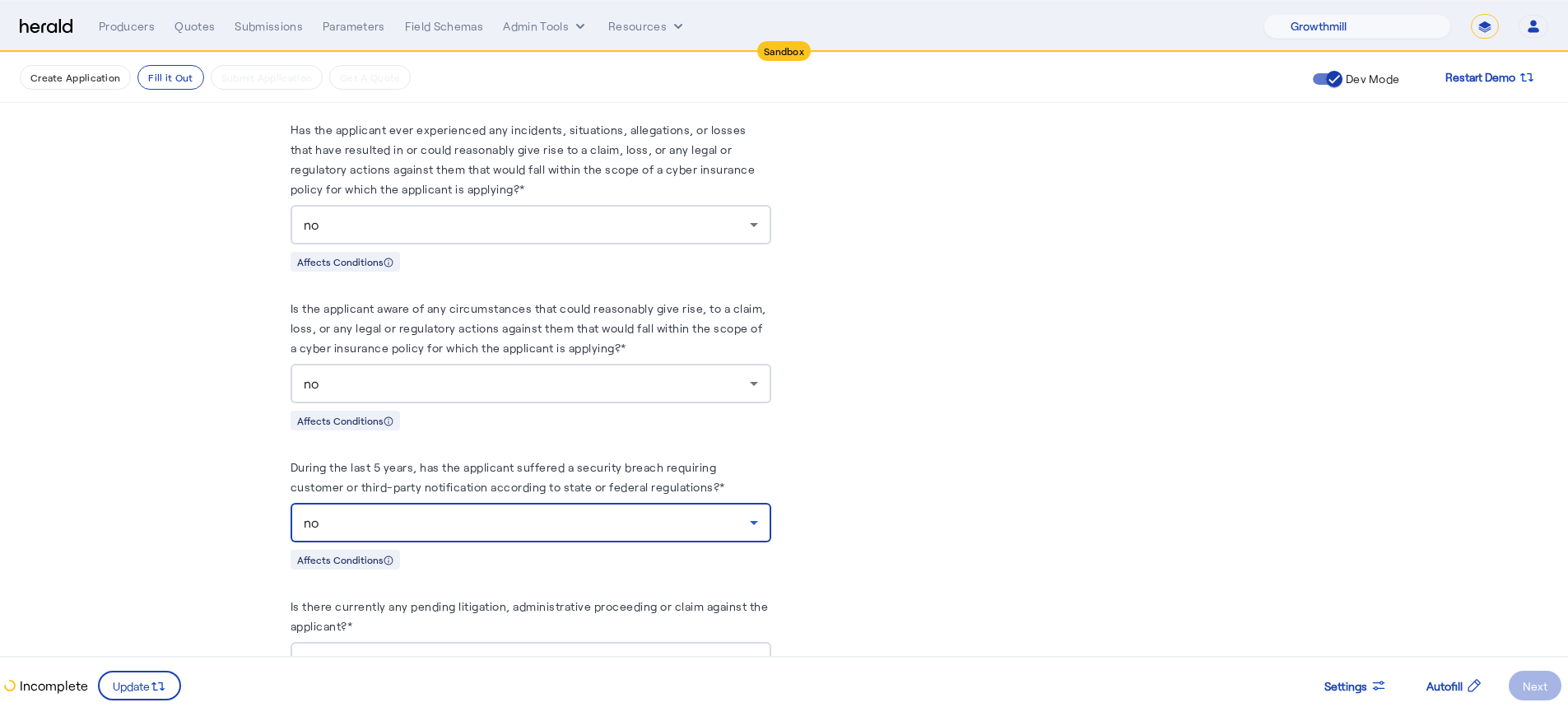 click on "**********" 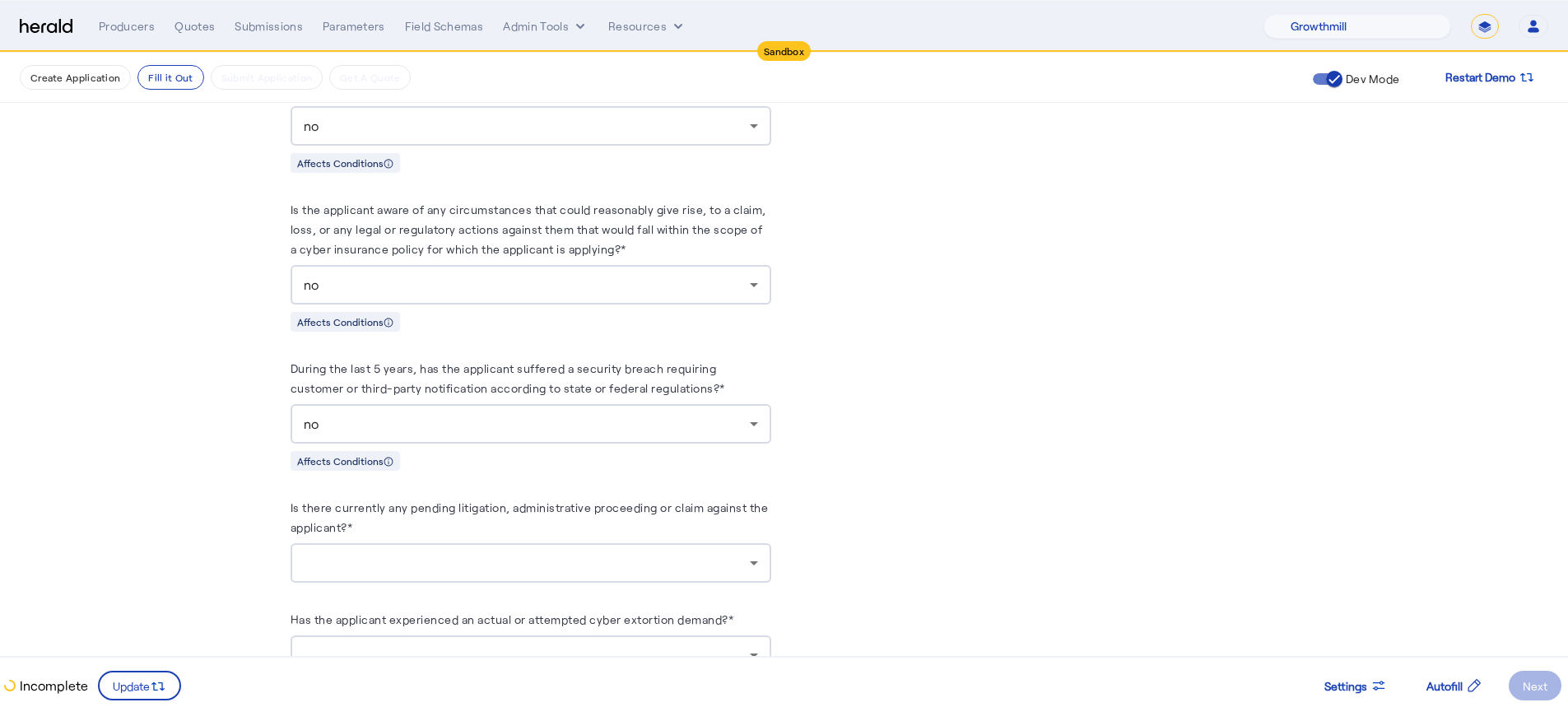 scroll, scrollTop: 2926, scrollLeft: 0, axis: vertical 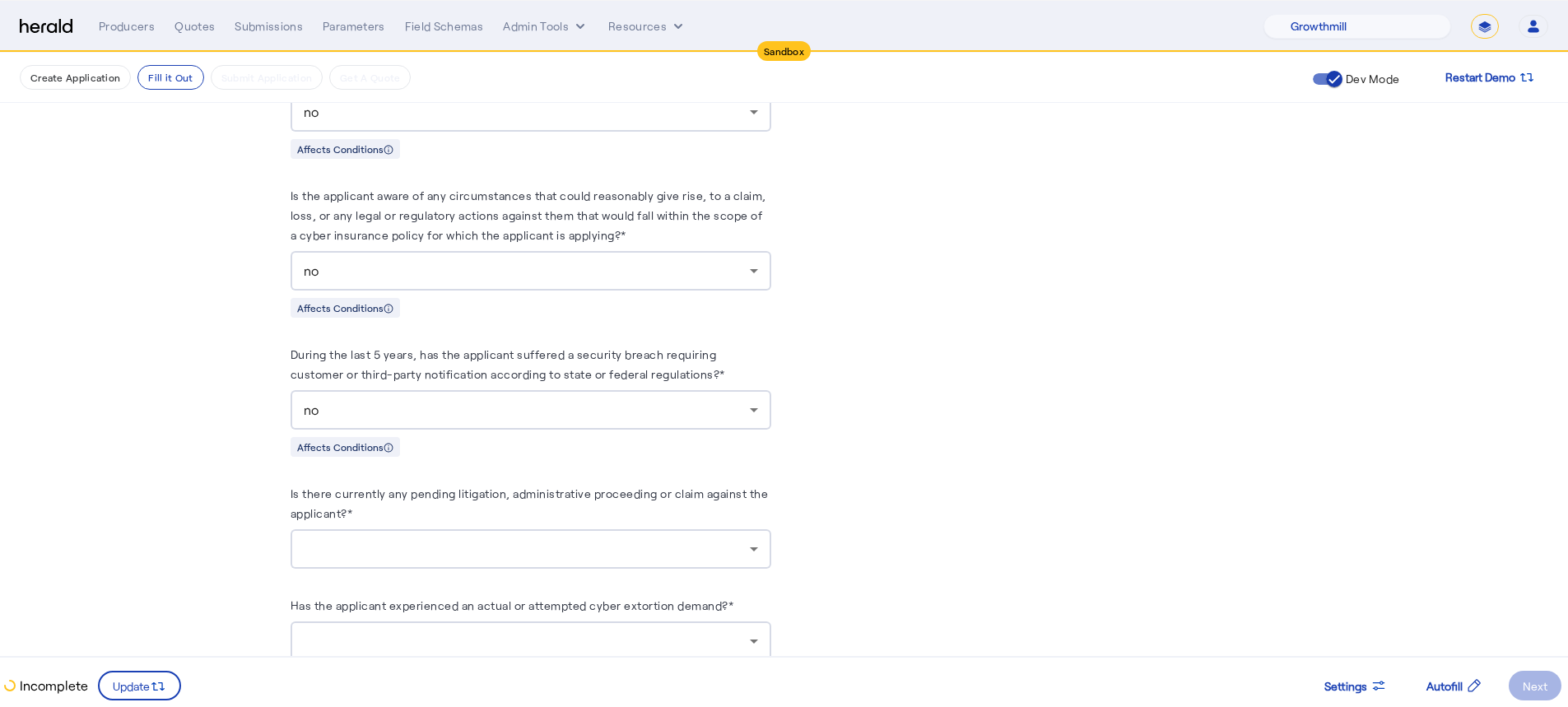 click at bounding box center (527, 549) 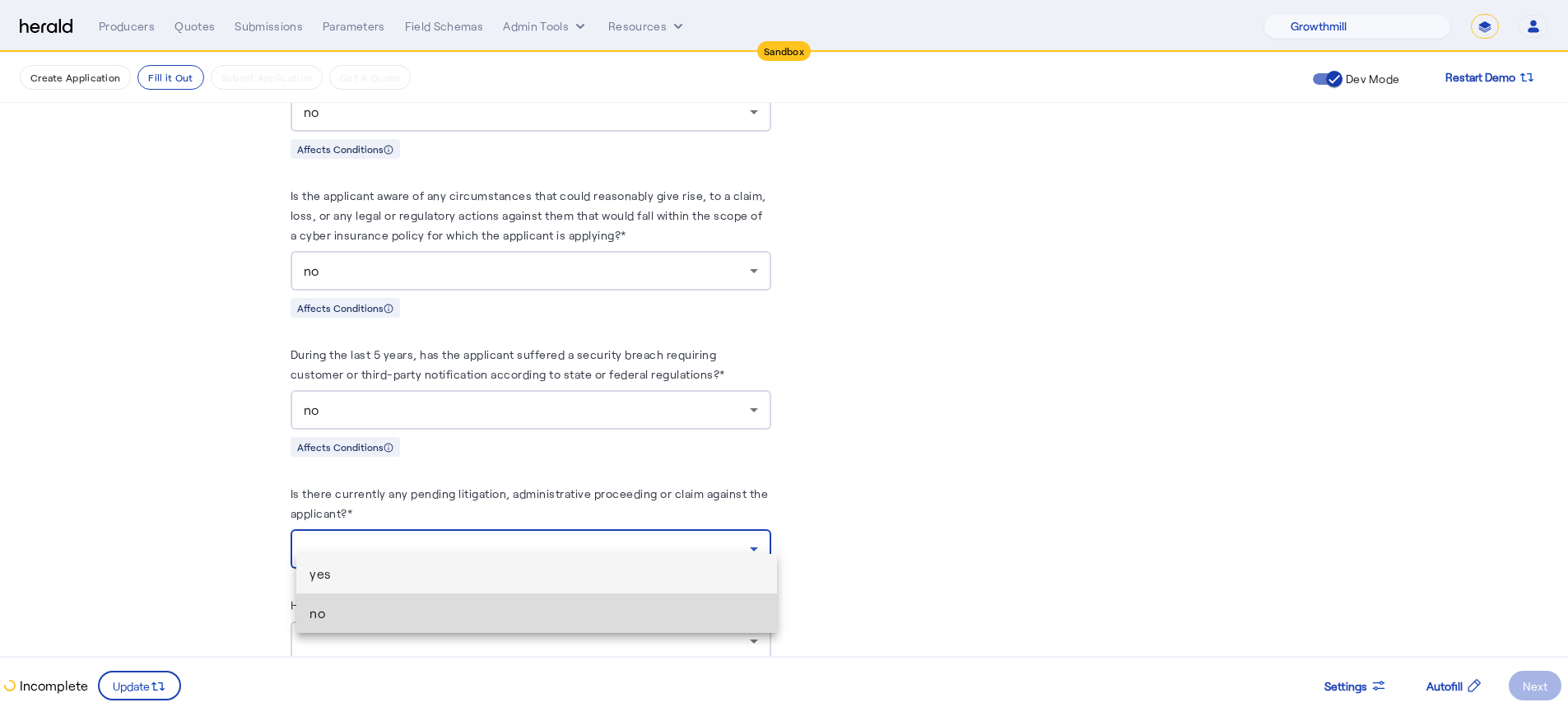 click on "no" at bounding box center (537, 613) 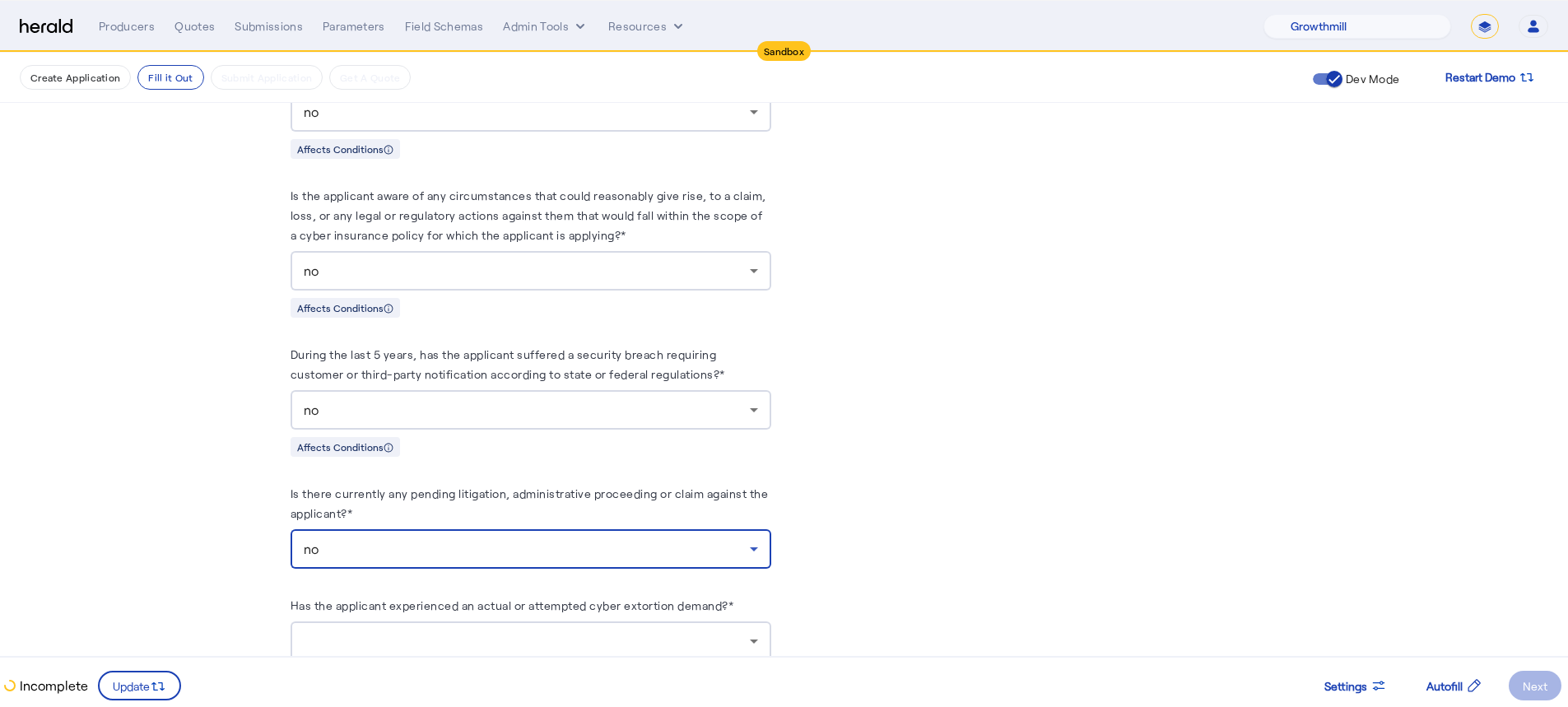 click on "**********" 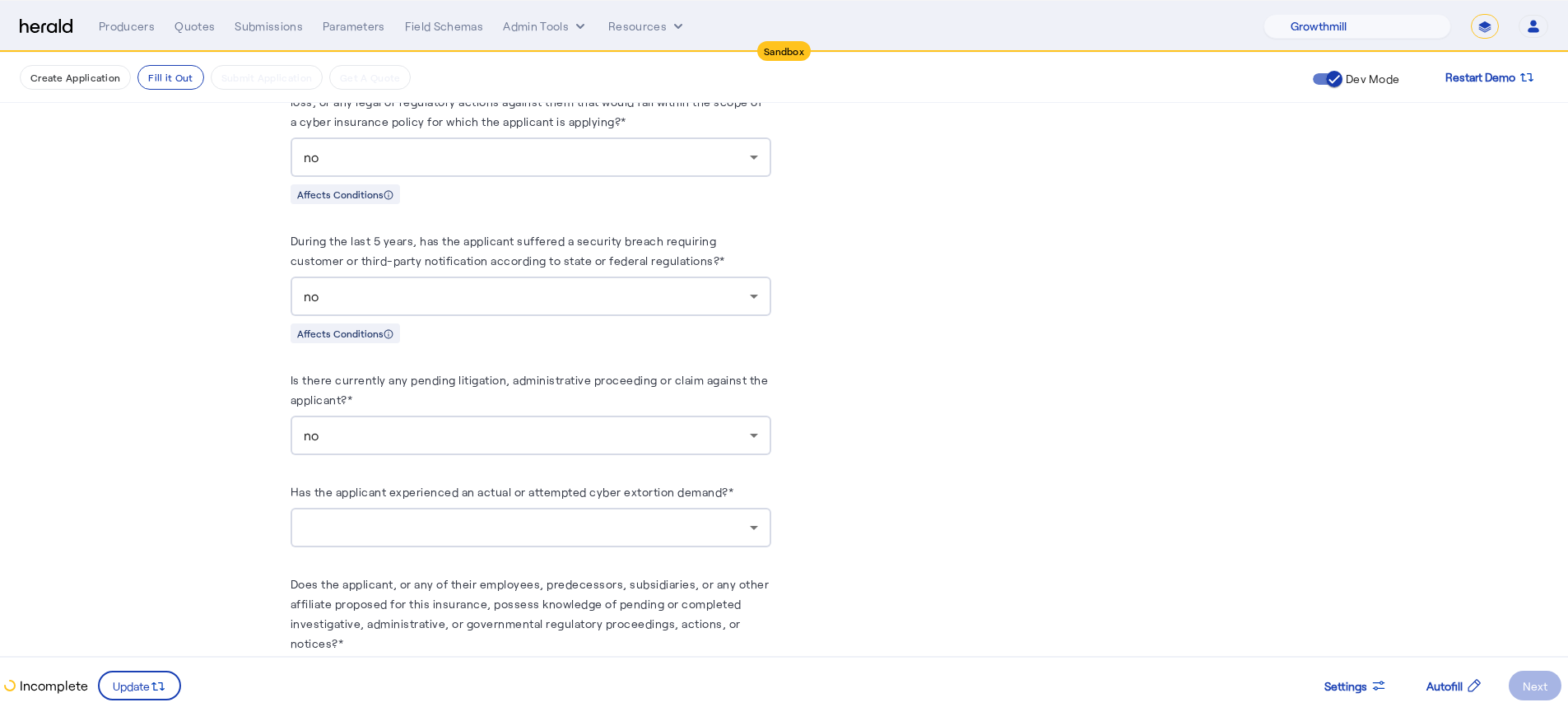 scroll, scrollTop: 3105, scrollLeft: 0, axis: vertical 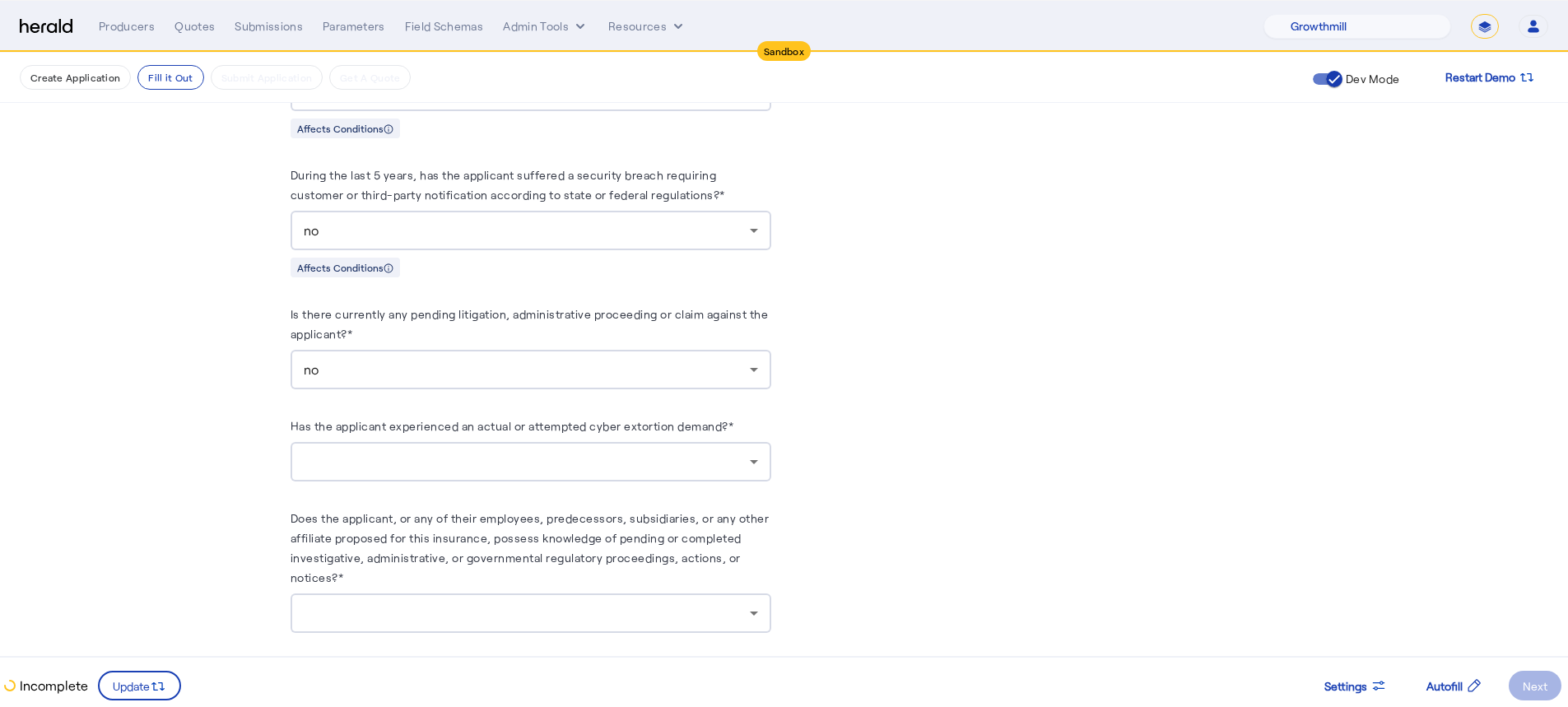 click at bounding box center [527, 462] 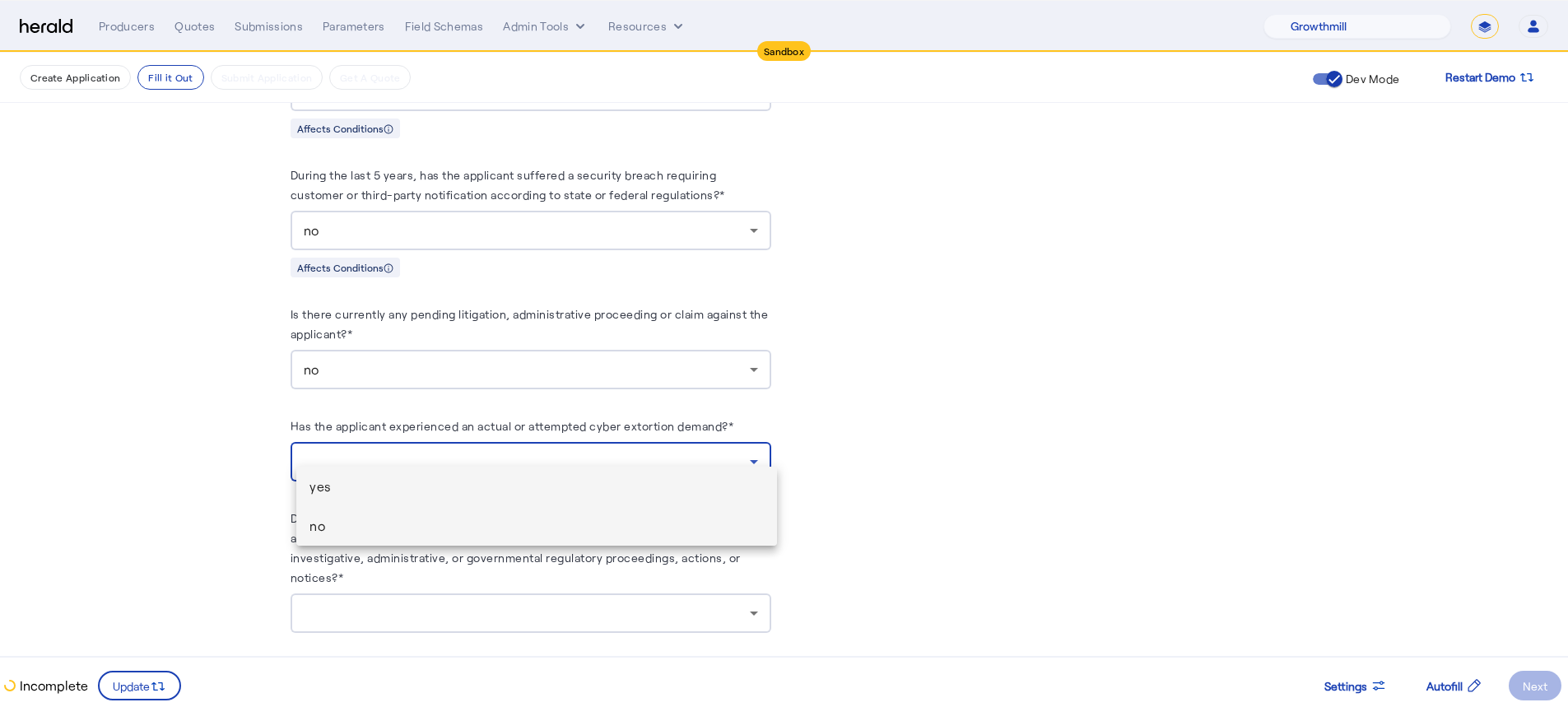 click on "no" at bounding box center (537, 526) 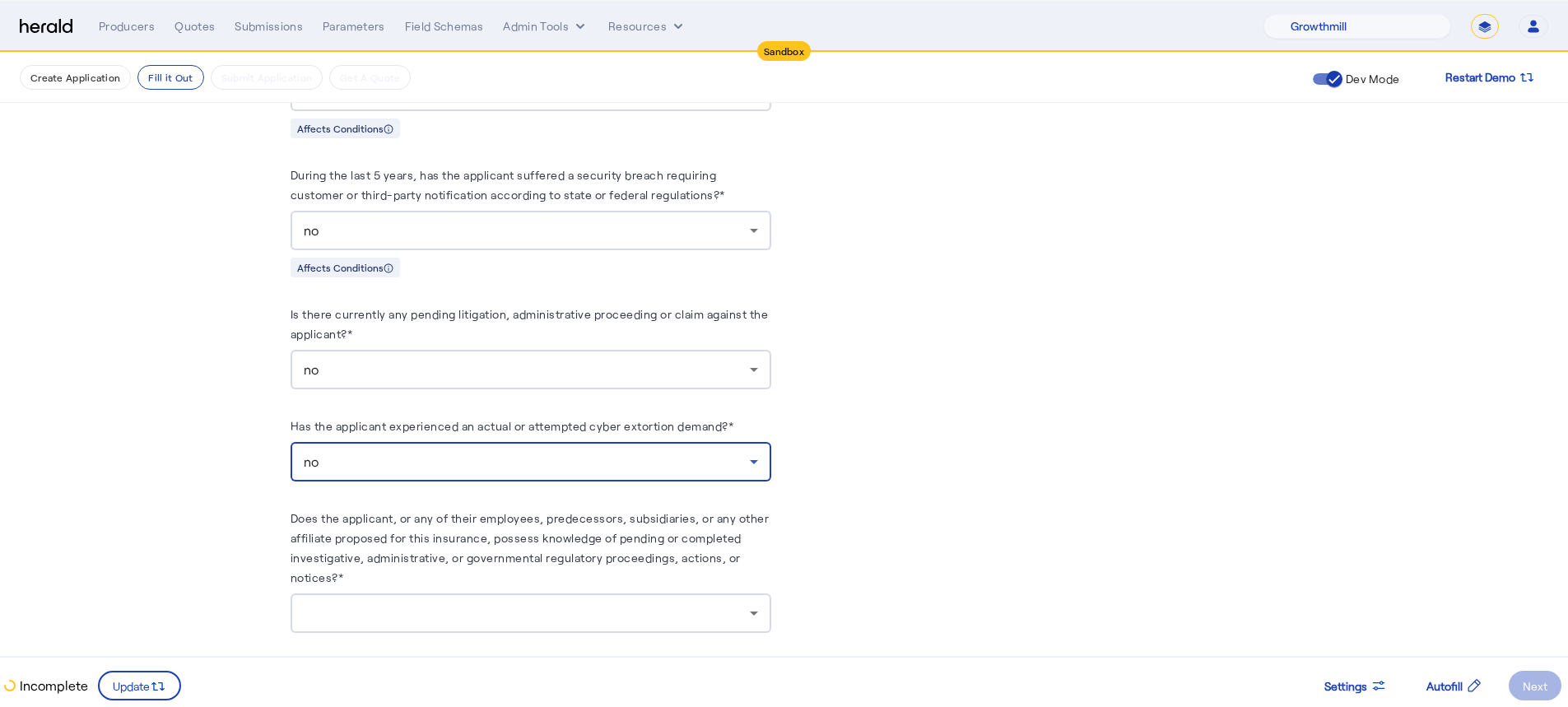 click at bounding box center (527, 613) 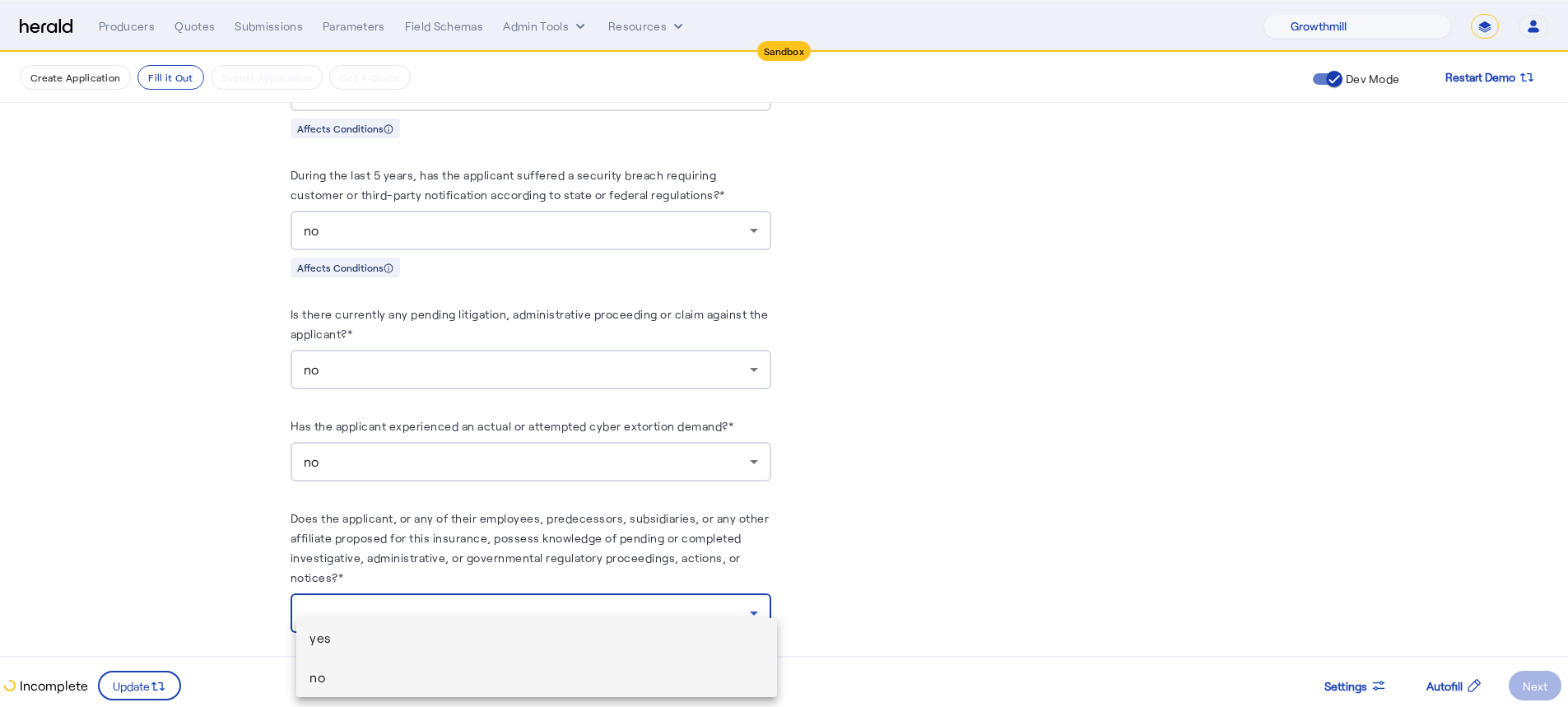 click on "no" at bounding box center [537, 677] 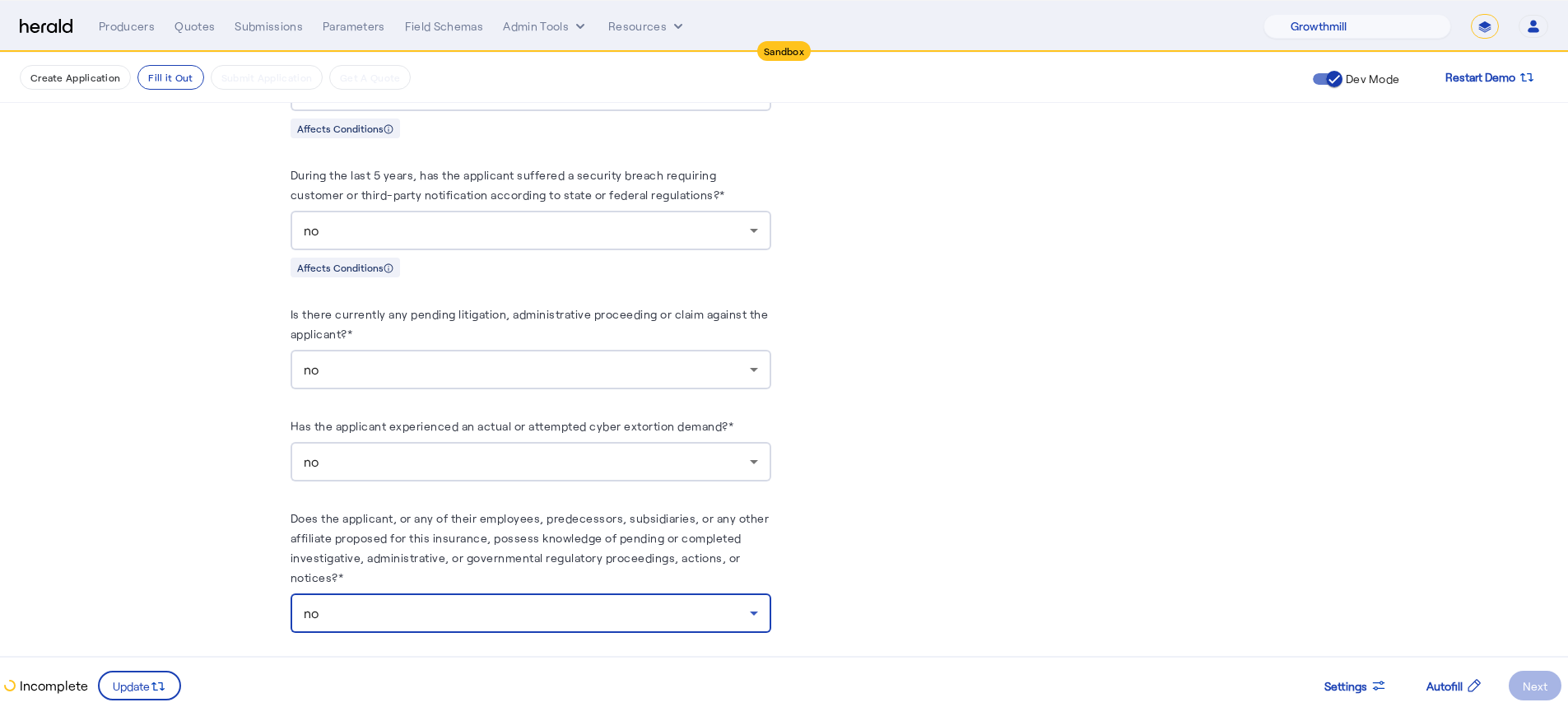 click on "**********" 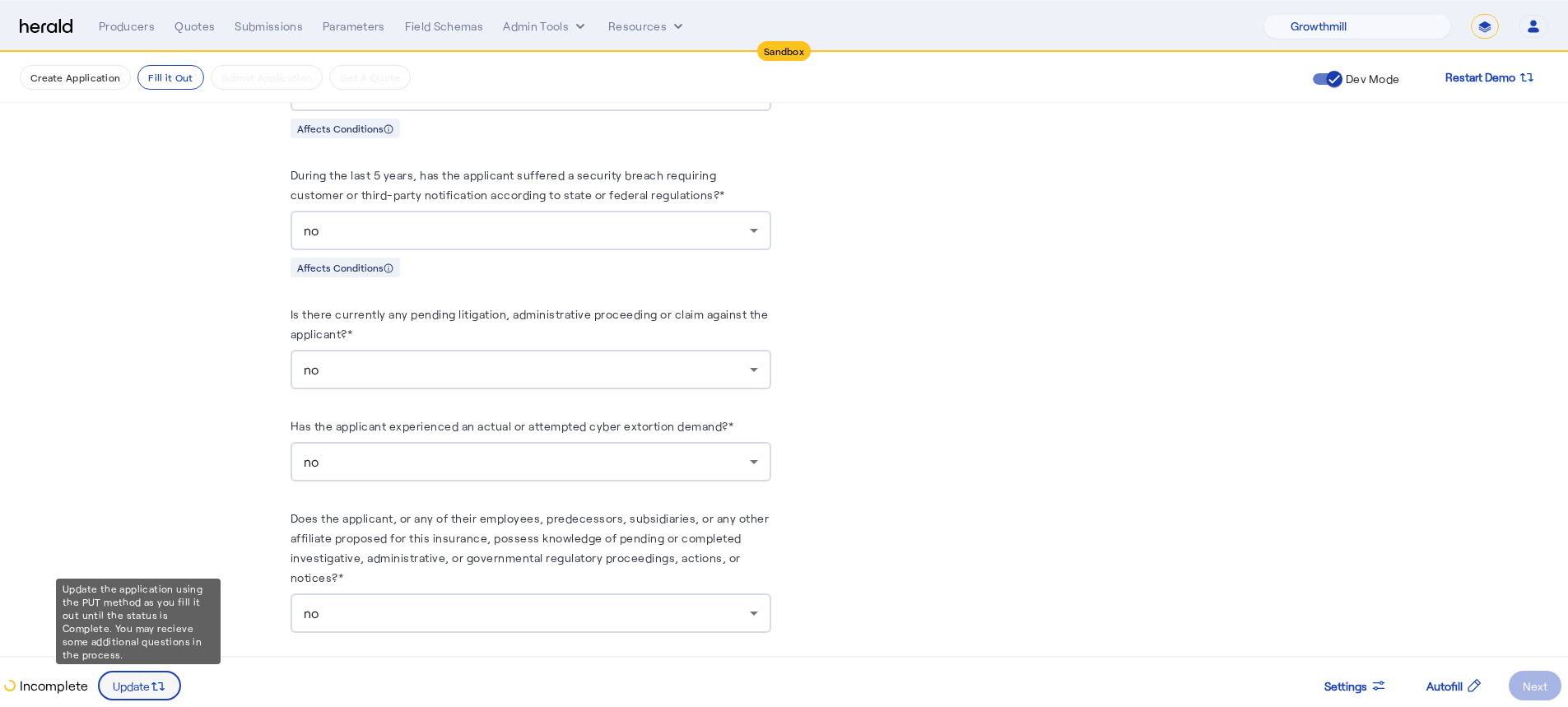 click on "Update" at bounding box center (131, 686) 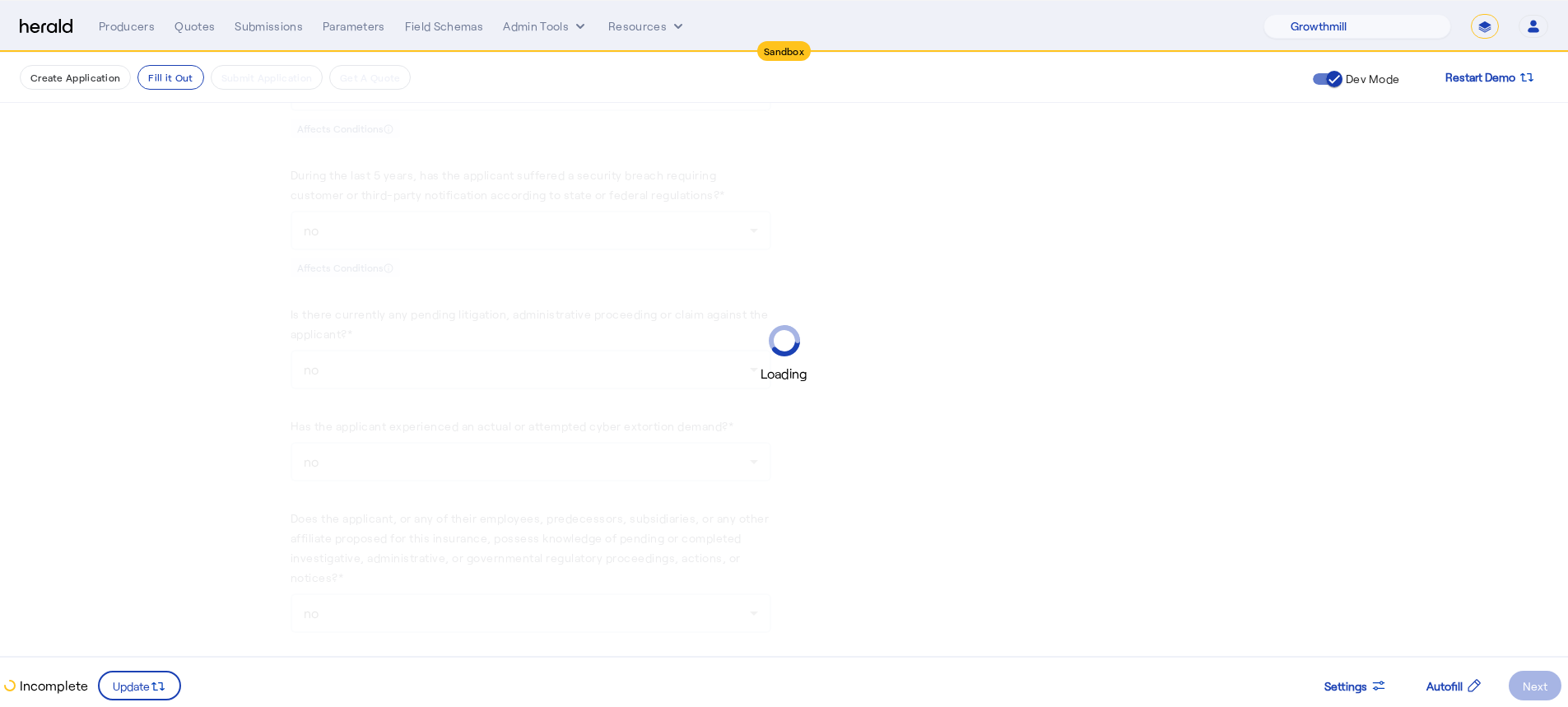 scroll, scrollTop: 0, scrollLeft: 0, axis: both 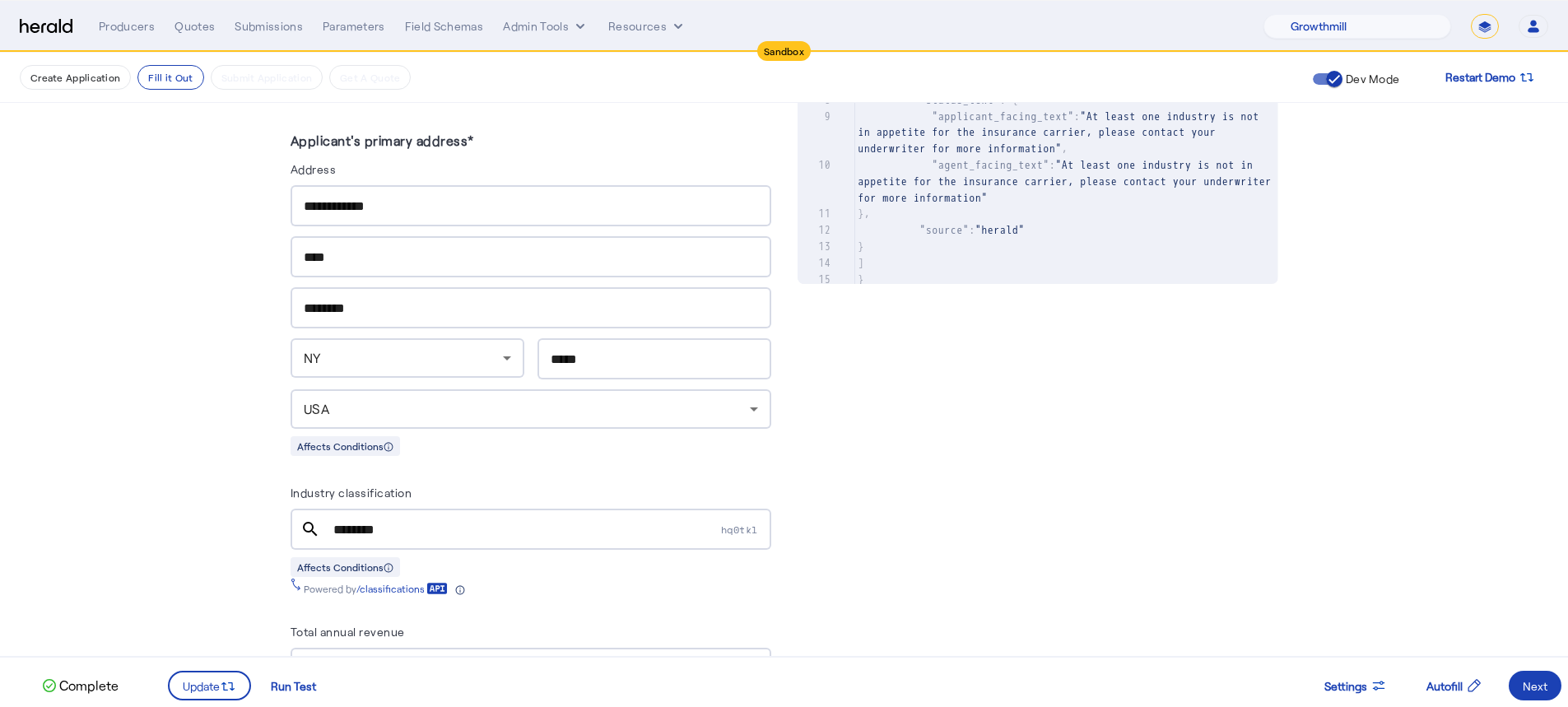 click on "********" at bounding box center [525, 530] 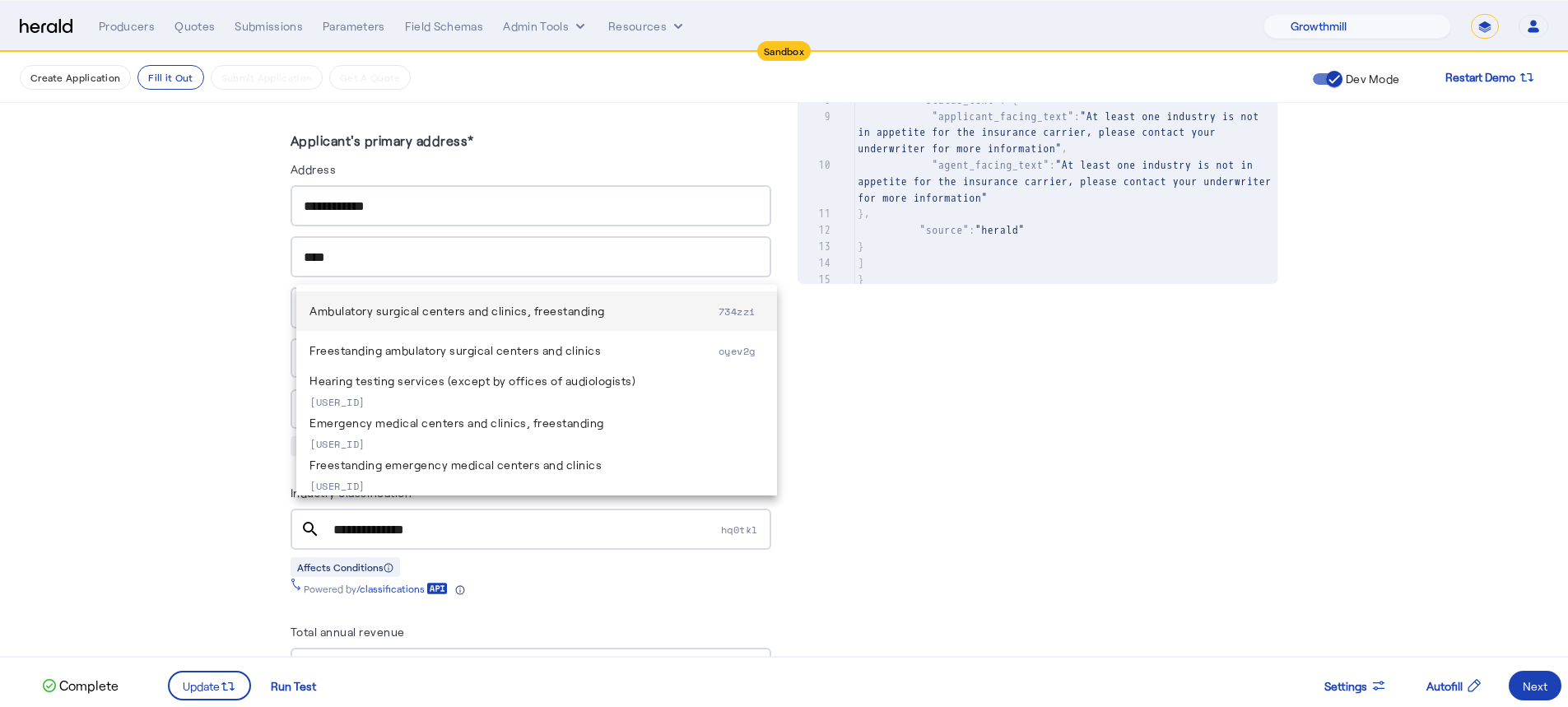 click on "Ambulatory surgical centers and clinics, freestanding" at bounding box center (514, 311) 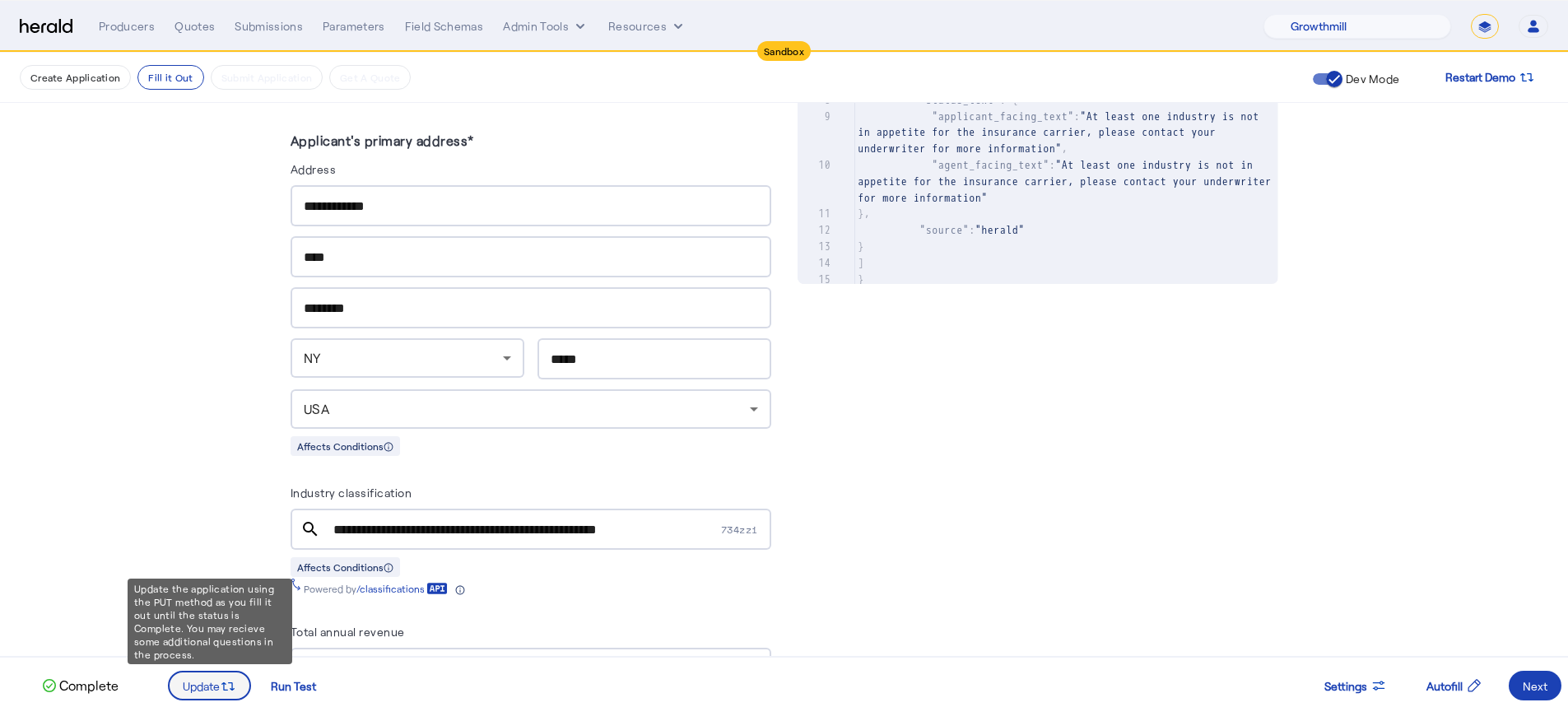 click at bounding box center [209, 686] 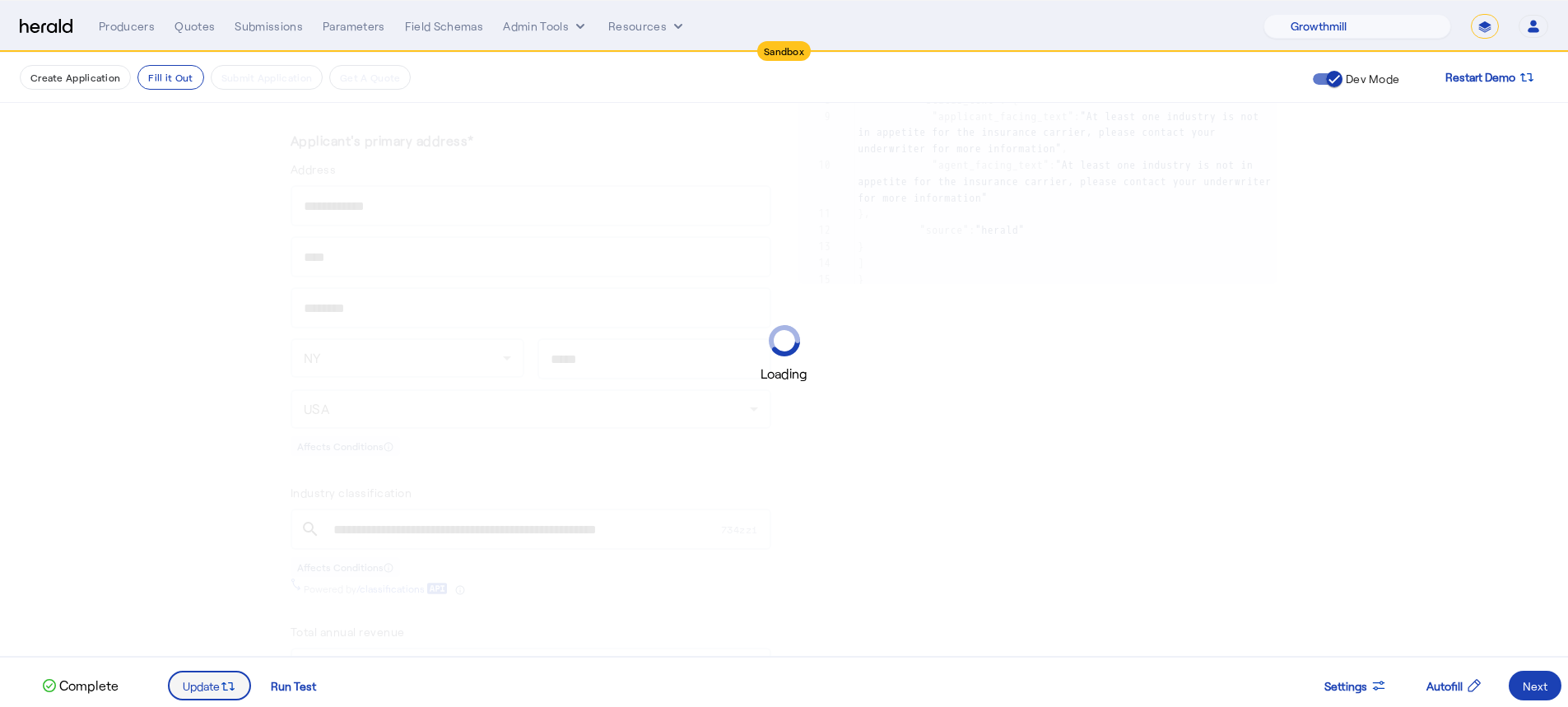 scroll, scrollTop: 0, scrollLeft: 0, axis: both 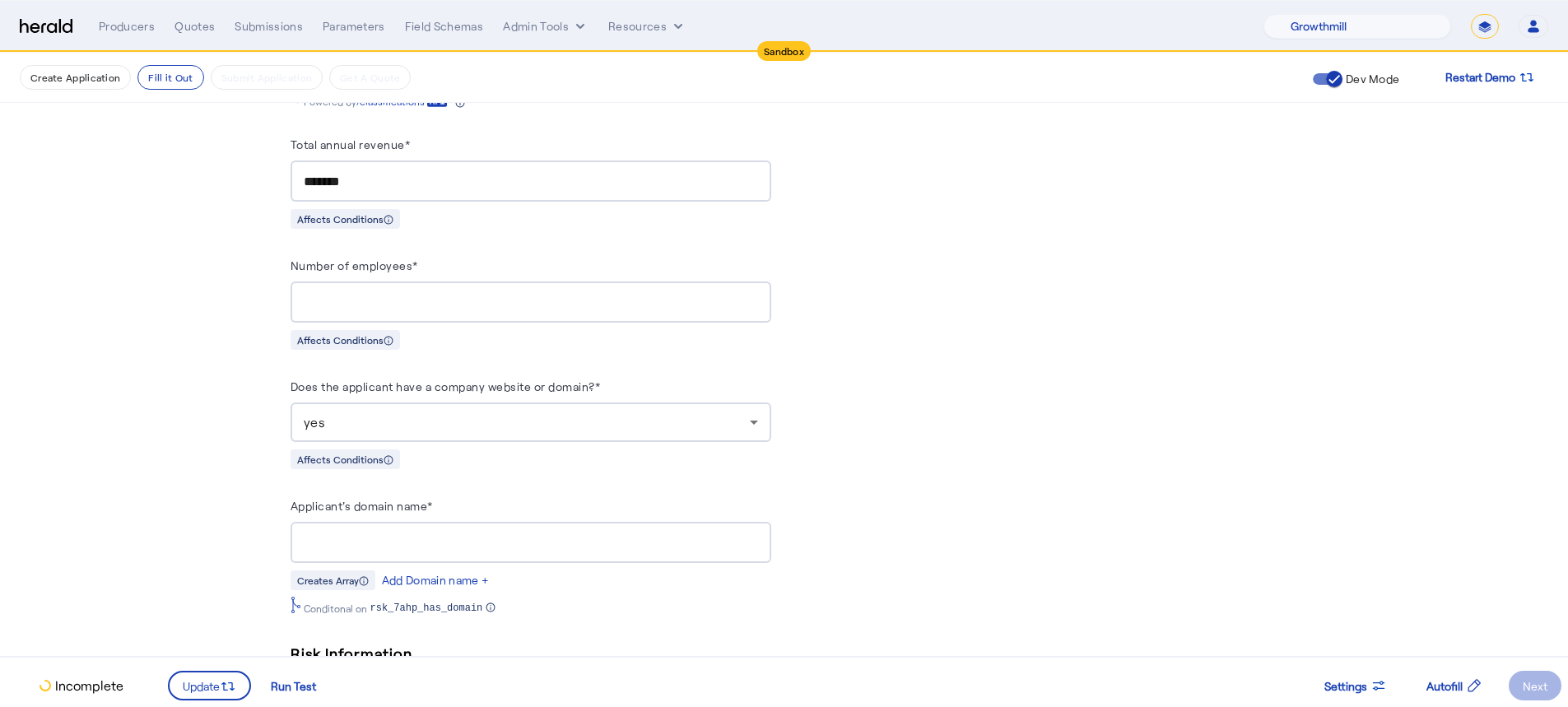 click on "Applicant's domain name*" at bounding box center [531, 543] 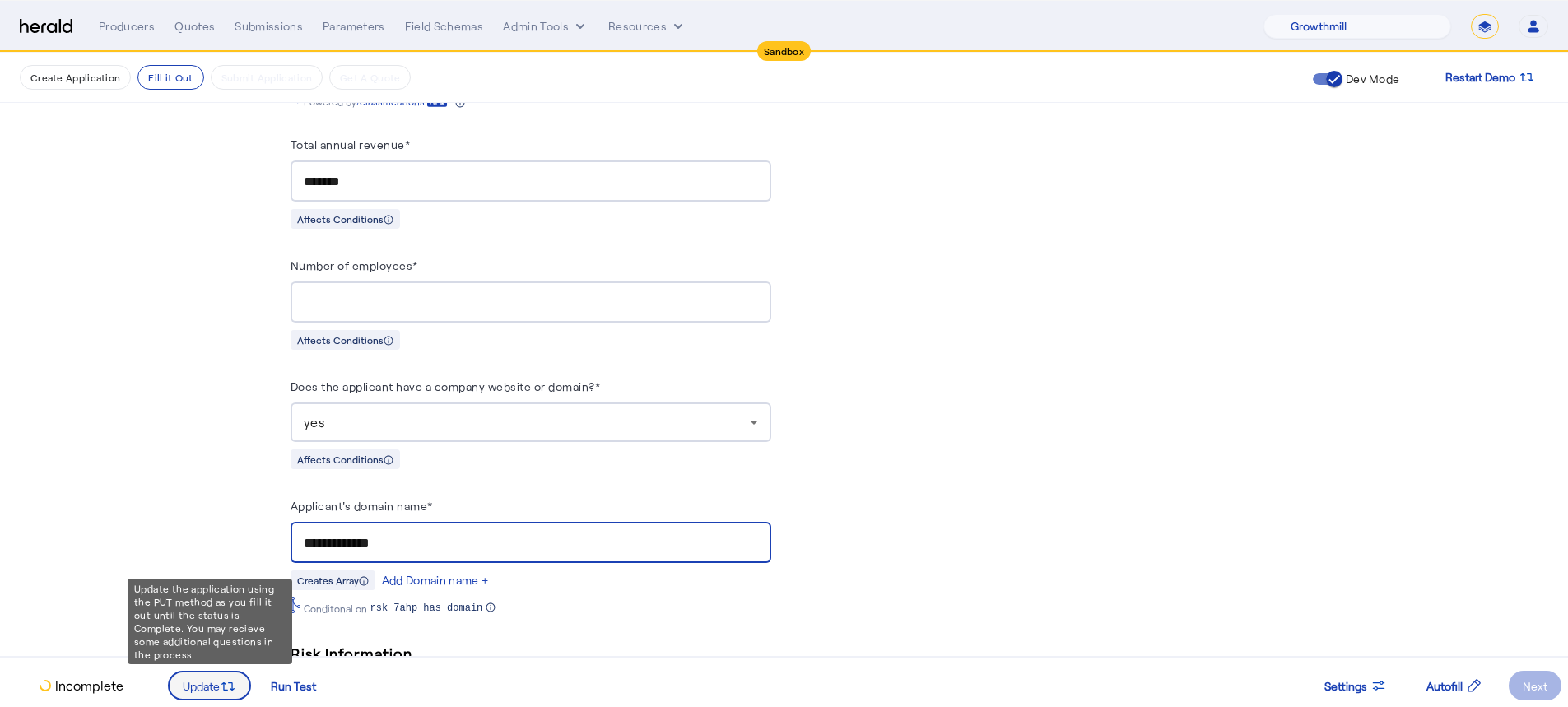 type on "**********" 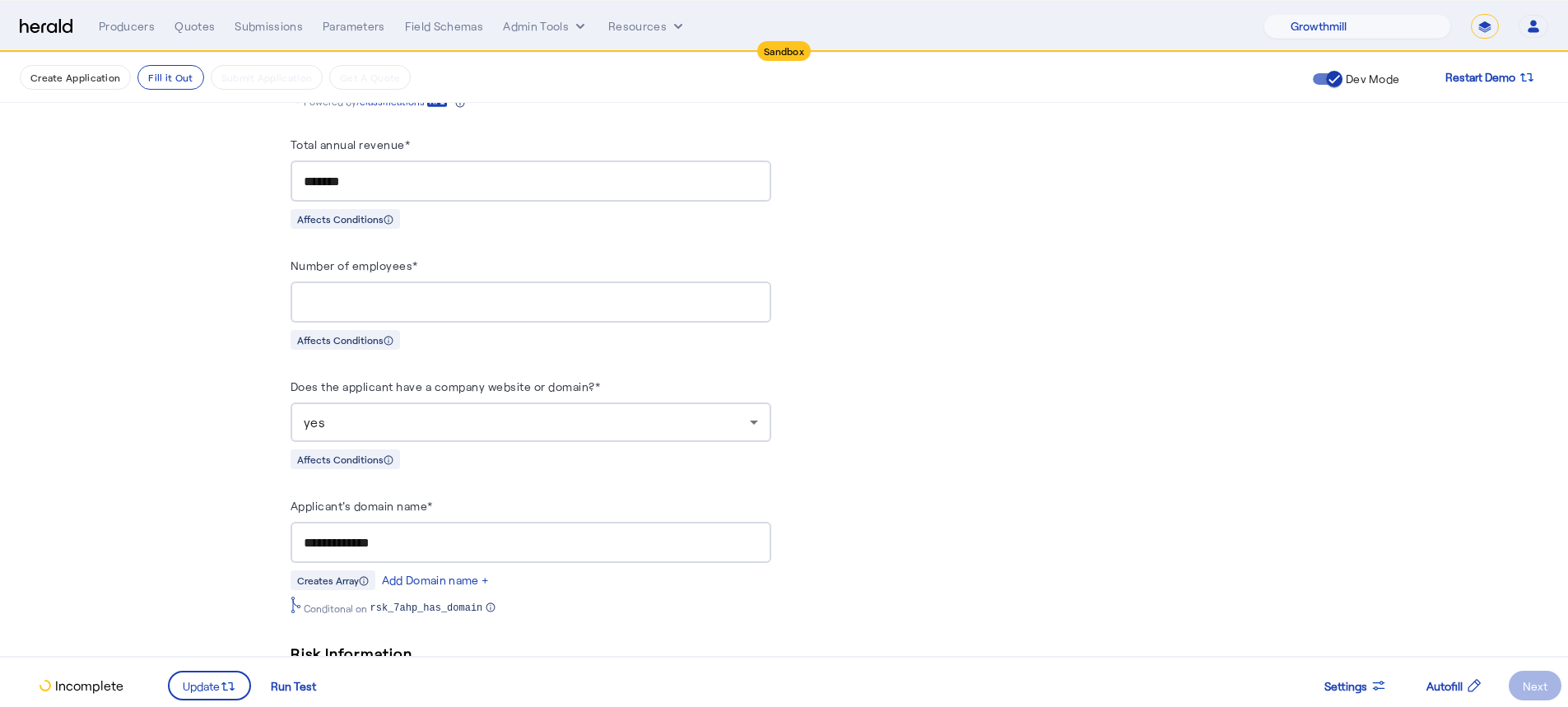 click on "**********" at bounding box center (531, 542) 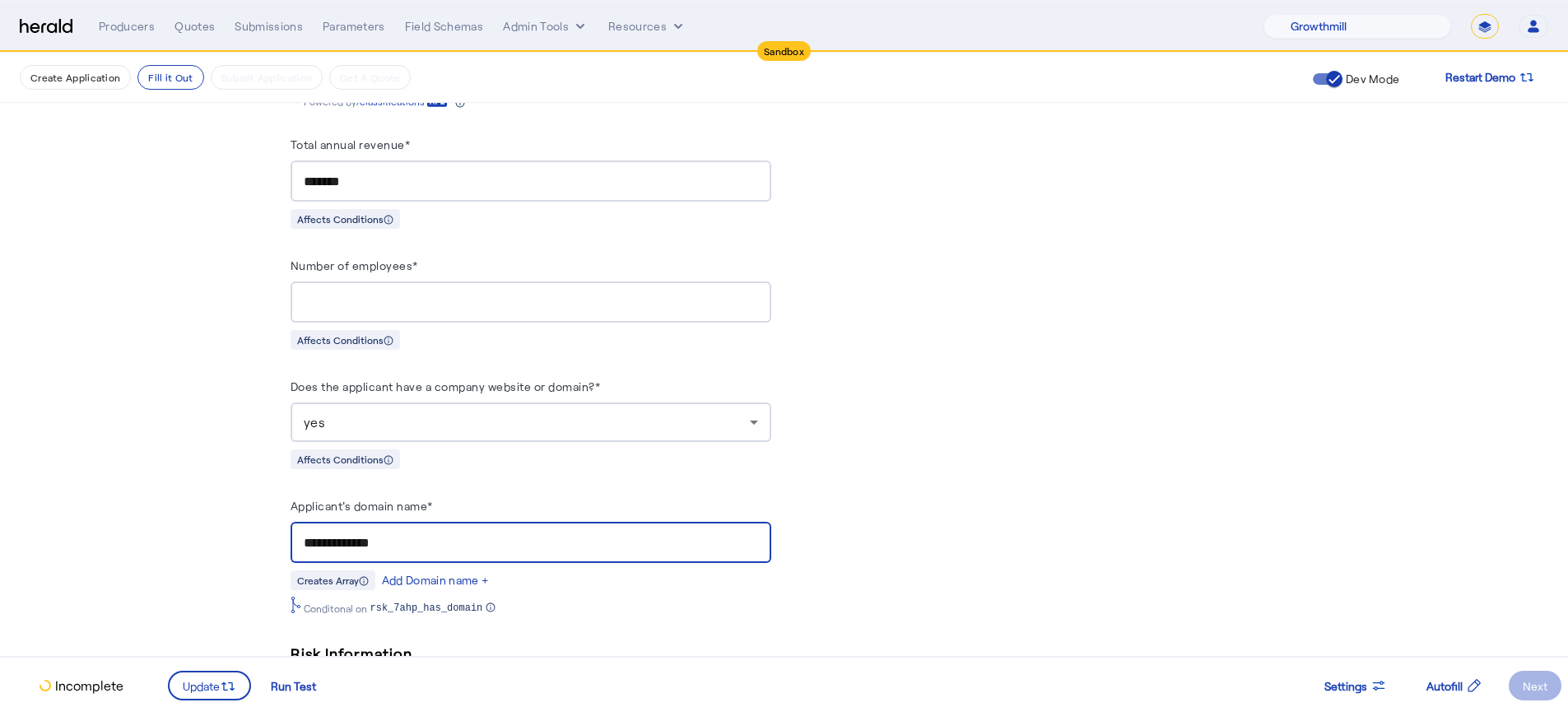 click on "**********" at bounding box center (531, 543) 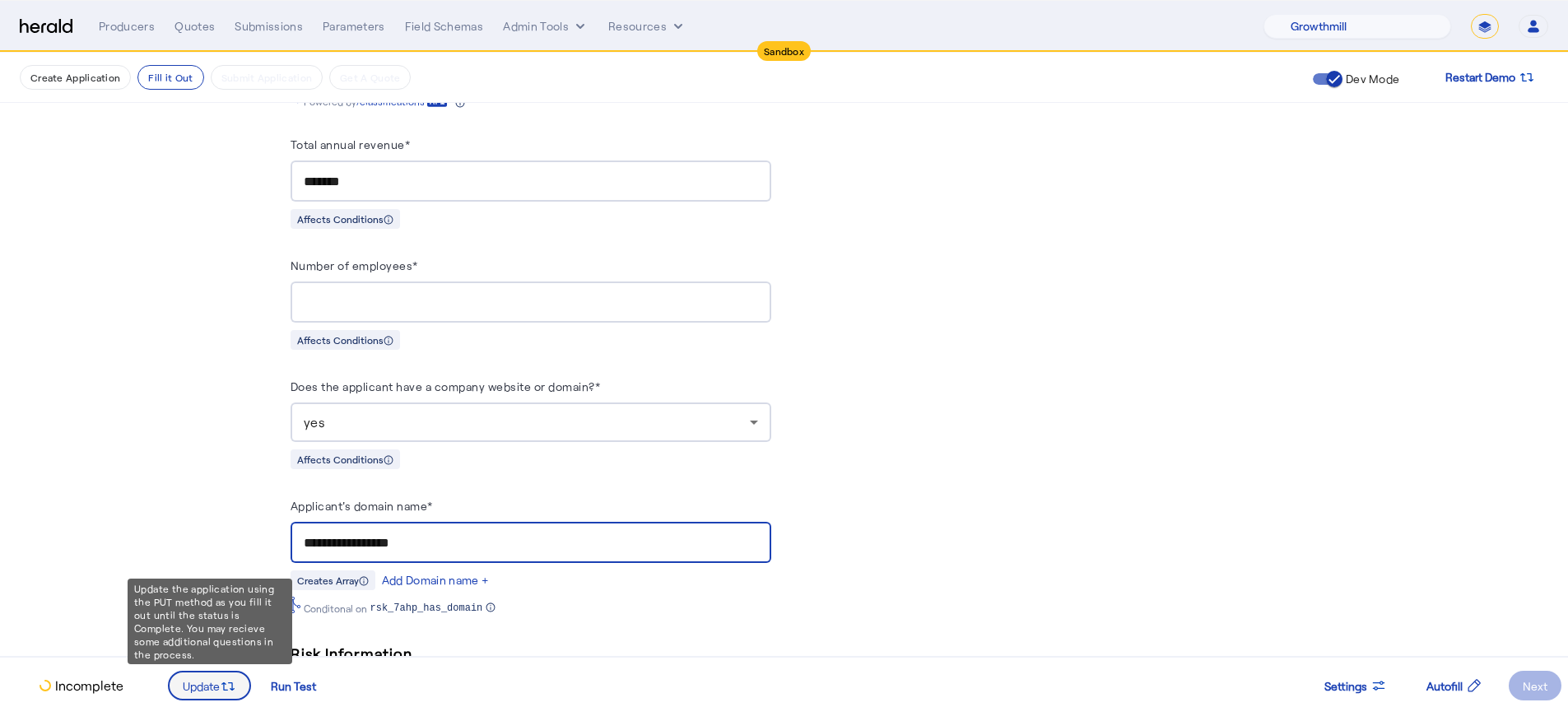 type on "**********" 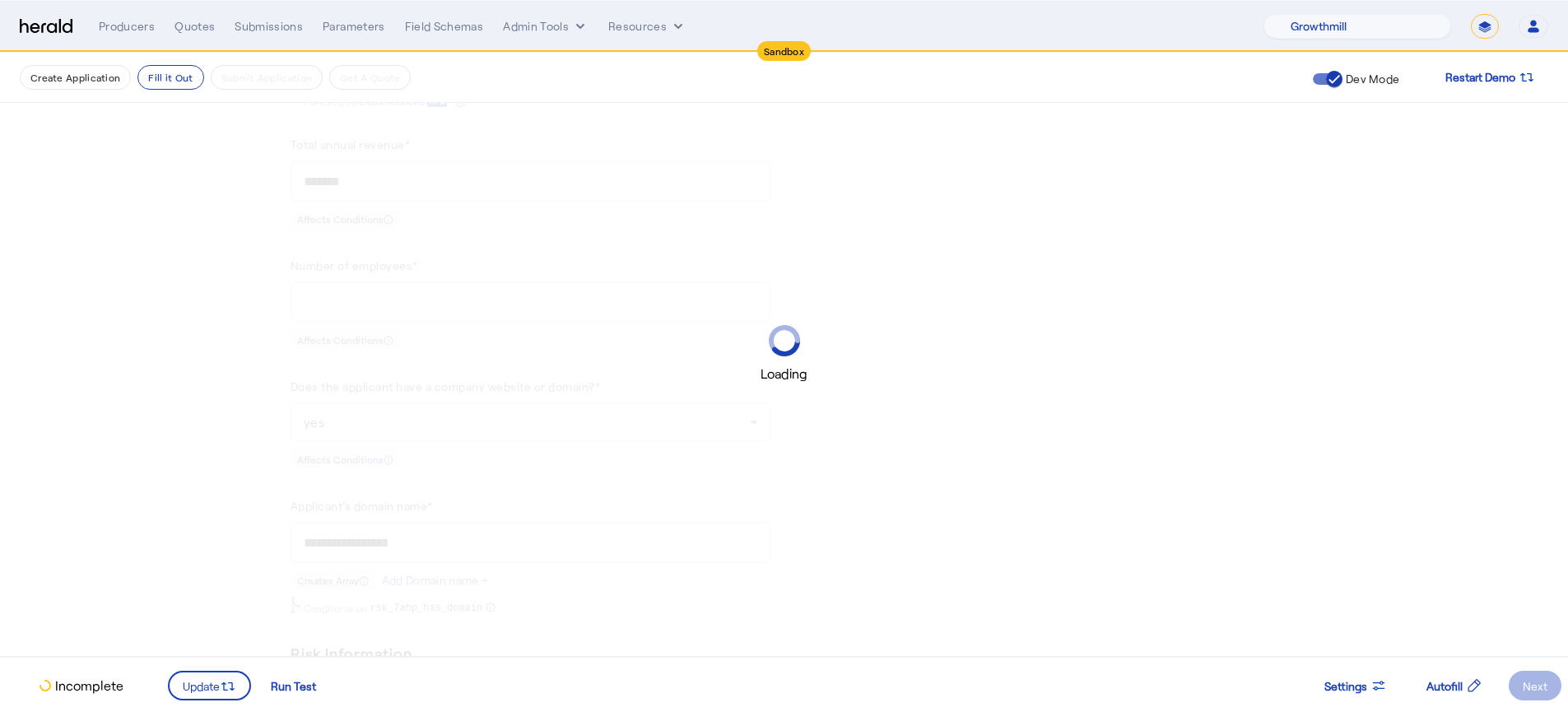 scroll, scrollTop: 0, scrollLeft: 0, axis: both 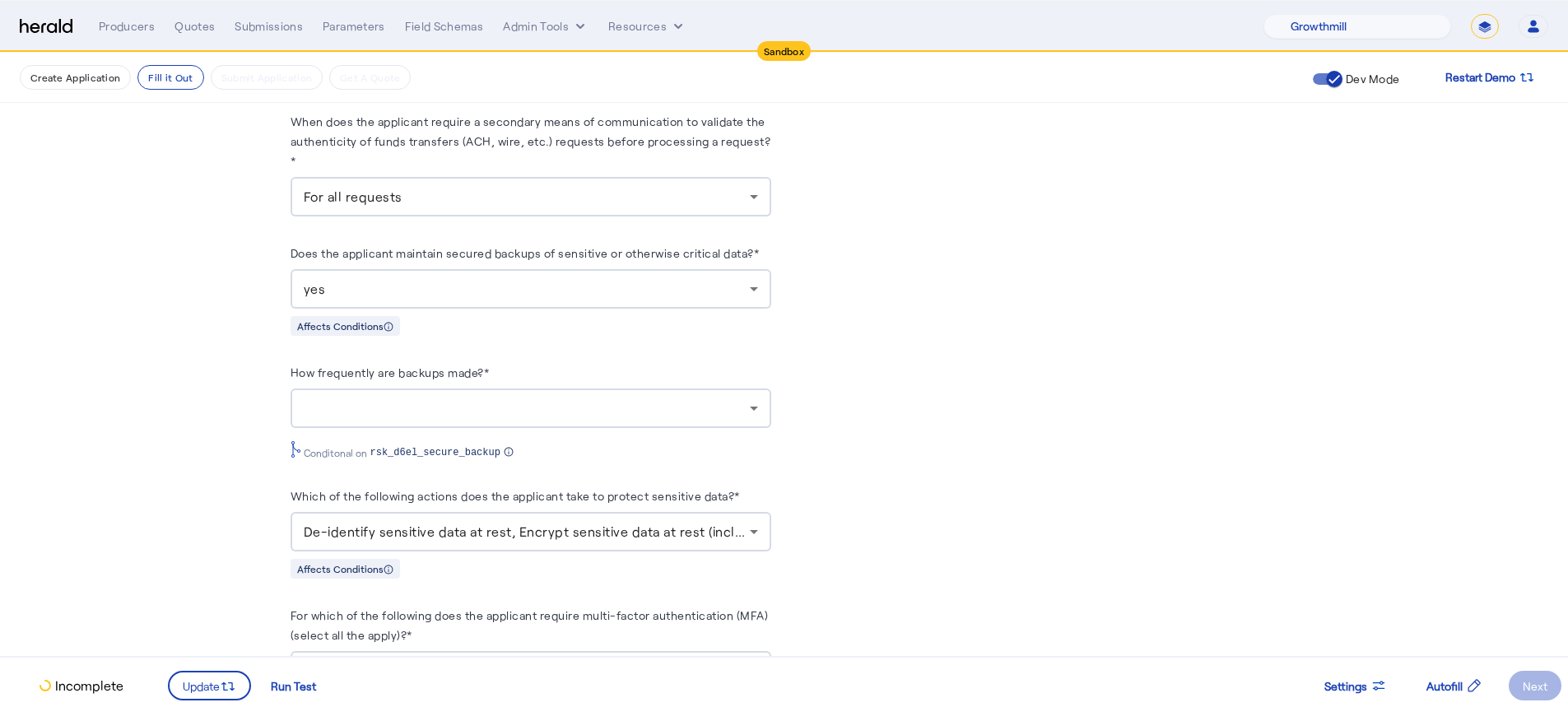 click at bounding box center (527, 408) 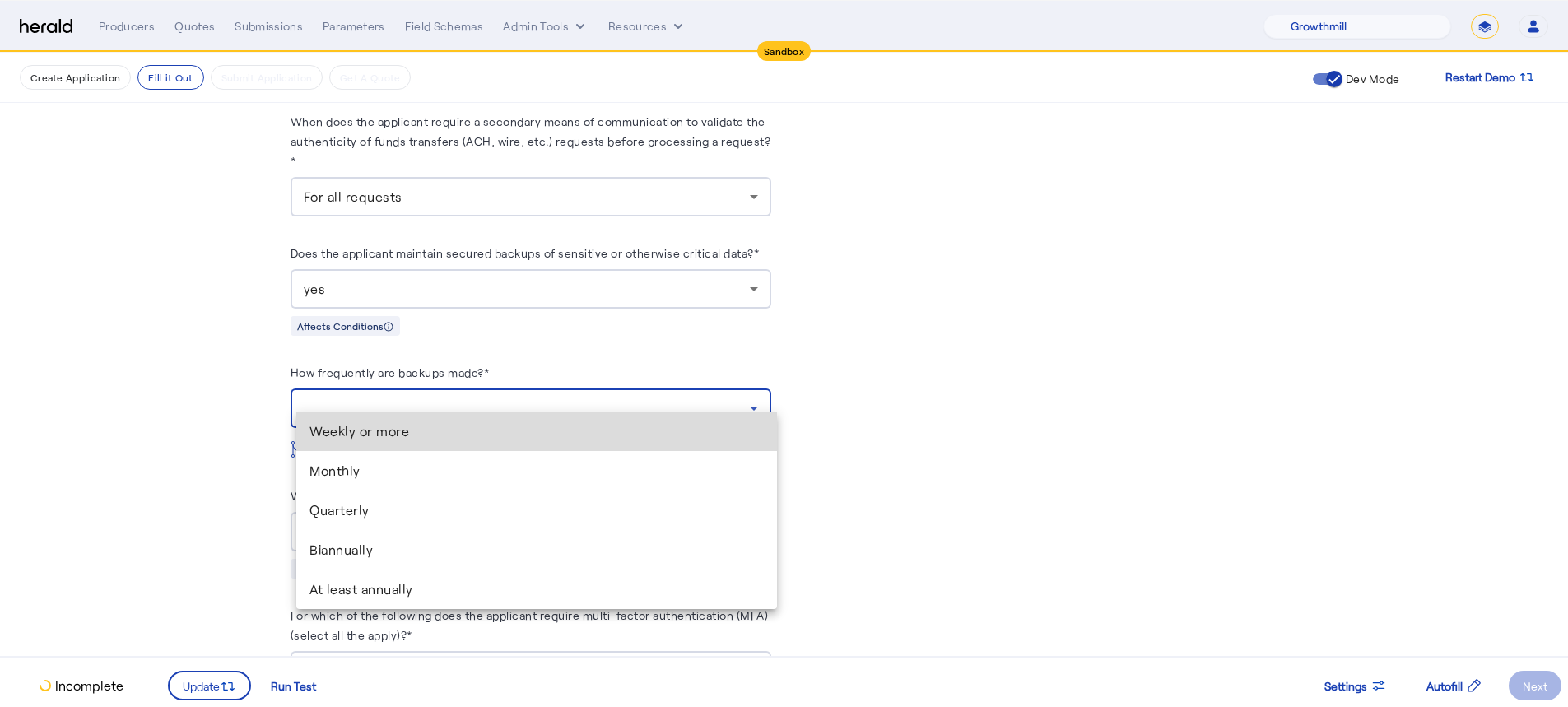 click on "Weekly or more" at bounding box center [537, 431] 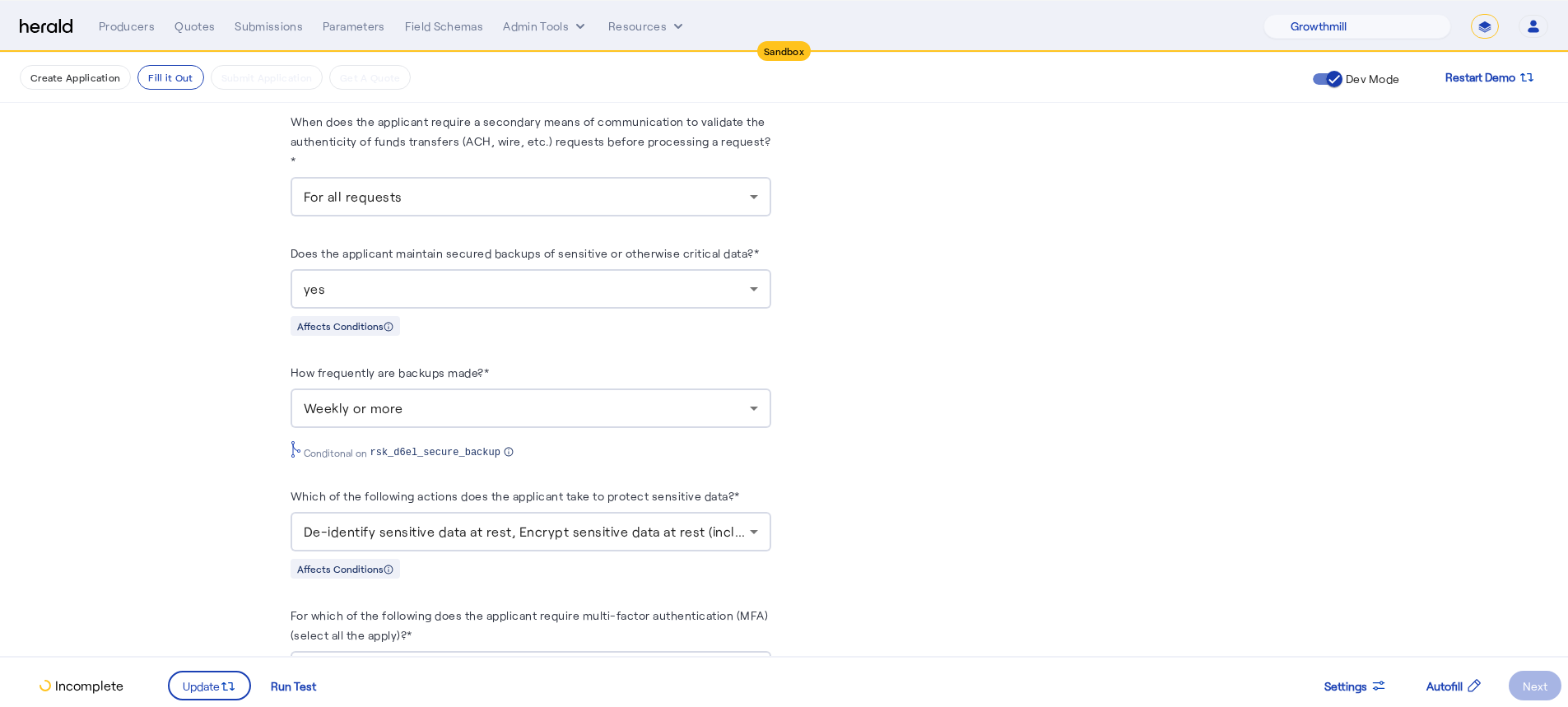 click on "**********" 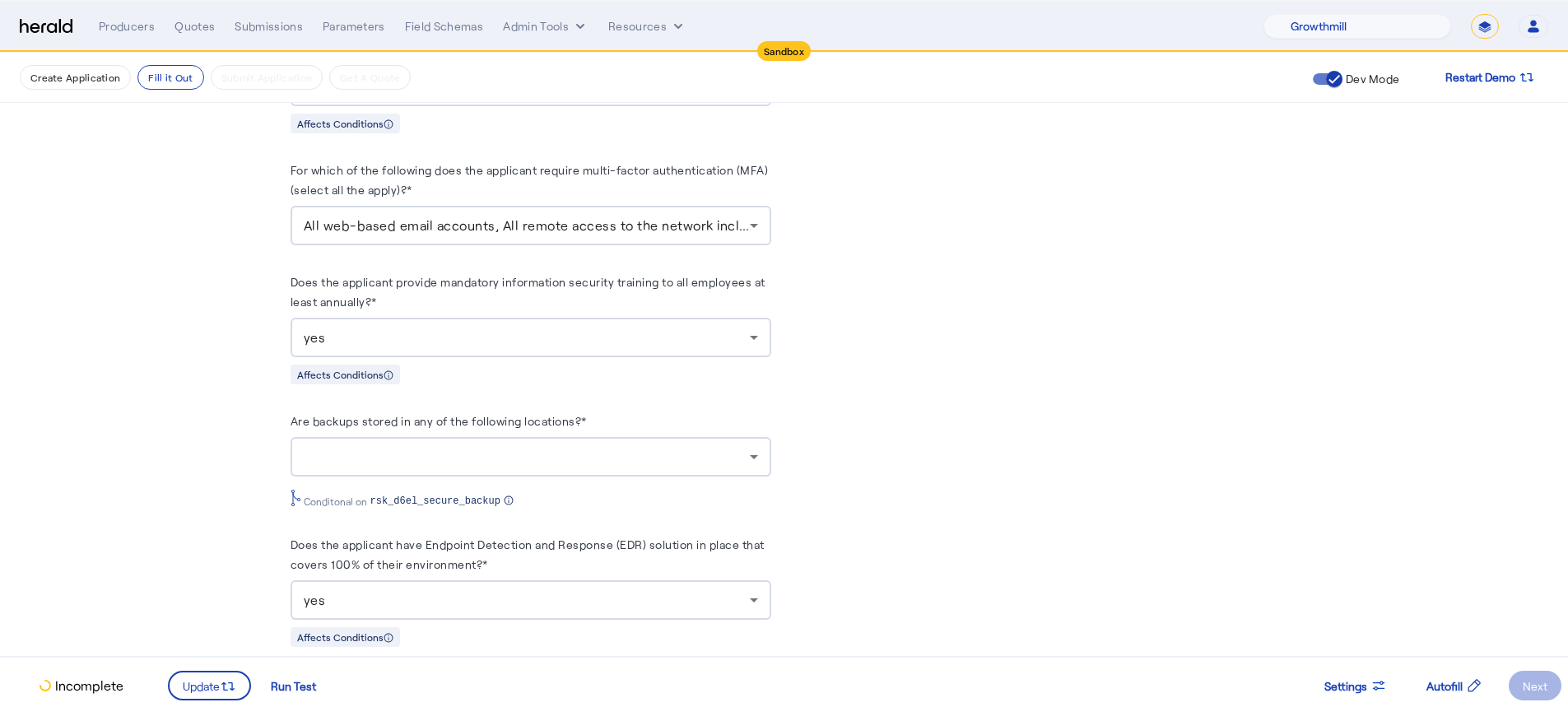 scroll, scrollTop: 2653, scrollLeft: 0, axis: vertical 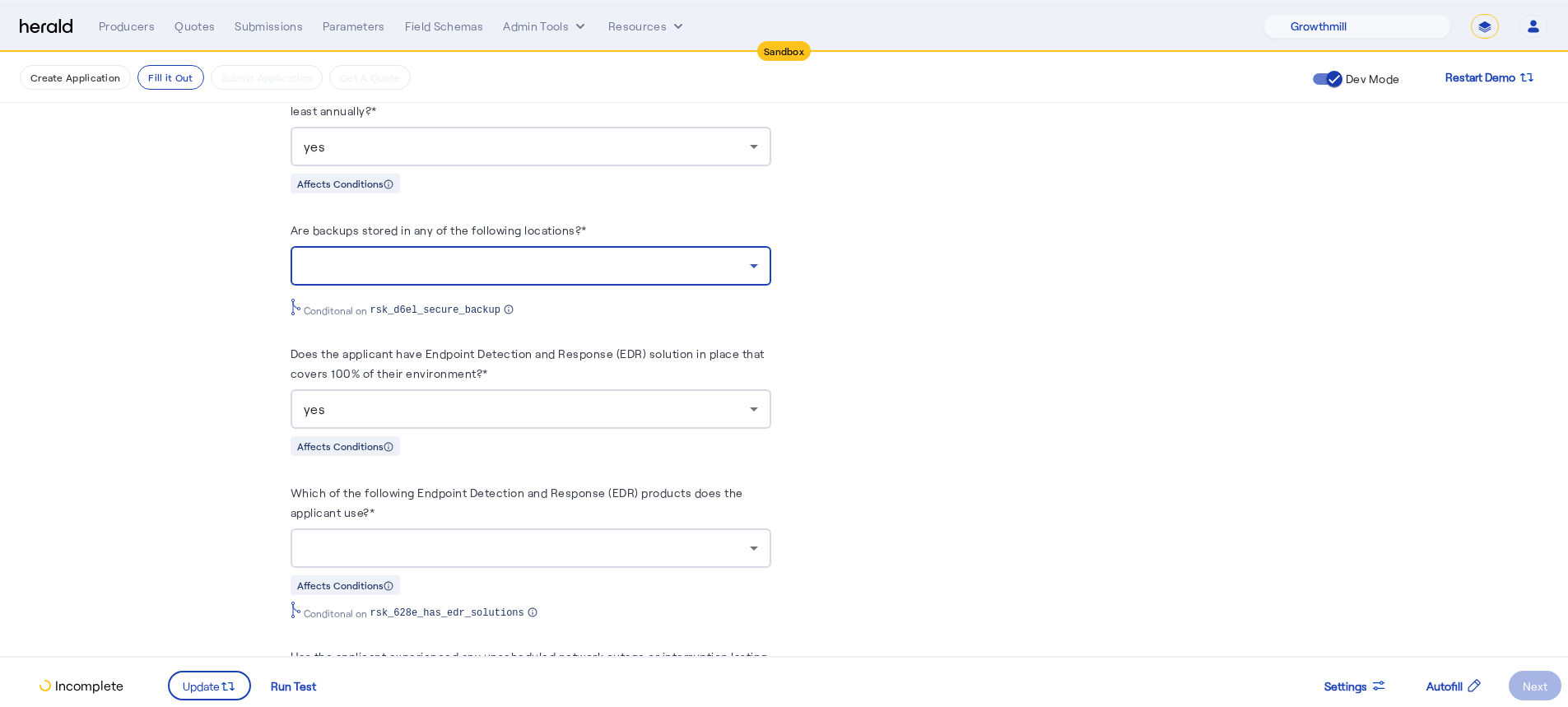 click at bounding box center (527, 266) 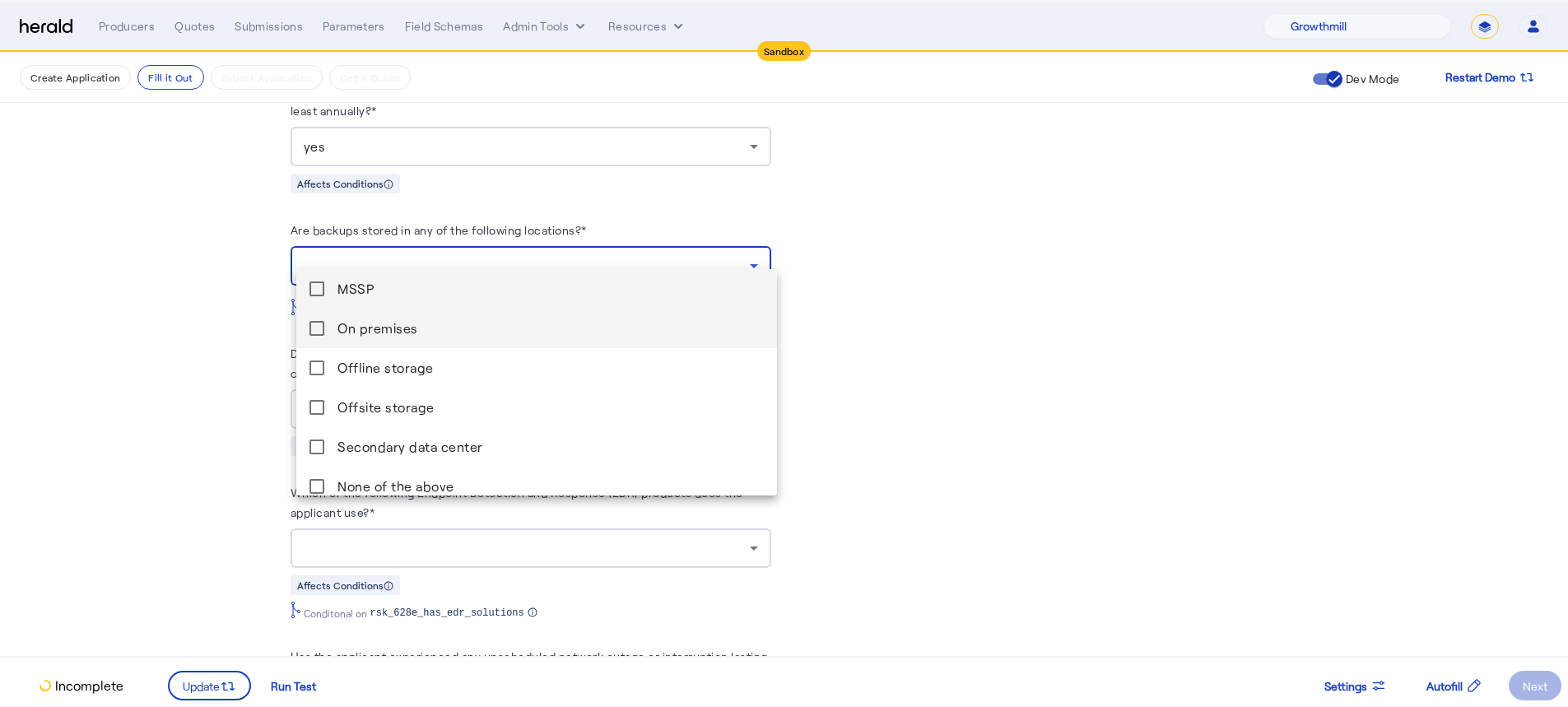 click on "On premises" at bounding box center [551, 328] 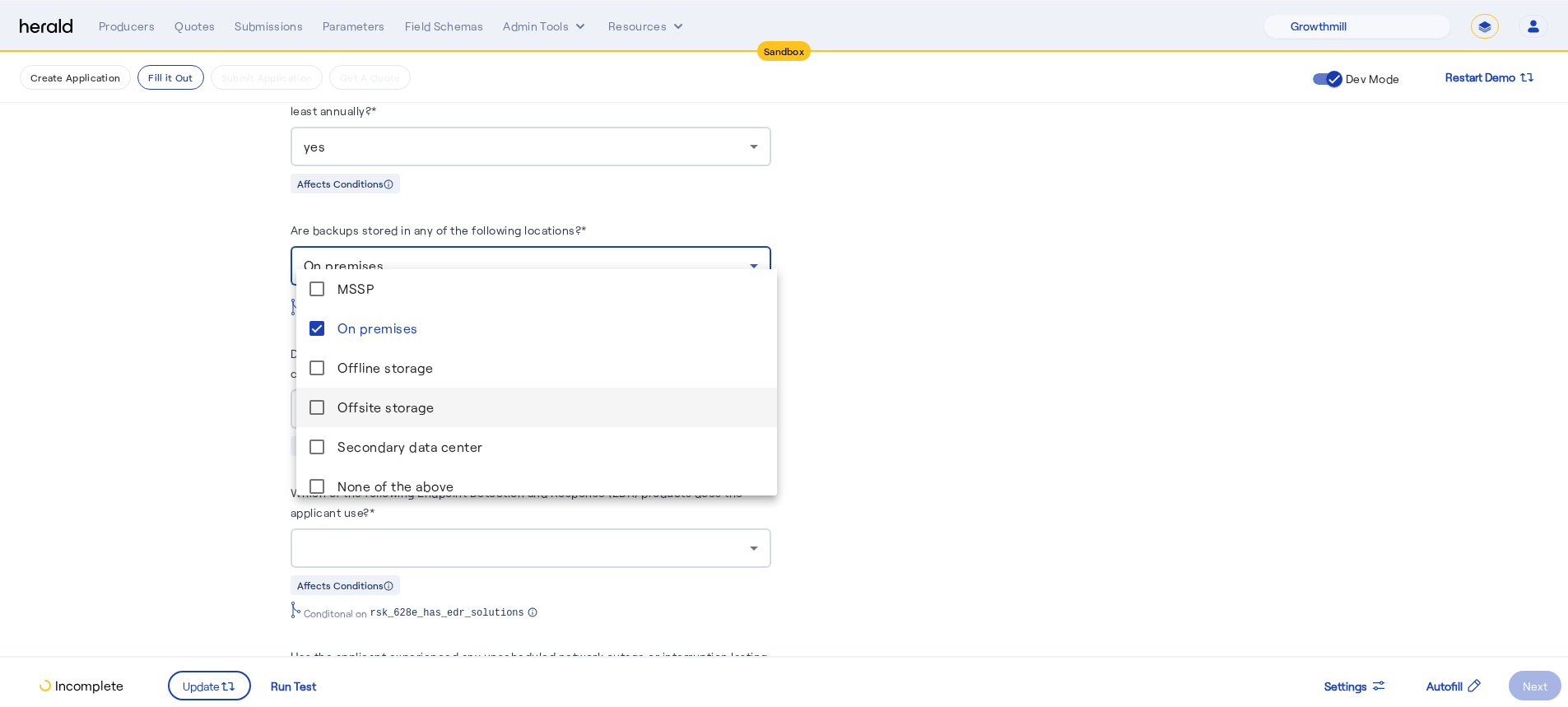 click on "Offsite storage" at bounding box center (551, 407) 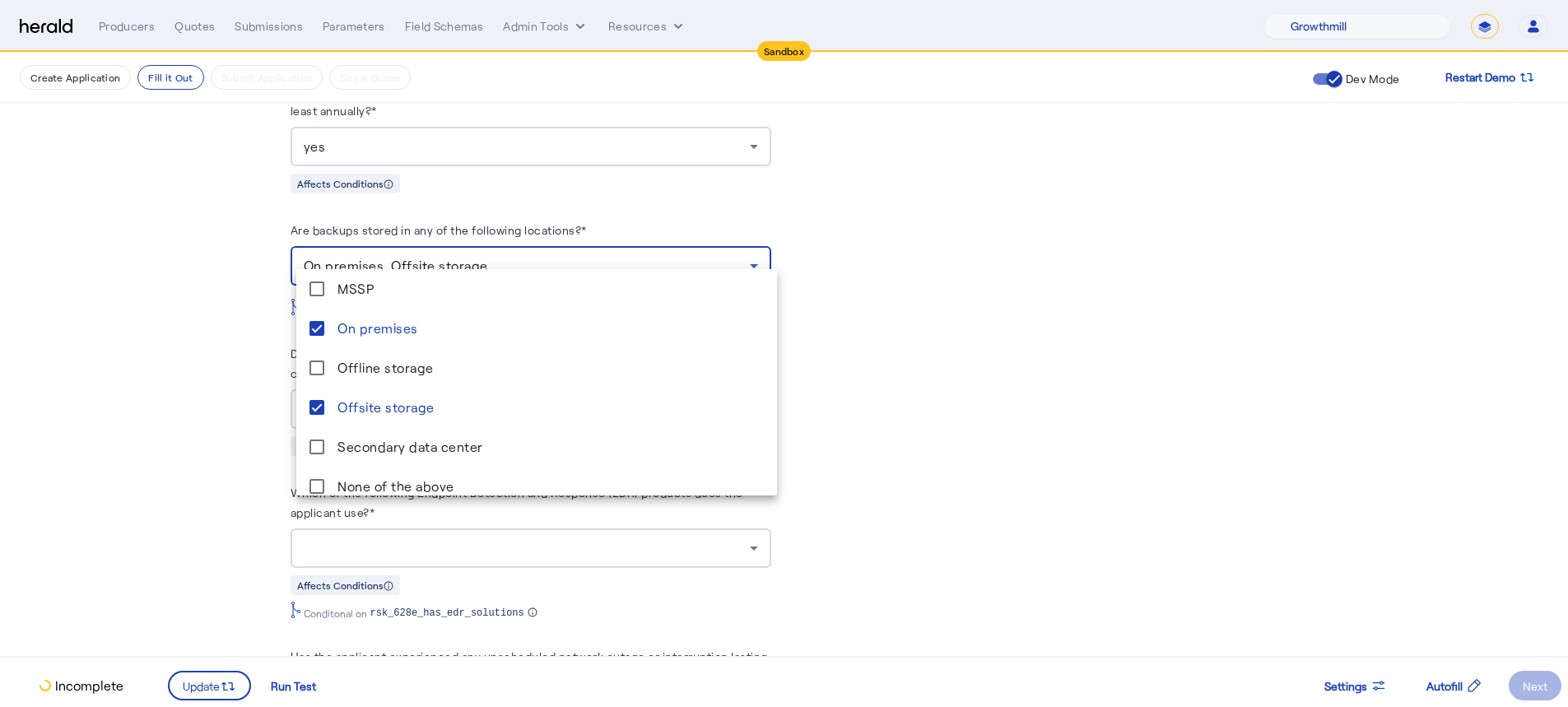 click at bounding box center [784, 353] 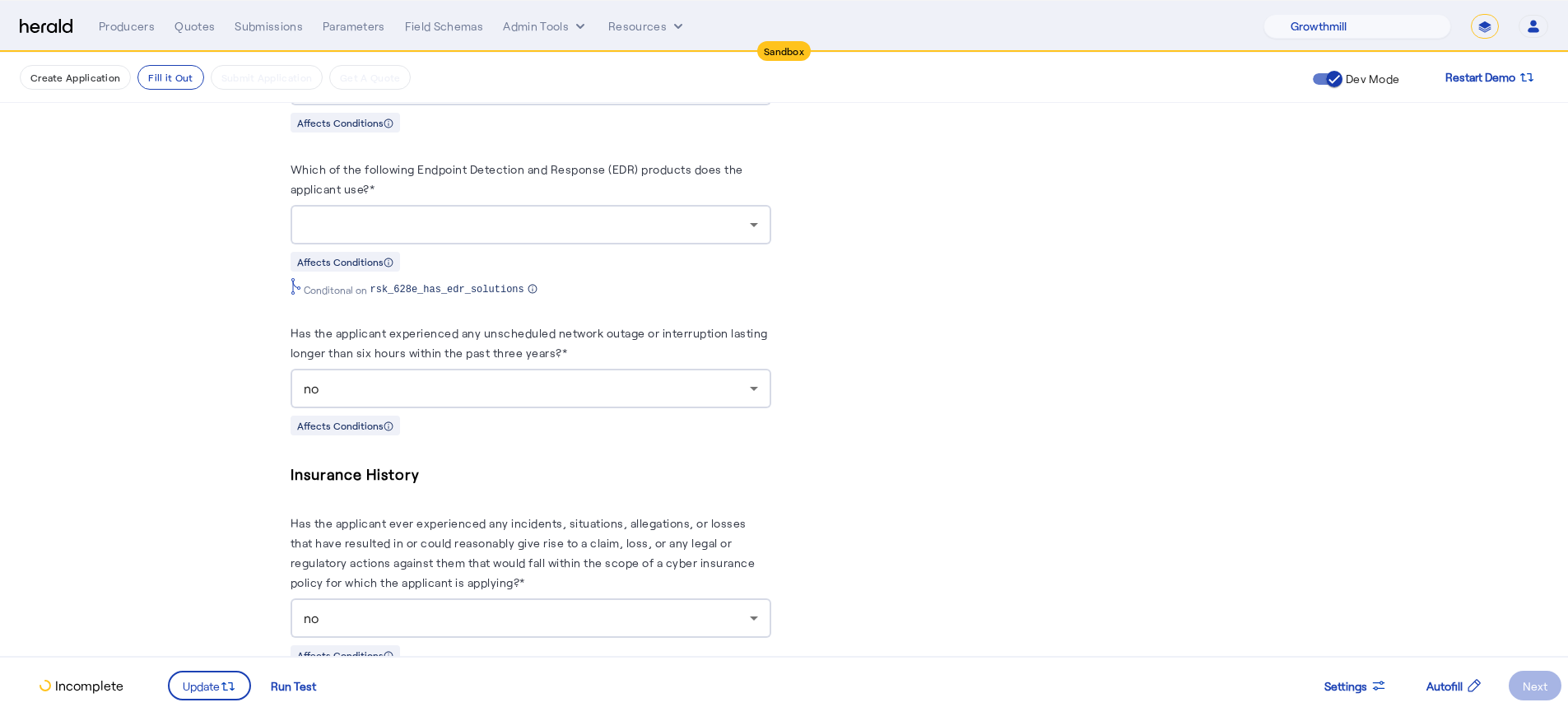 scroll, scrollTop: 2973, scrollLeft: 0, axis: vertical 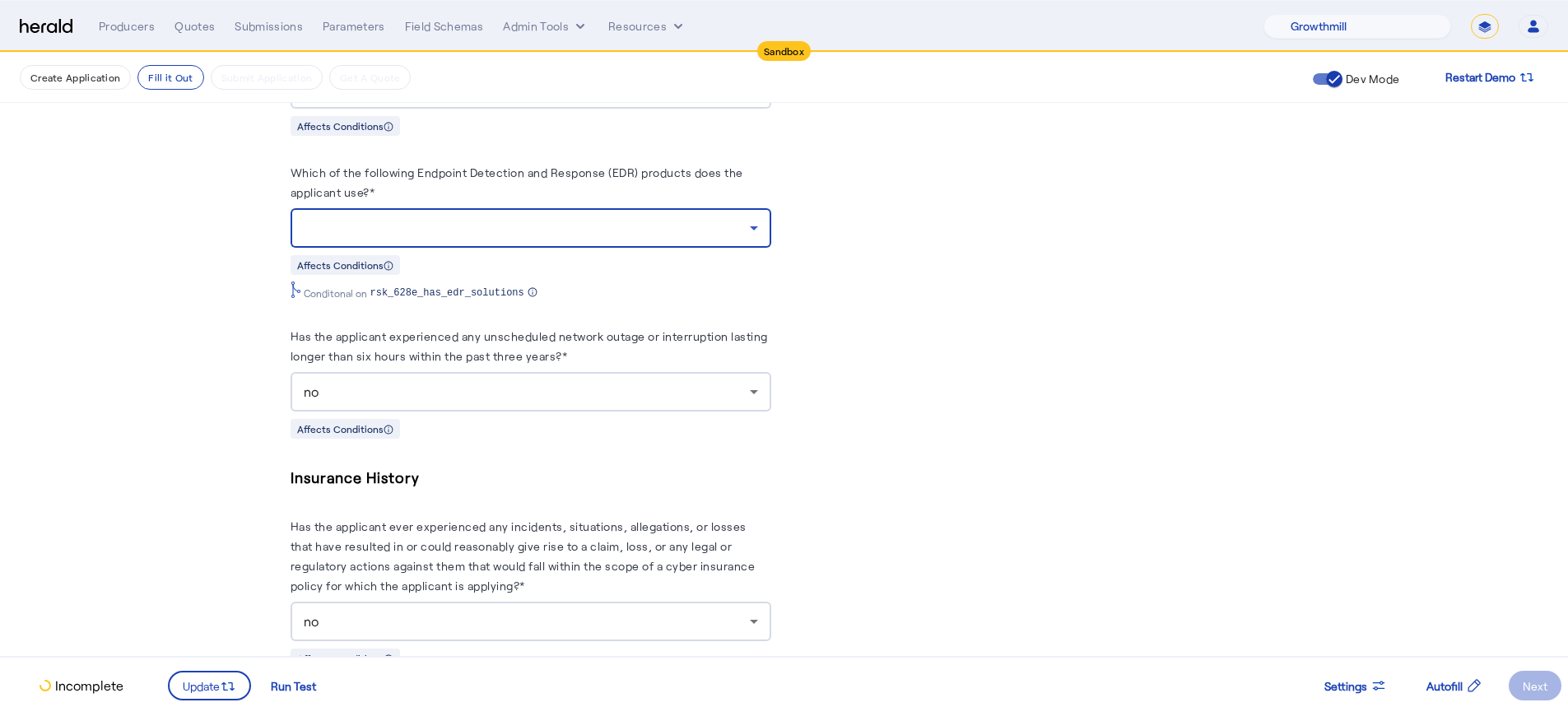 click at bounding box center [527, 228] 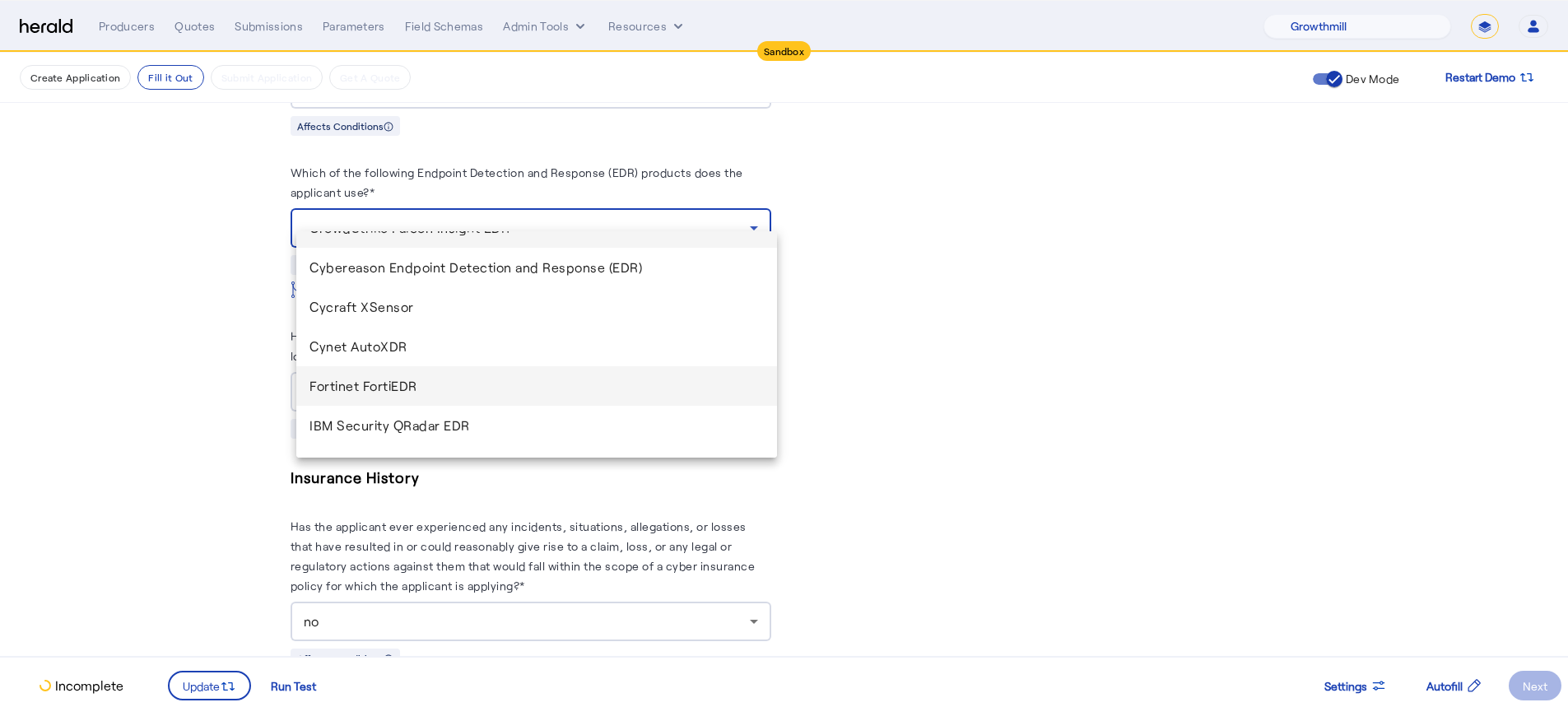 scroll, scrollTop: 35, scrollLeft: 0, axis: vertical 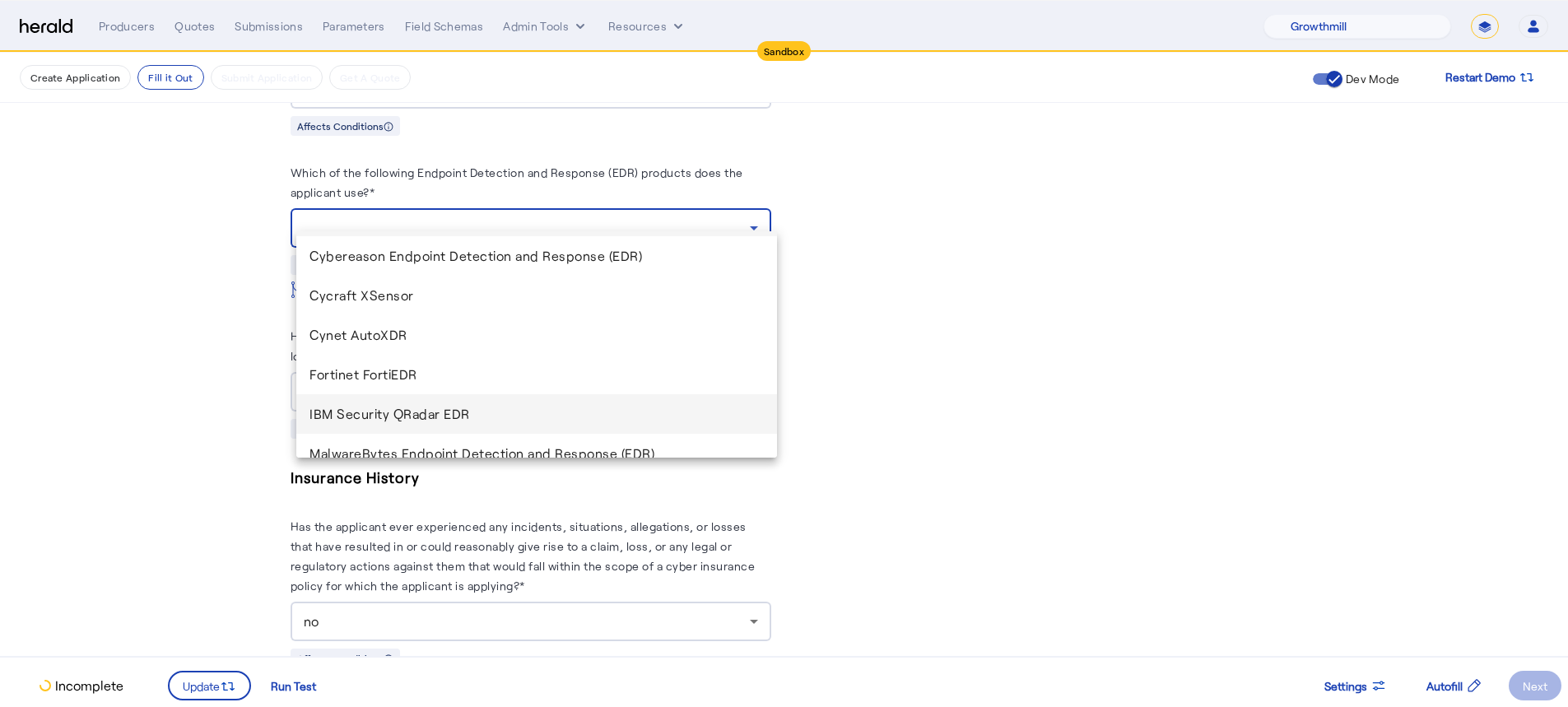 click on "IBM Security QRadar EDR" at bounding box center [537, 414] 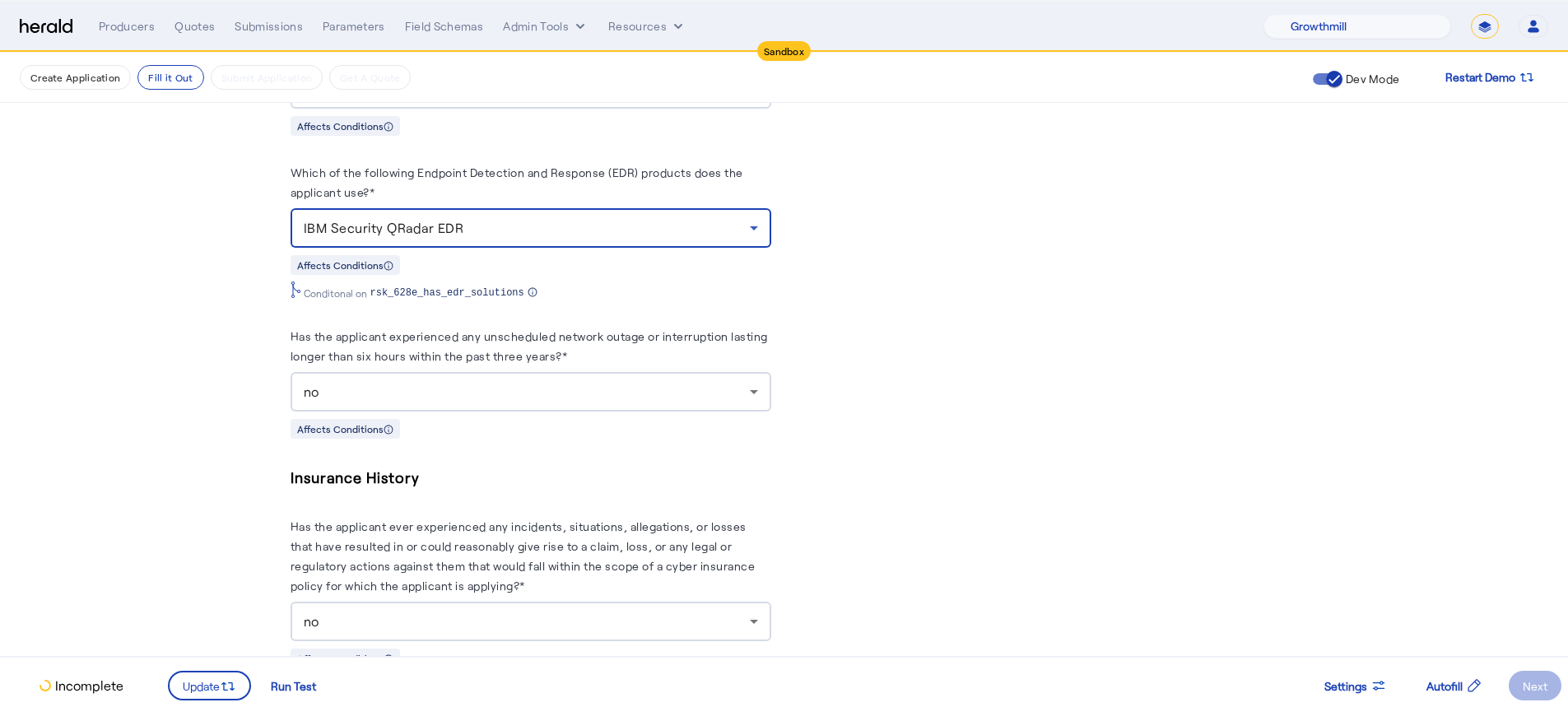 click on "**********" 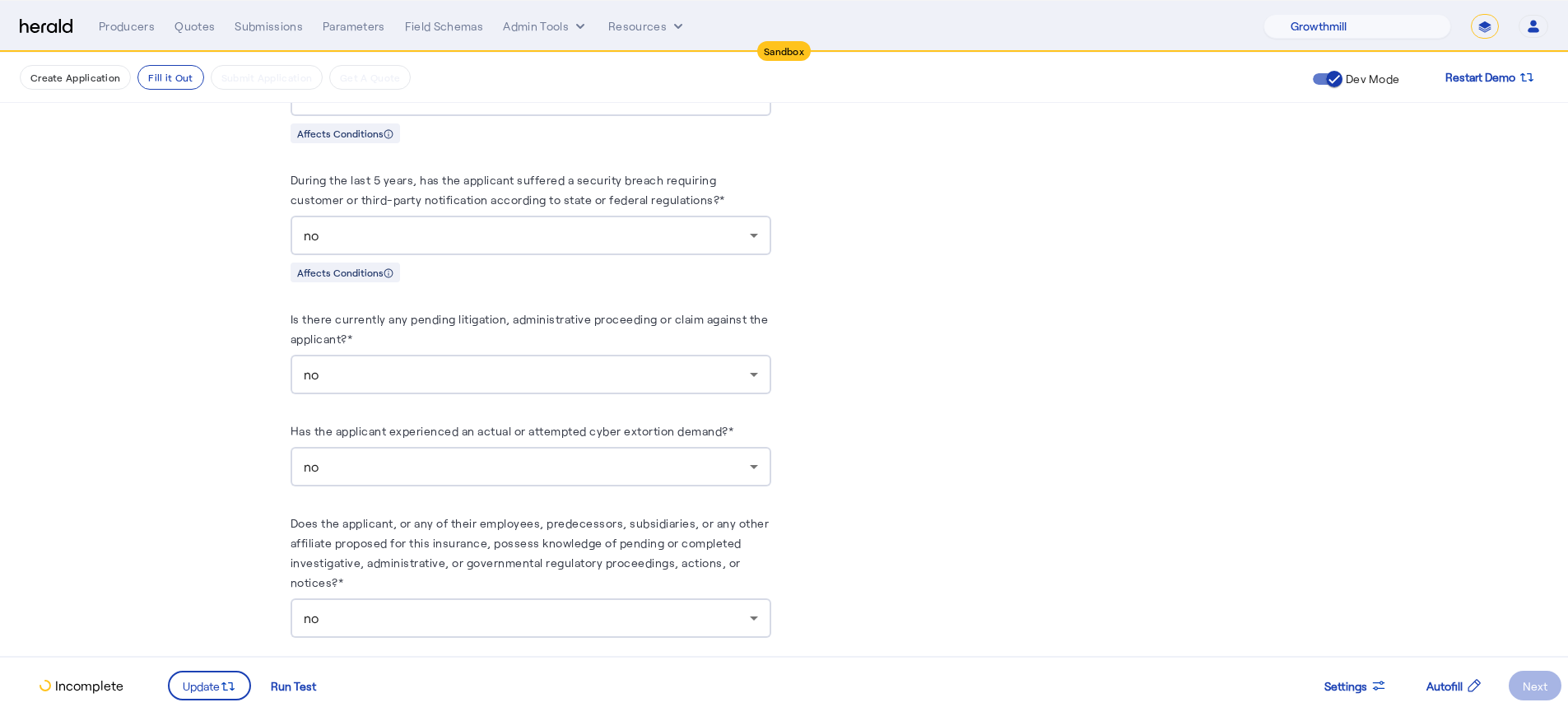scroll, scrollTop: 3660, scrollLeft: 0, axis: vertical 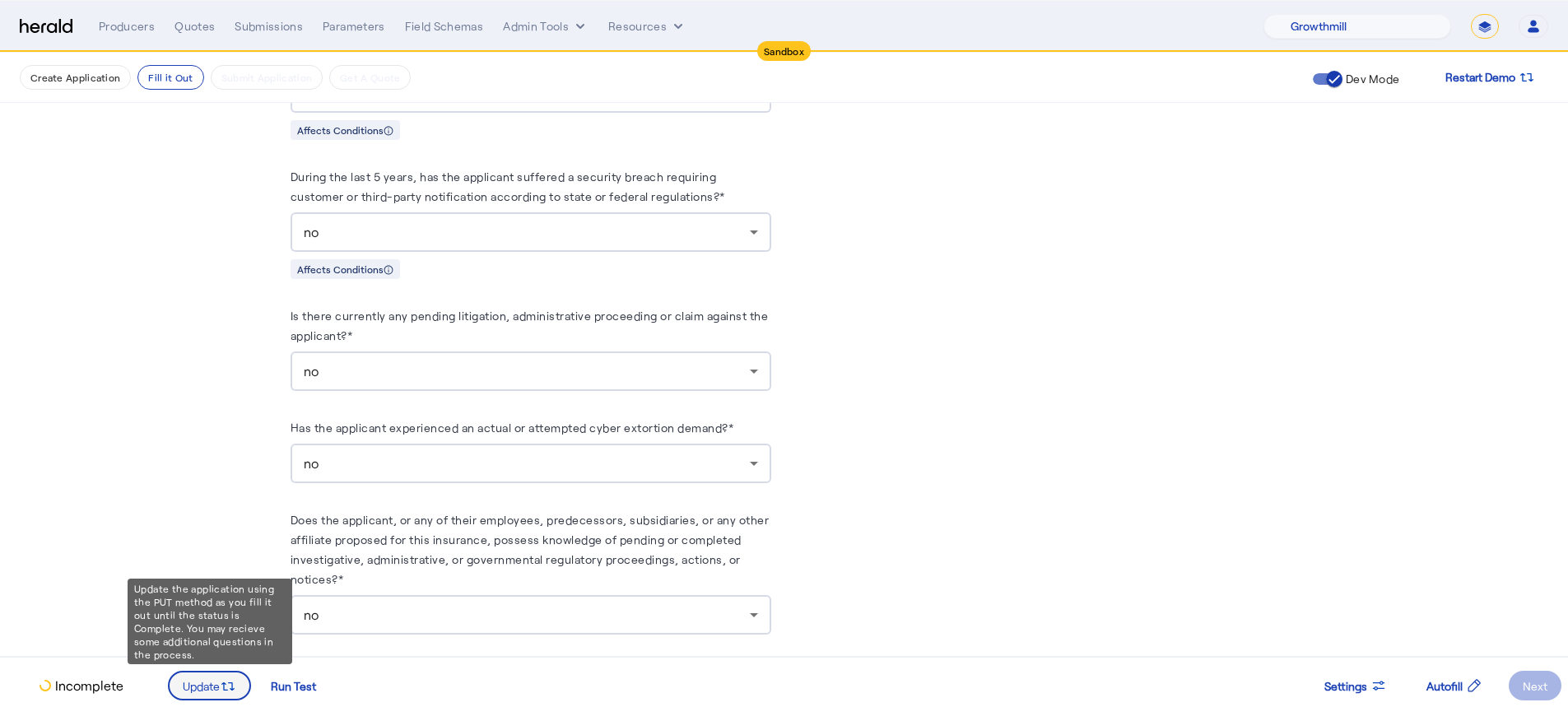 click at bounding box center [209, 686] 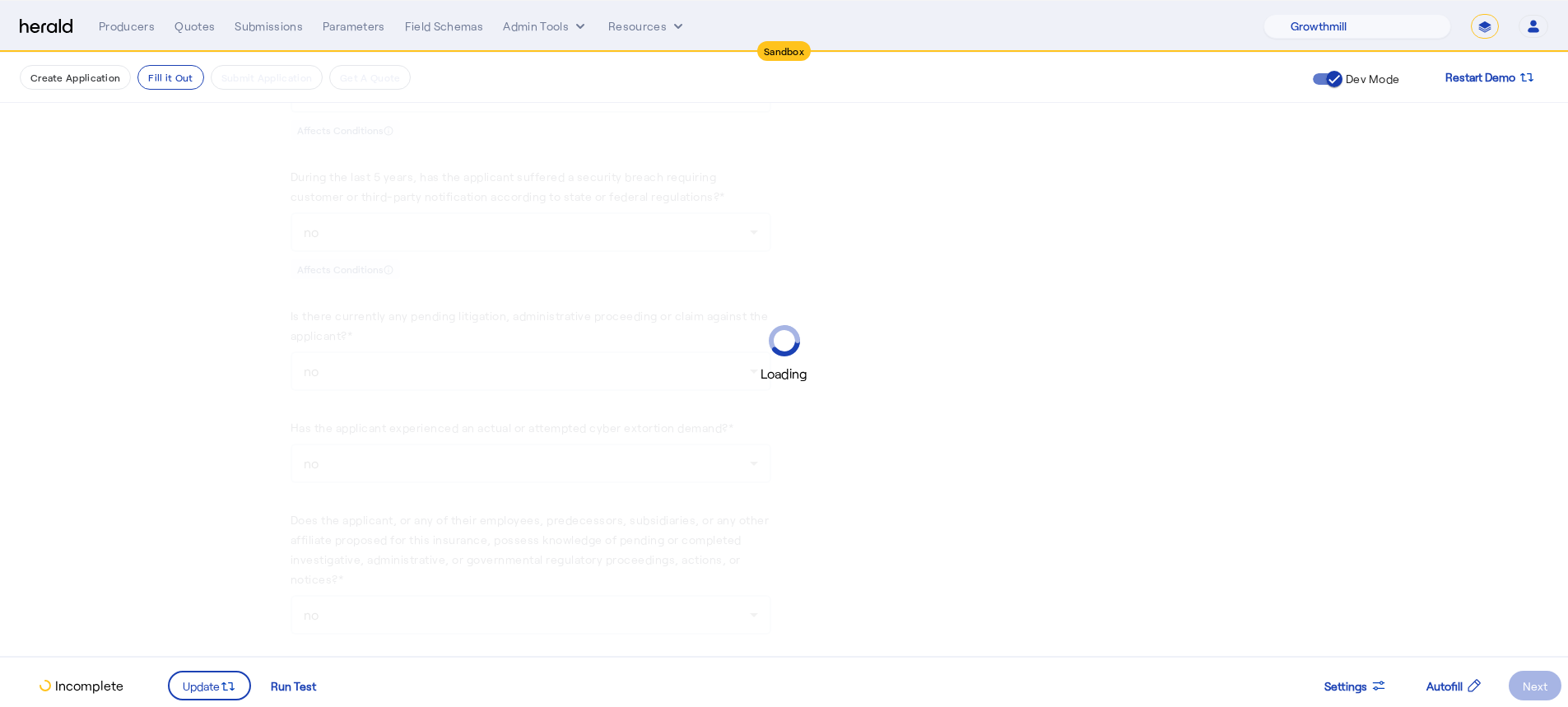 scroll, scrollTop: 0, scrollLeft: 0, axis: both 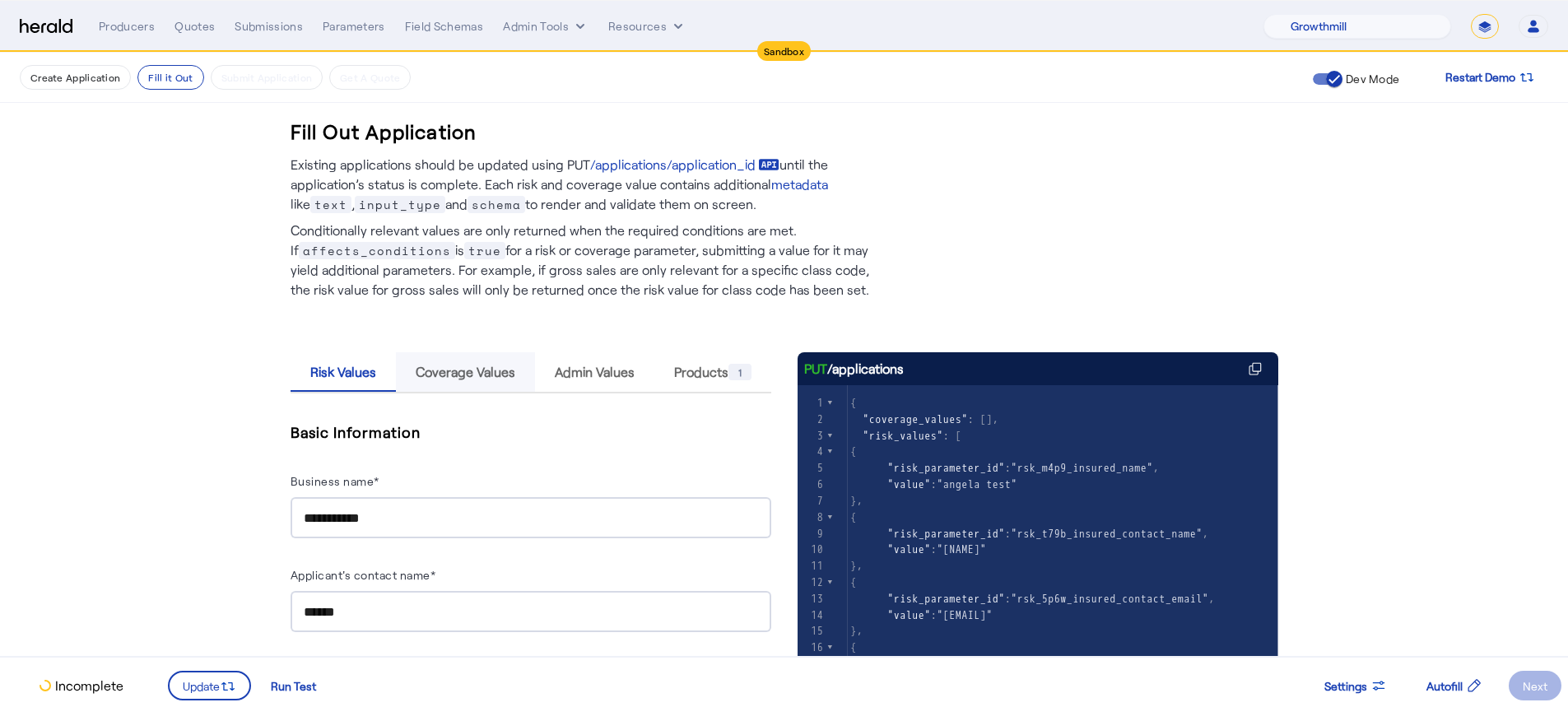 click on "Coverage Values" at bounding box center [465, 372] 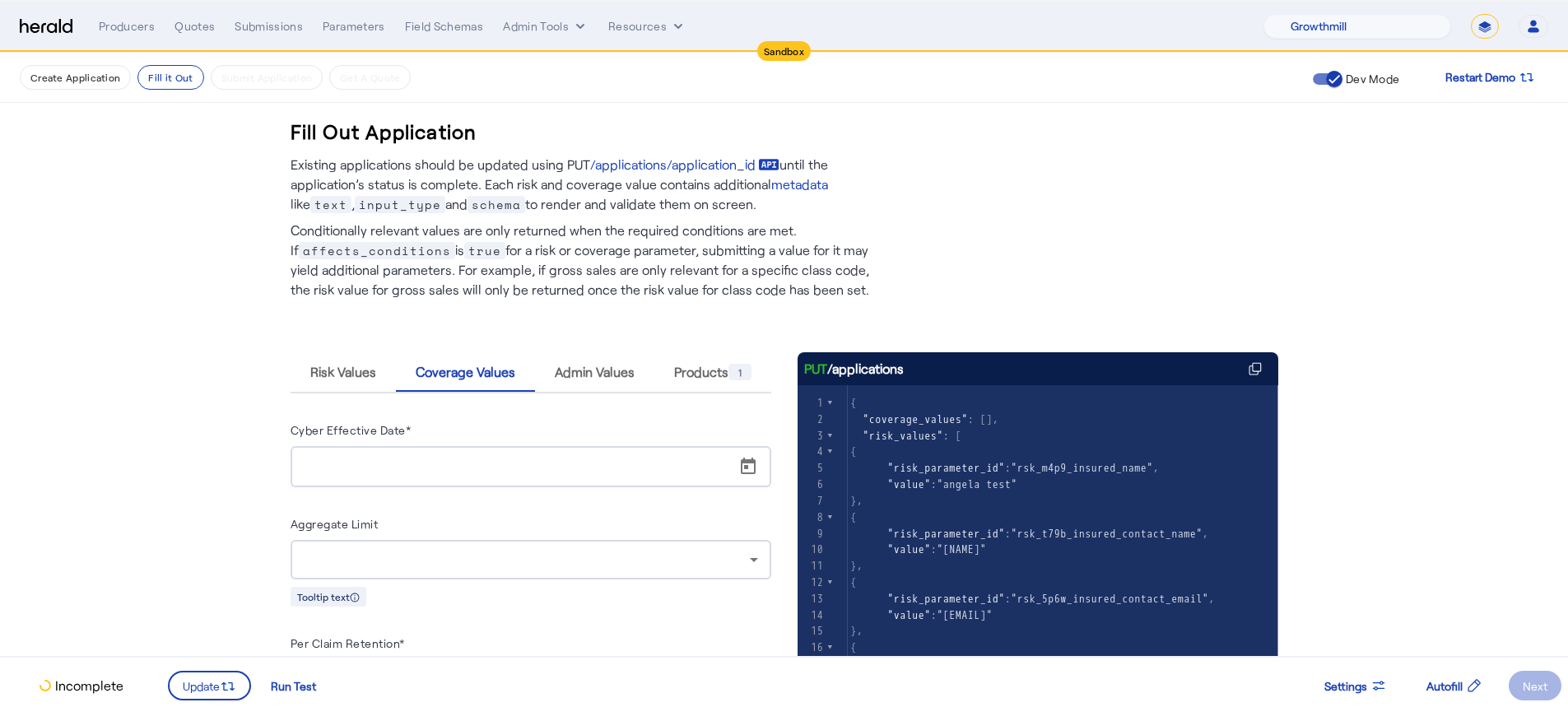 click at bounding box center (536, 467) 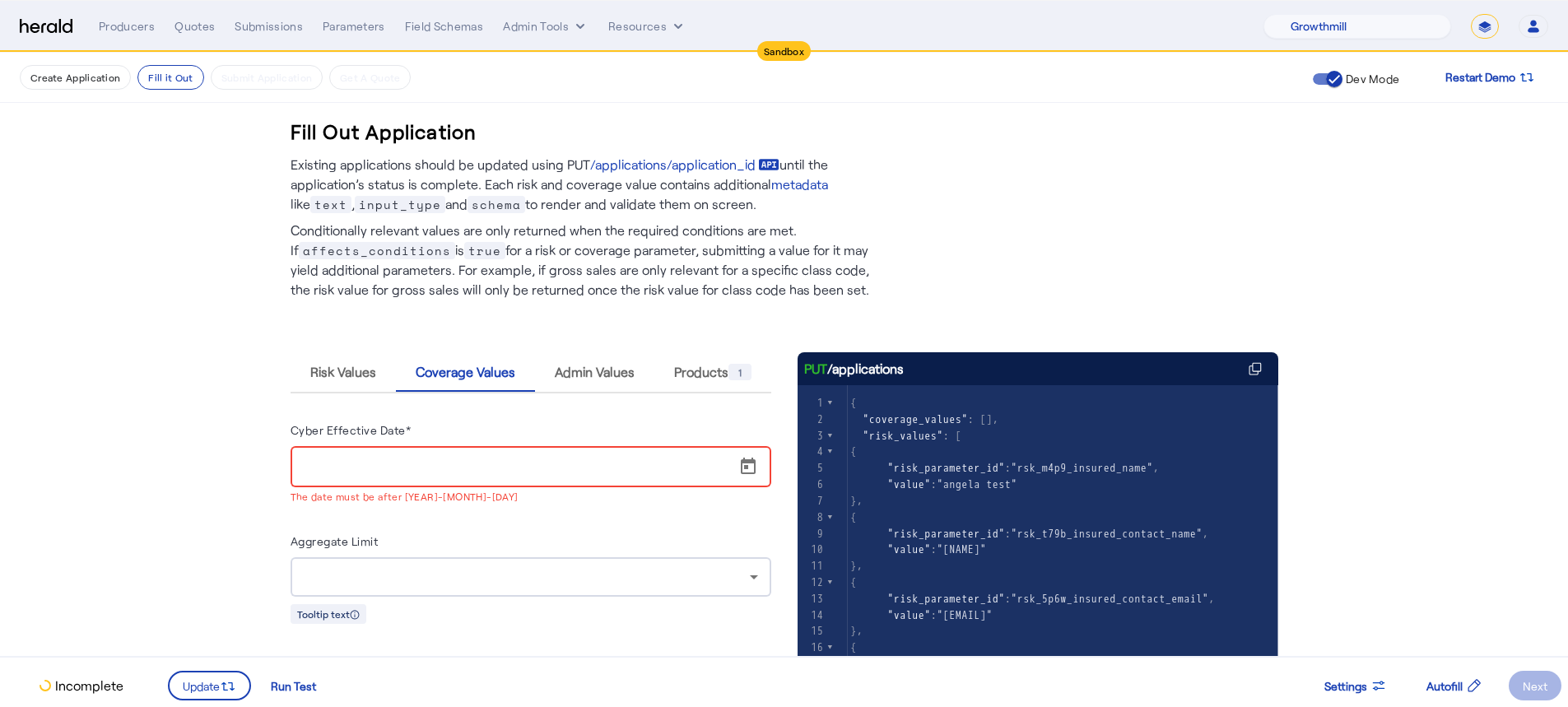 drag, startPoint x: 732, startPoint y: 481, endPoint x: 774, endPoint y: 456, distance: 48.8774 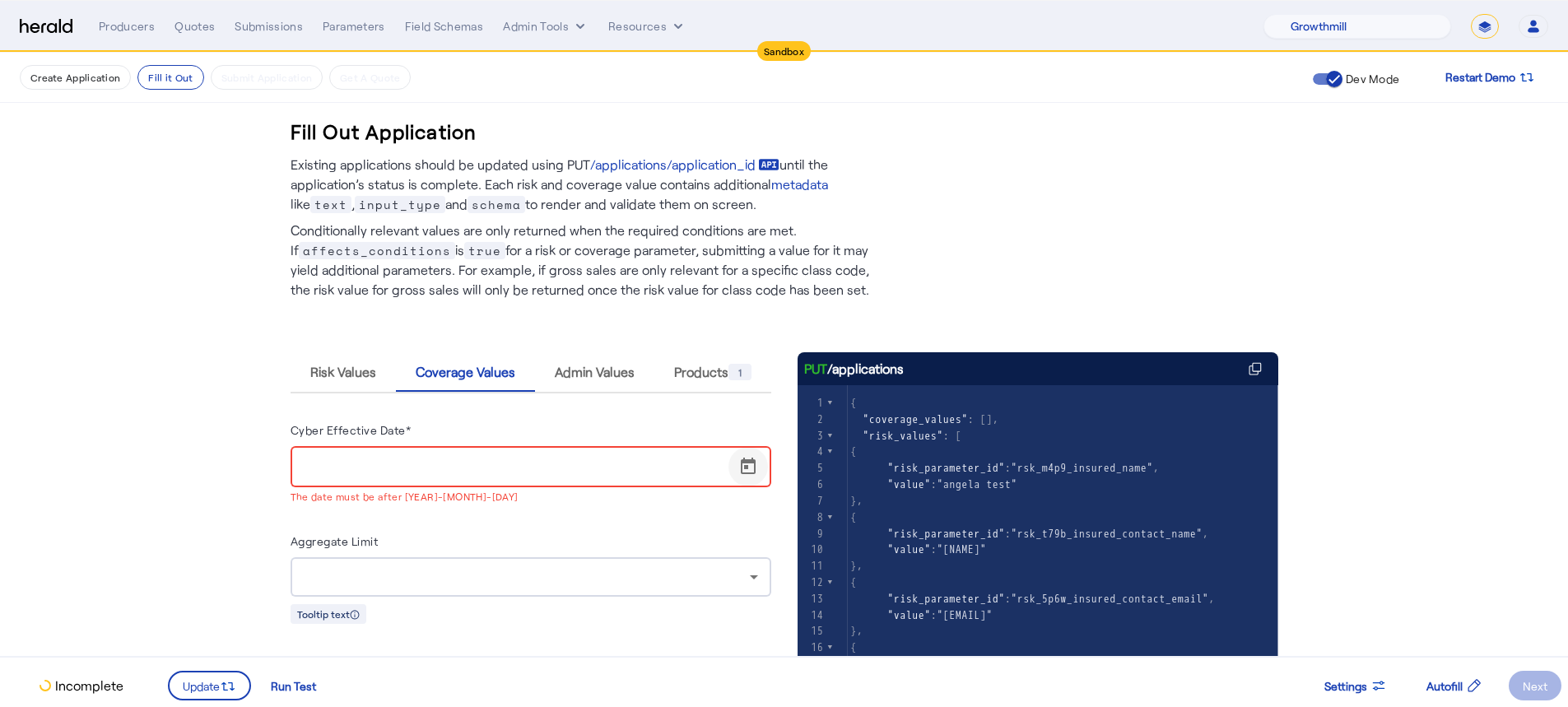 click 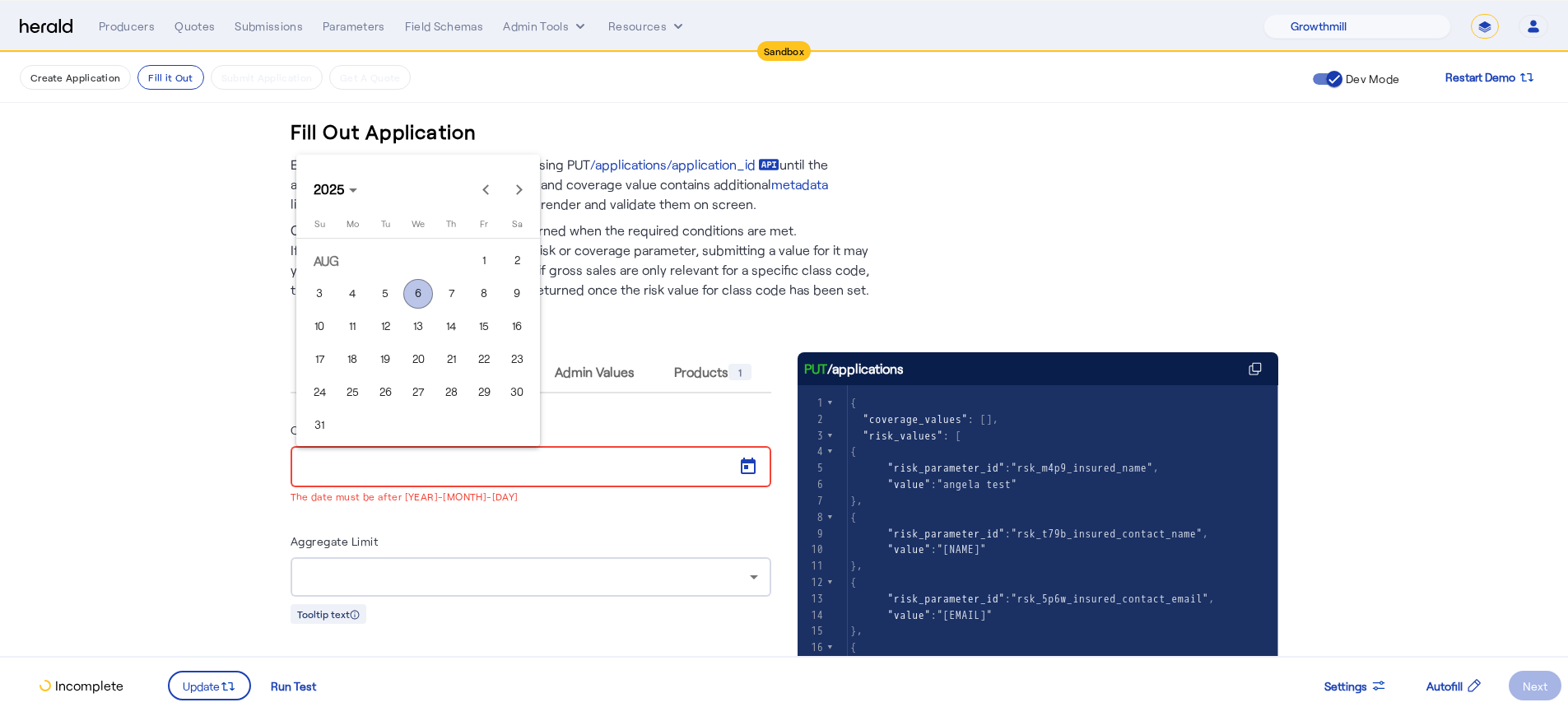 click on "6" at bounding box center (418, 294) 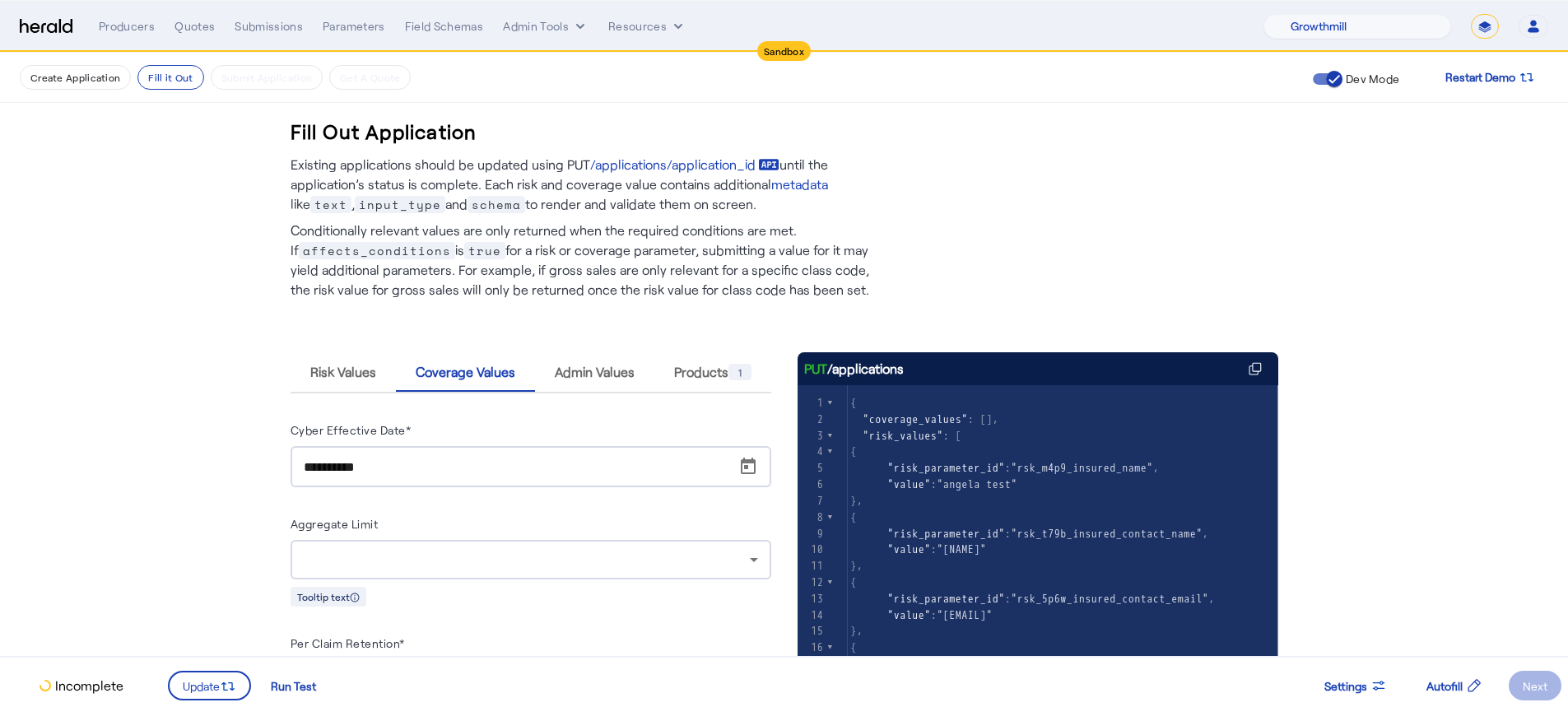 click on "**********" 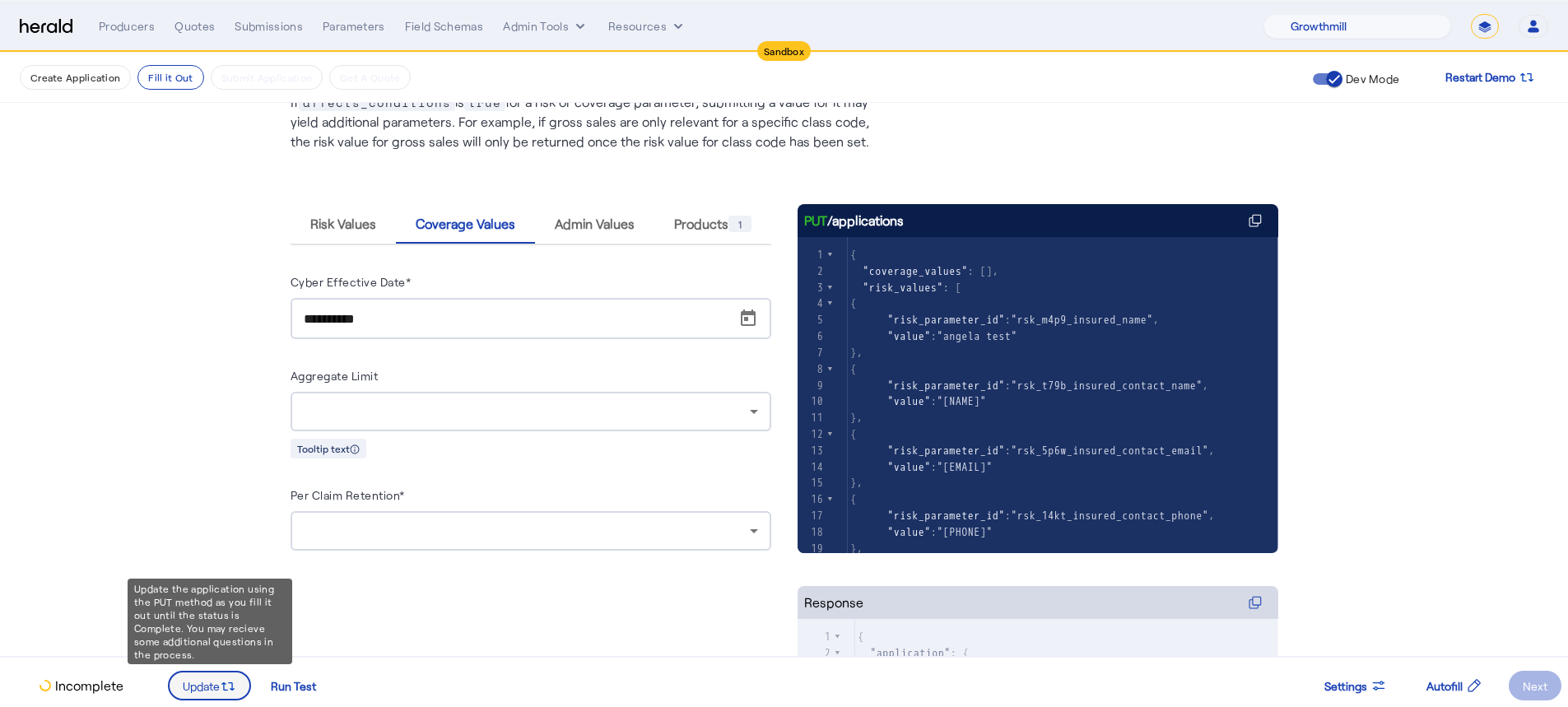 click at bounding box center (228, 686) 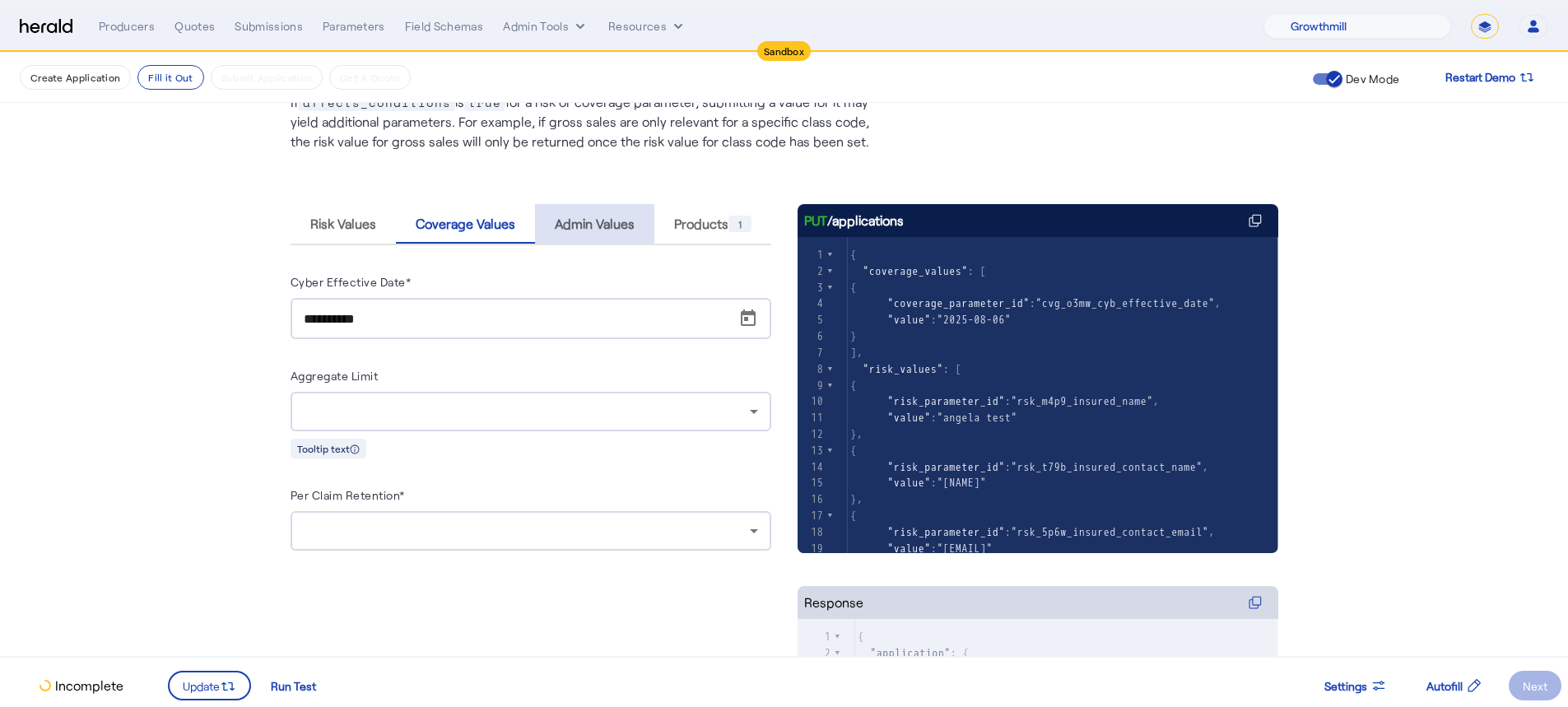 click on "Admin Values" at bounding box center (594, 224) 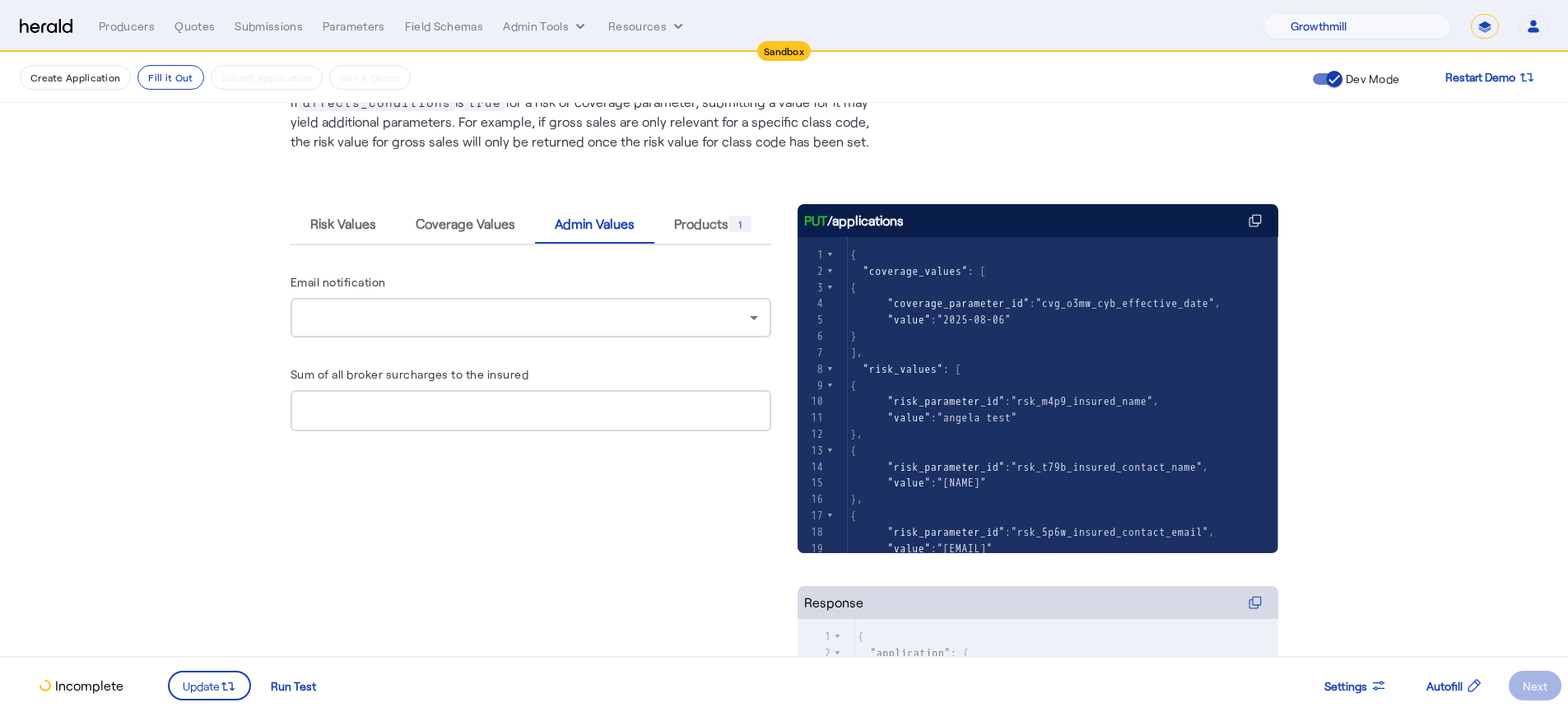 click on "Email notification" at bounding box center (531, 285) 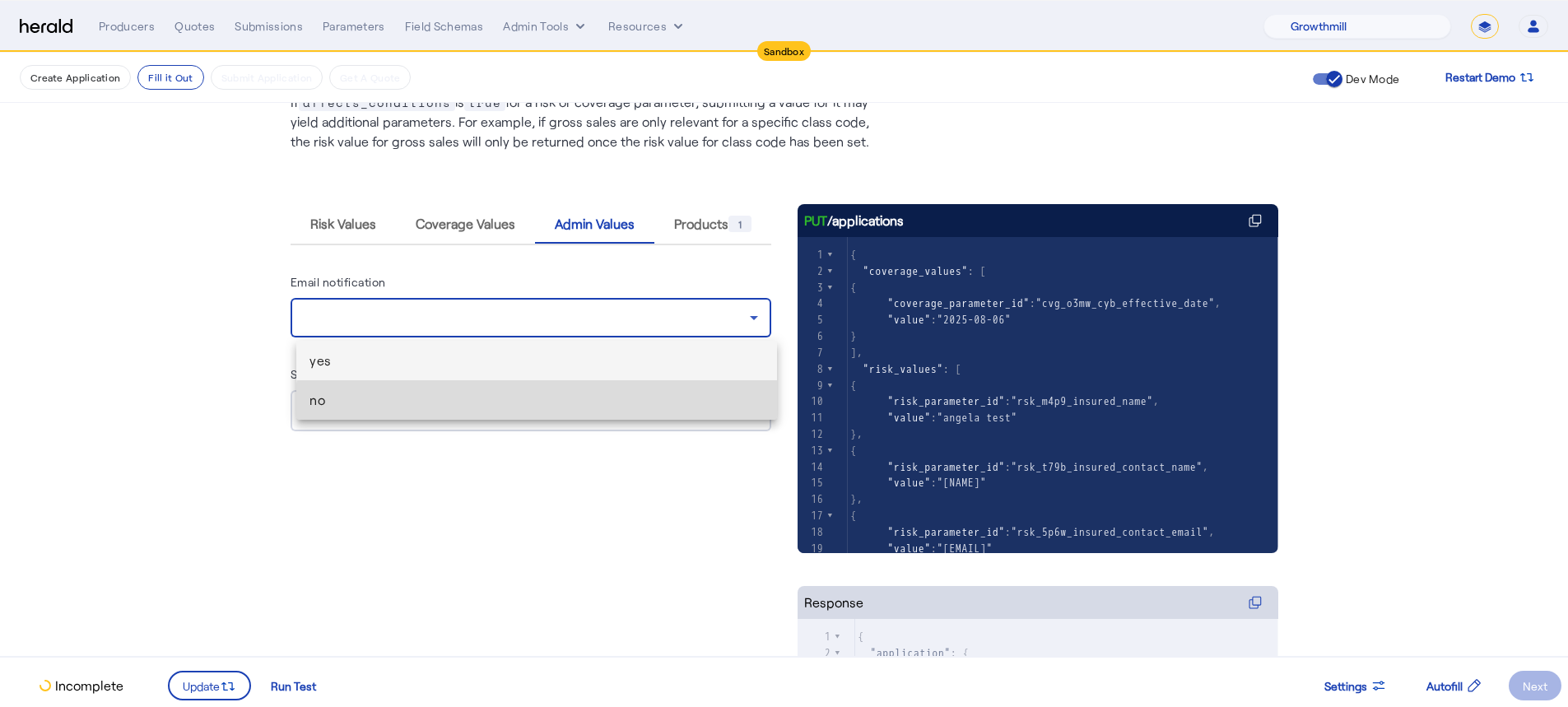 click on "no" at bounding box center [537, 400] 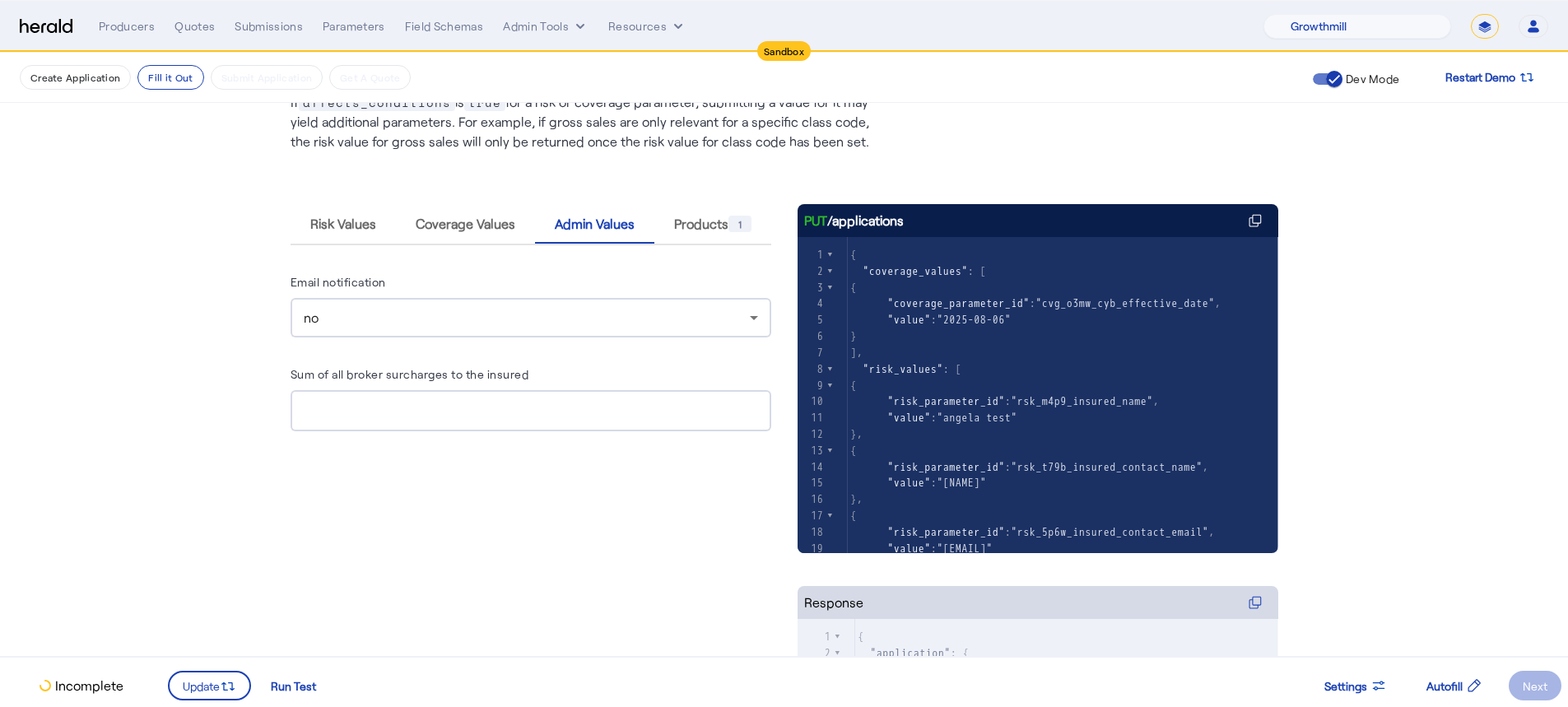 click on "Create Application   Fill it Out   Submit Application   Get A Quote  Dev Mode Restart Demo
Fill Out Application   Existing applications should be updated using PUT  /applications/application_id
until the application’s status is complete. Each risk and coverage value contains additional  metadata  like  text ,  input_type  and  schema  to render and validate them on screen.   Conditionally relevant values are only returned when the required conditions are met. If  affects_conditions  is  true  for a risk or coverage parameter, submitting a value for it may yield additional parameters. For example, if gross sales are only relevant for a specific class code, the risk value for gross sales will only be returned once the risk value for class code has been set.  Risk Values Coverage Values Admin Values Products       1  Email notification no Sum of all broker surcharges to the insured PUT  /applications
xxxxxxxxxx 126   1 { 2    : [ 3     {"}" 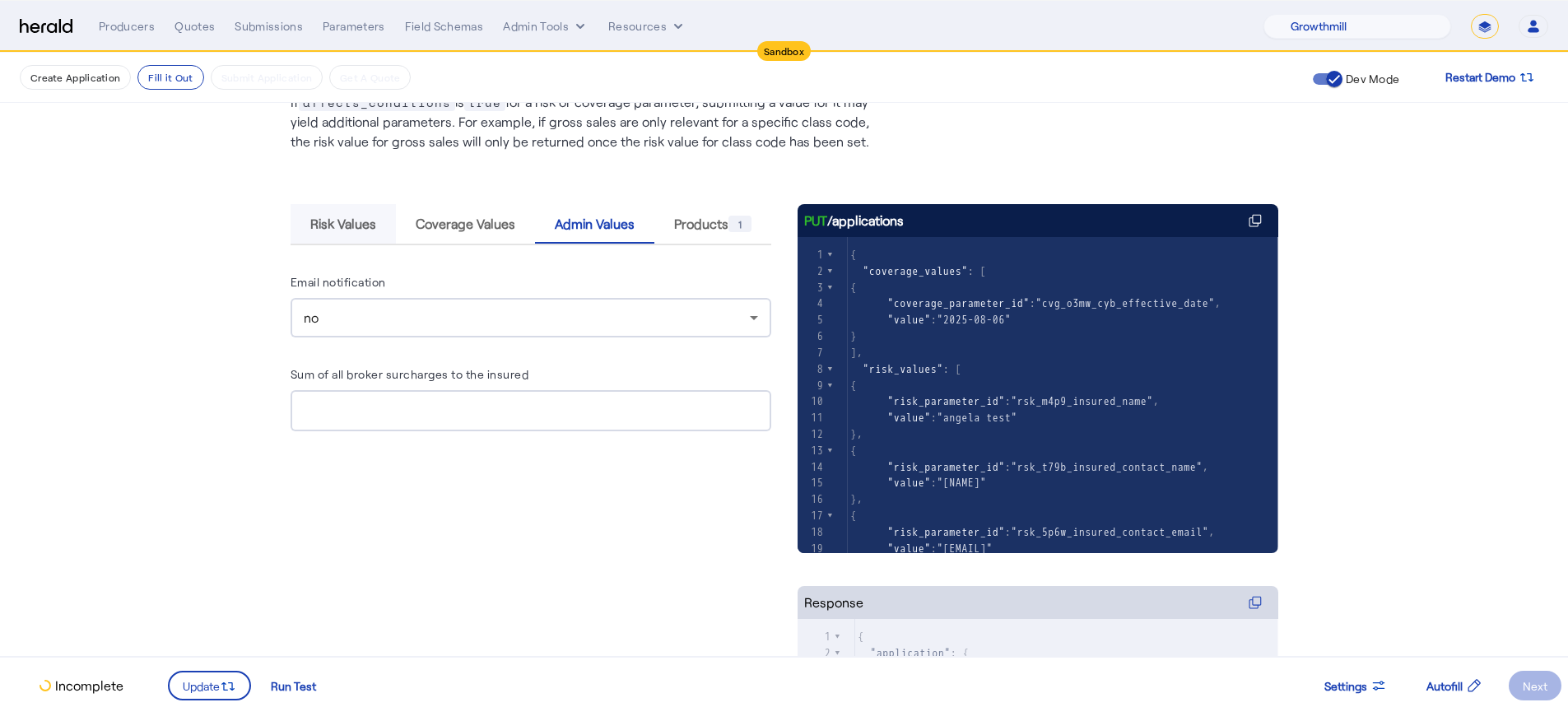 click on "Risk Values" at bounding box center (343, 224) 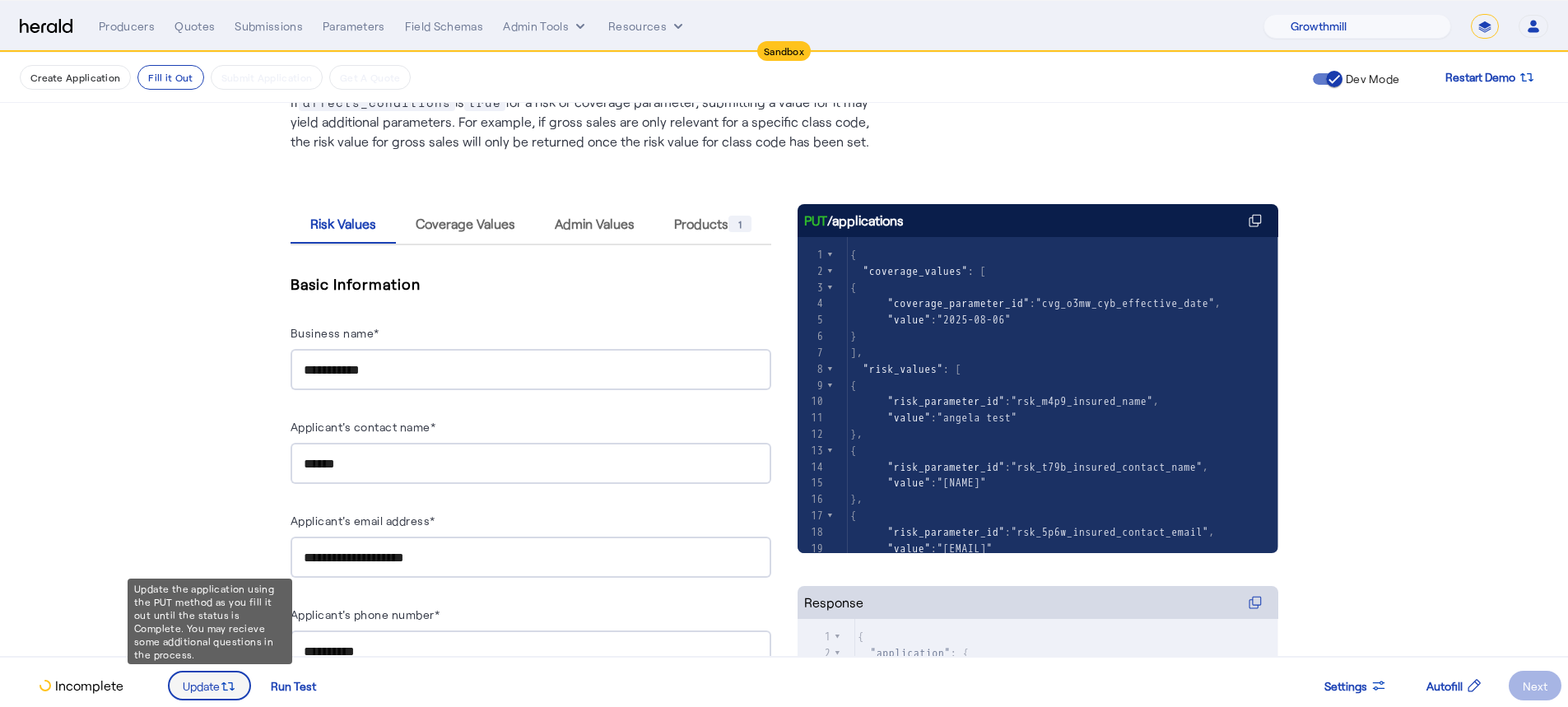 click at bounding box center (209, 686) 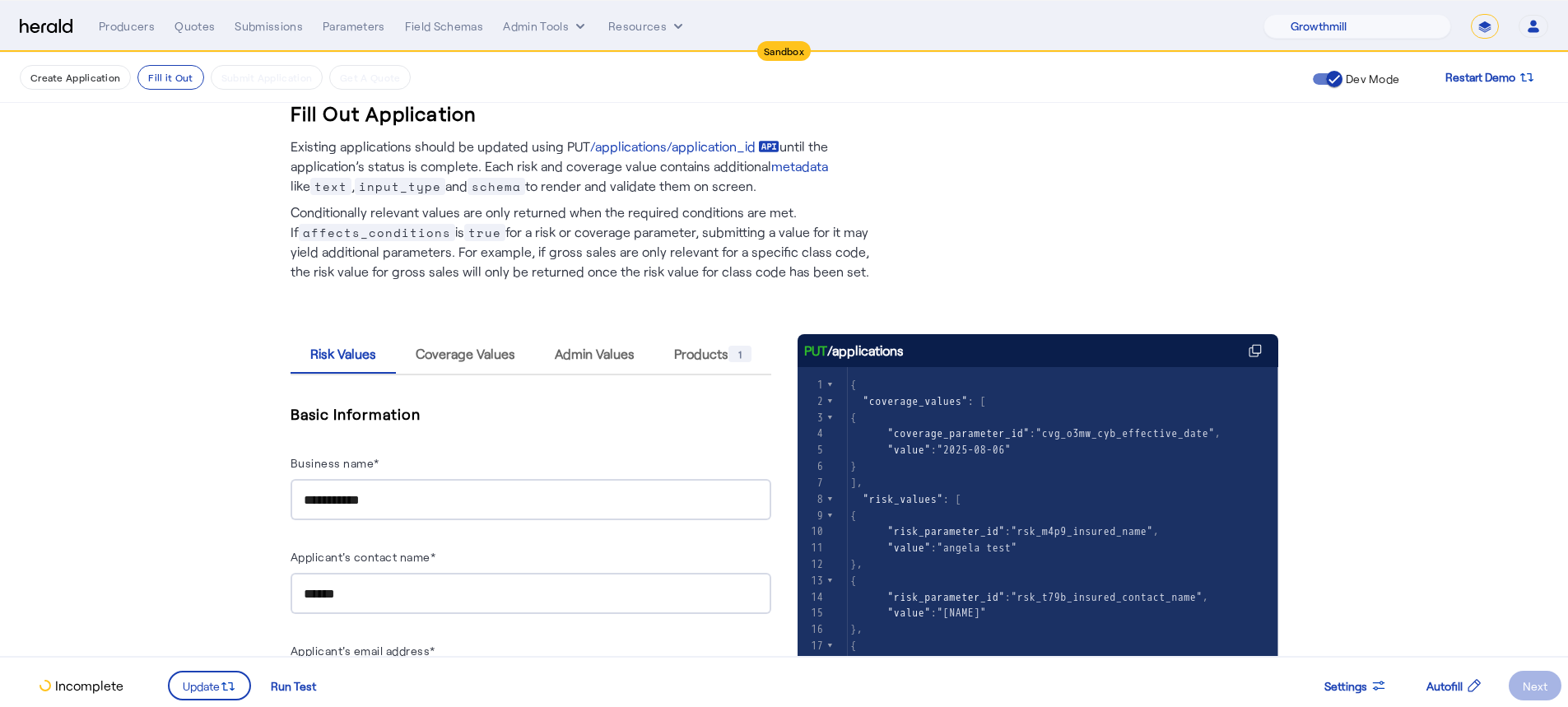 scroll, scrollTop: 0, scrollLeft: 0, axis: both 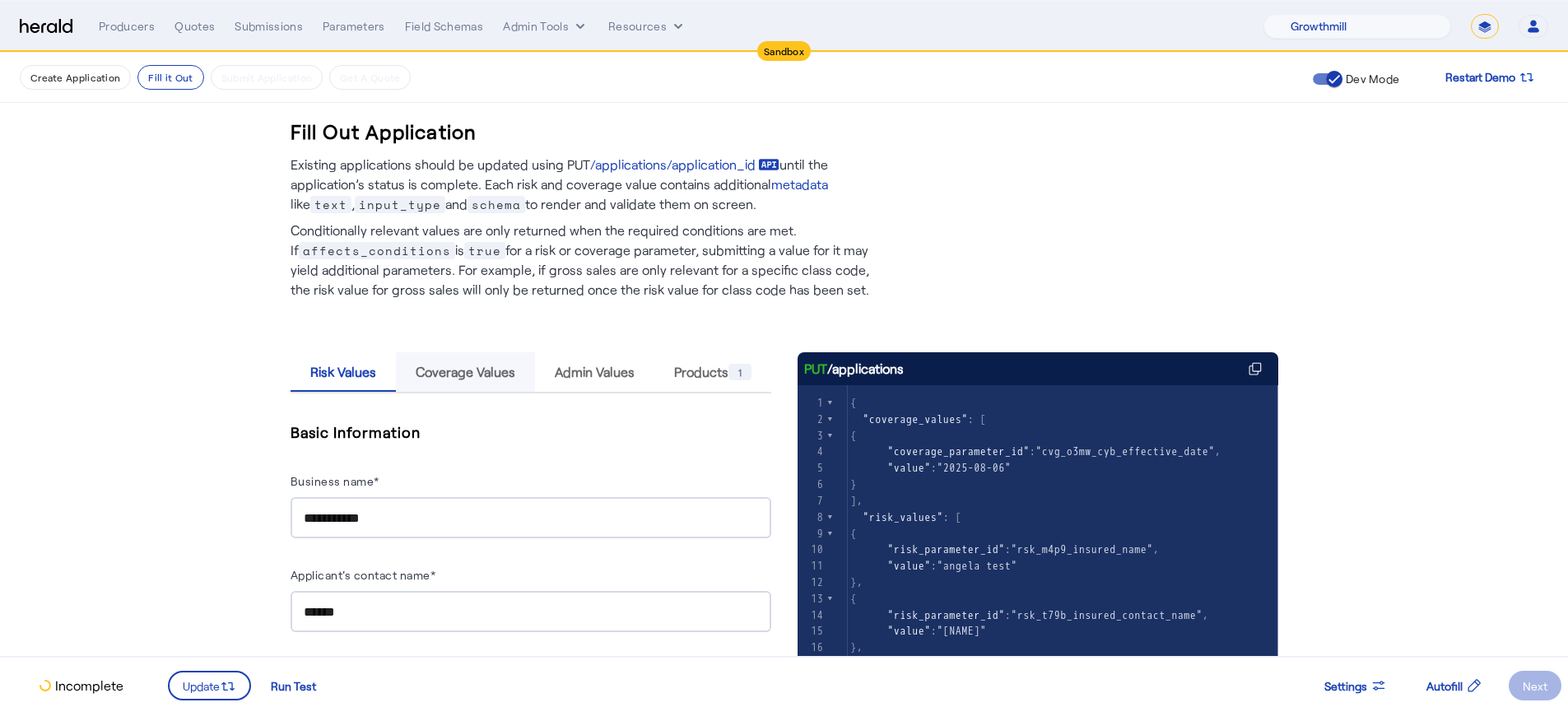 click on "Coverage Values" at bounding box center (465, 372) 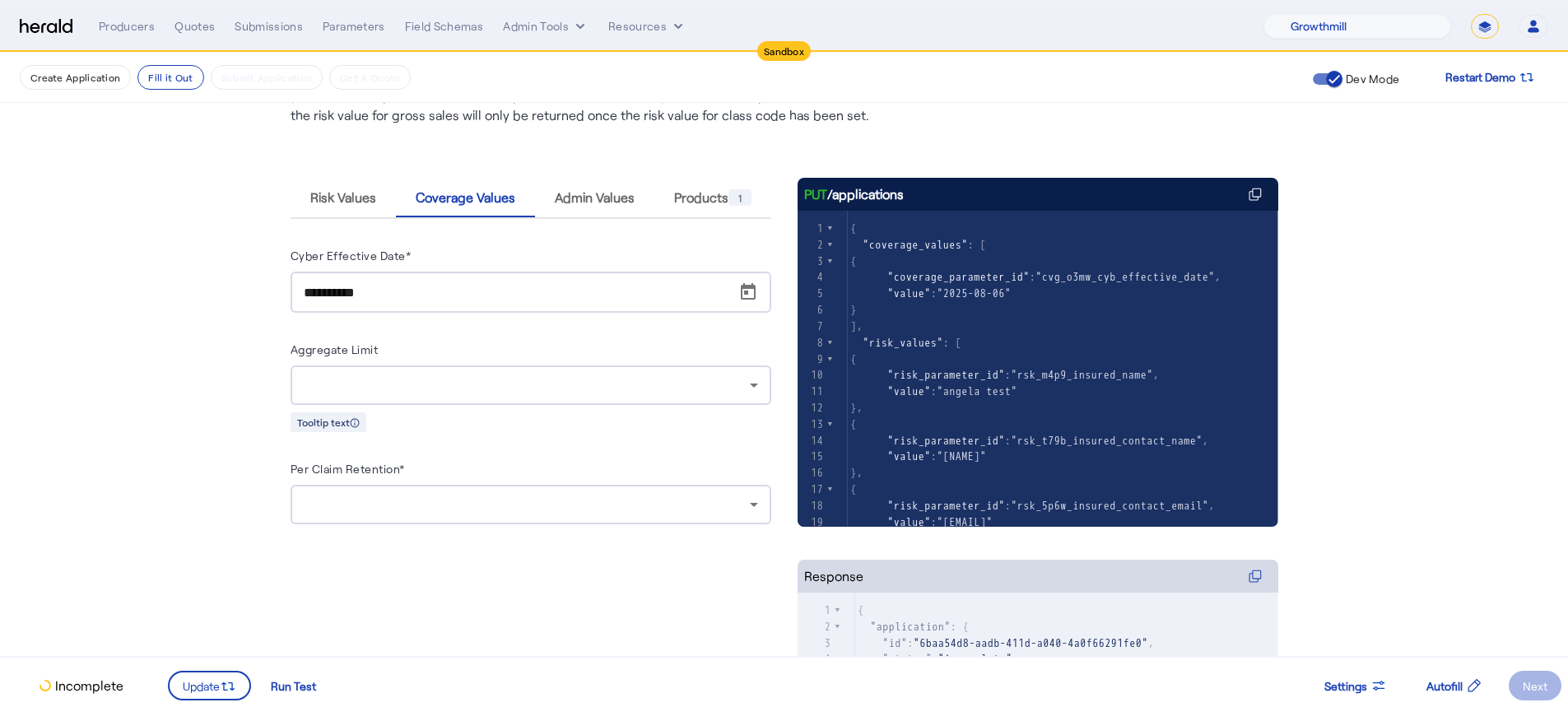 scroll, scrollTop: 193, scrollLeft: 0, axis: vertical 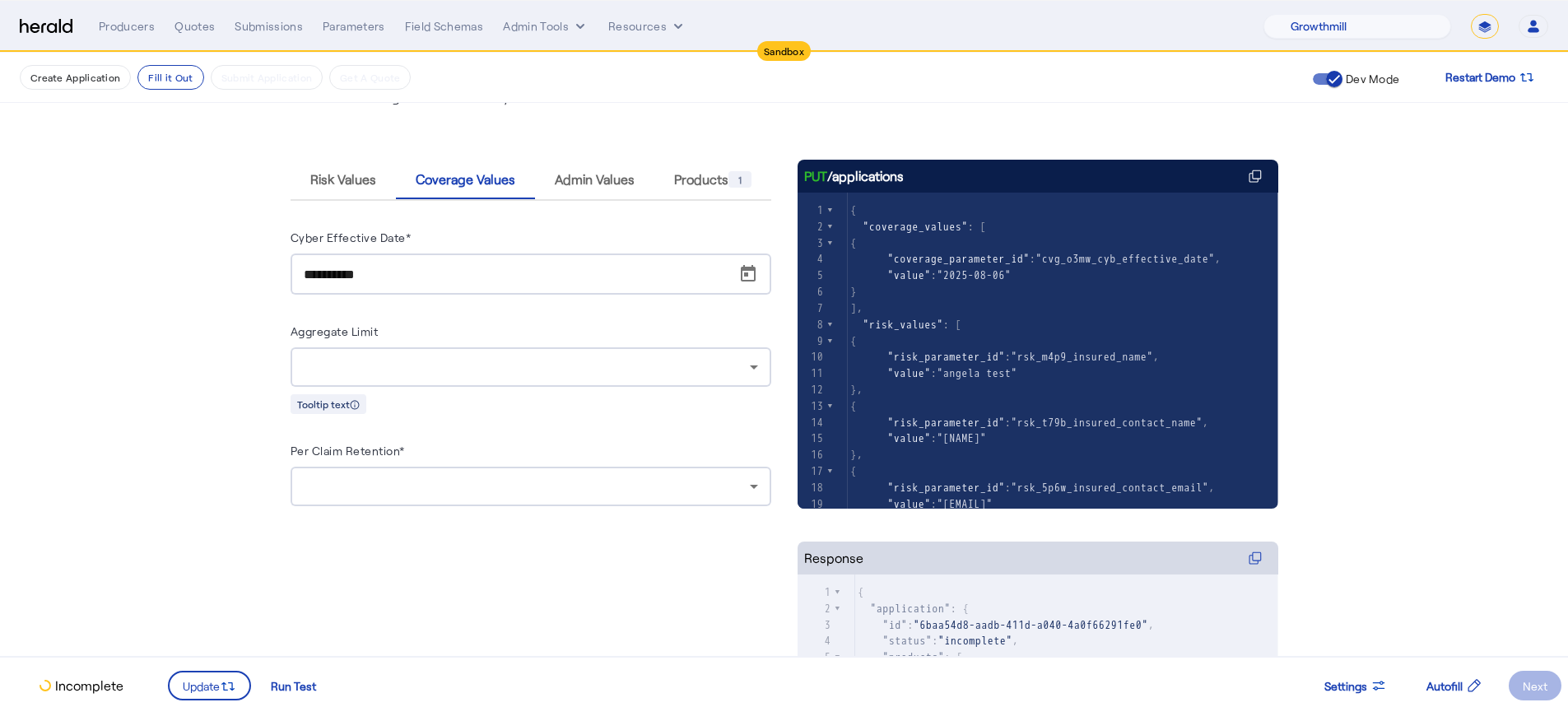 click at bounding box center [527, 486] 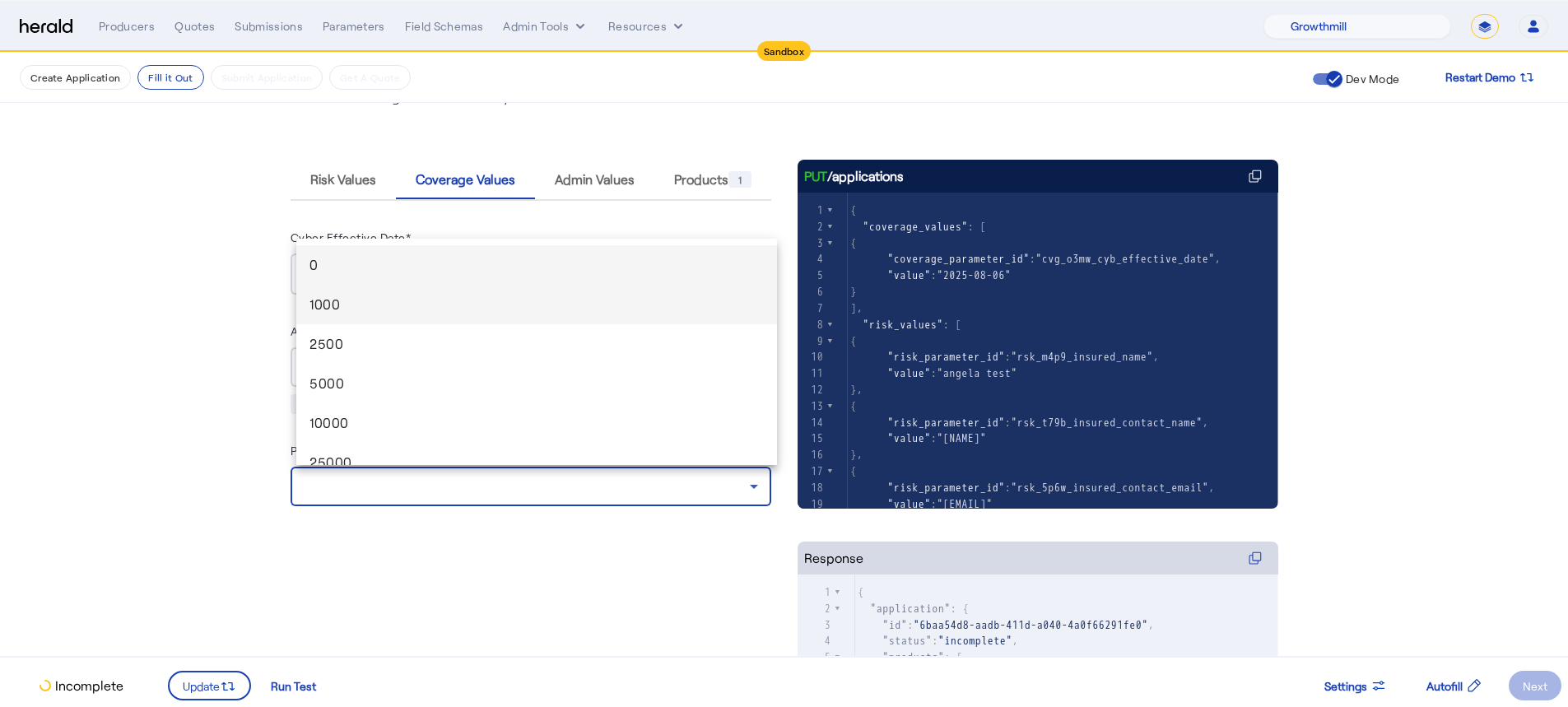 click on "1000" at bounding box center [537, 305] 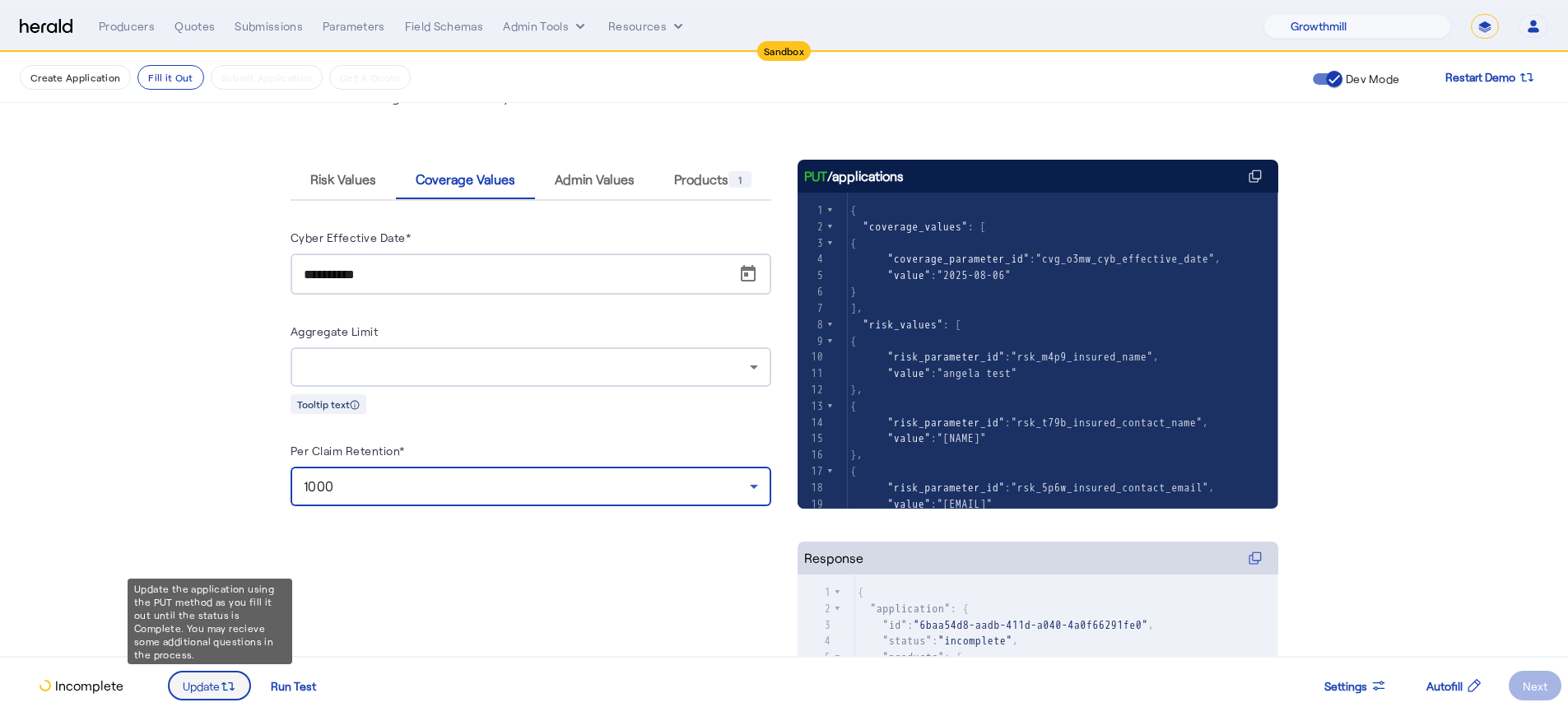 click on "Update" at bounding box center [201, 686] 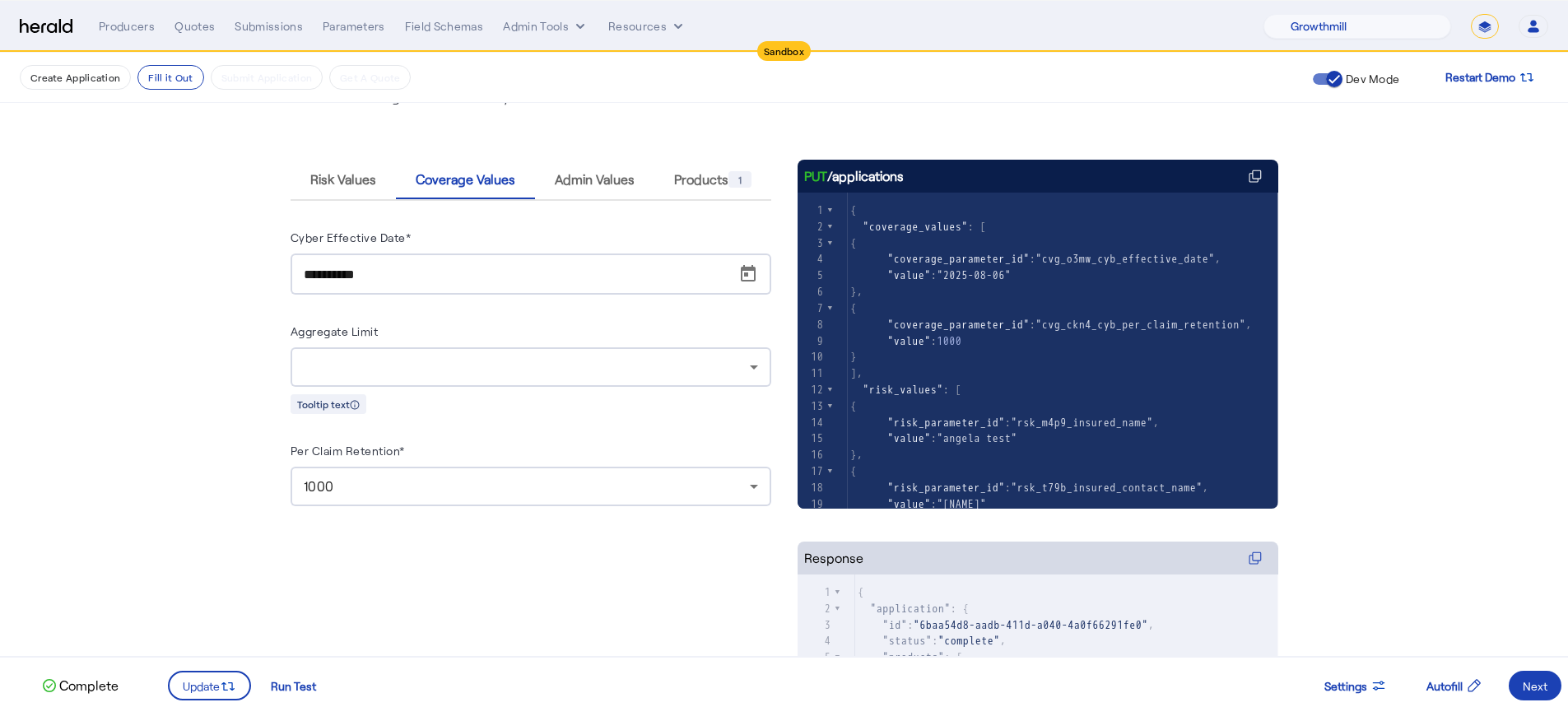 scroll, scrollTop: 0, scrollLeft: 0, axis: both 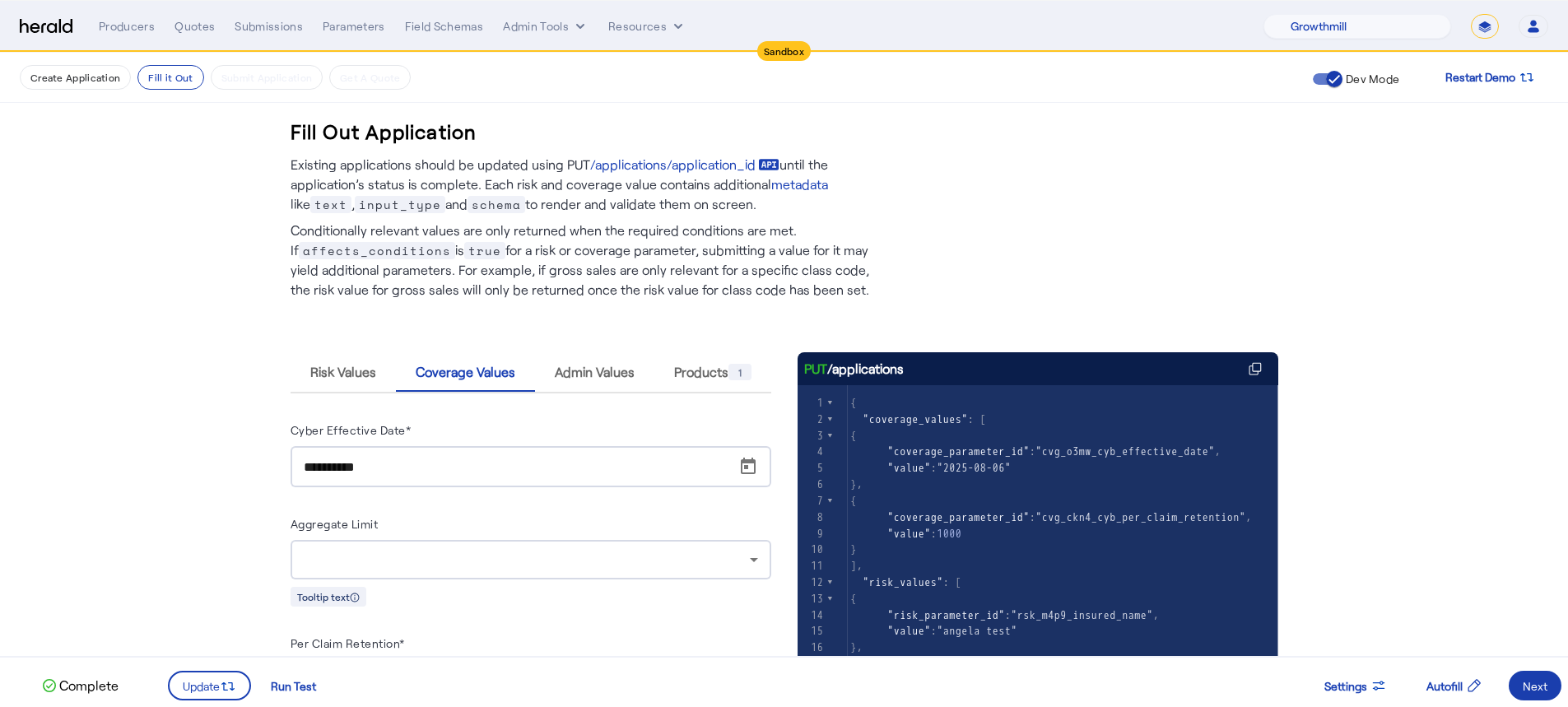 click on "Next" at bounding box center (1535, 686) 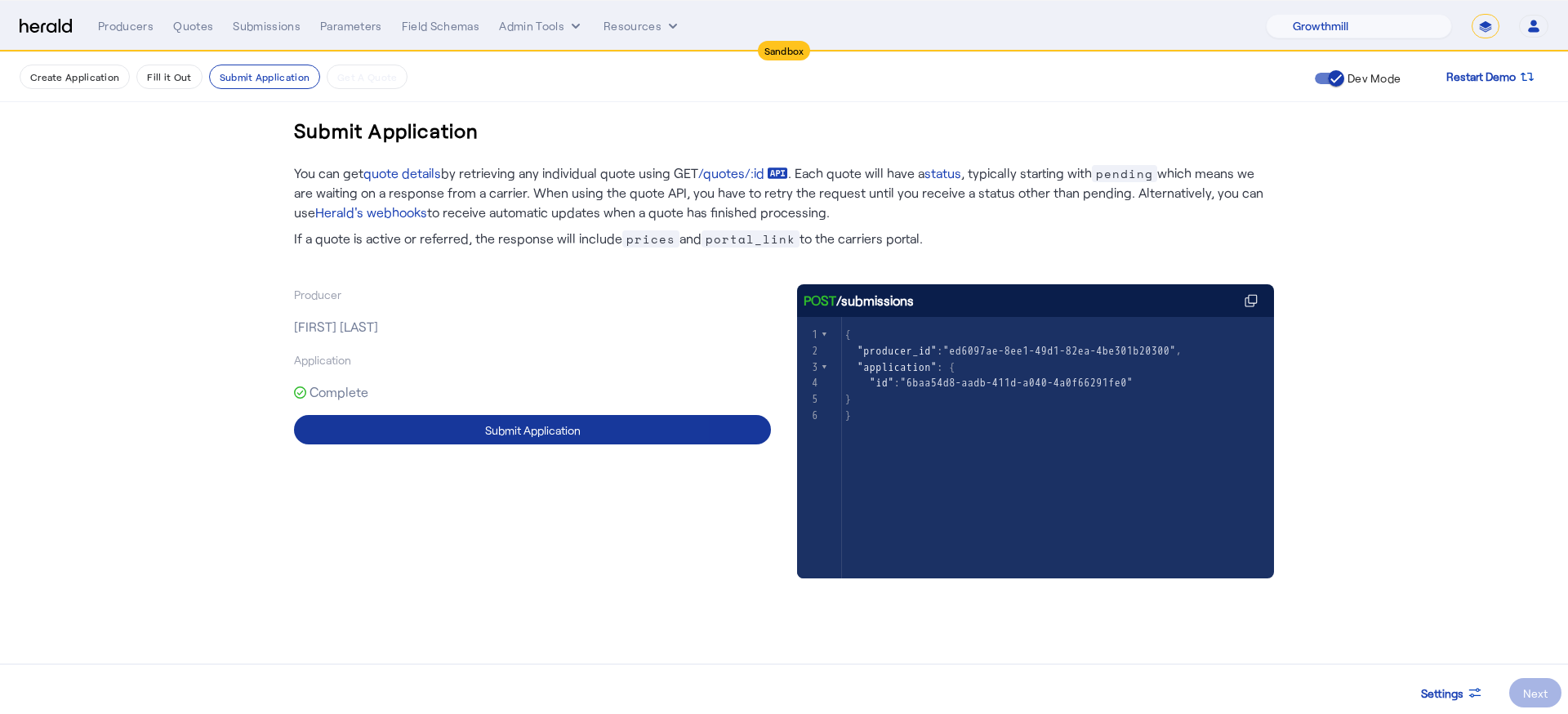 click at bounding box center (532, 430) 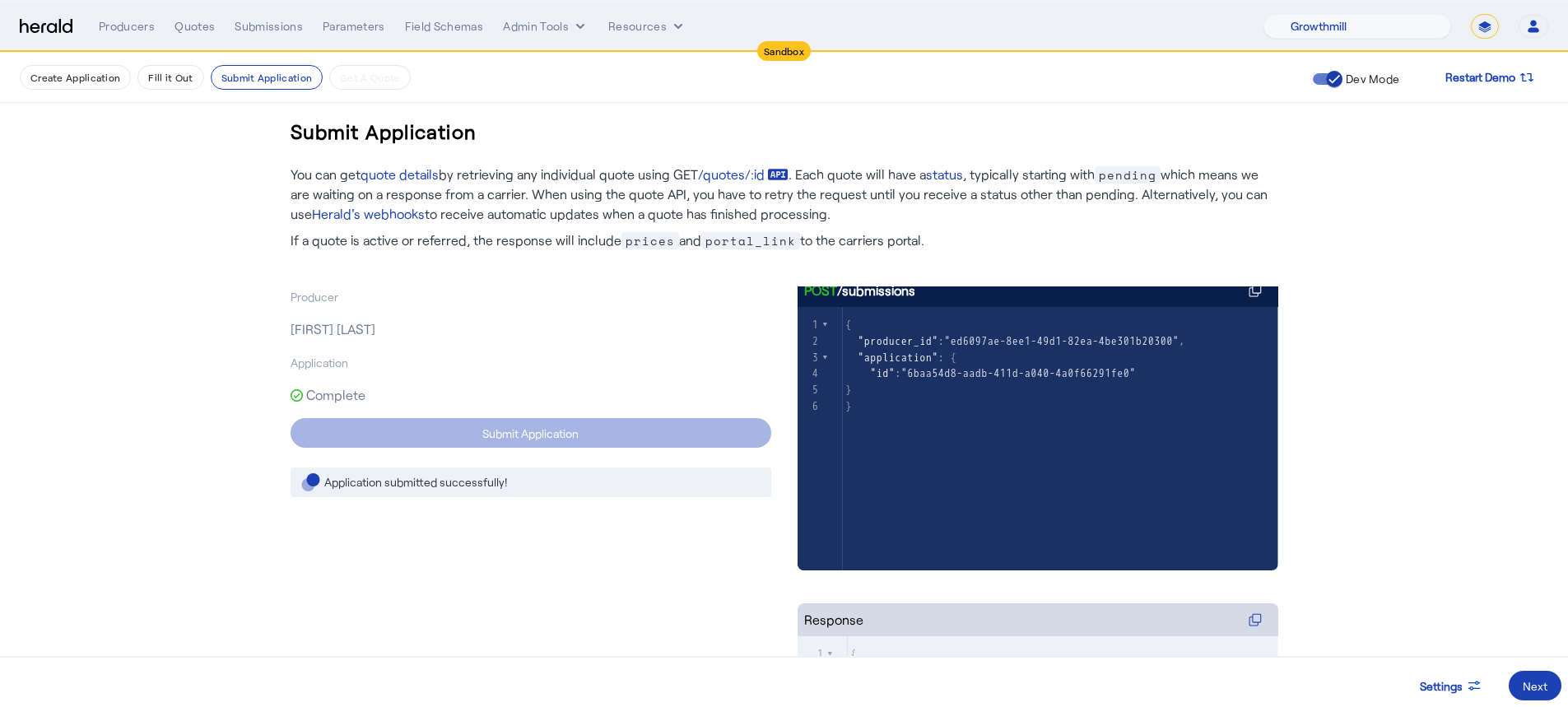 scroll, scrollTop: 33, scrollLeft: 0, axis: vertical 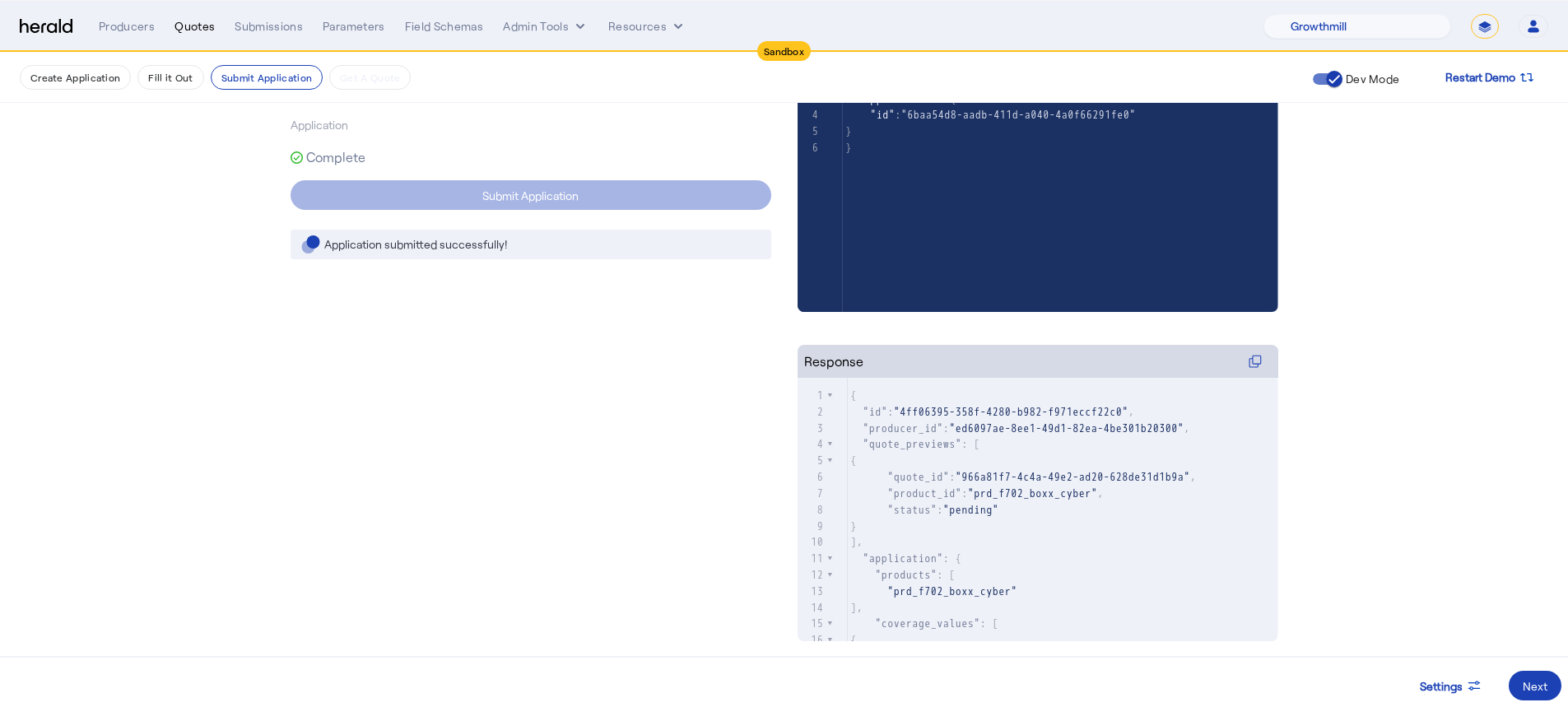click on "Quotes" at bounding box center (194, 26) 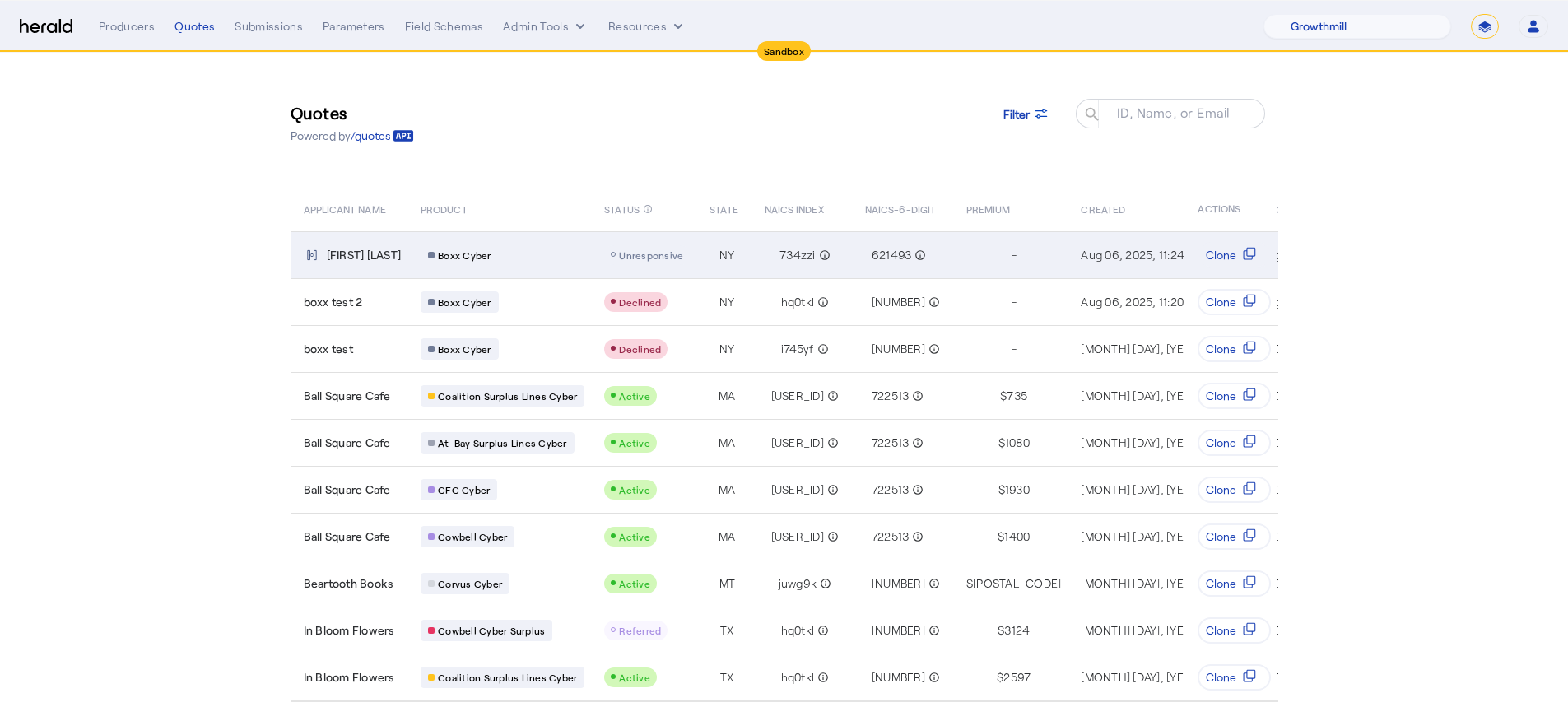 click on "Boxx Cyber" at bounding box center [502, 255] 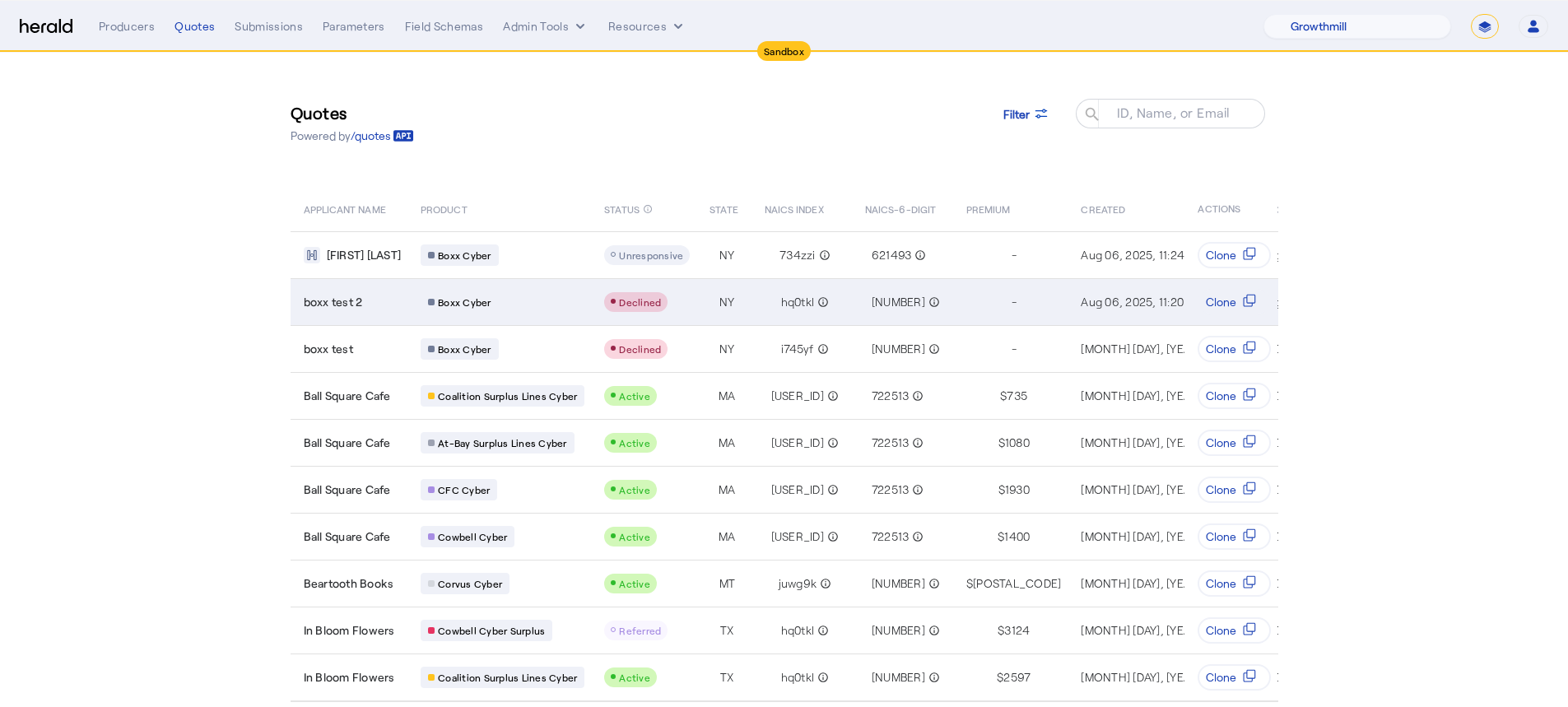 click on "Boxx Cyber" at bounding box center (502, 302) 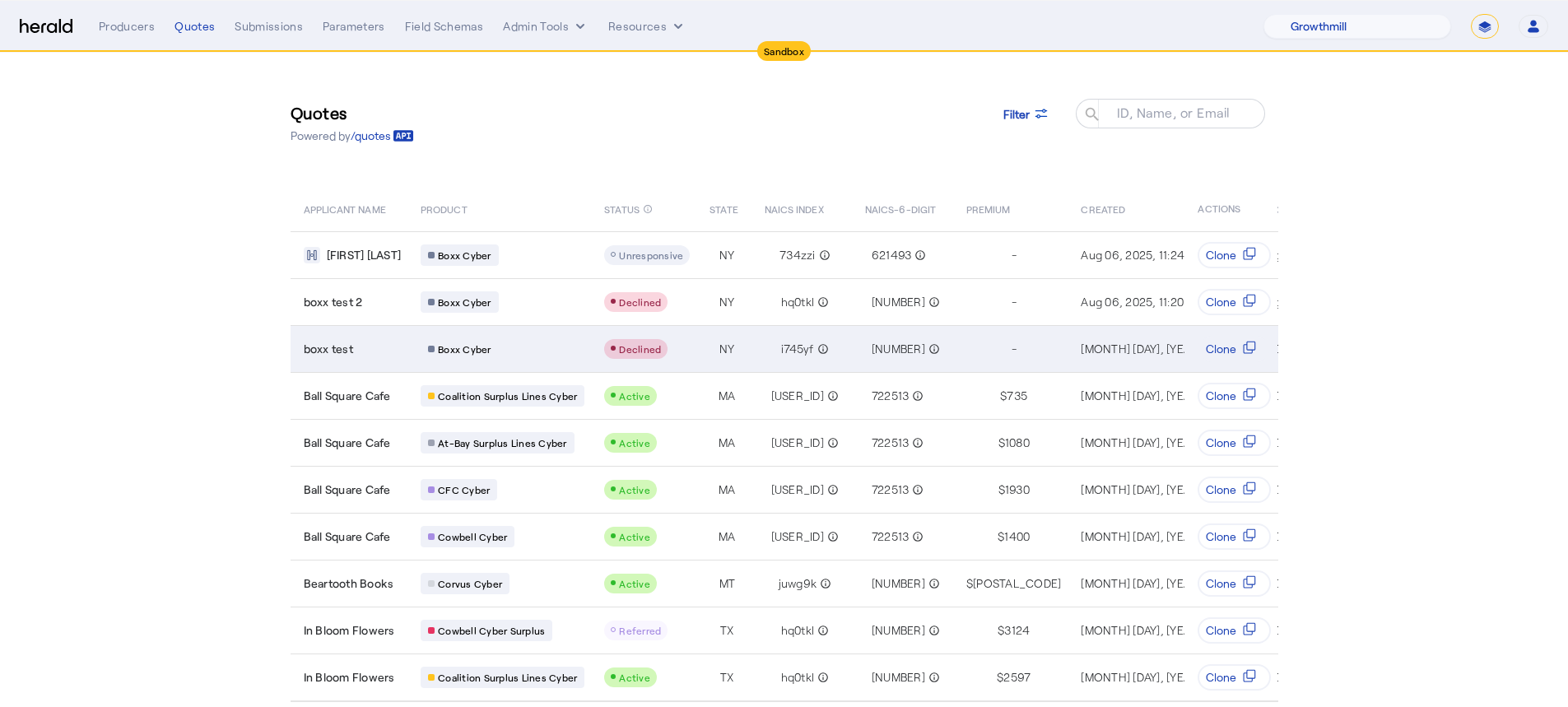 click on "Boxx Cyber" at bounding box center [502, 349] 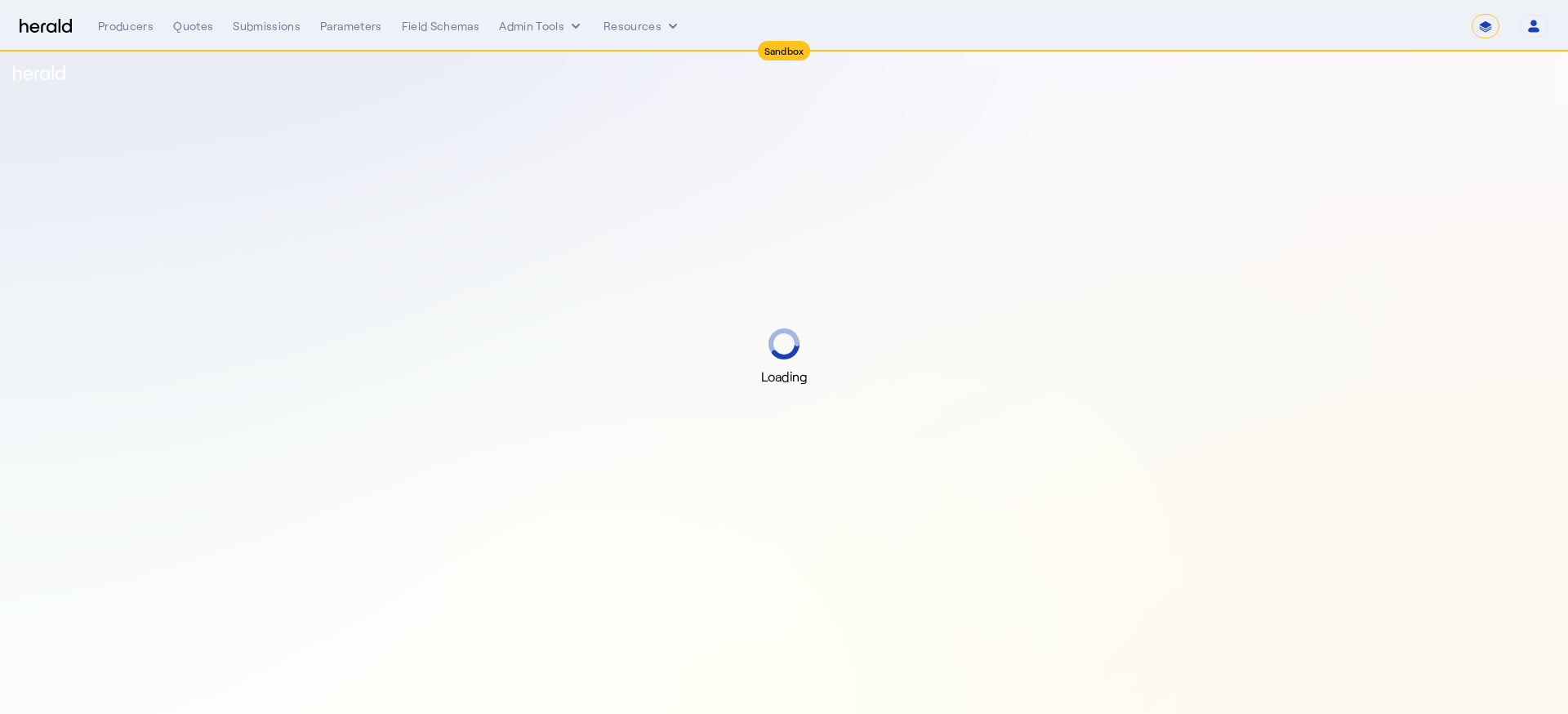 select on "*******" 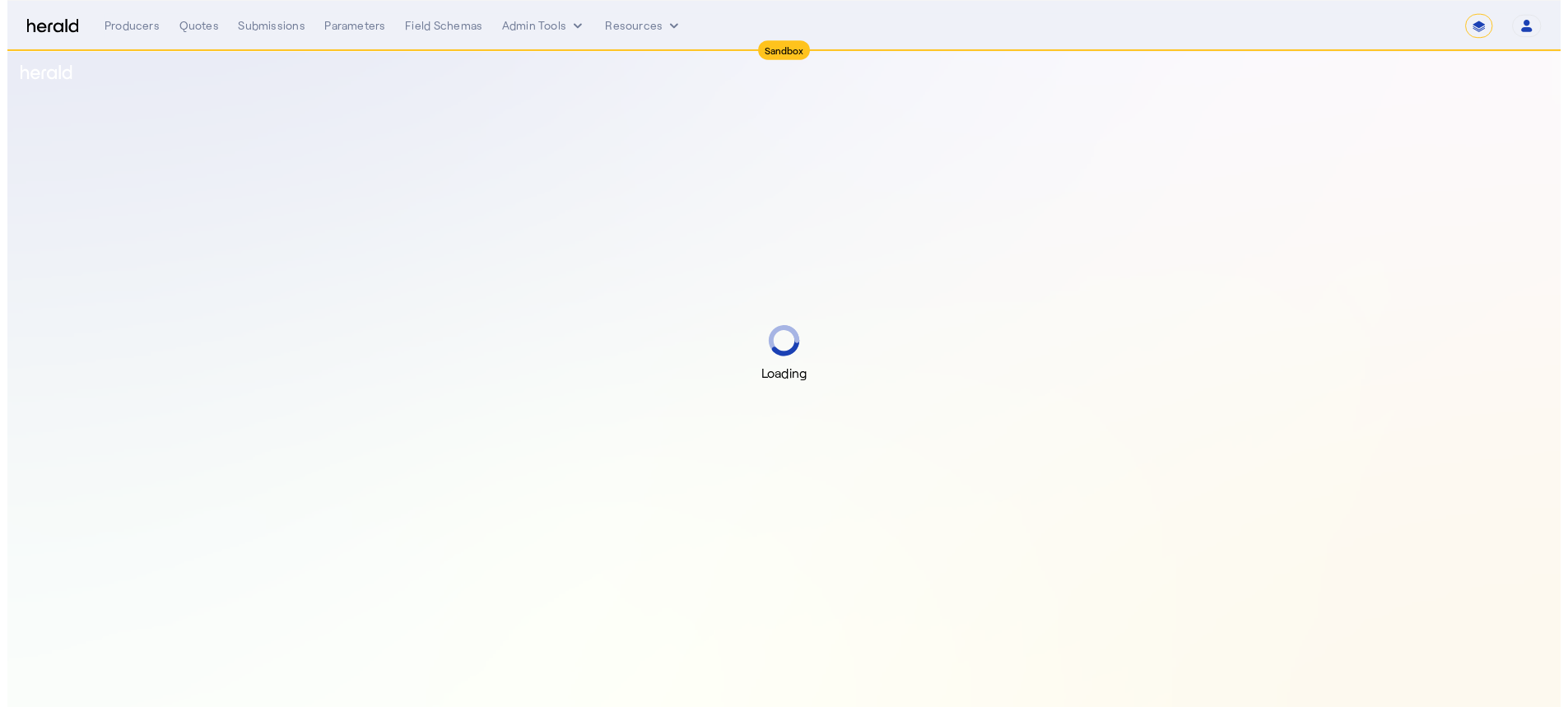 scroll, scrollTop: 0, scrollLeft: 0, axis: both 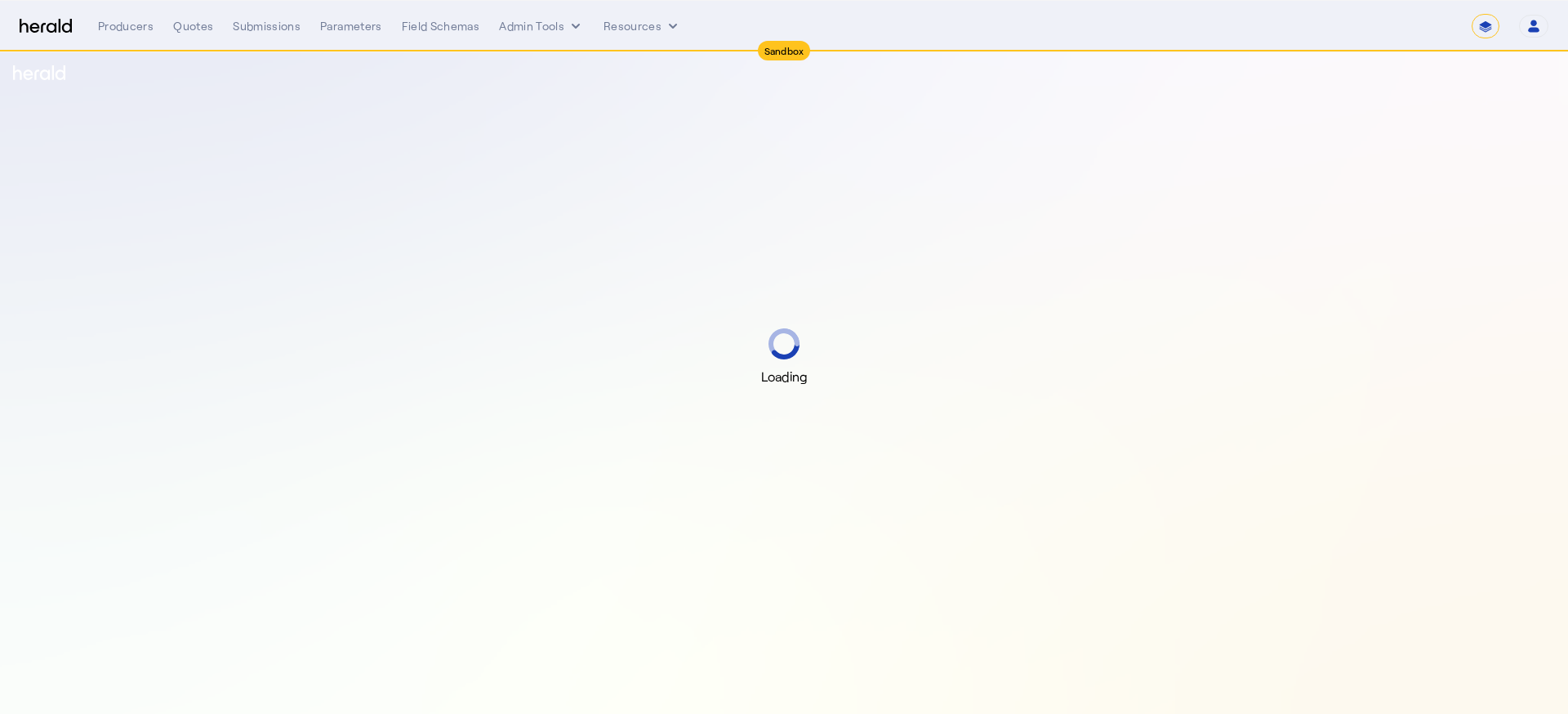 select on "*******" 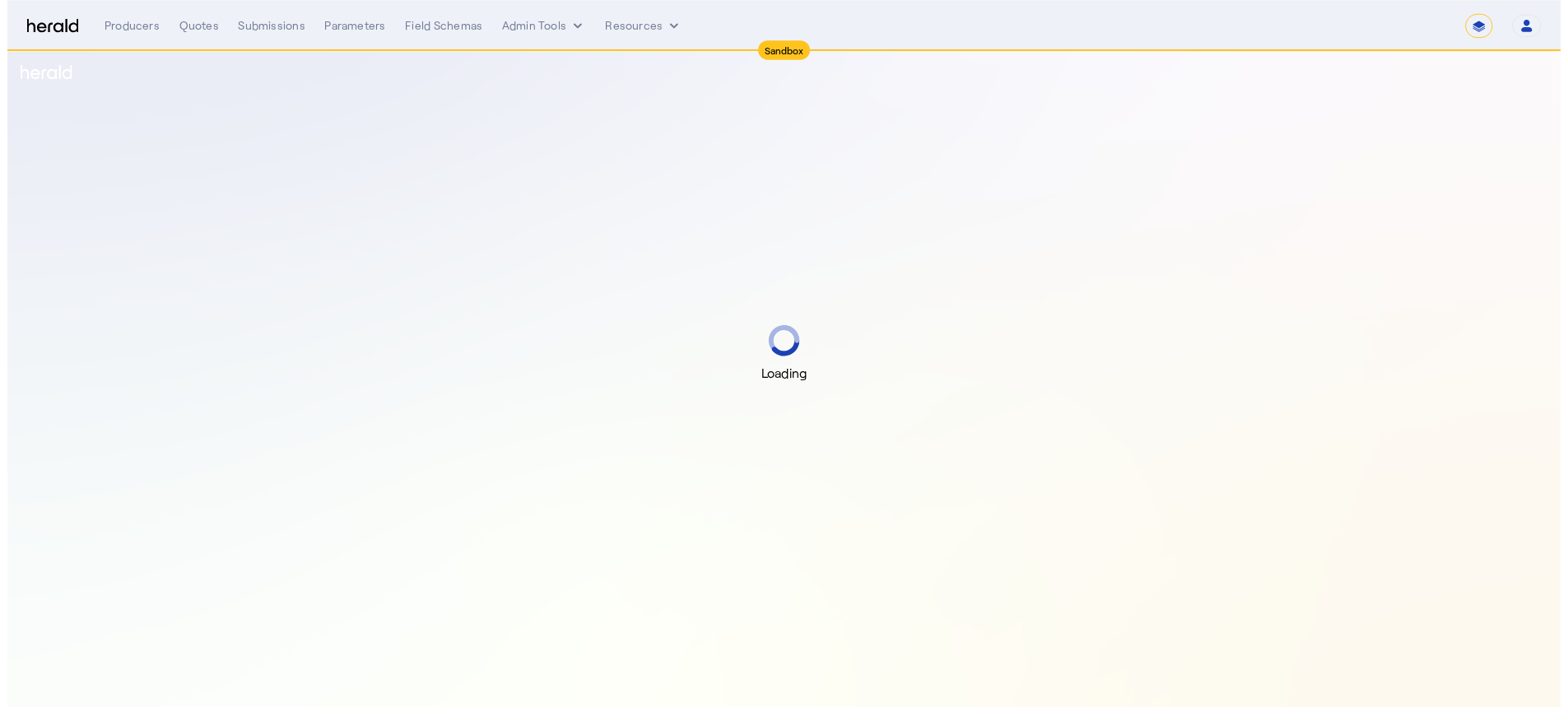 scroll, scrollTop: 0, scrollLeft: 0, axis: both 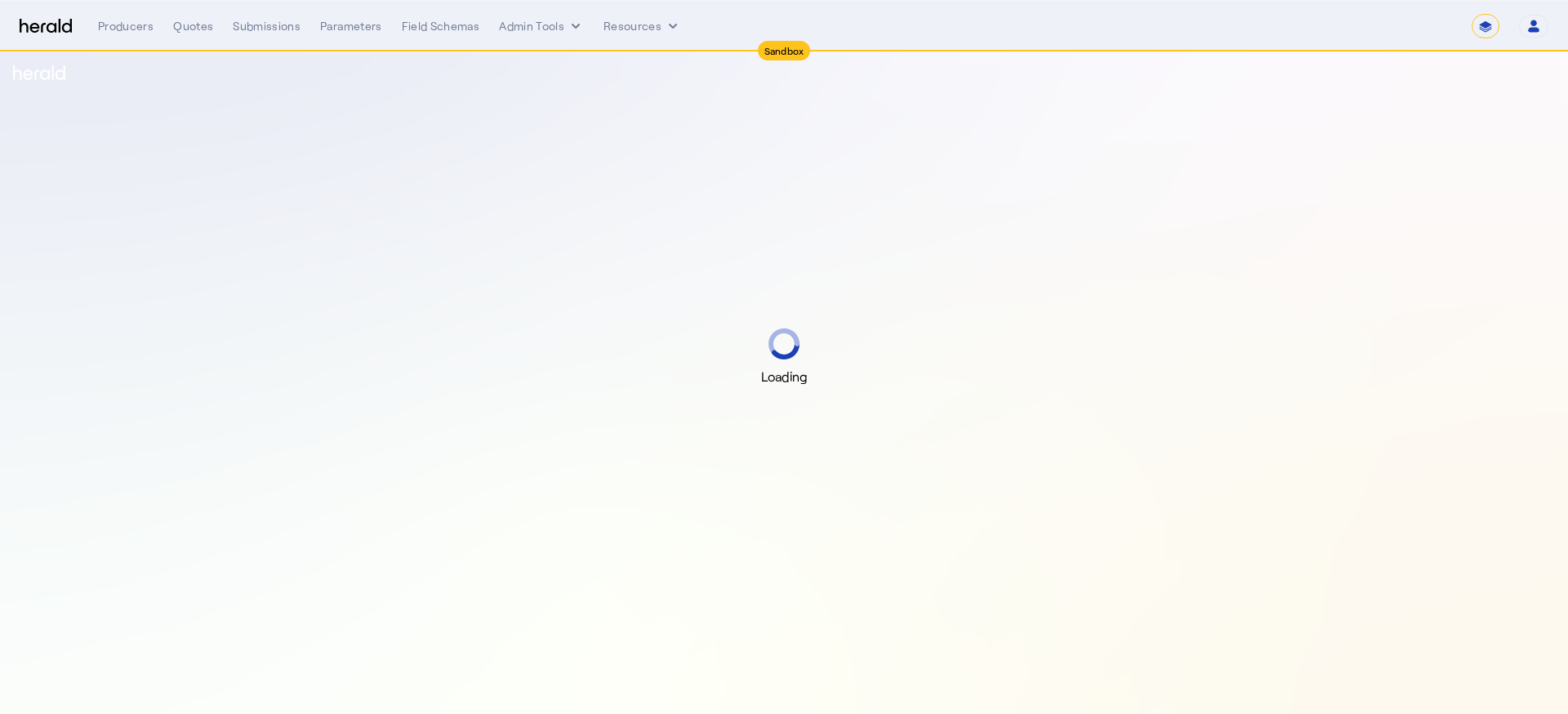 select on "*******" 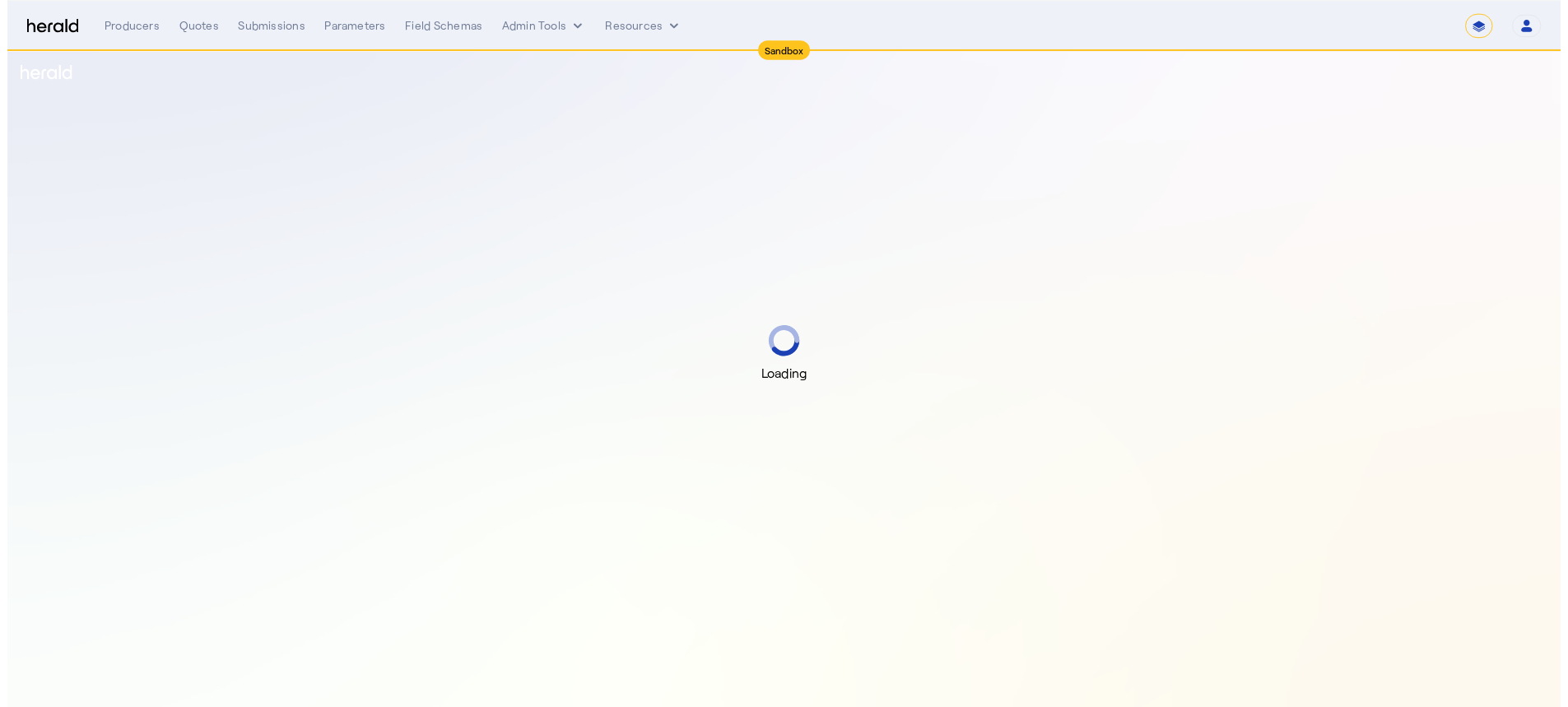 scroll, scrollTop: 0, scrollLeft: 0, axis: both 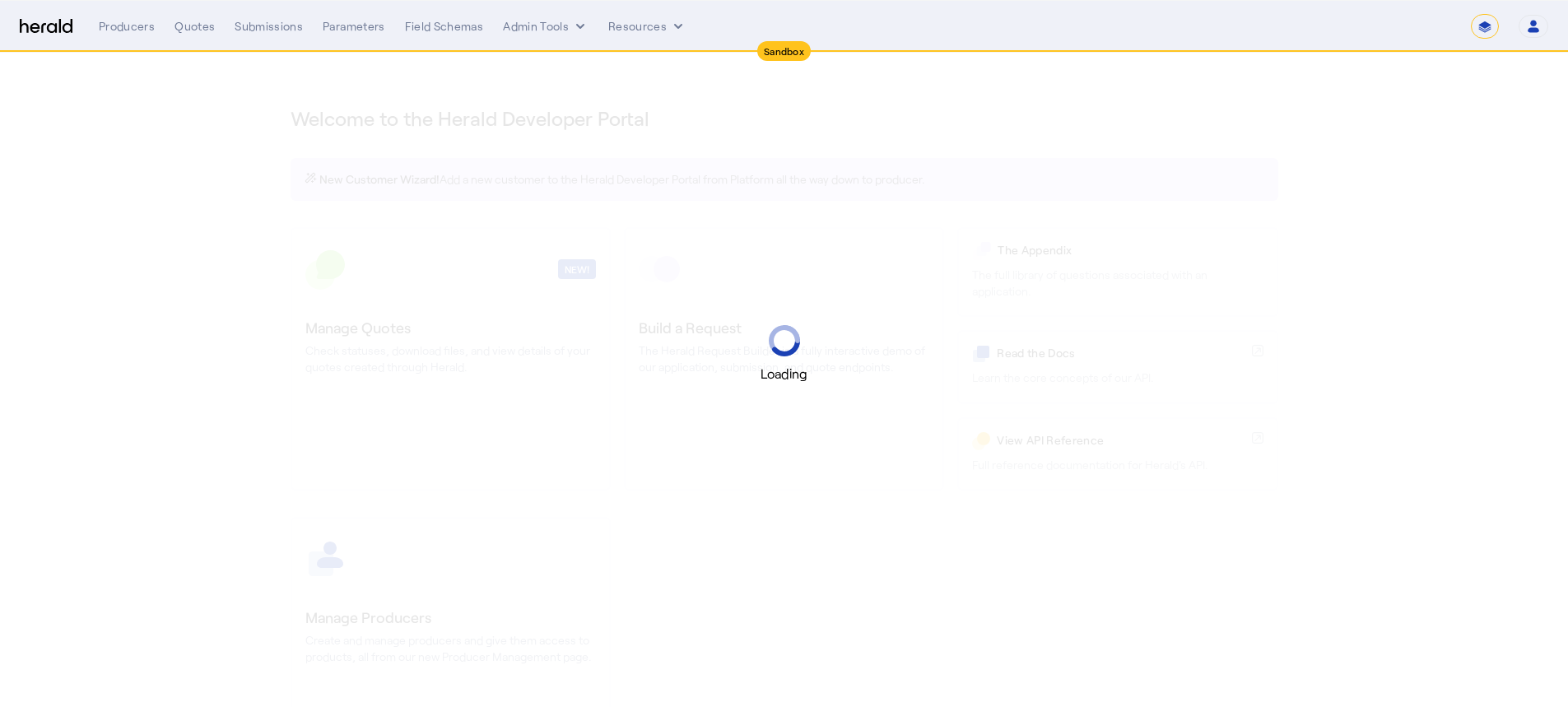select on "*******" 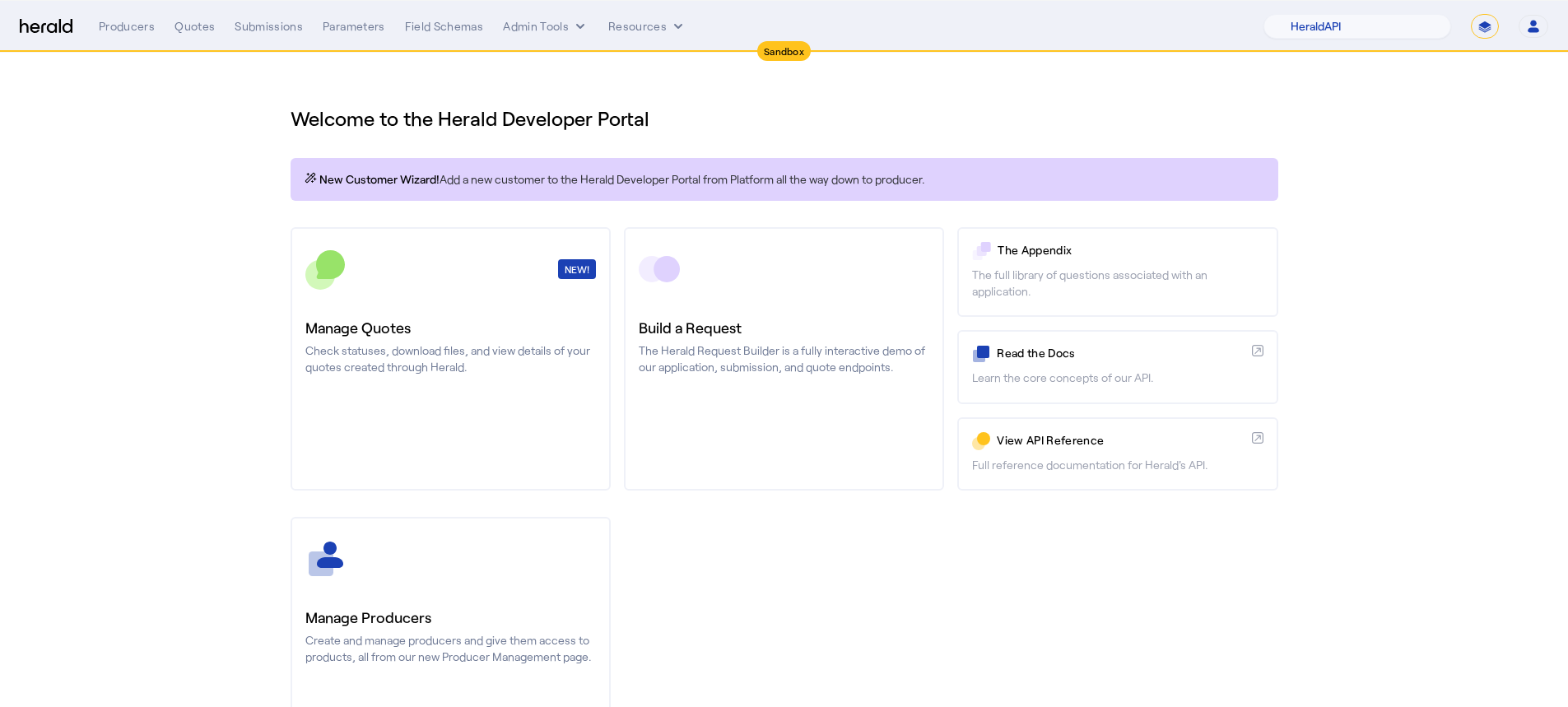click on "**********" at bounding box center [1485, 26] 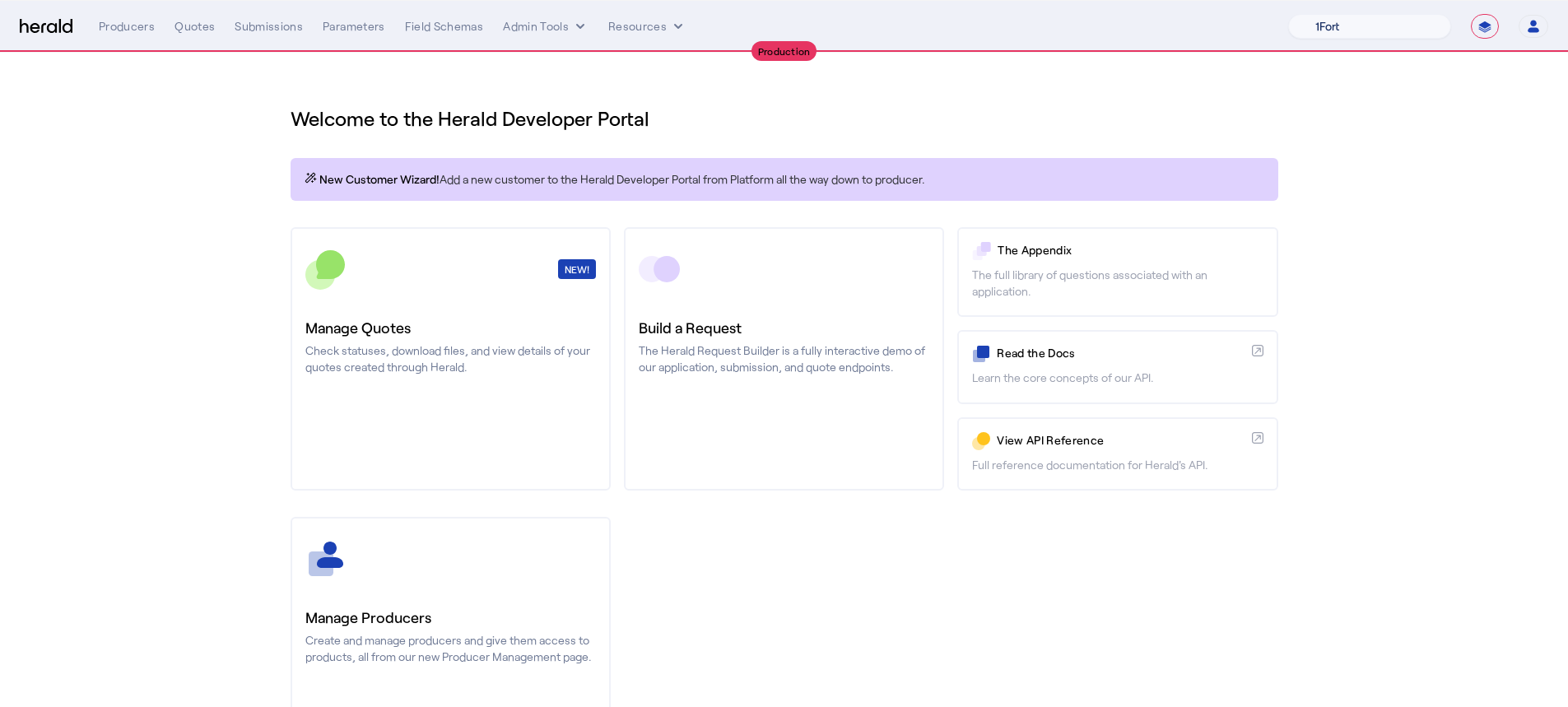 click on "1Fort   Billy   BindHQ   Bunker   CRC   Campus Coverage   Citadel   Fifthwall   Flow Specialty (Capitola)   Founder Shield   Growthmill   HIB Marketplace   HeraldAPI   Layr   Limit   Marsh   QuoteWell   Sayata Labs   Semsee   Stere   USI   Vouch   Zywave" at bounding box center [1370, 26] 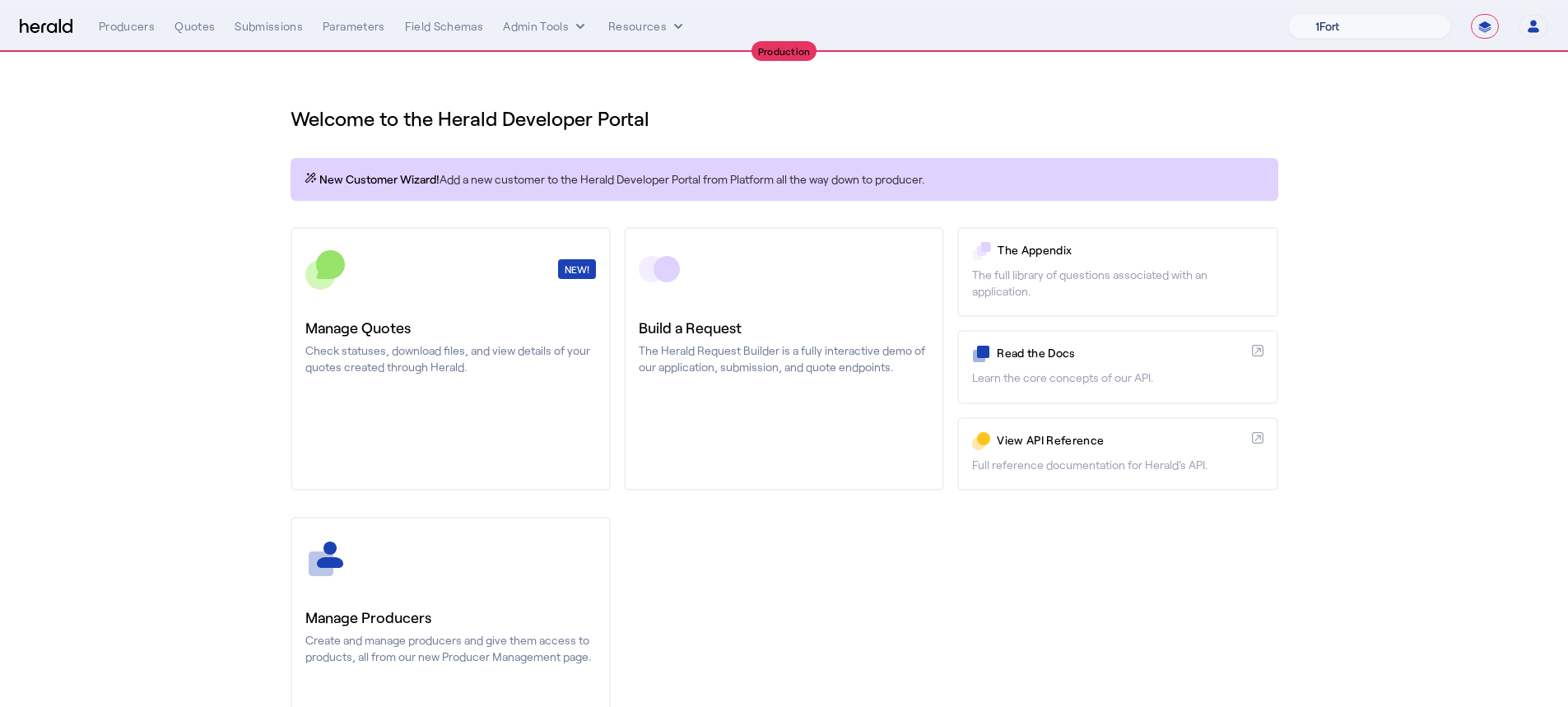 select on "pfm_z9k1_growthmill" 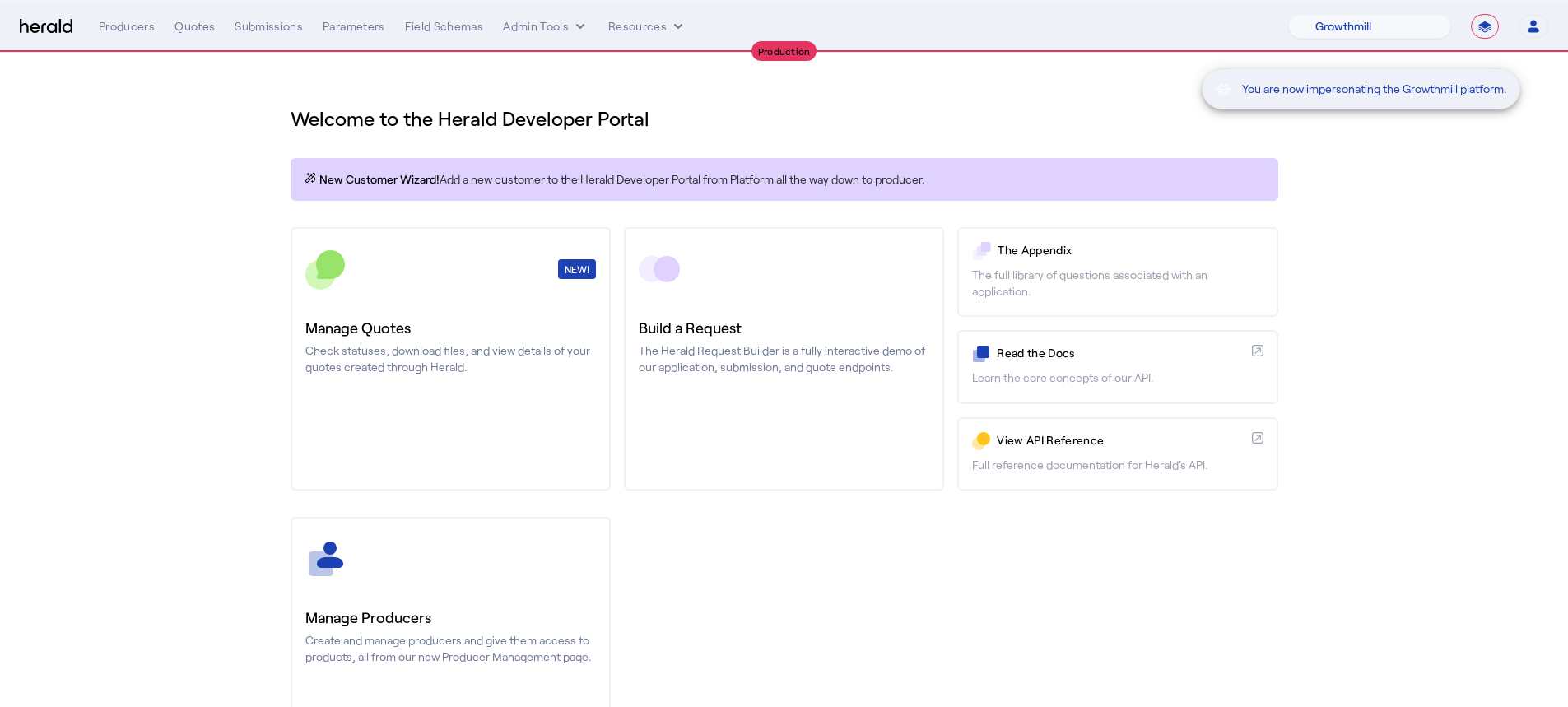 click on "You are now impersonating the Growthmill platform." at bounding box center (784, 353) 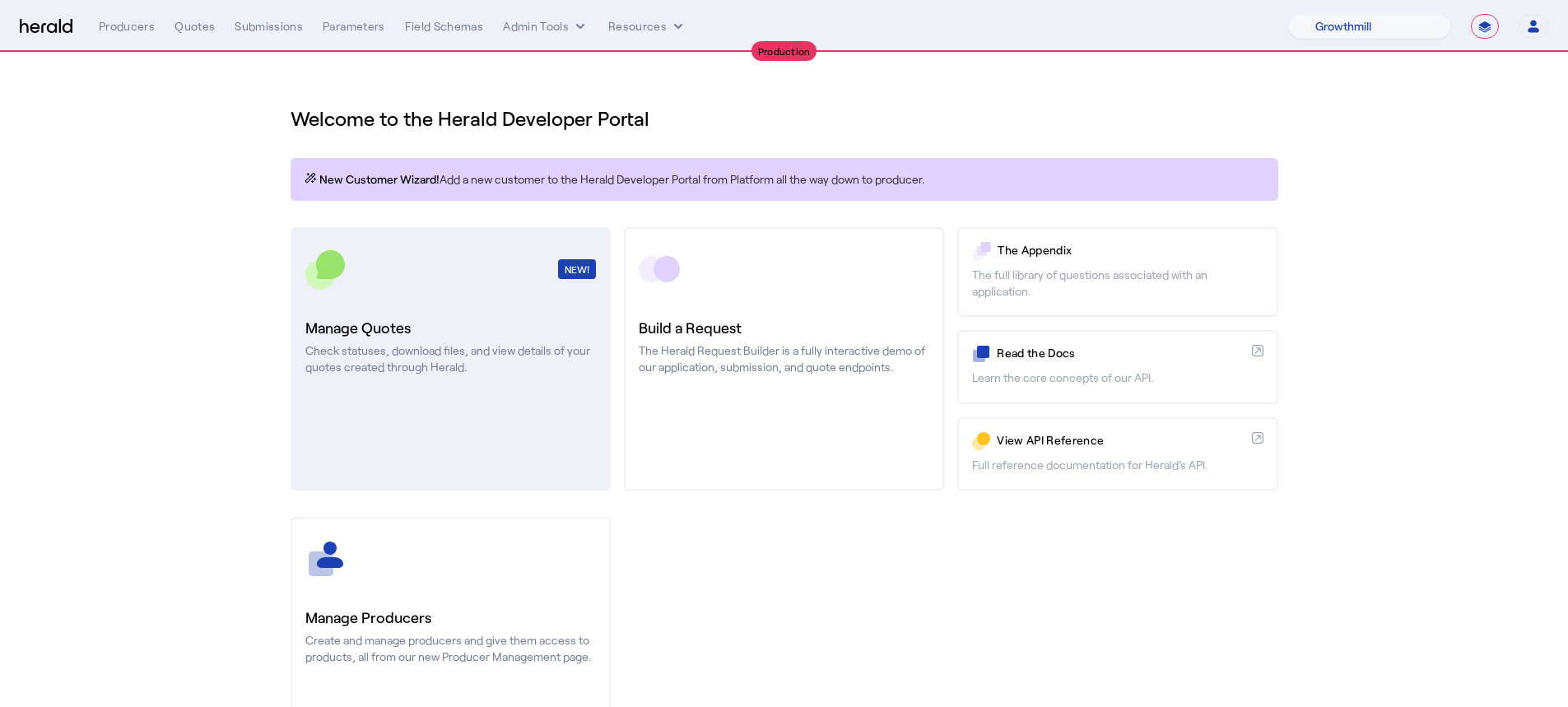 click on "Check statuses, download files, and view details of your quotes created through Herald." 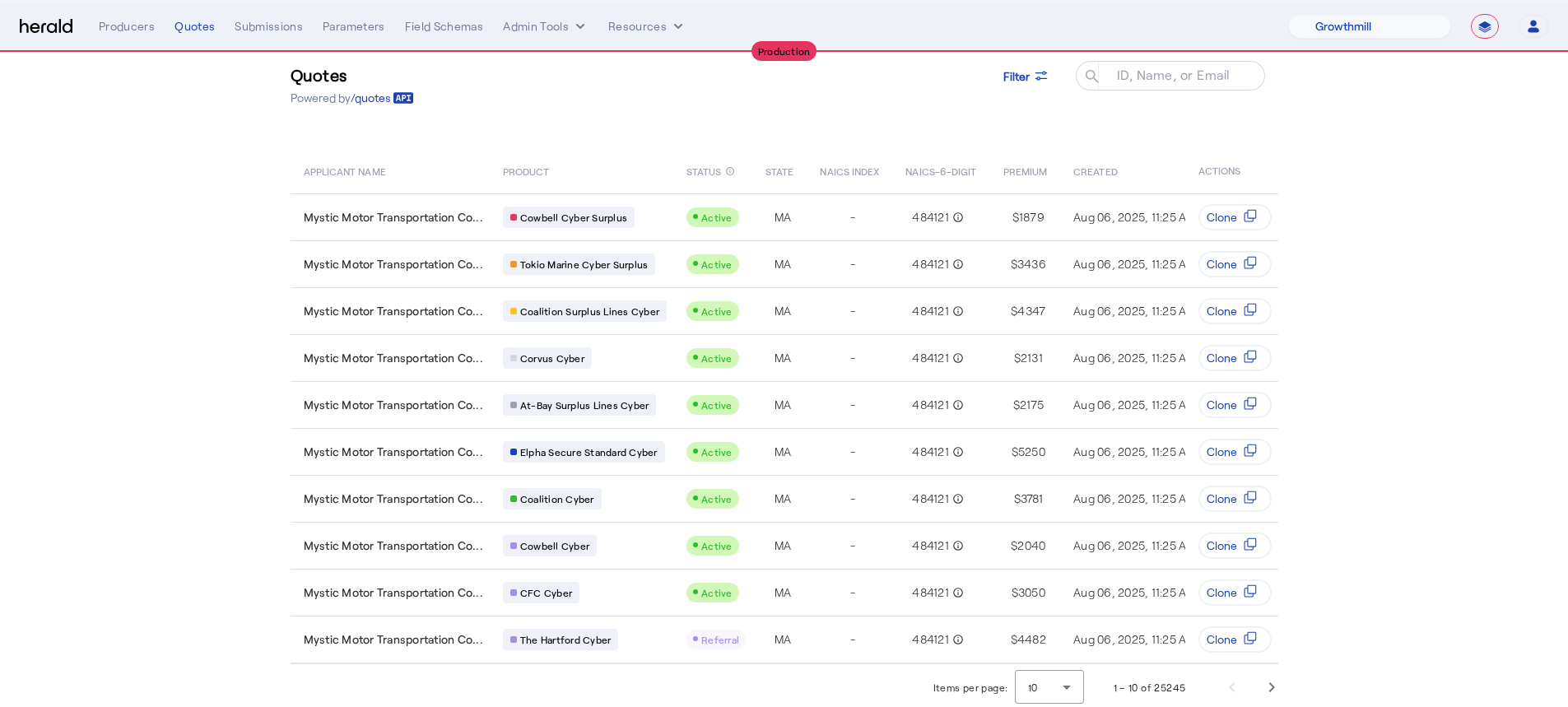 scroll, scrollTop: 53, scrollLeft: 0, axis: vertical 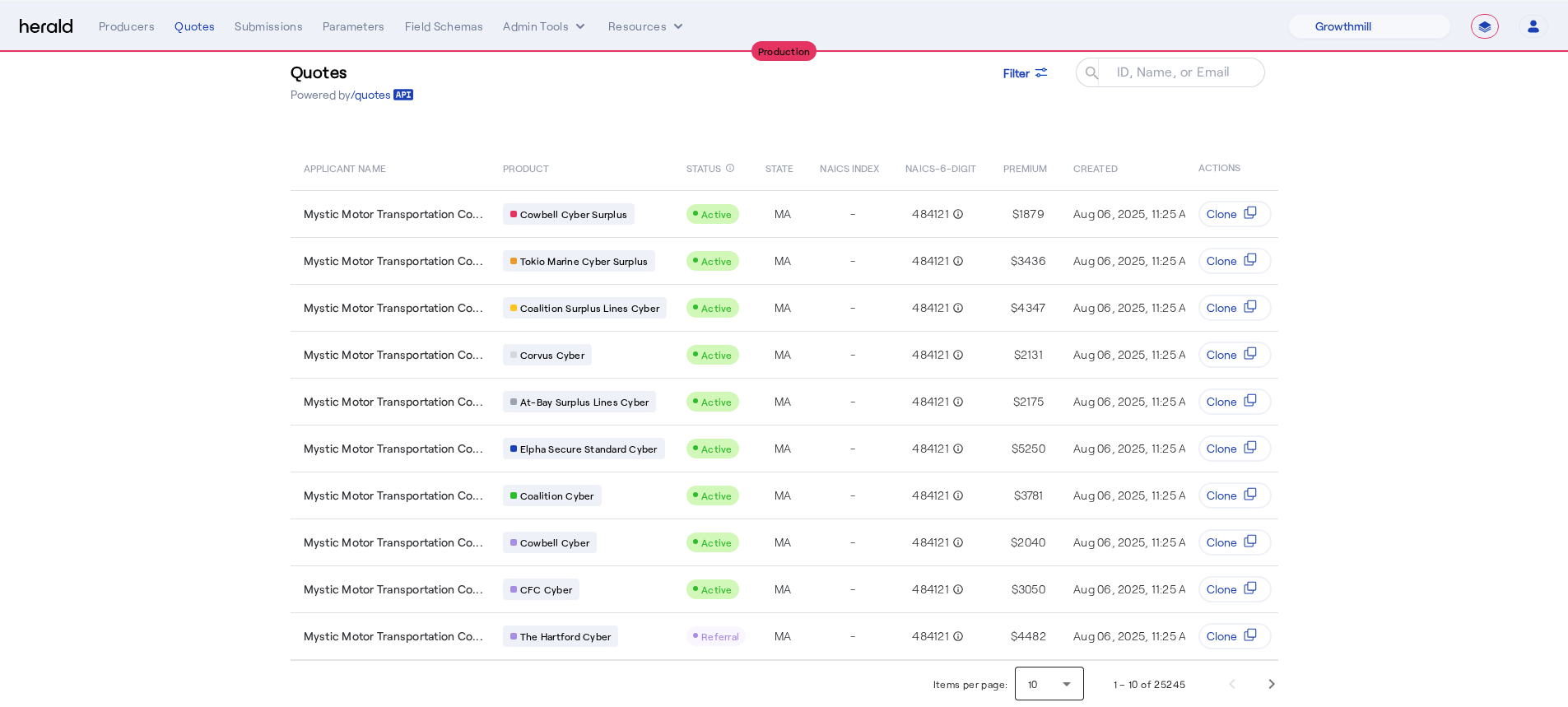 click on "10" 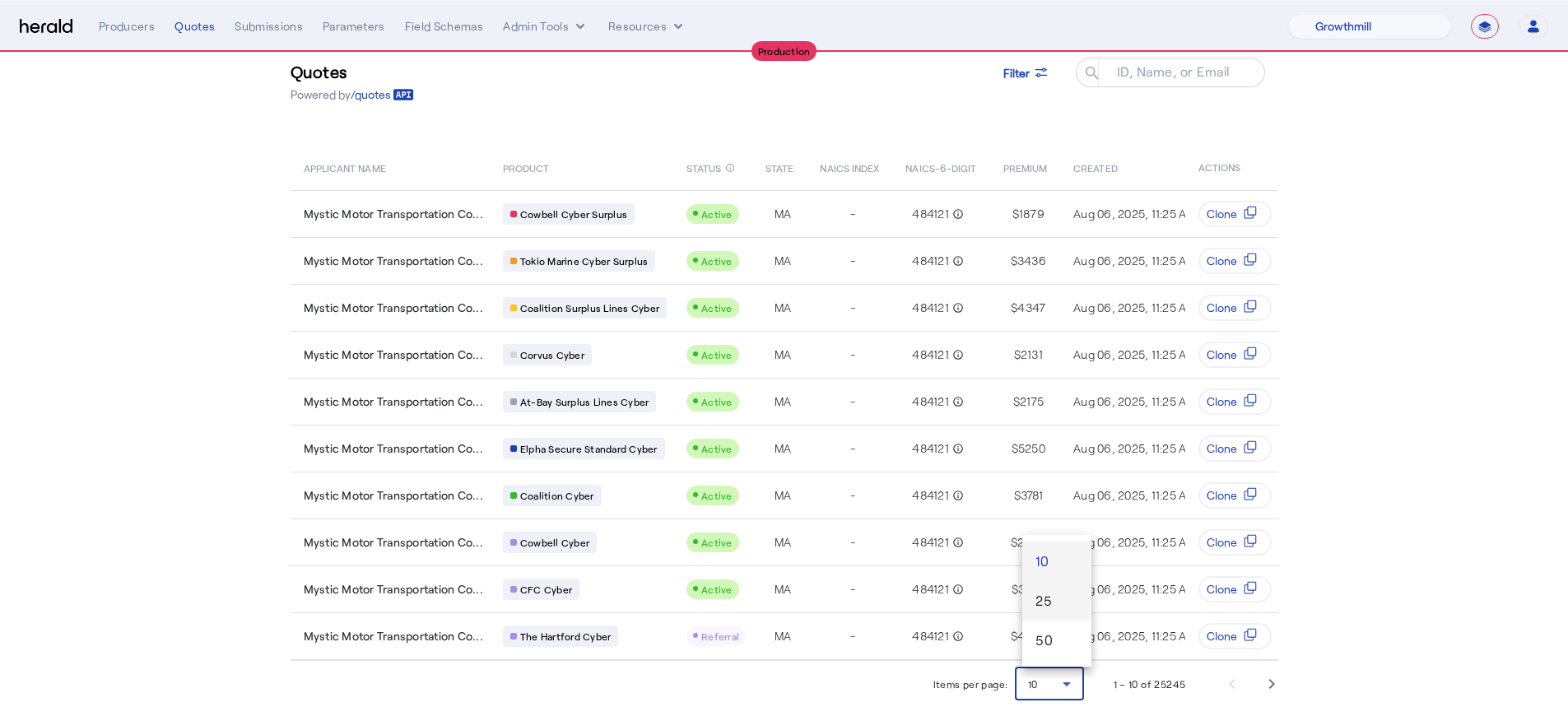 click on "25" at bounding box center (1057, 601) 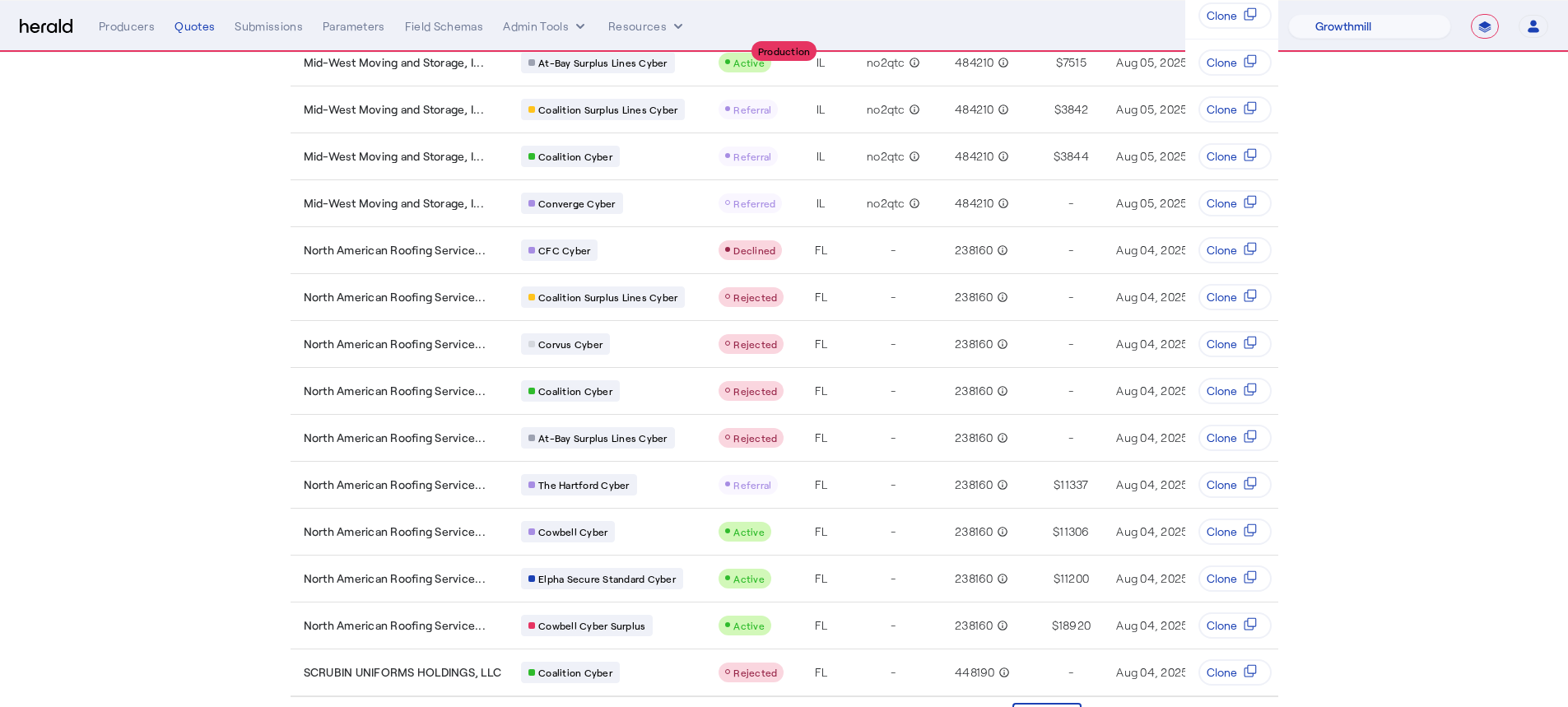 scroll, scrollTop: 1930, scrollLeft: 0, axis: vertical 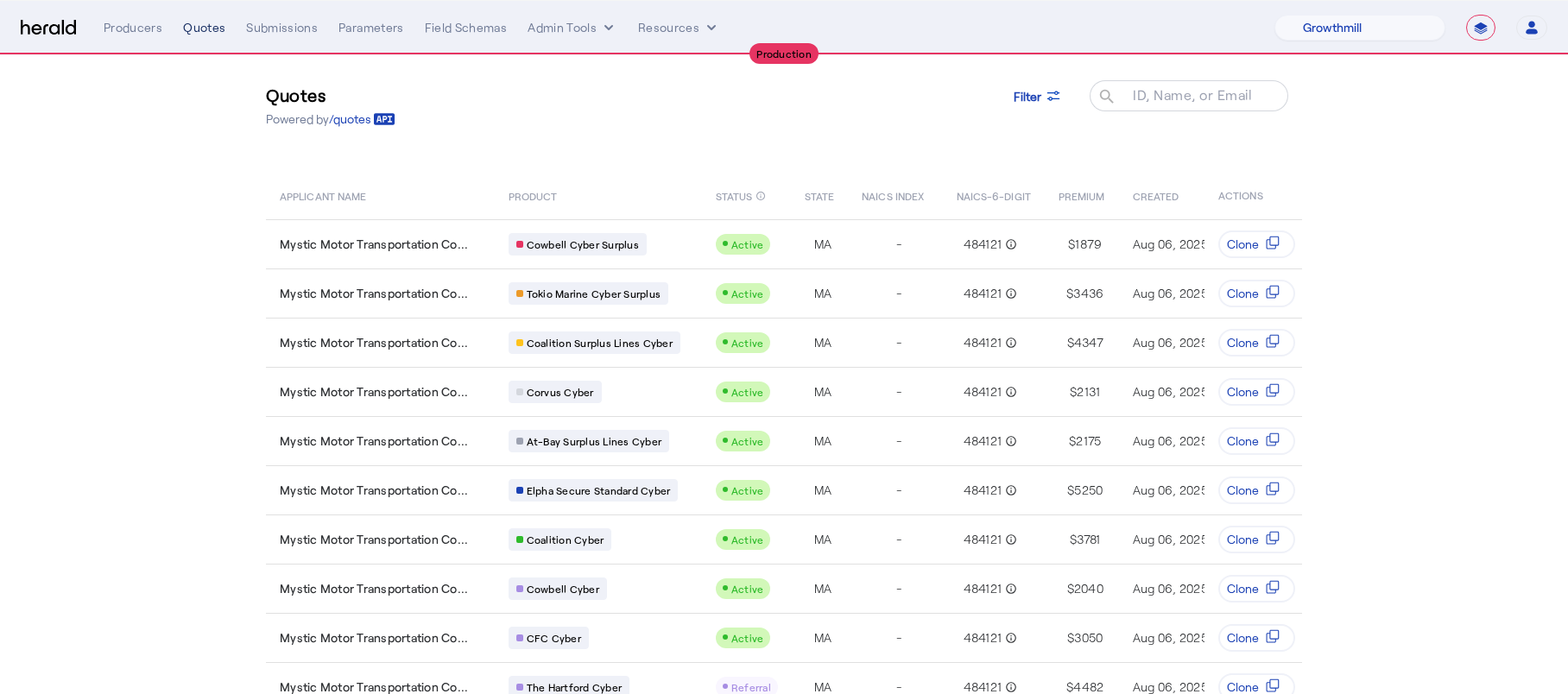 click on "Quotes" at bounding box center [204, 28] 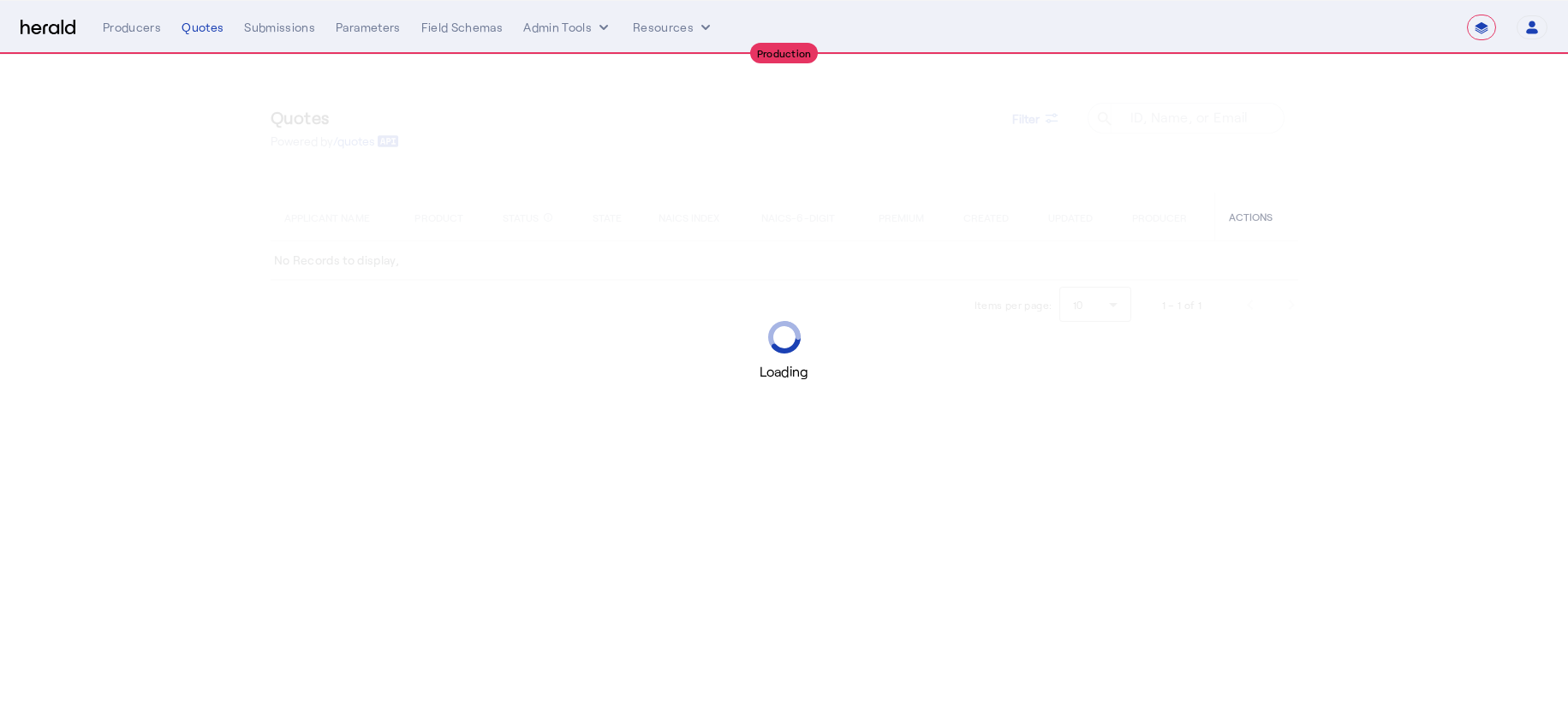 select on "**********" 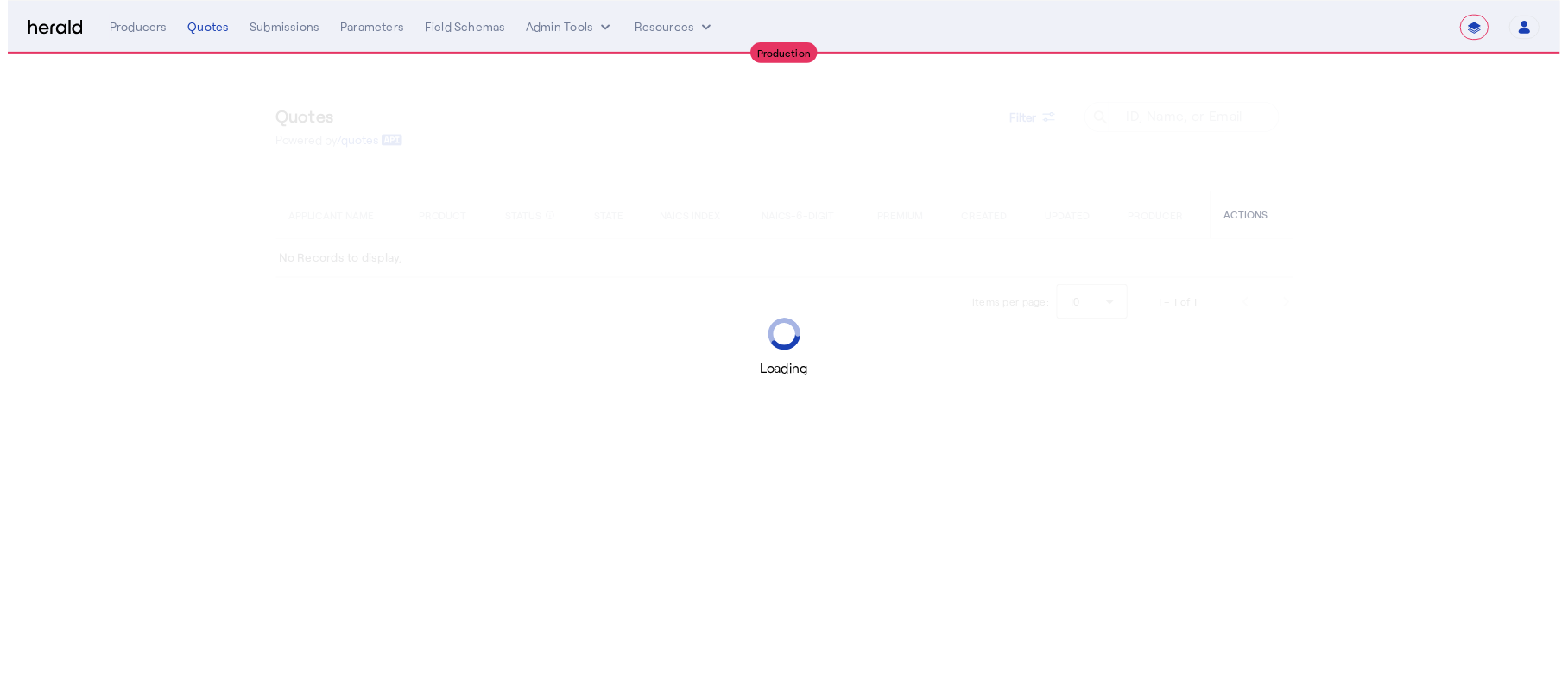 scroll, scrollTop: 0, scrollLeft: 0, axis: both 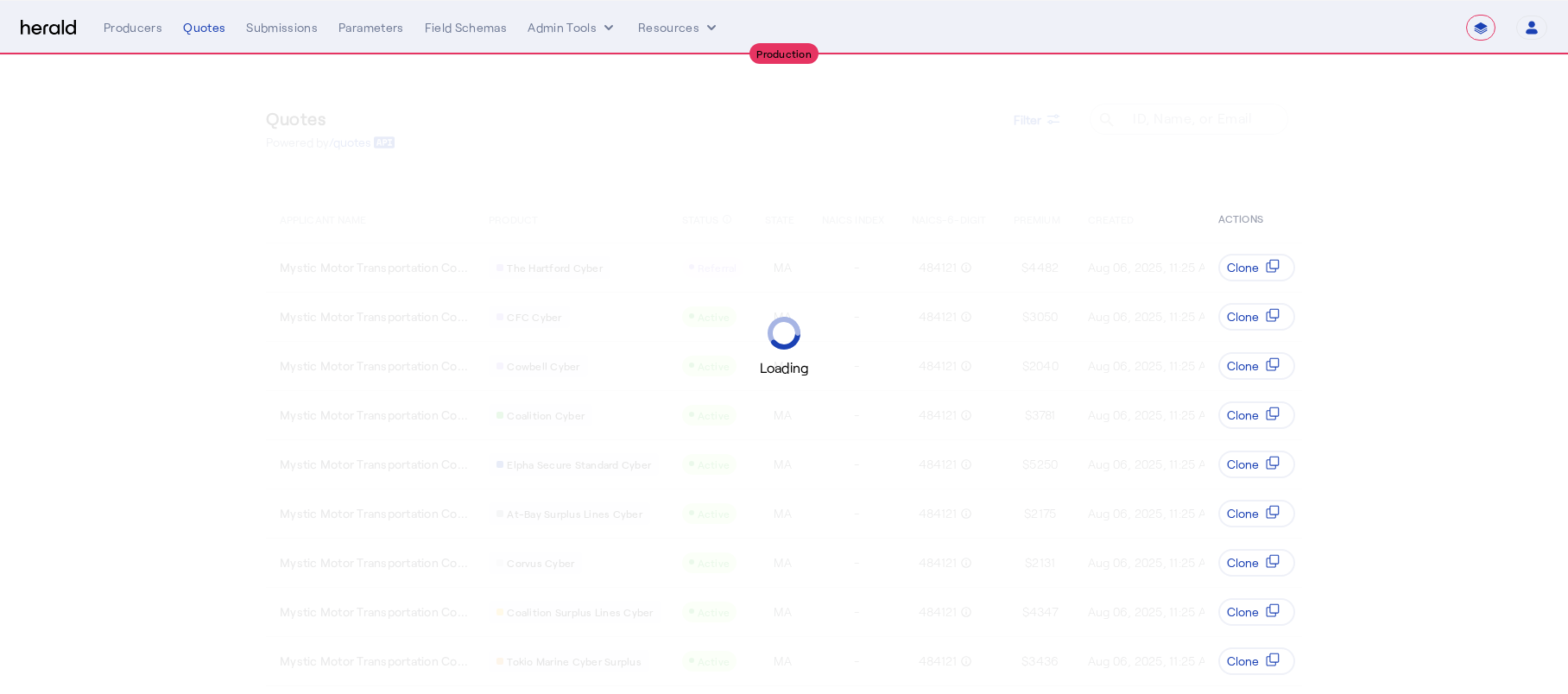 select on "pfm_z9k1_growthmill" 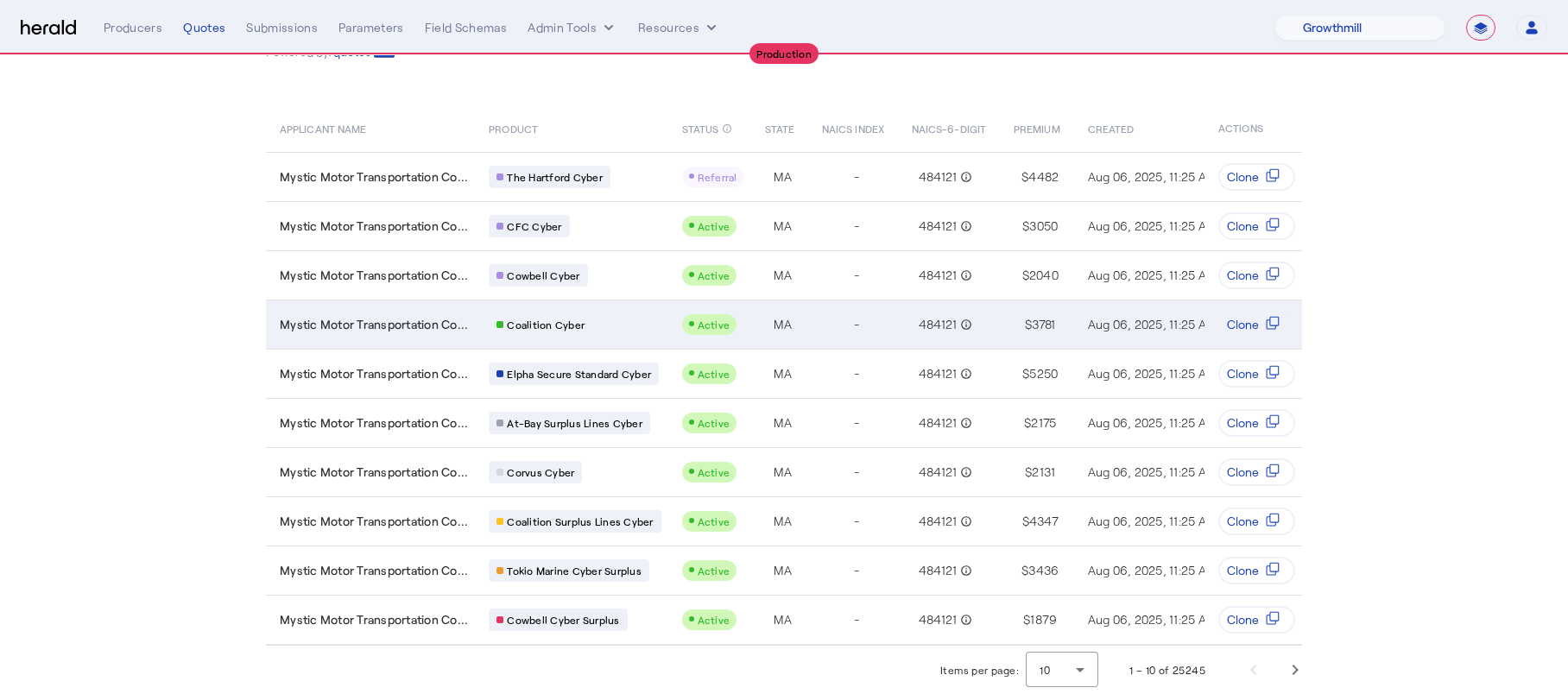 scroll, scrollTop: 104, scrollLeft: 0, axis: vertical 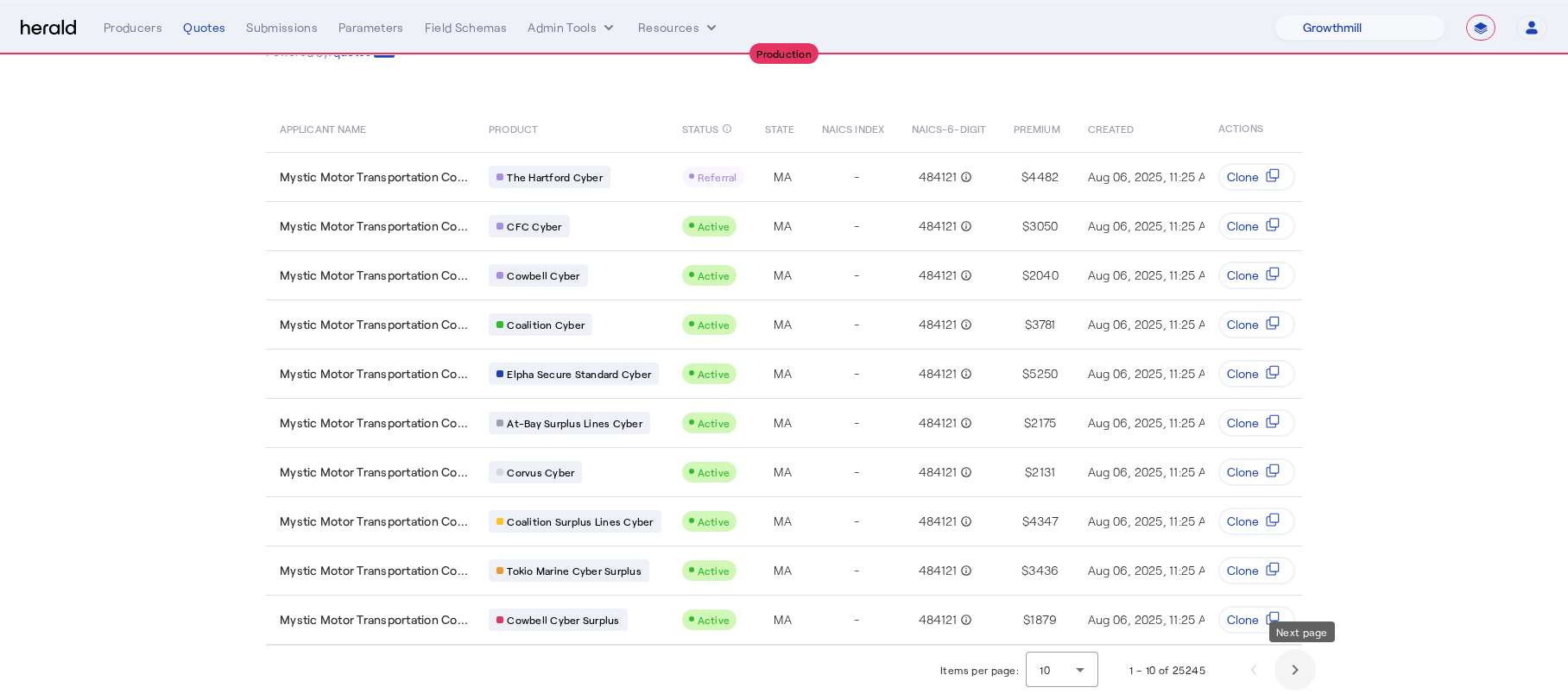 click 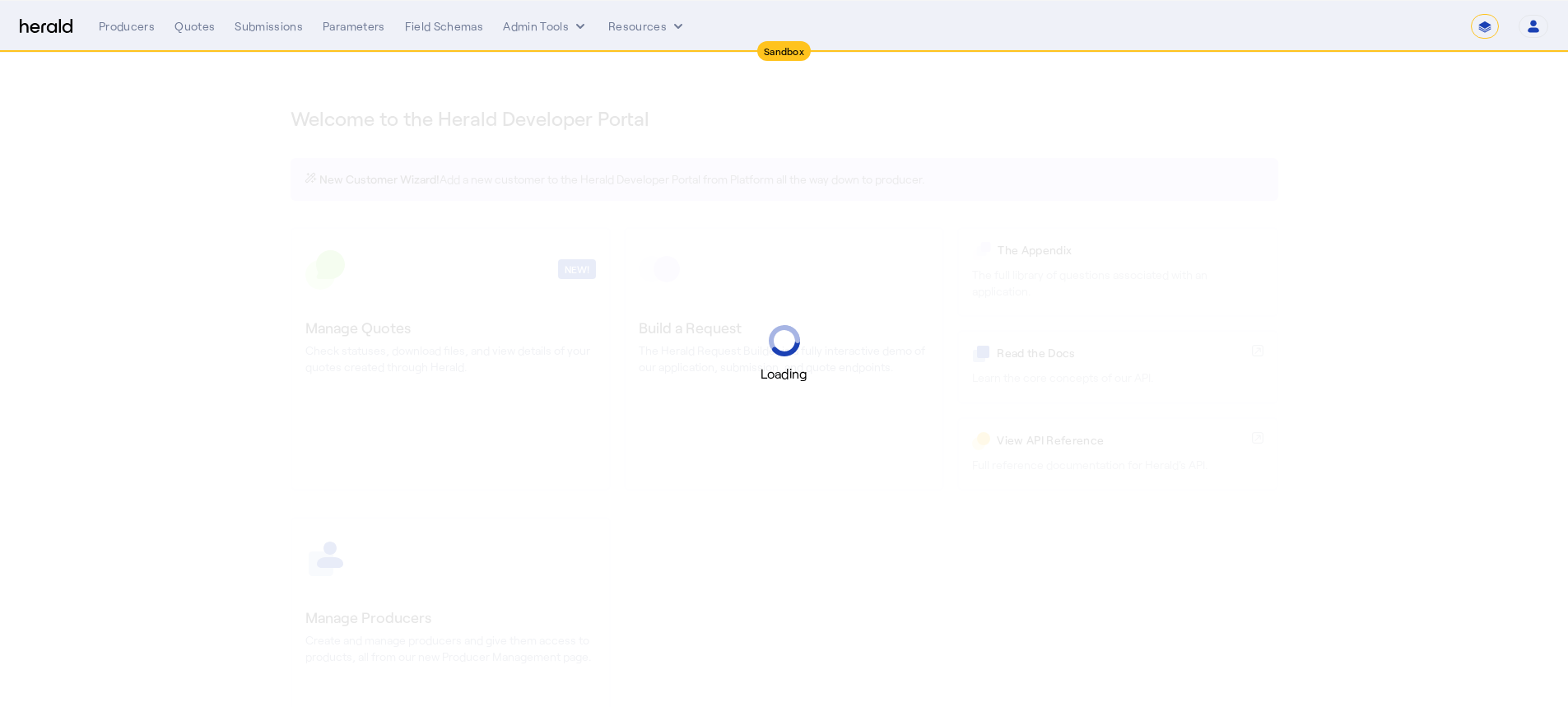 select on "*******" 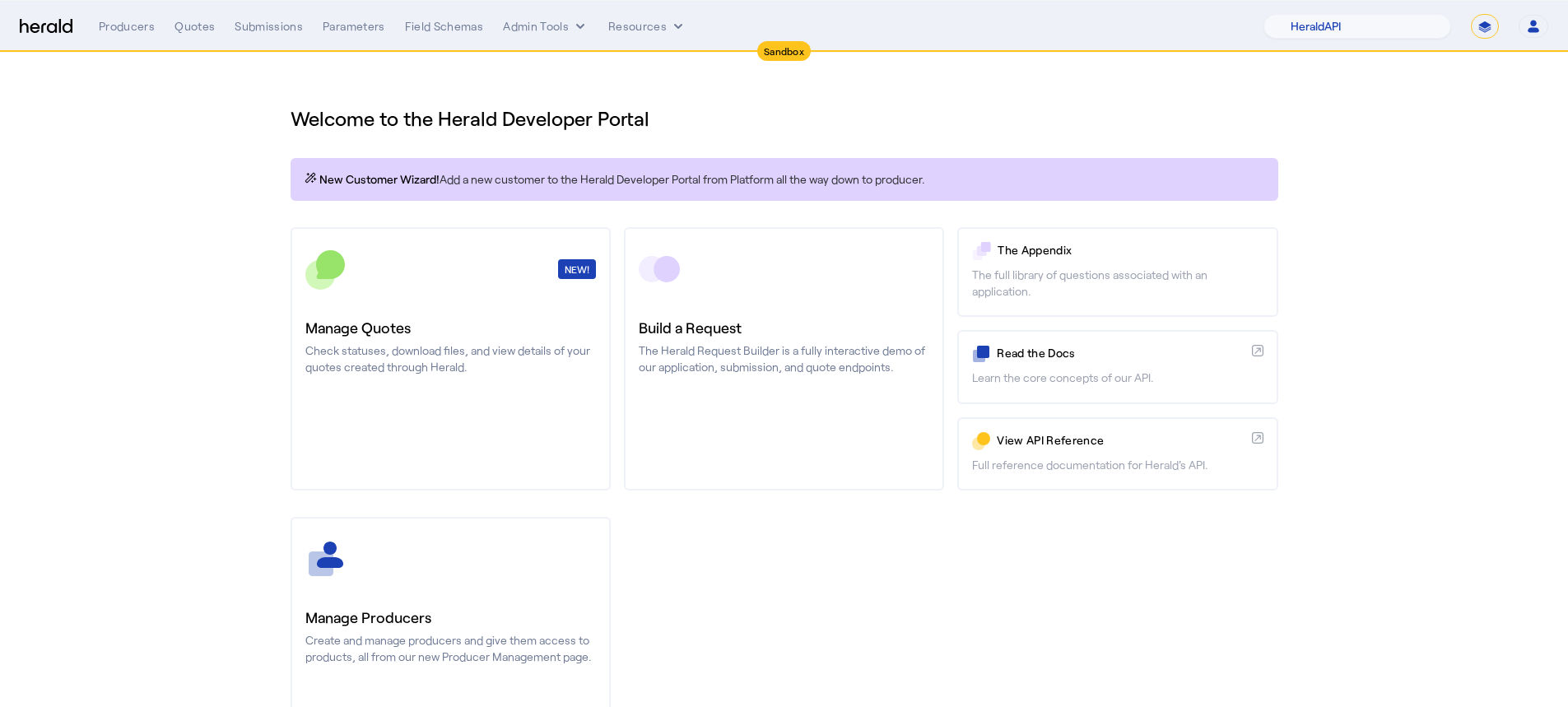 click on "**********" at bounding box center (1485, 26) 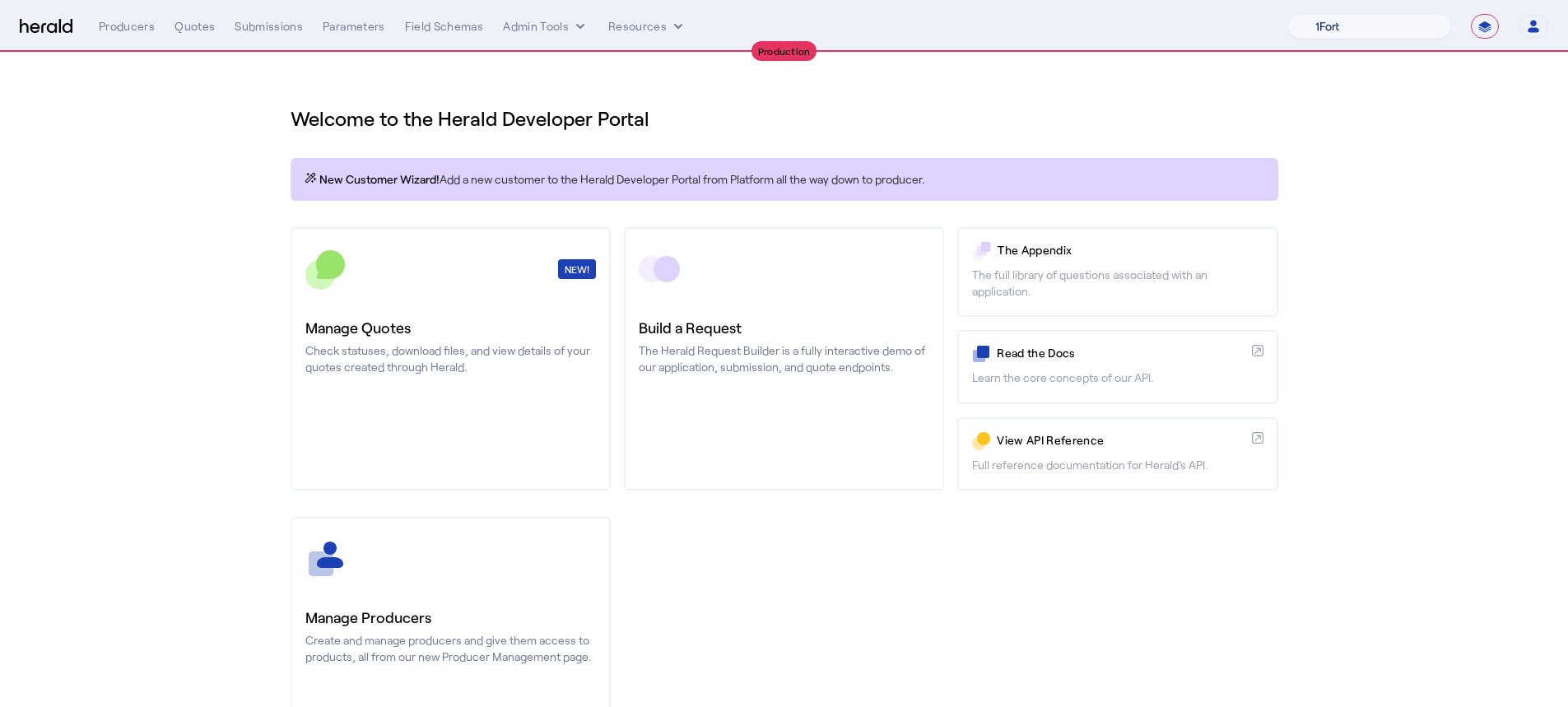 click on "1Fort   Billy   BindHQ   Bunker   CRC   Campus Coverage   Citadel   Fifthwall   Flow Specialty (Capitola)   Founder Shield   Growthmill   HIB Marketplace   HeraldAPI   Layr   Limit   Marsh   QuoteWell   Sayata Labs   Semsee   Stere   USI   Vouch   Zywave" at bounding box center (1370, 26) 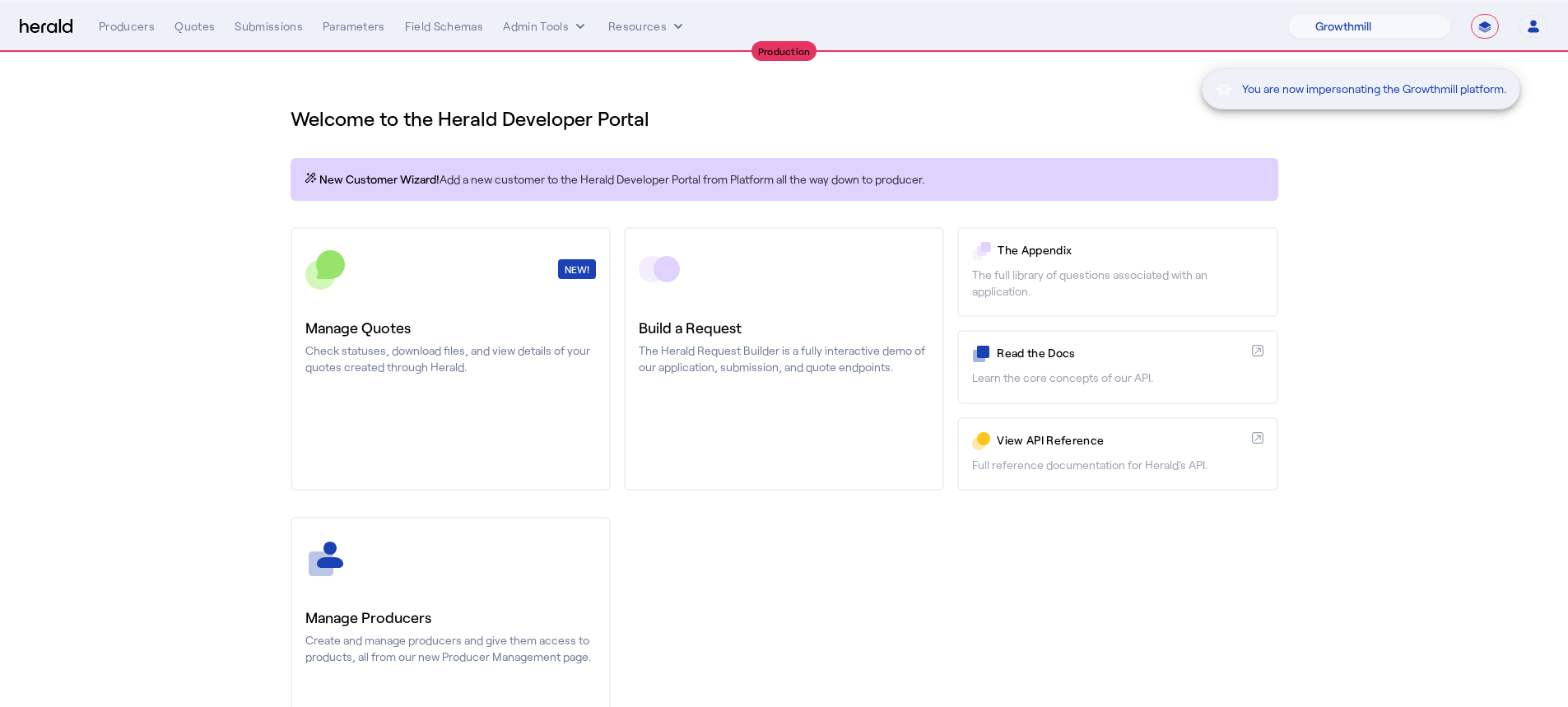 click on "You are now impersonating the Growthmill platform." at bounding box center [784, 353] 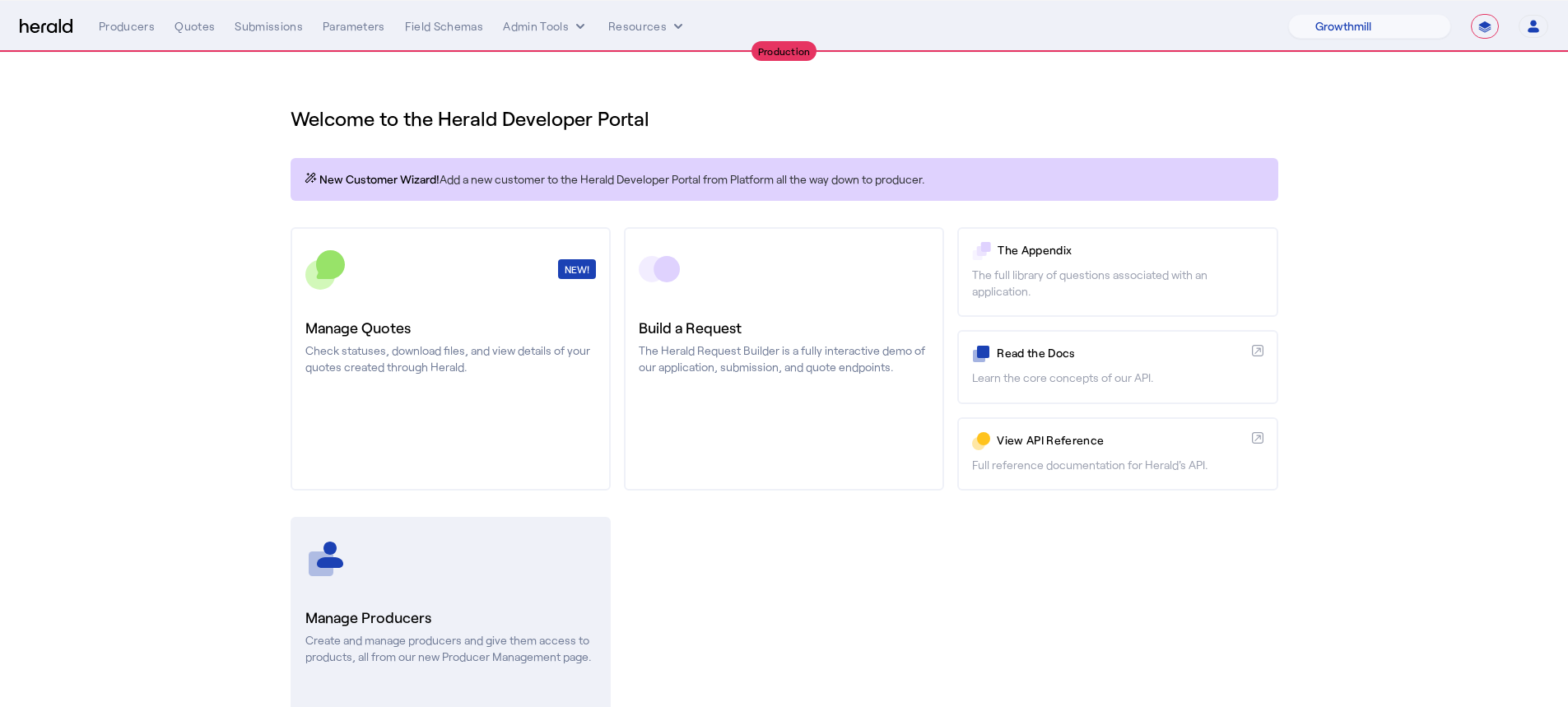 click on "Manage Producers" 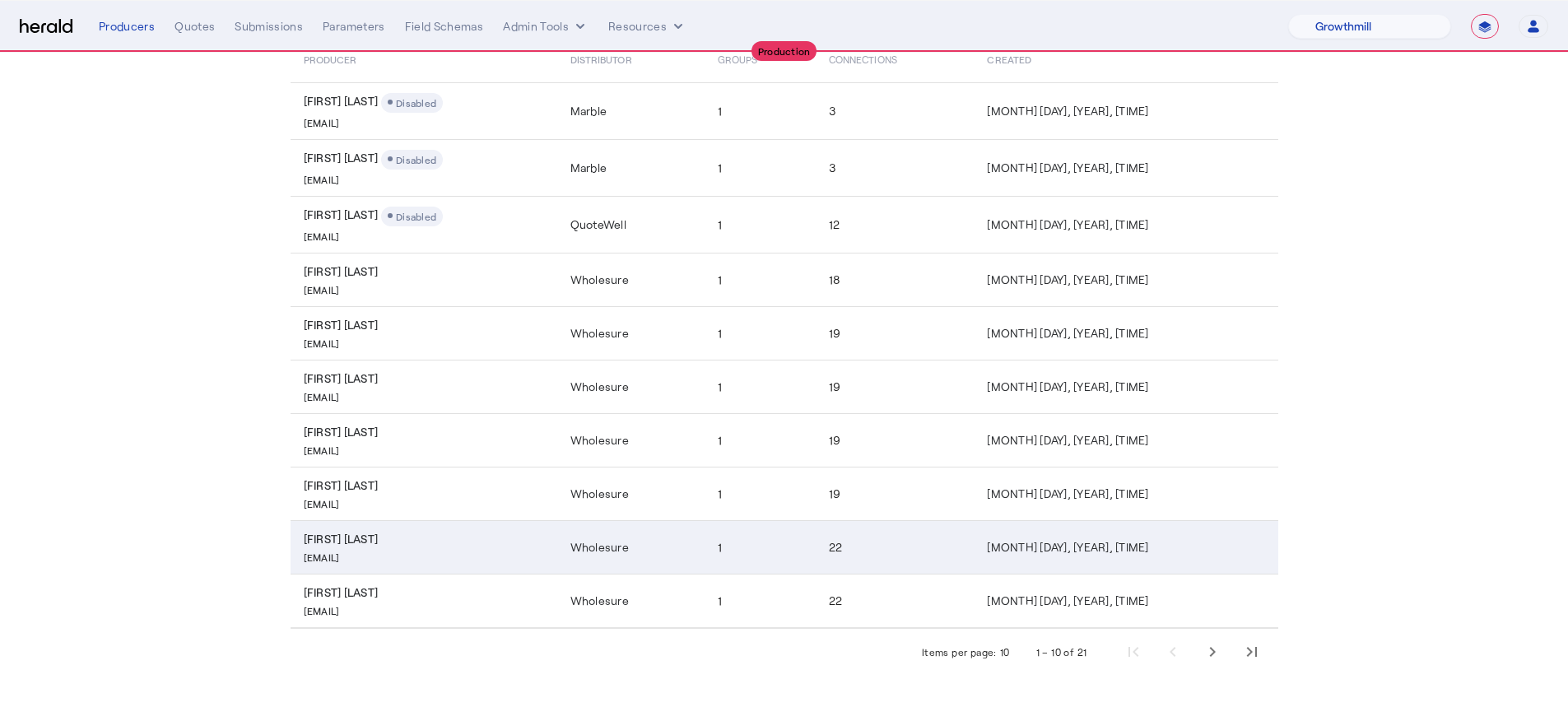 scroll, scrollTop: 195, scrollLeft: 0, axis: vertical 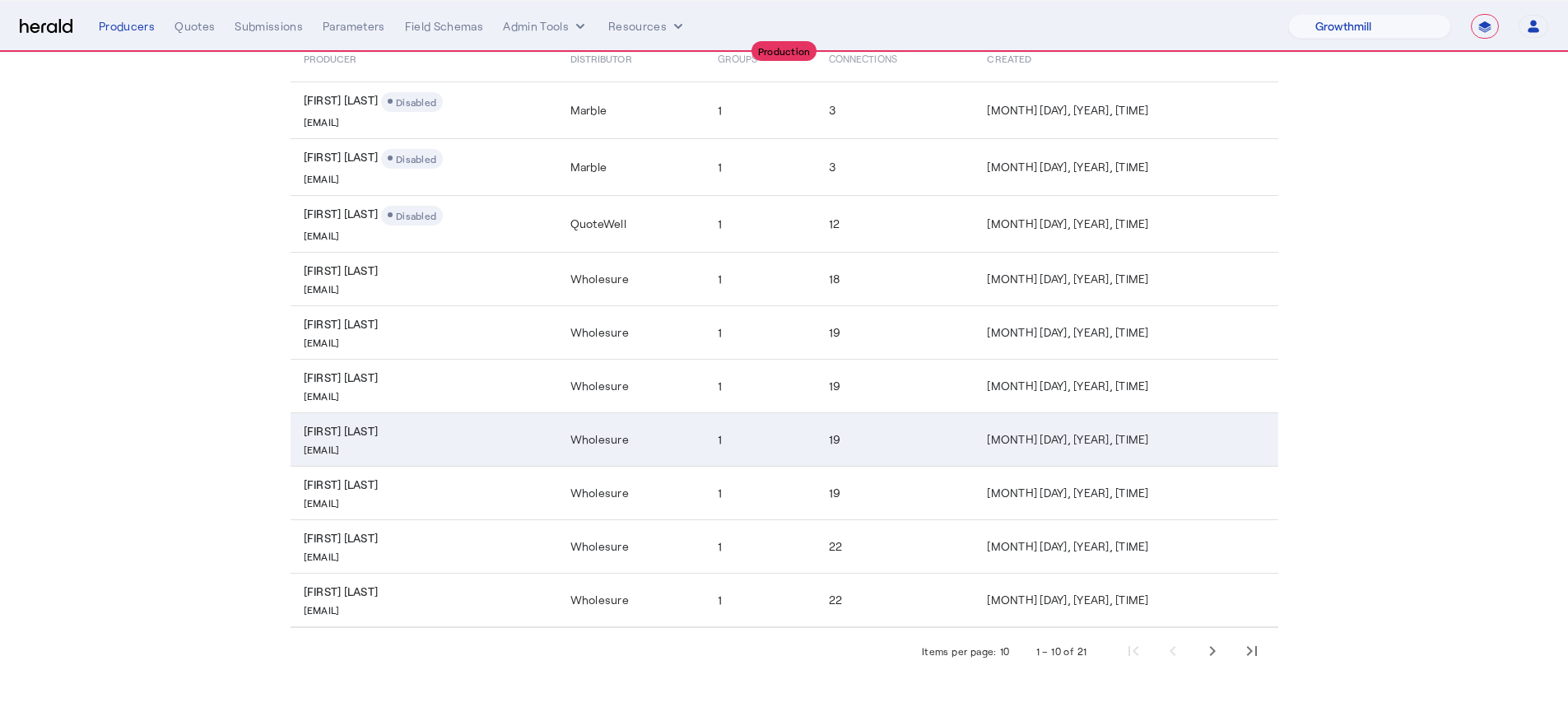click on "19" 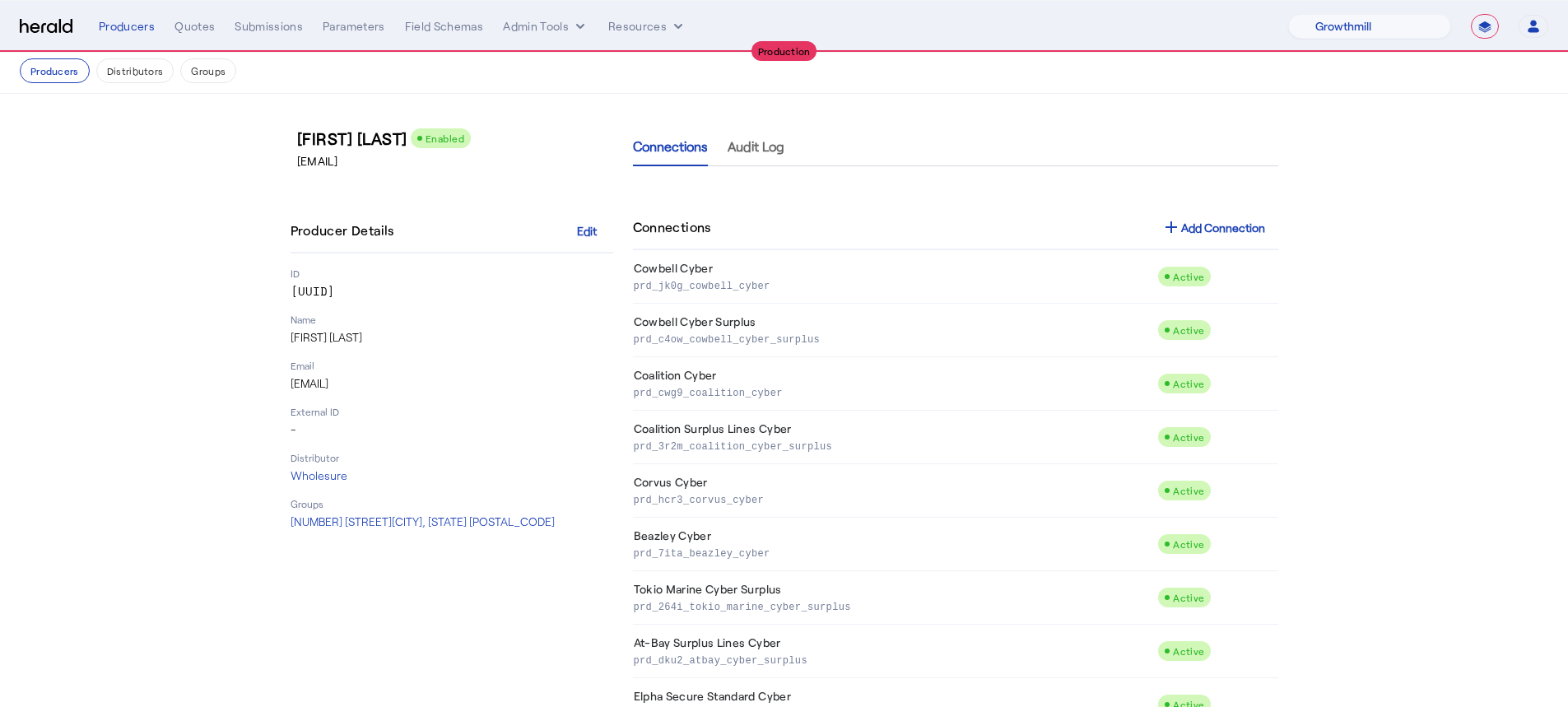 scroll, scrollTop: 0, scrollLeft: 0, axis: both 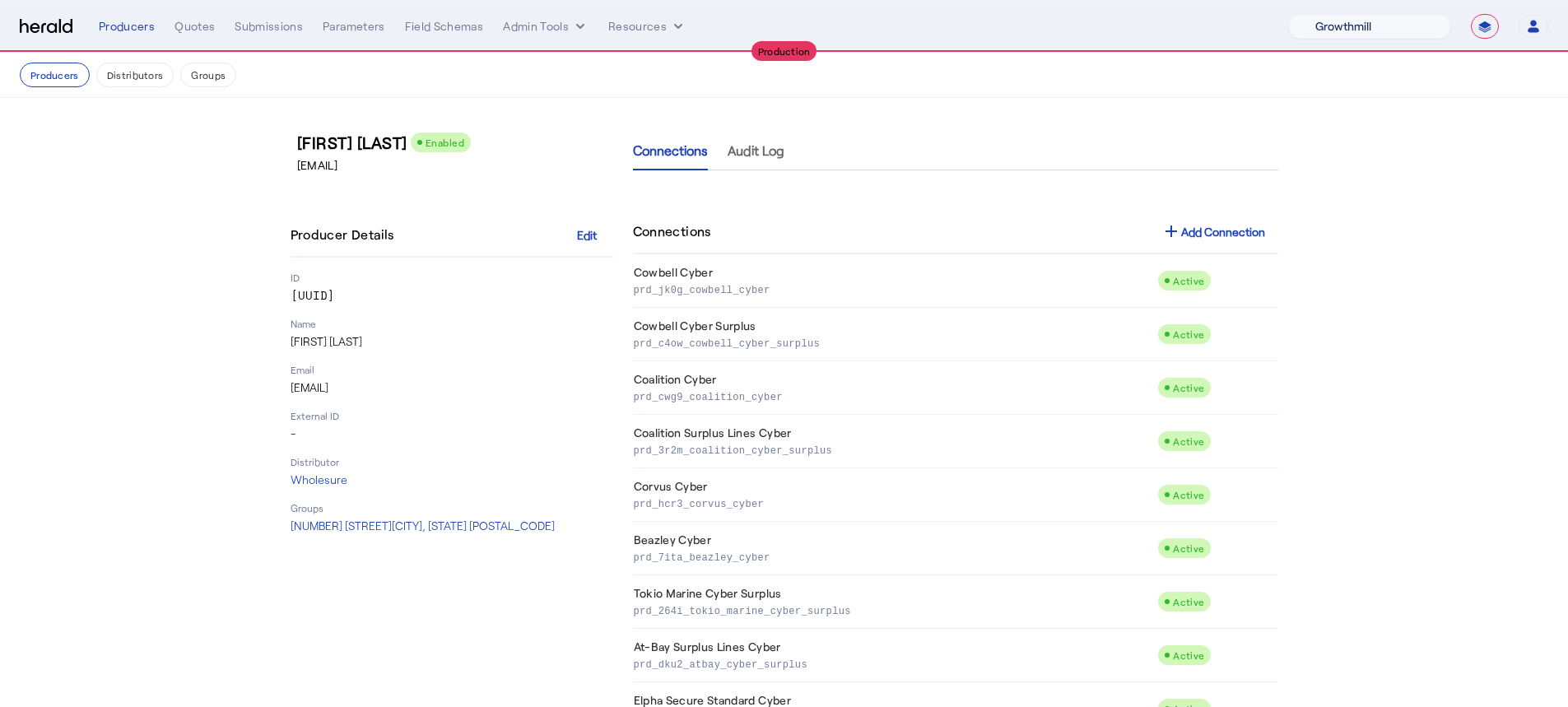 click on "1Fort   Billy   BindHQ   Bunker   CRC   Campus Coverage   Citadel   Fifthwall   Flow Specialty (Capitola)   Founder Shield   Growthmill   HIB Marketplace   HeraldAPI   Layr   Limit   Marsh   QuoteWell   Sayata Labs   Semsee   Stere   USI   Vouch   Zywave" at bounding box center [1370, 26] 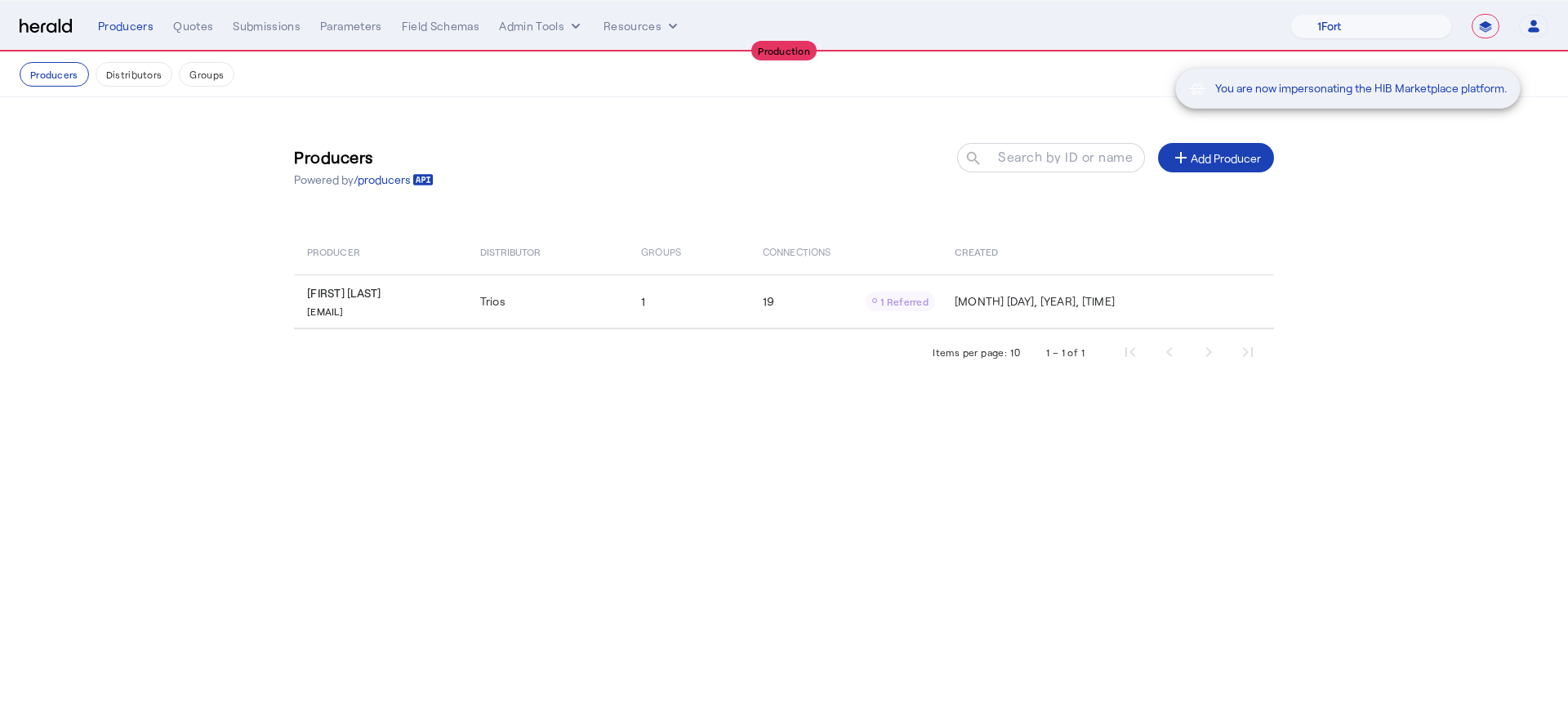 click on "You are now impersonating the HIB Marketplace platform." at bounding box center [784, 357] 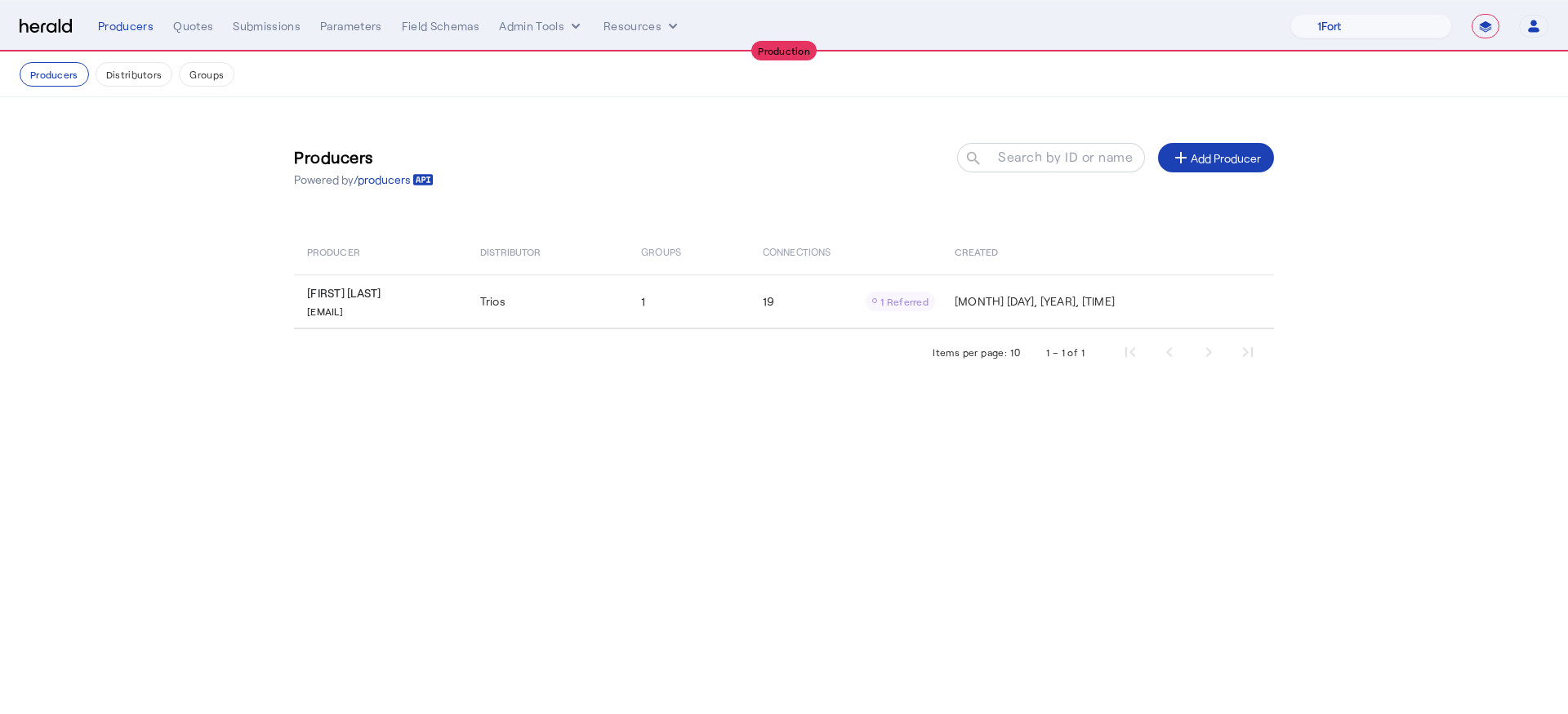 click on "1" 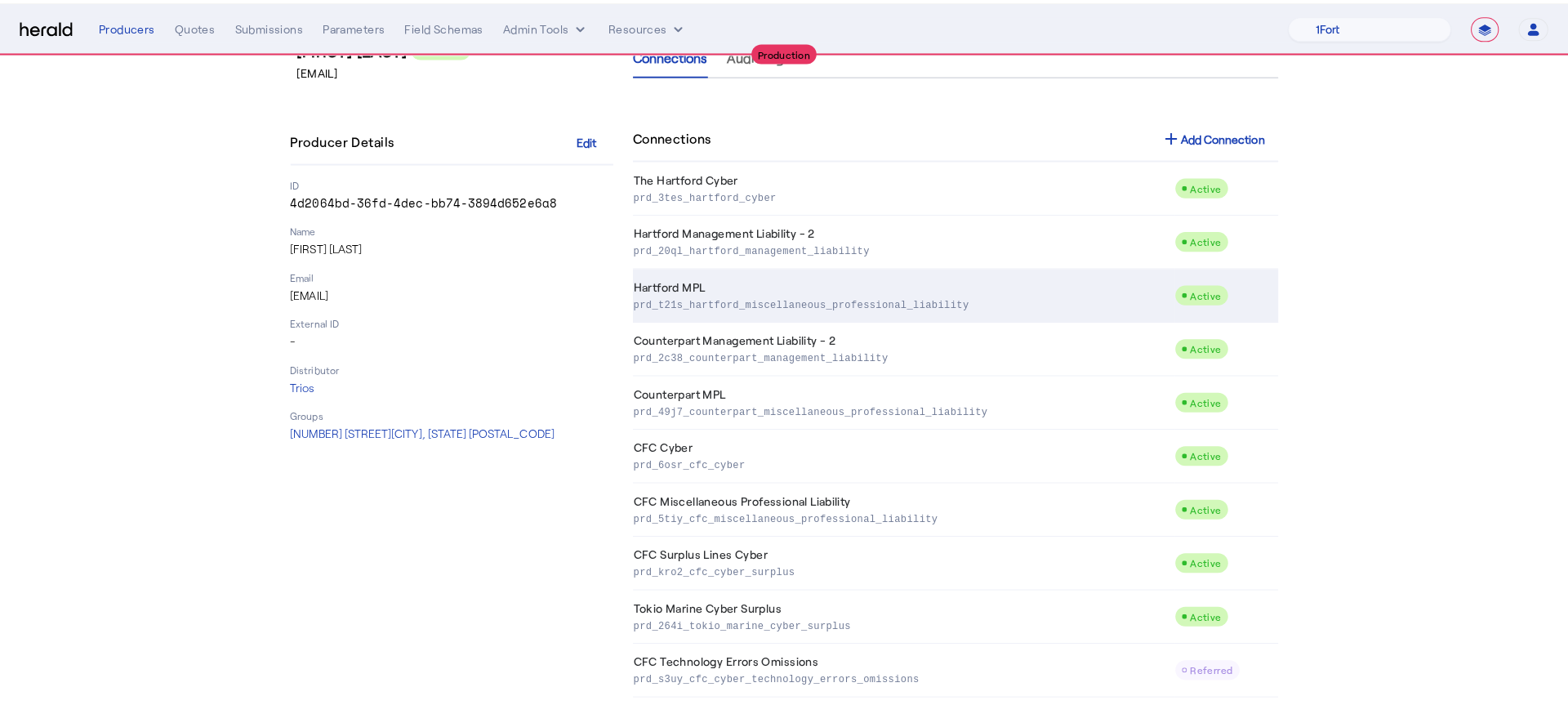 scroll, scrollTop: 0, scrollLeft: 0, axis: both 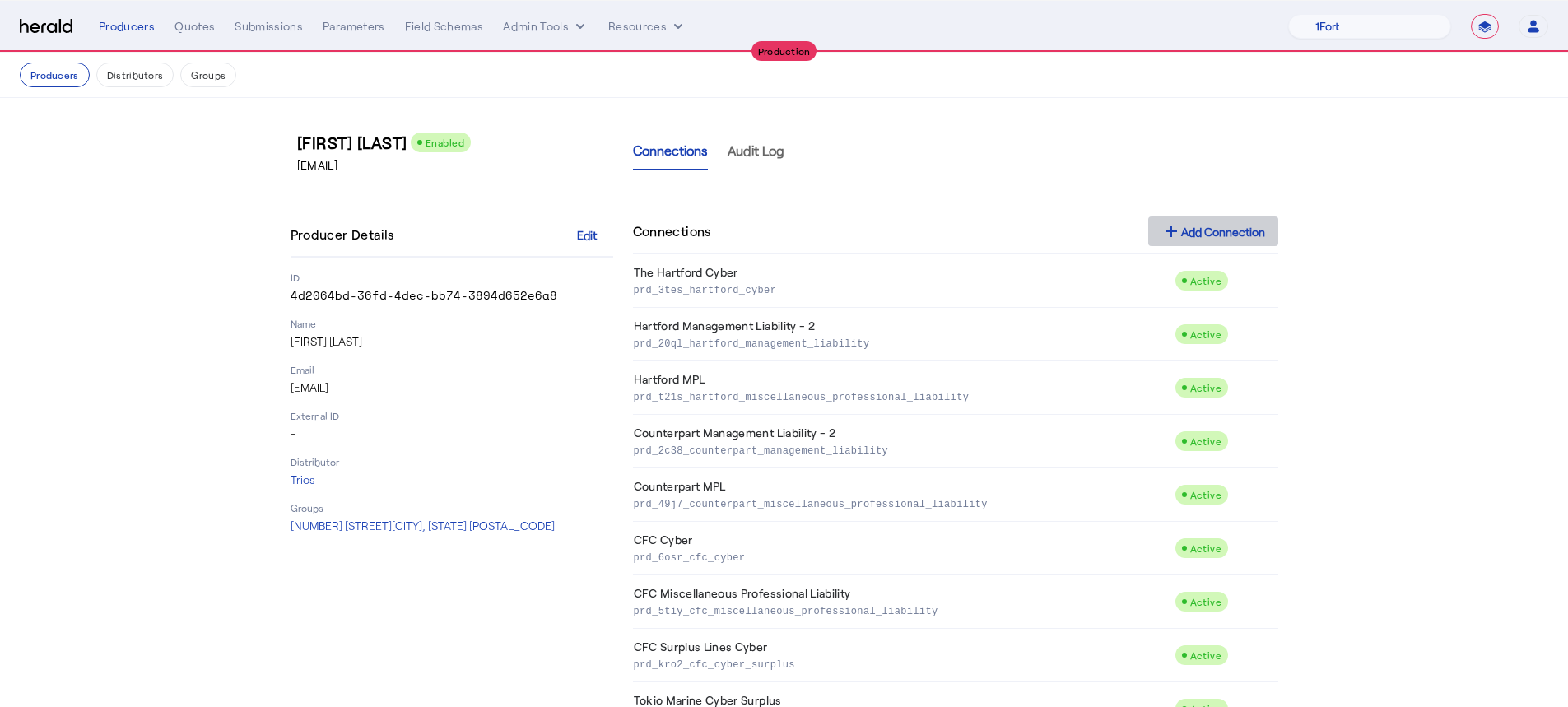 click at bounding box center (1213, 231) 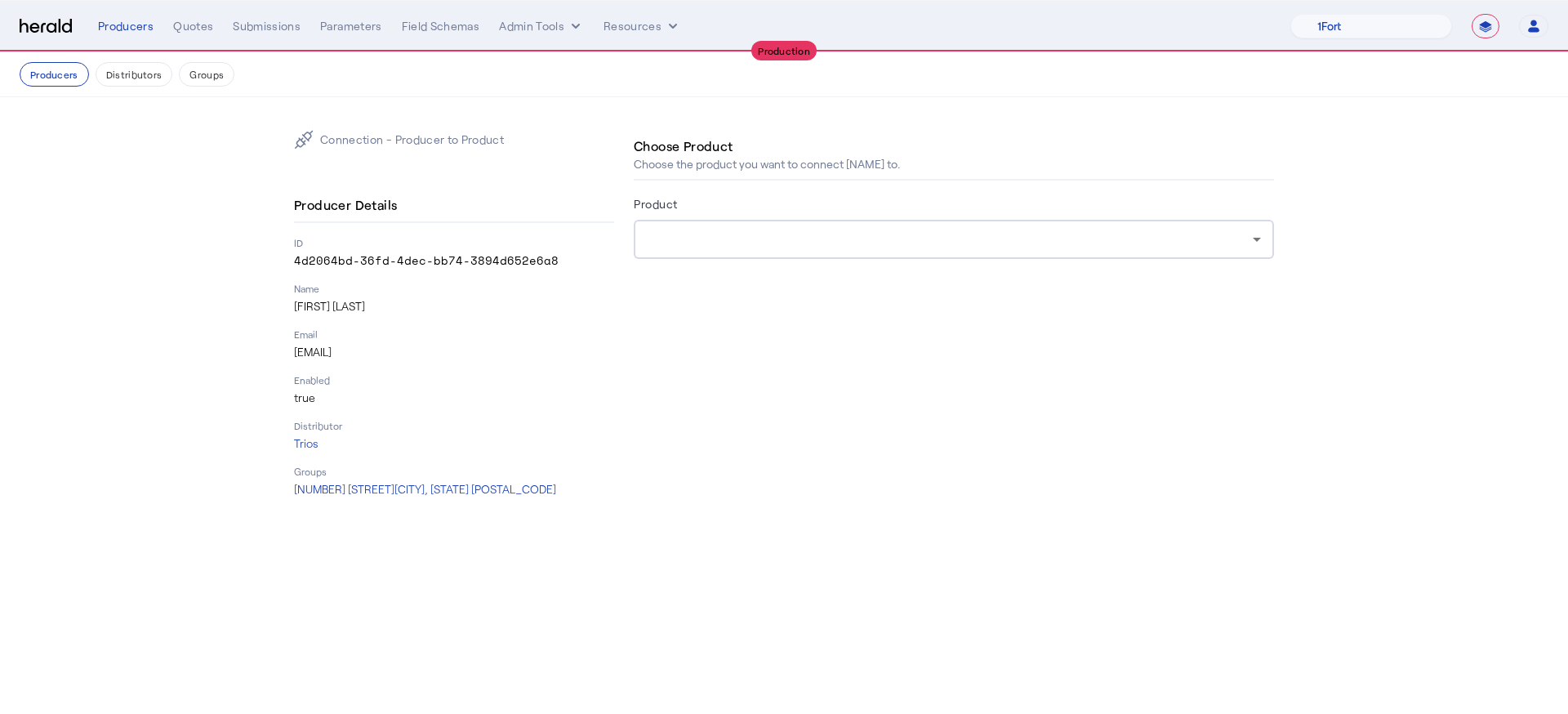 click at bounding box center [950, 239] 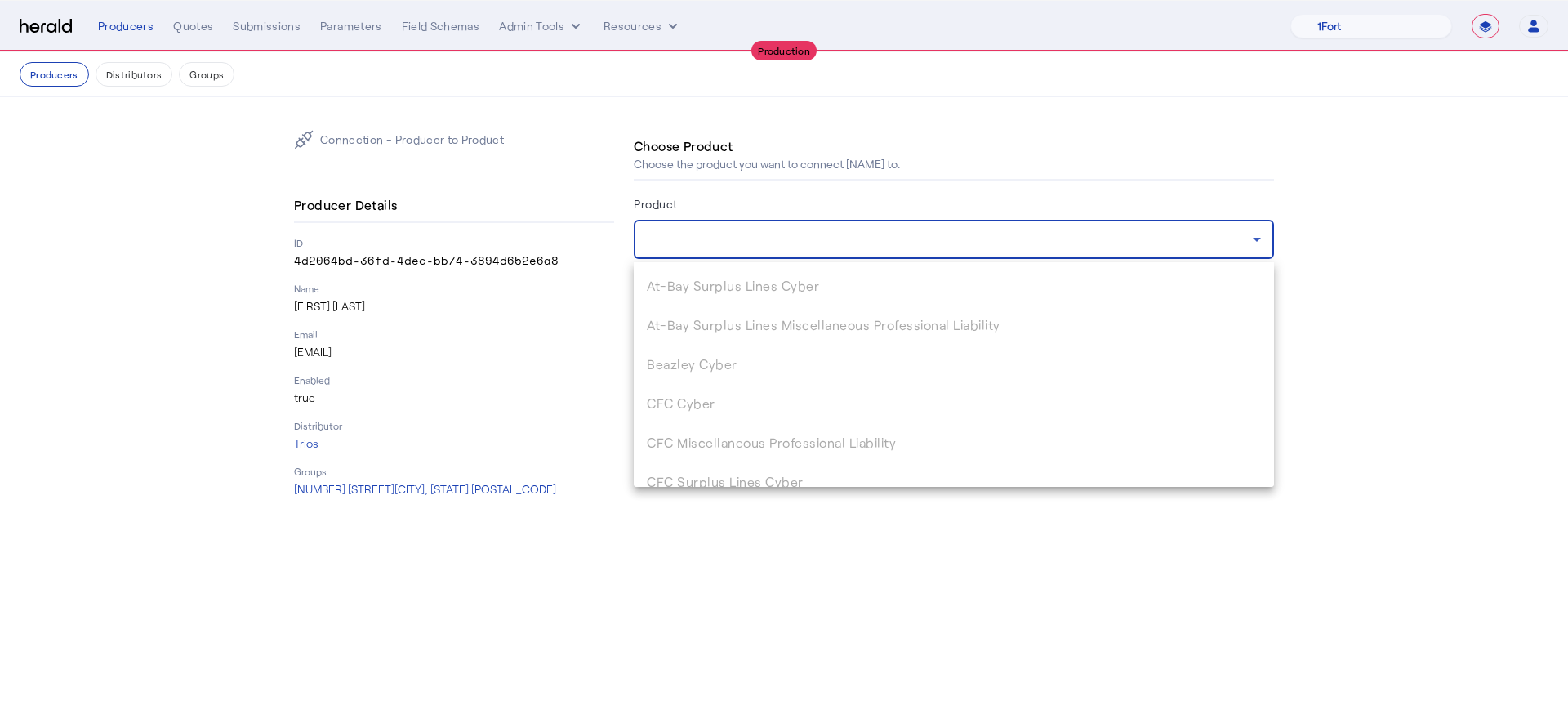 scroll, scrollTop: 70, scrollLeft: 0, axis: vertical 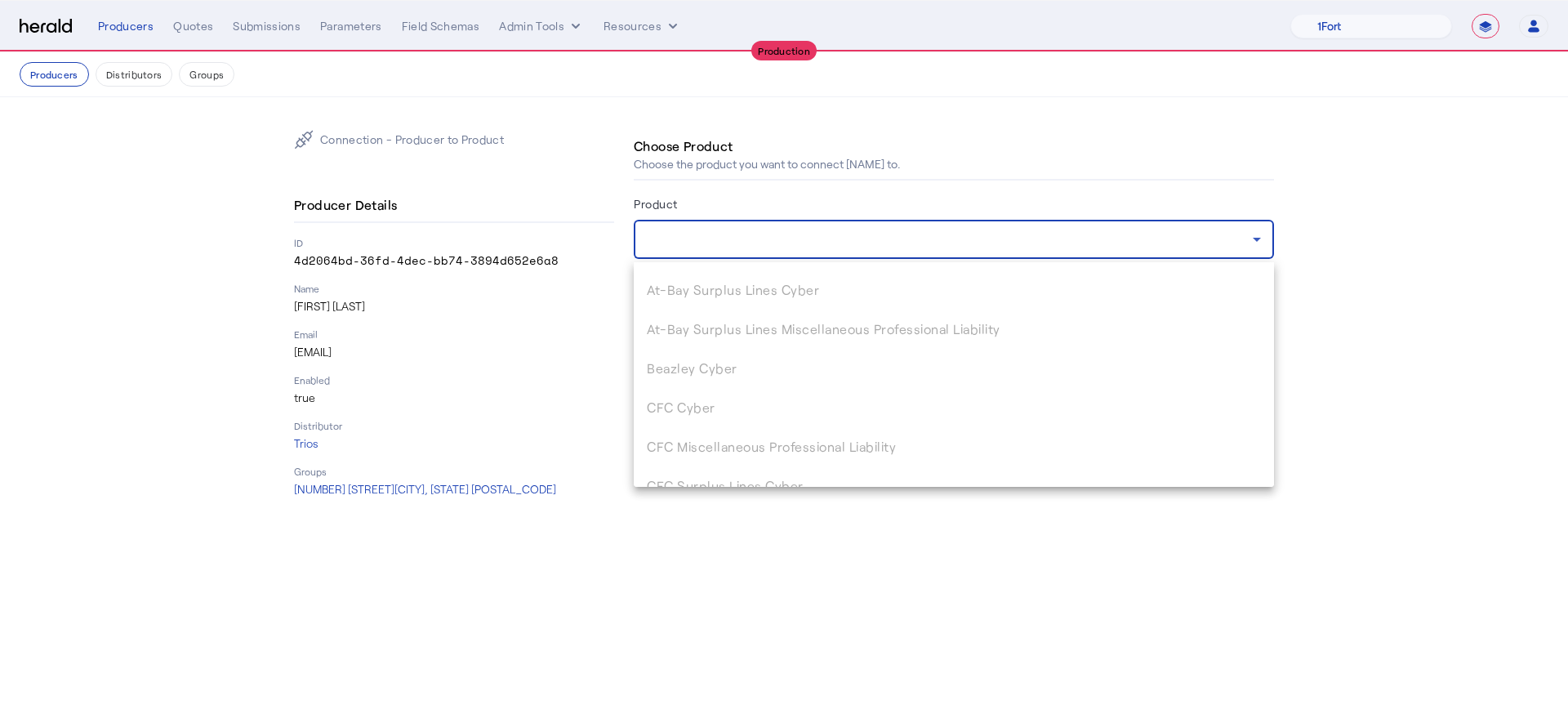 click at bounding box center [784, 357] 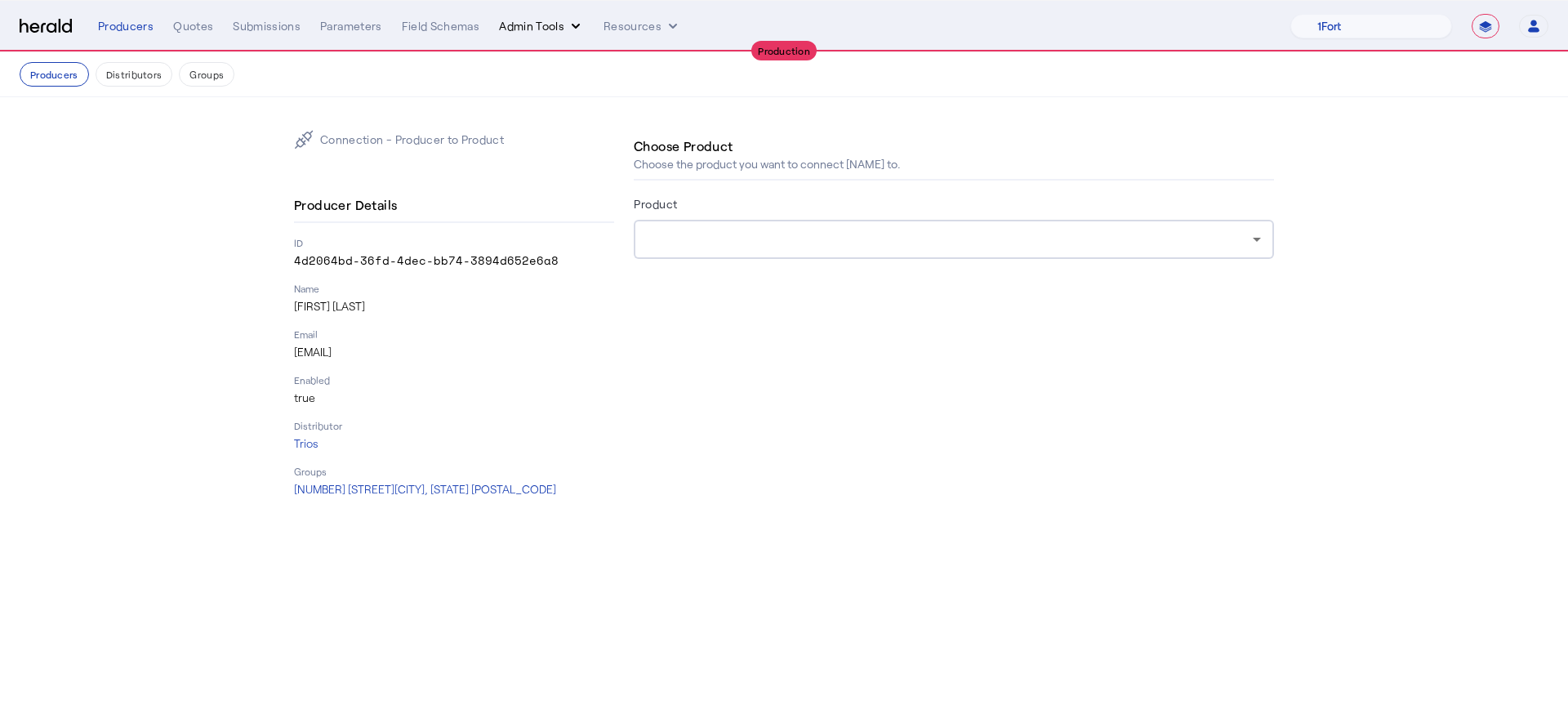 click on "Admin Tools" at bounding box center (541, 26) 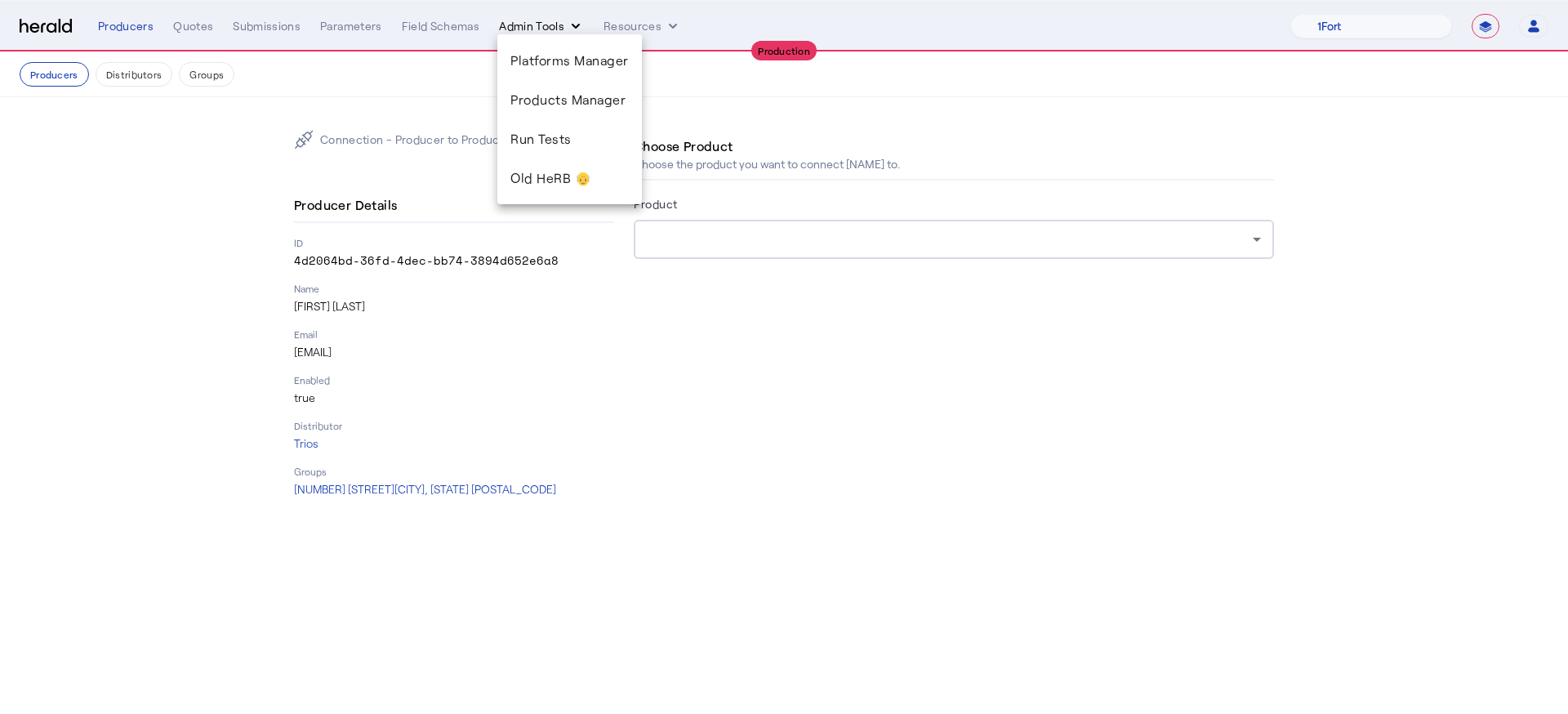 click on "Platforms Manager" at bounding box center [569, 60] 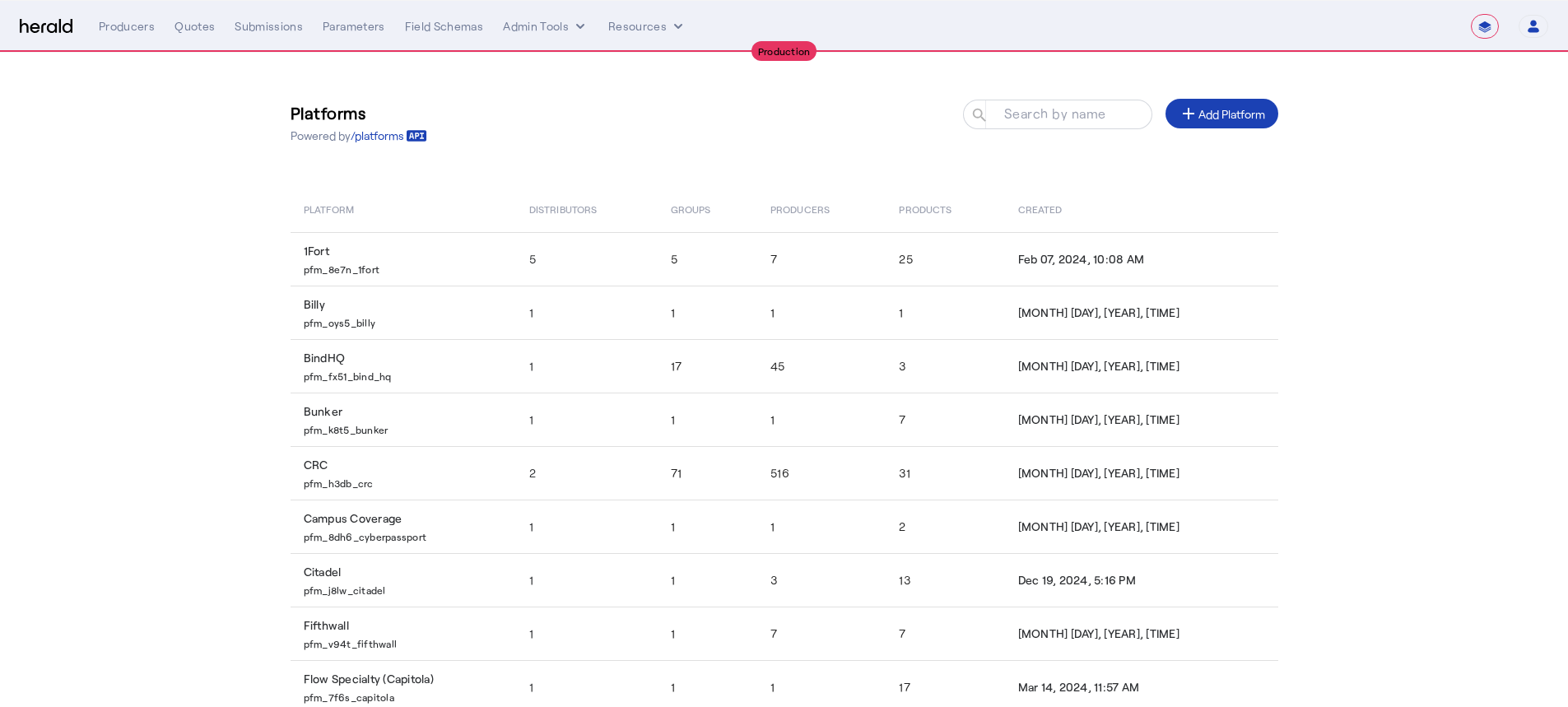 click on "Search by name" at bounding box center (1055, 113) 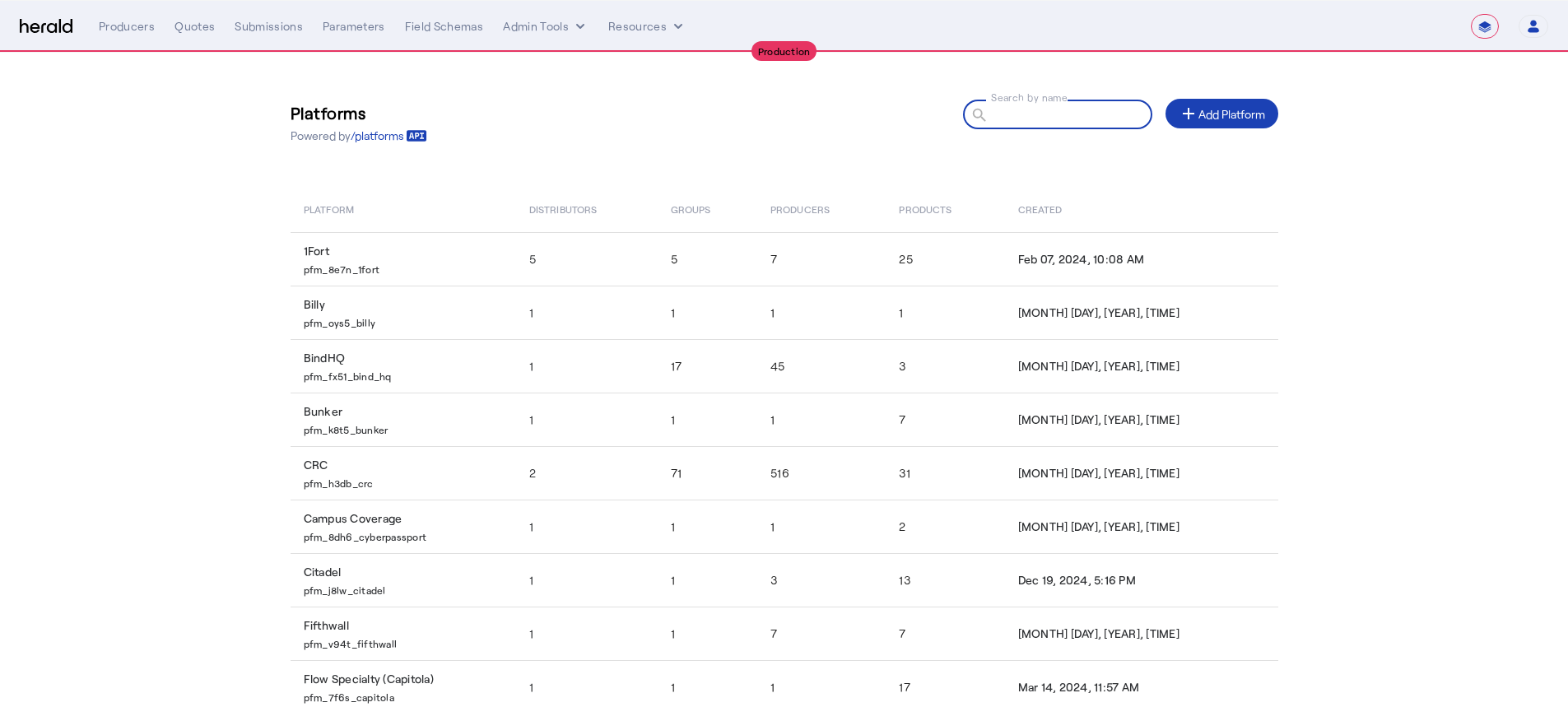 click on "Search by name" at bounding box center [1065, 114] 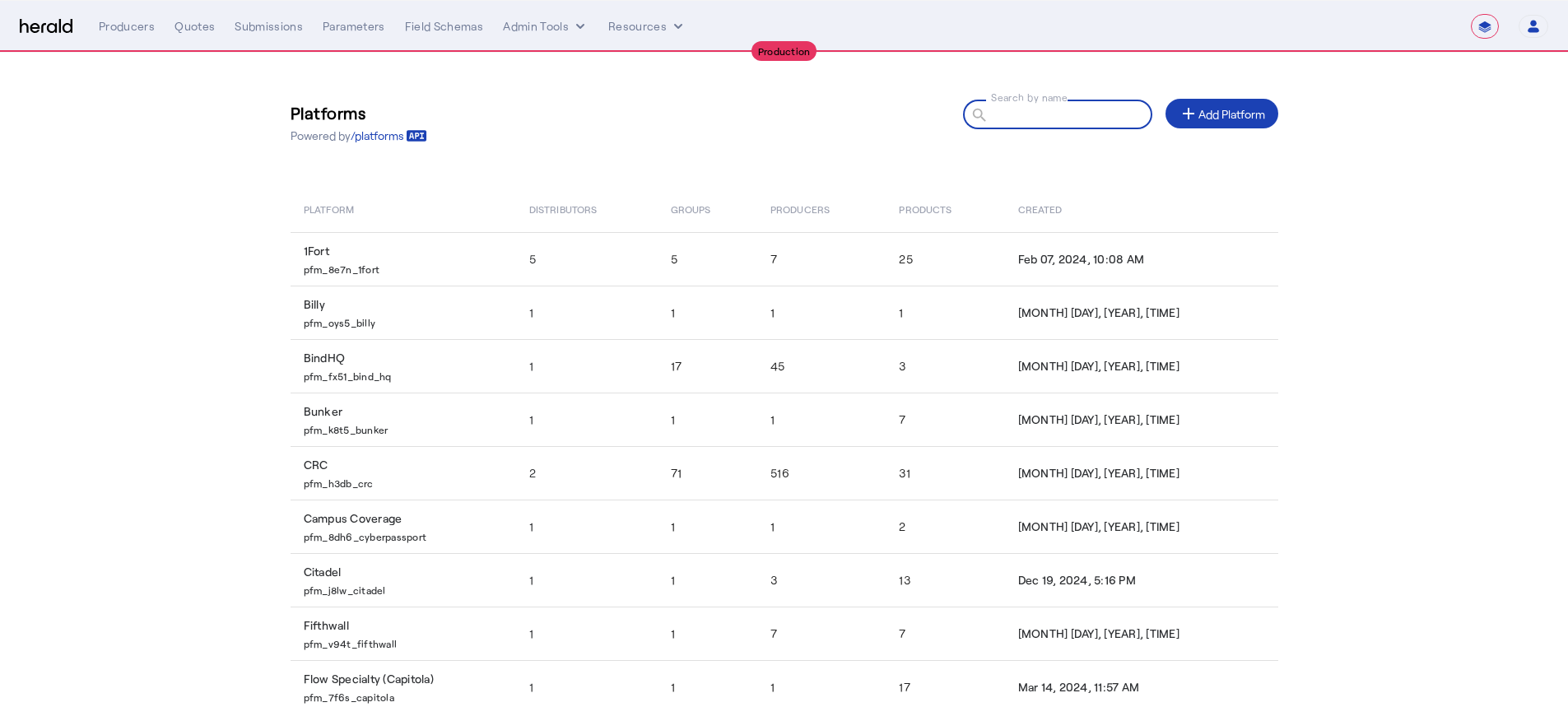 type on "***" 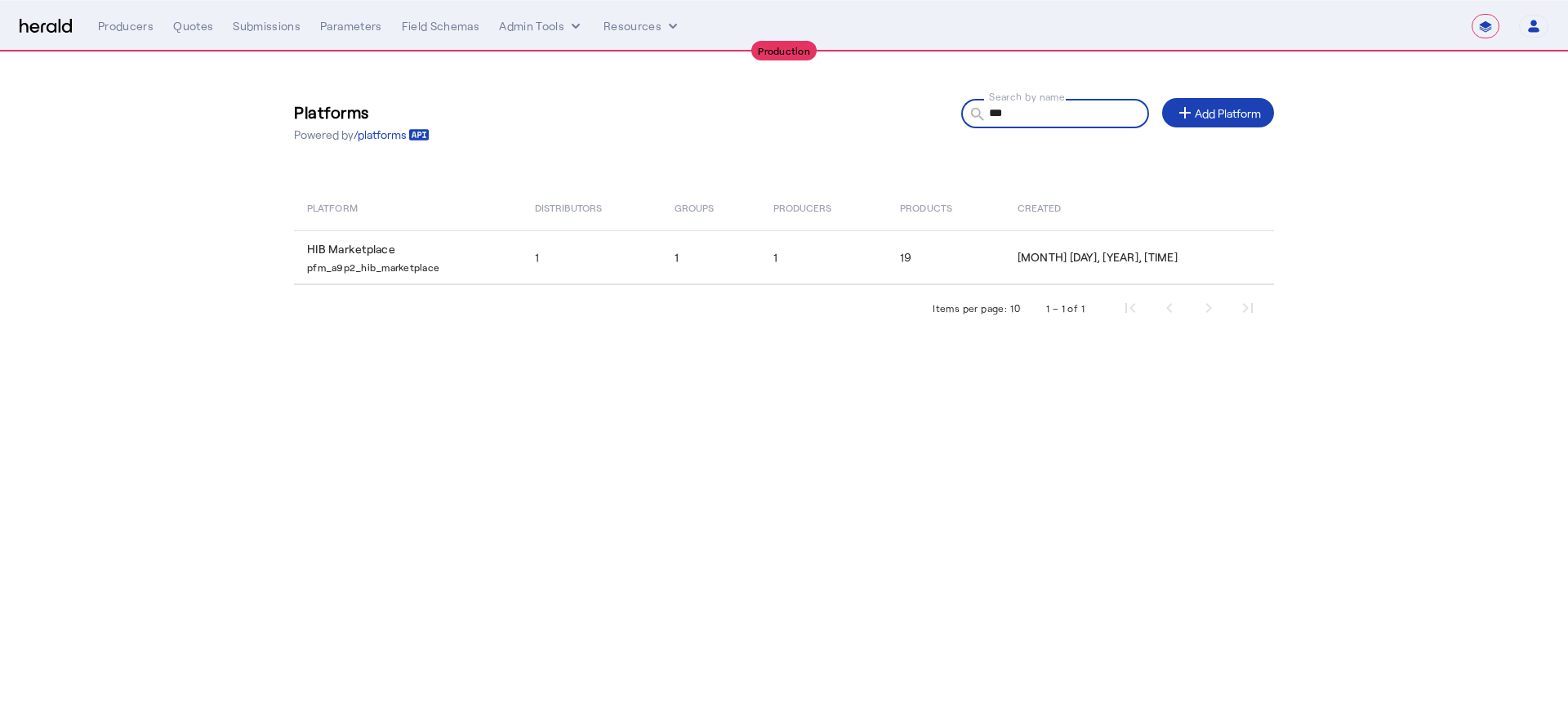 click on "Items per page:  10  1 – 1 of 1" 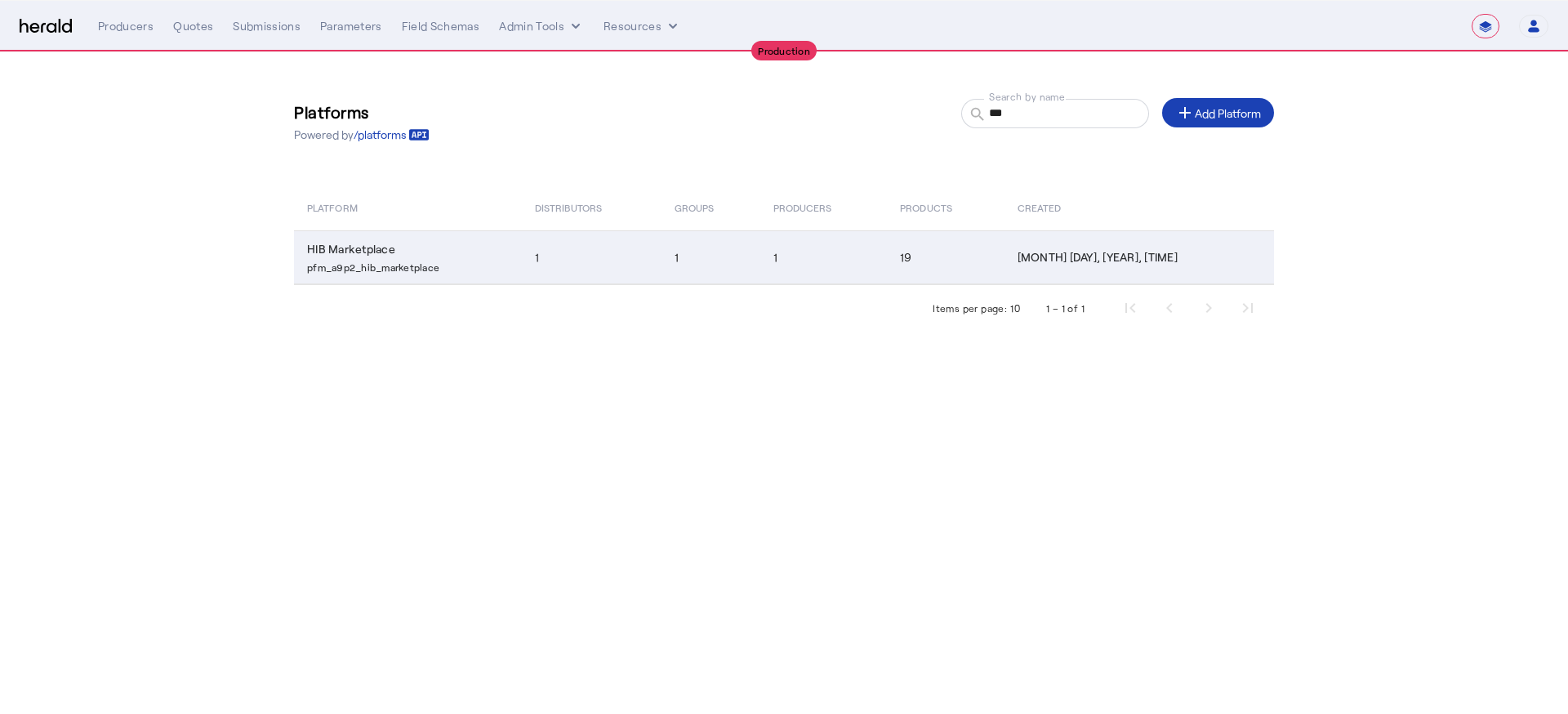 click on "pfm_a9p2_hib_marketplace" 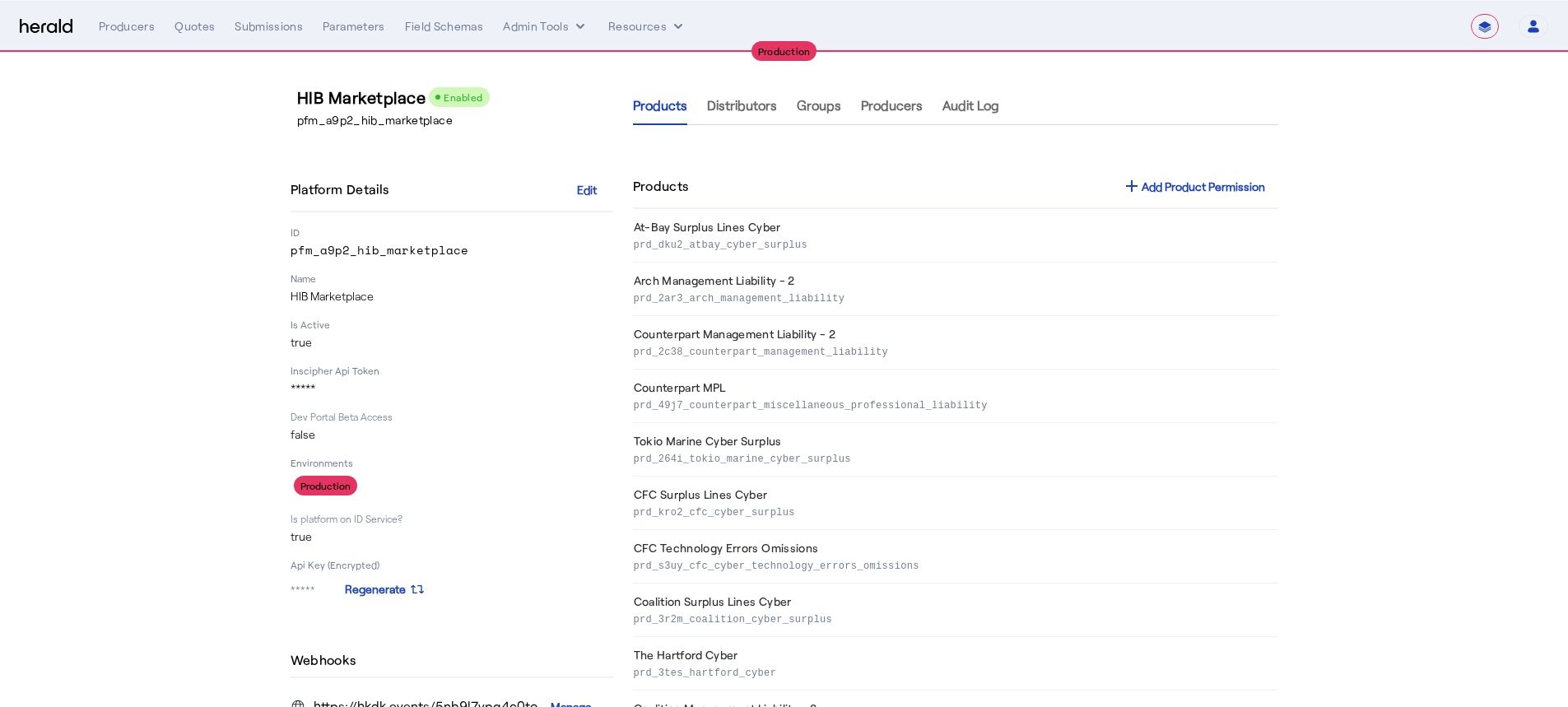 click on "Products add  Add Product Permission" 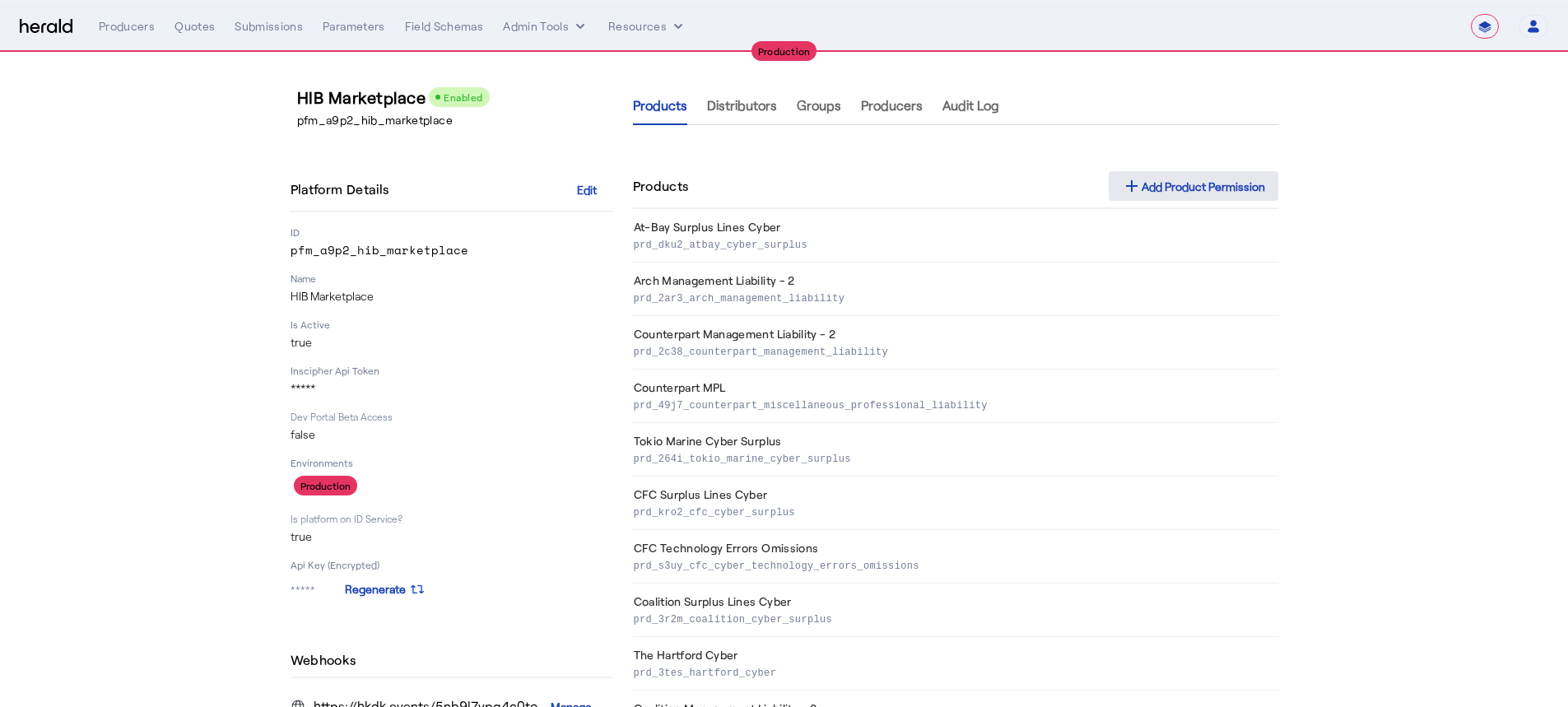 click on "add  Add Product Permission" at bounding box center [1193, 186] 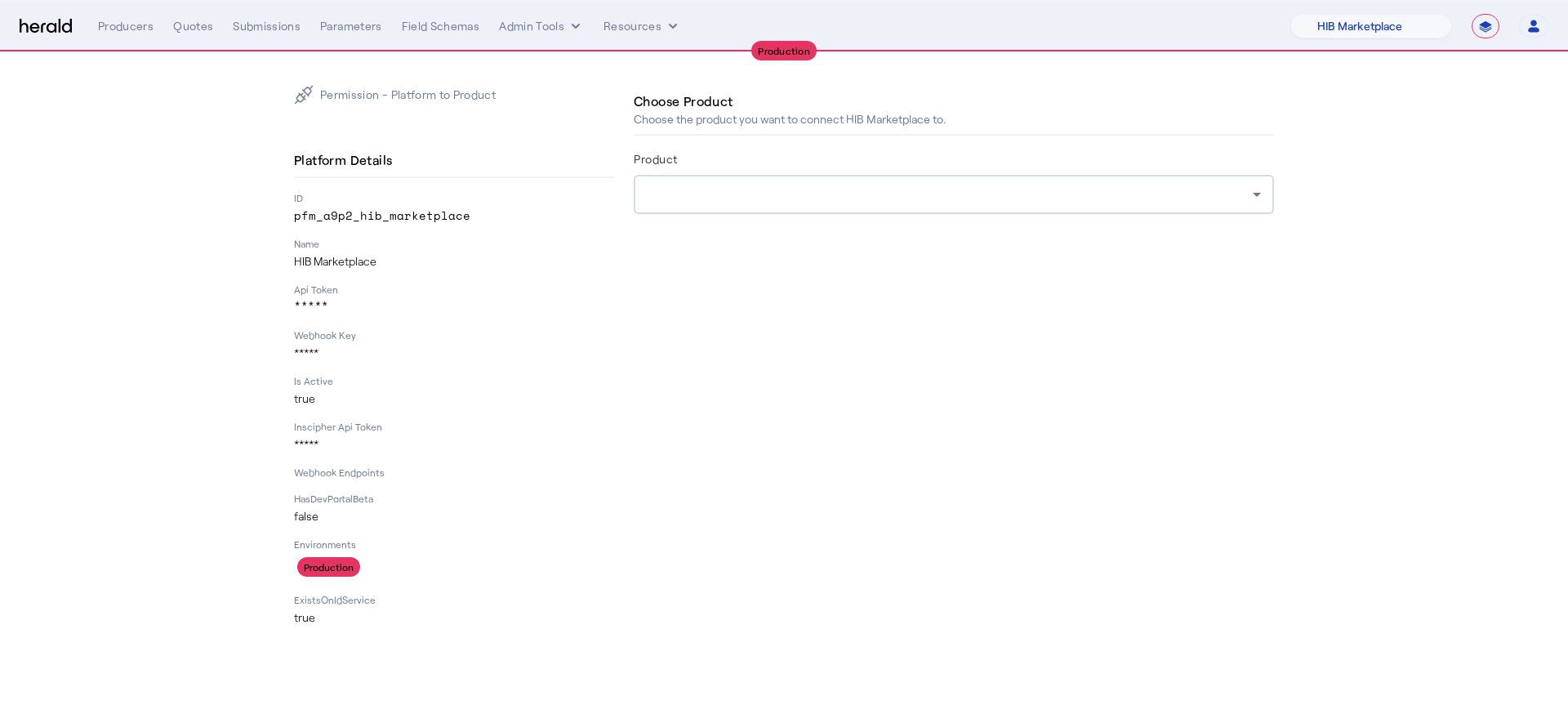 click 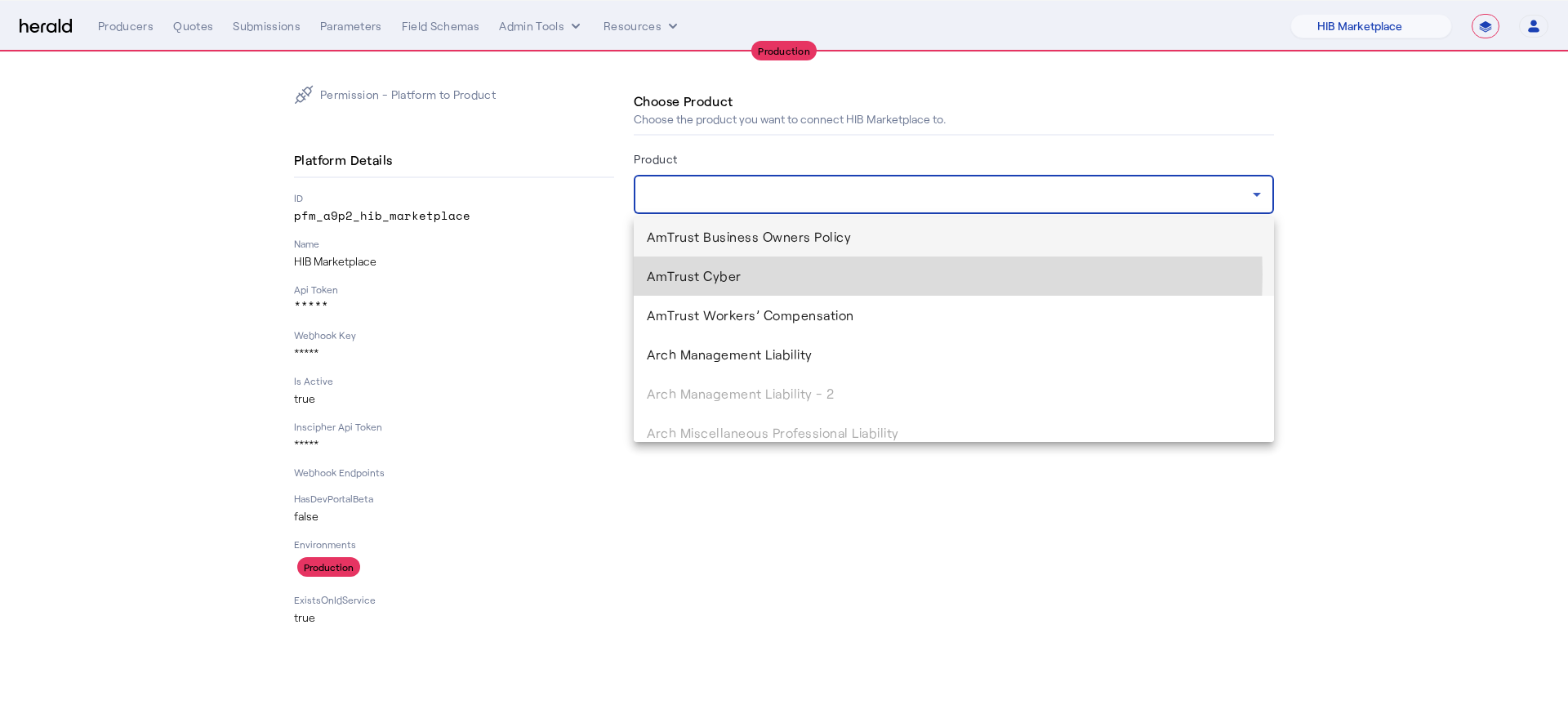 click on "AmTrust Cyber" at bounding box center (954, 276) 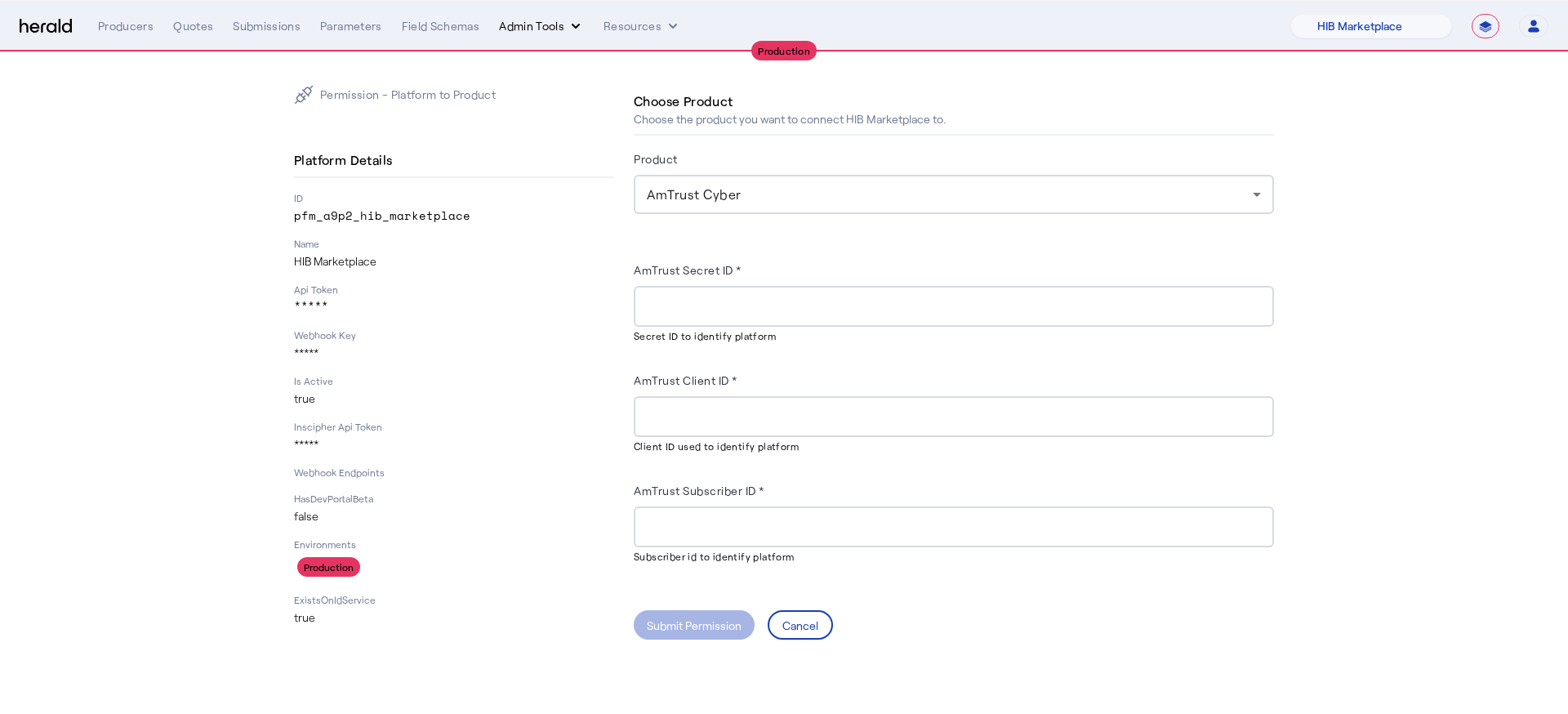 click on "Admin Tools" at bounding box center (541, 26) 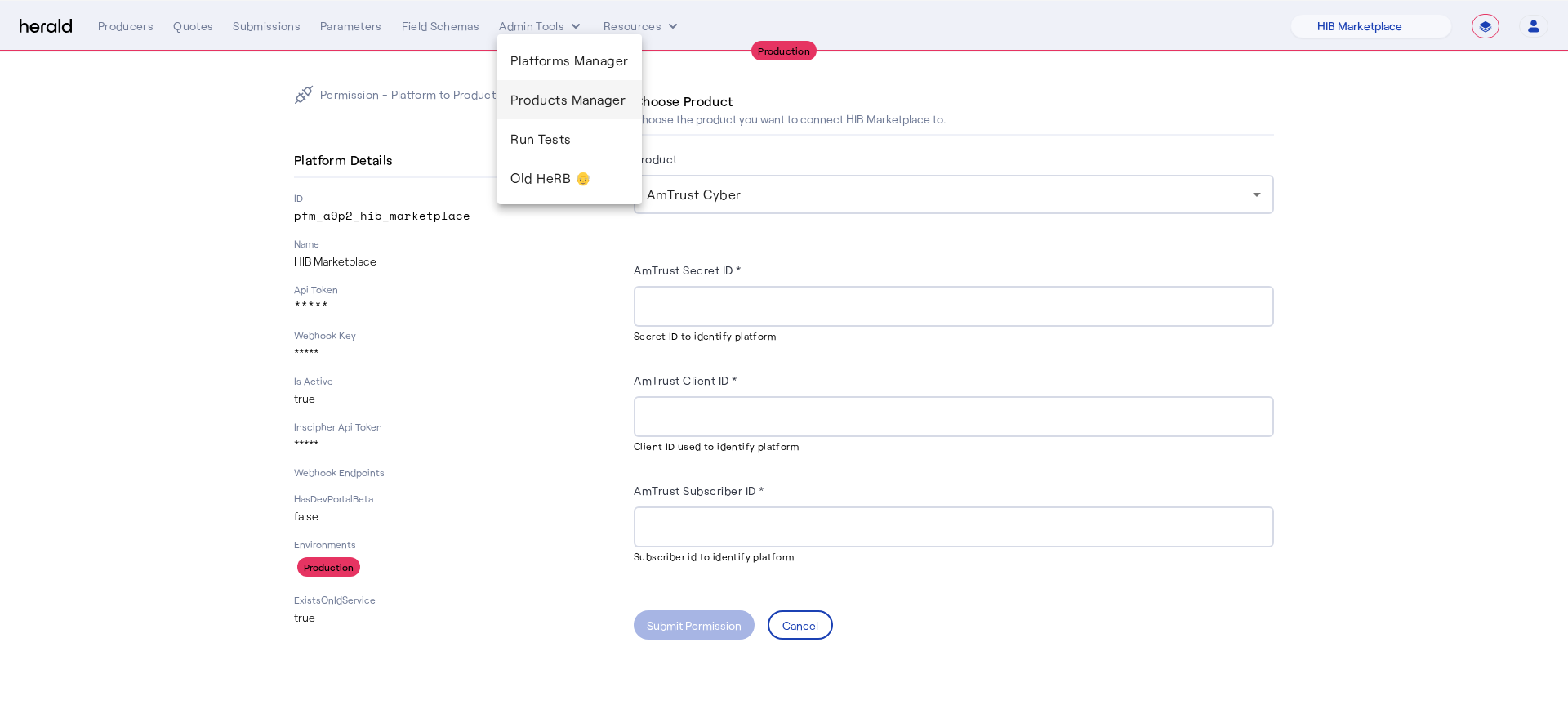 click on "Products Manager" at bounding box center [569, 100] 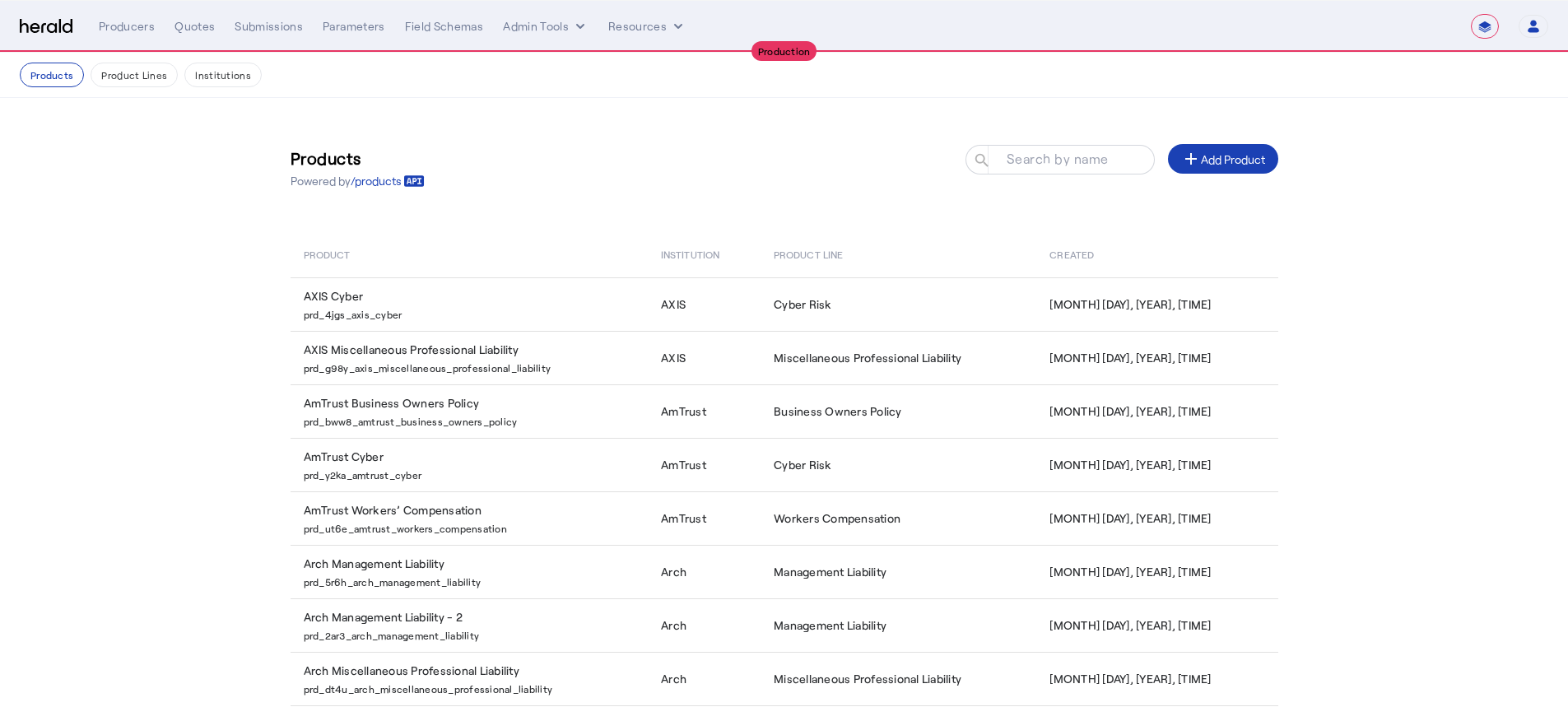 click 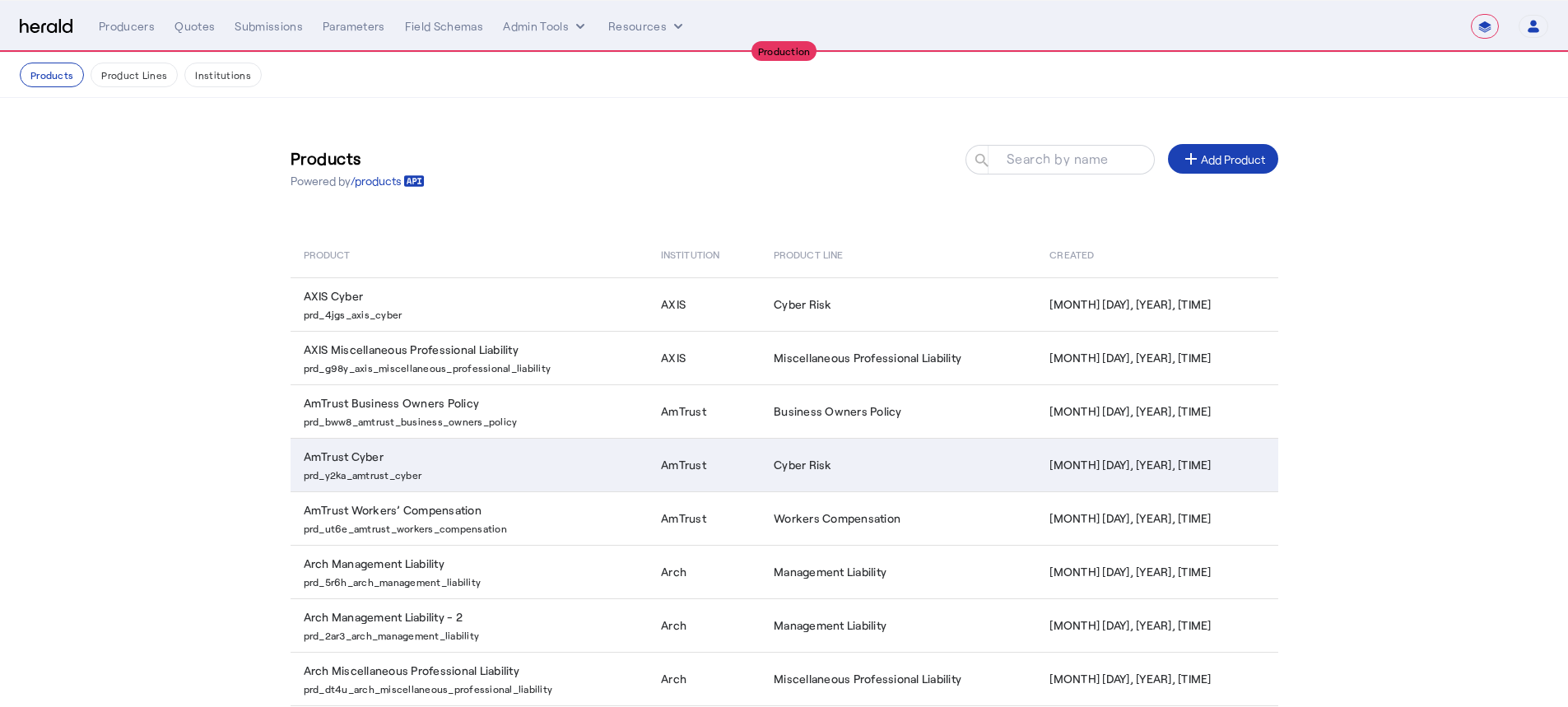 click on "AmTrust Cyber  prd_y2ka_amtrust_cyber" 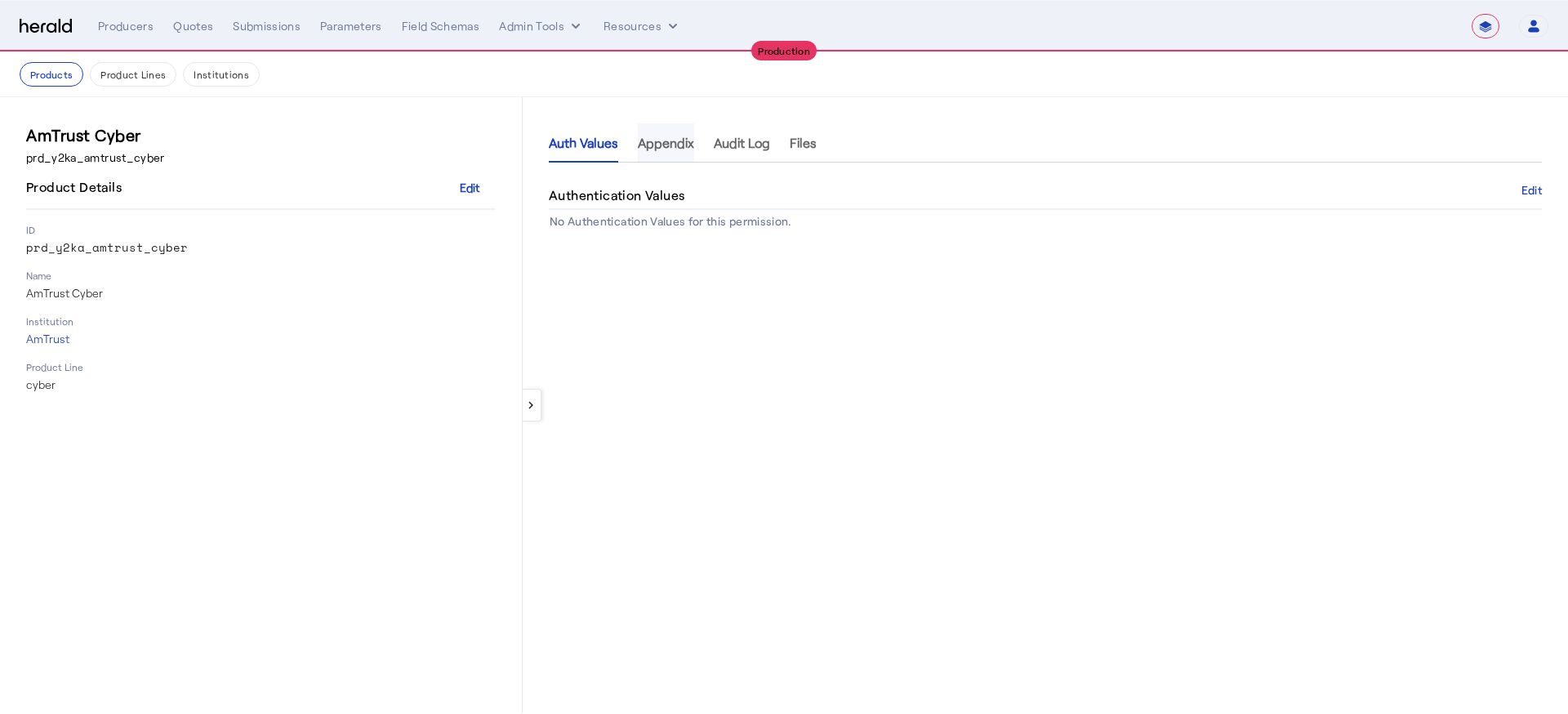 click on "Appendix" at bounding box center (666, 143) 